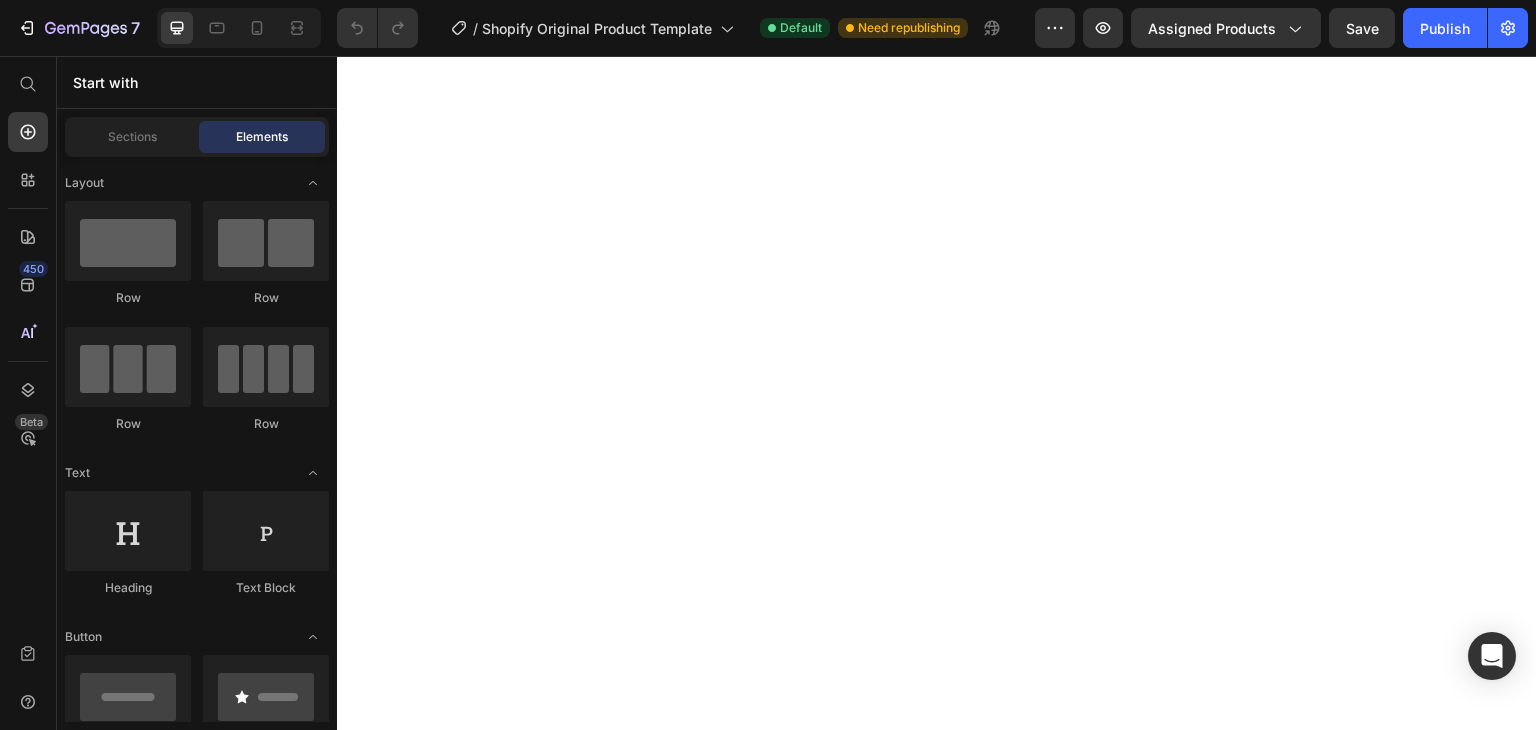 scroll, scrollTop: 0, scrollLeft: 0, axis: both 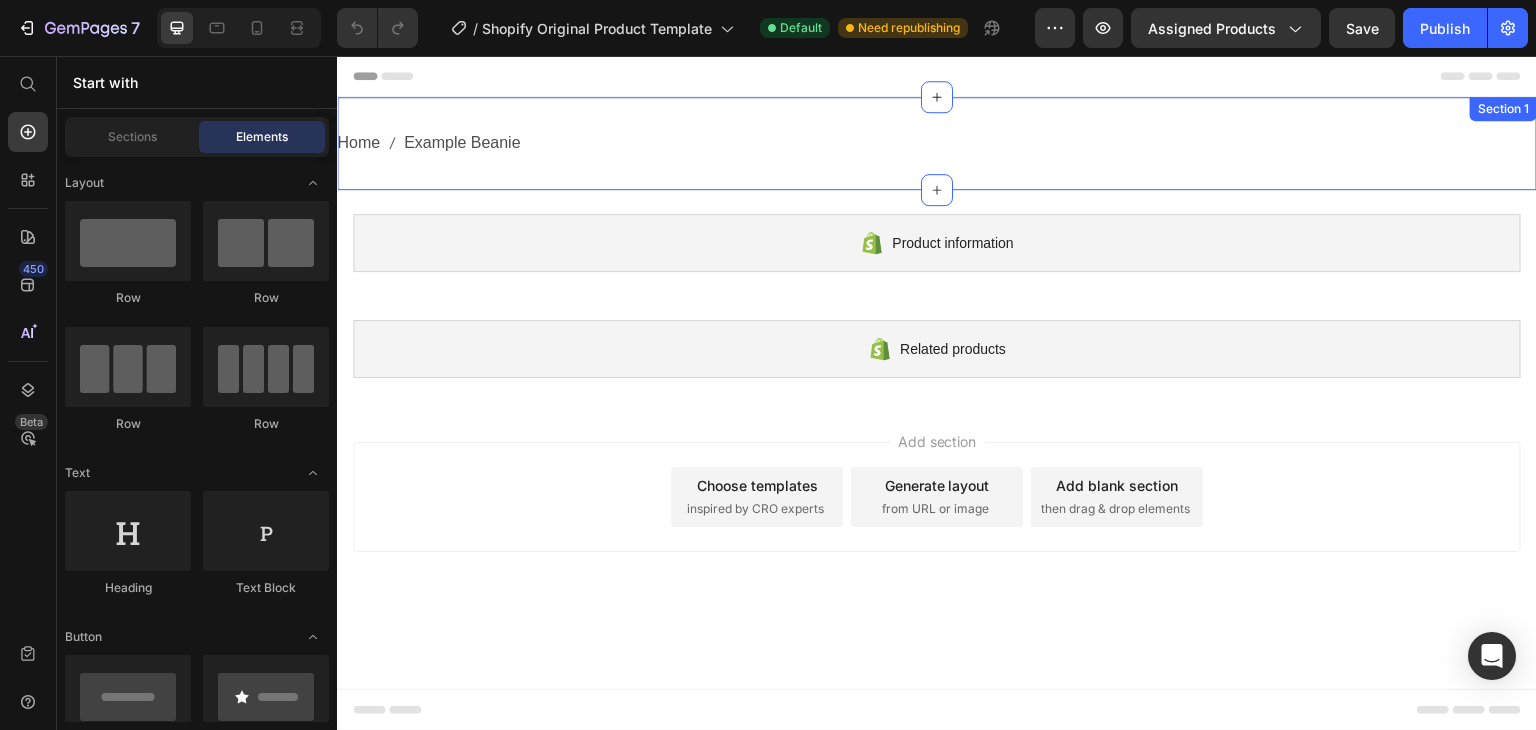 drag, startPoint x: 447, startPoint y: 153, endPoint x: 463, endPoint y: 147, distance: 17.088007 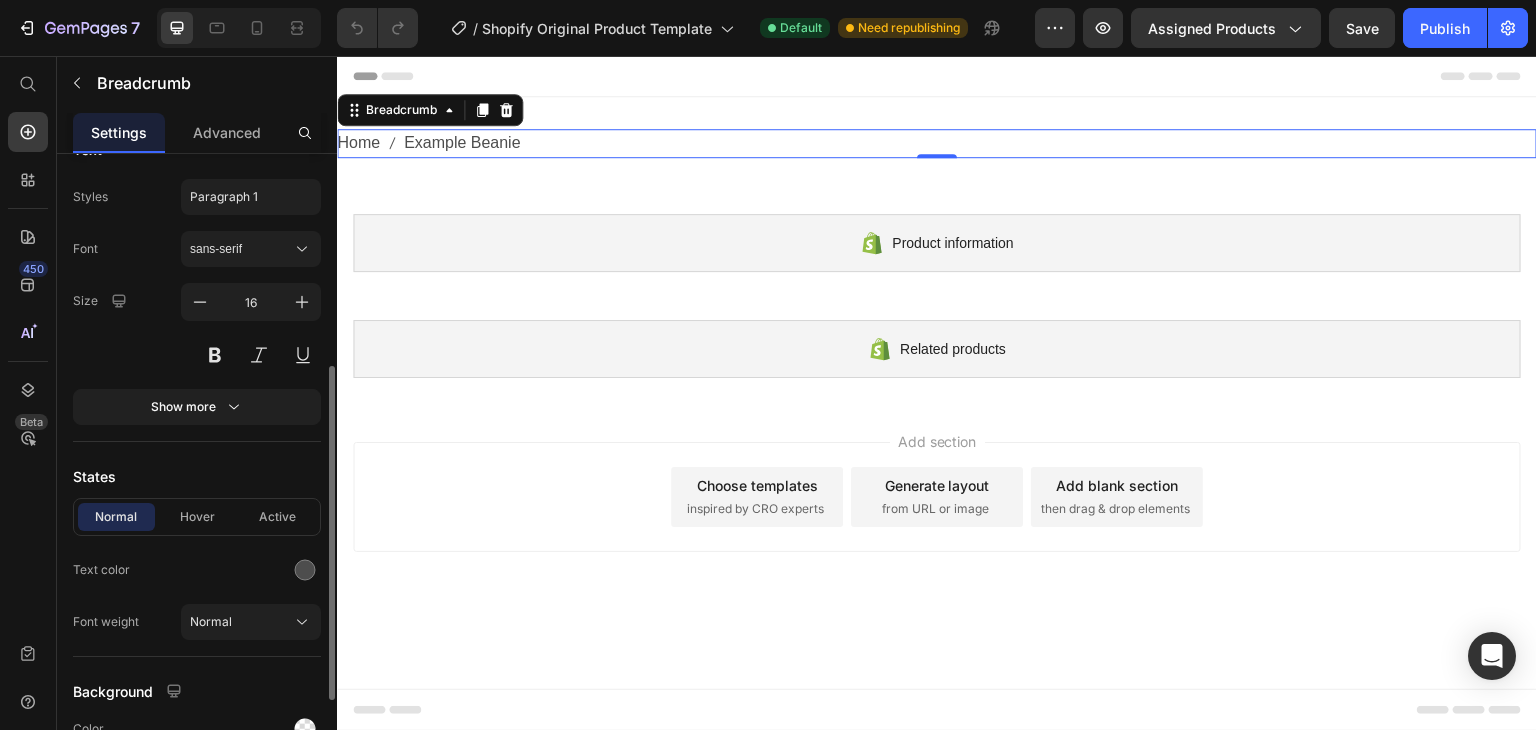 scroll, scrollTop: 564, scrollLeft: 0, axis: vertical 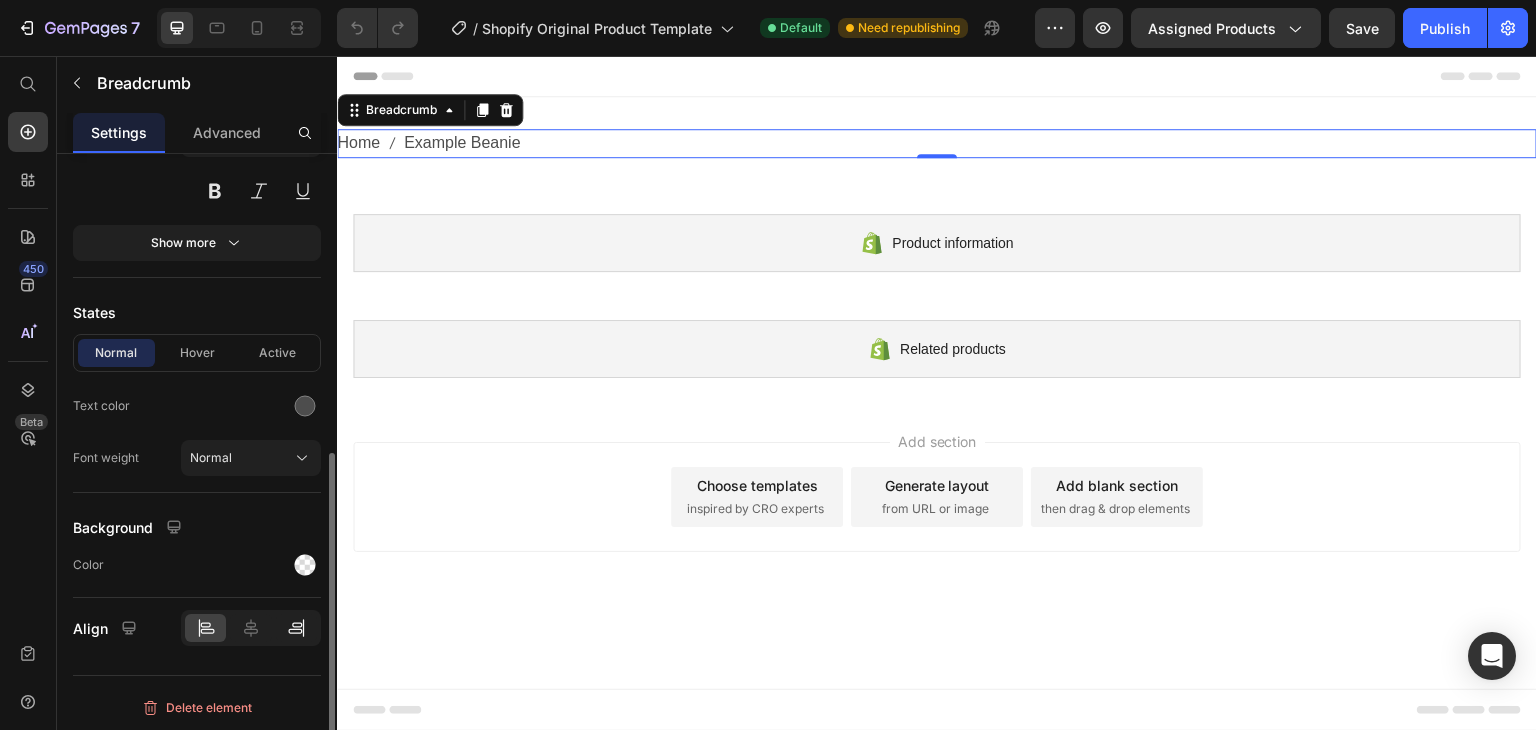 drag, startPoint x: 258, startPoint y: 633, endPoint x: 281, endPoint y: 636, distance: 23.194826 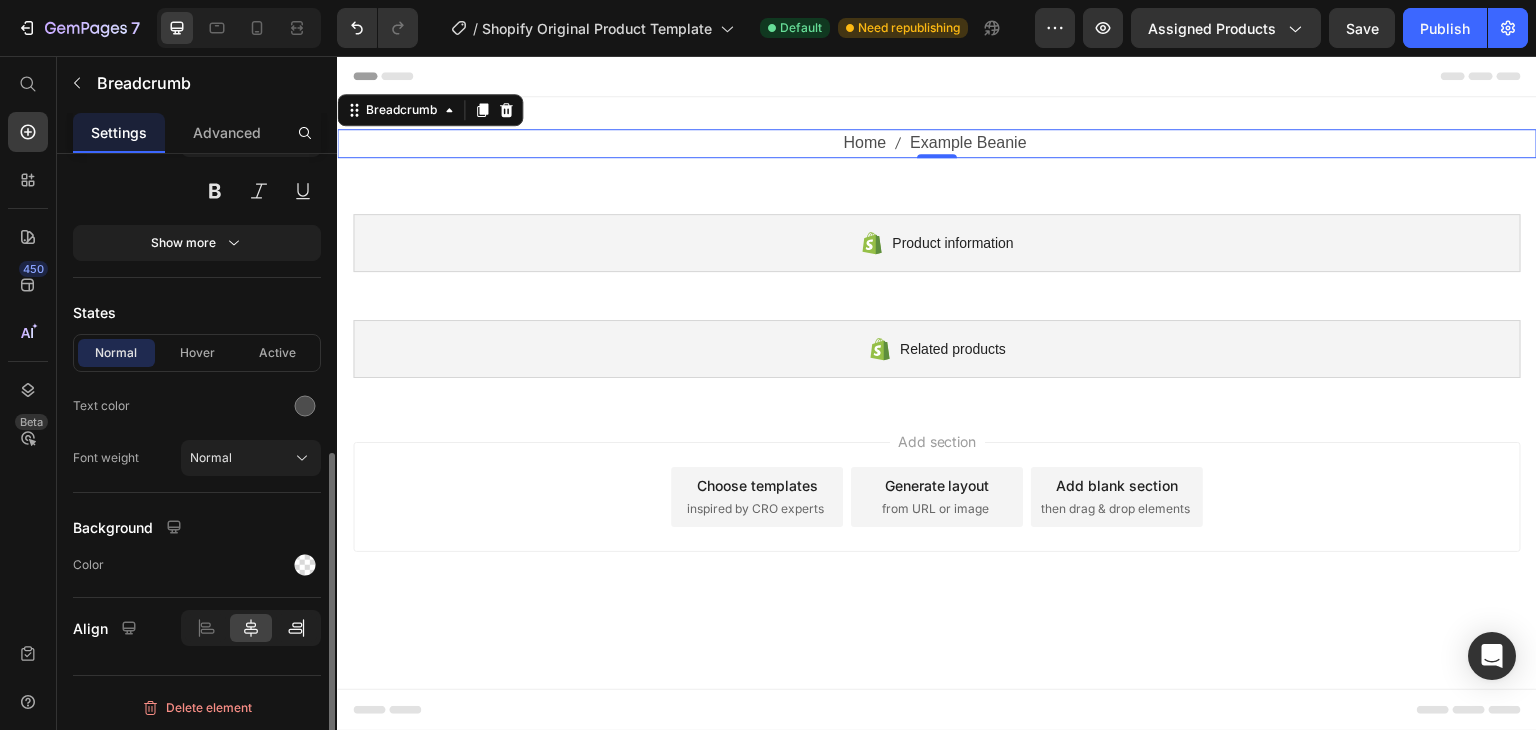 click 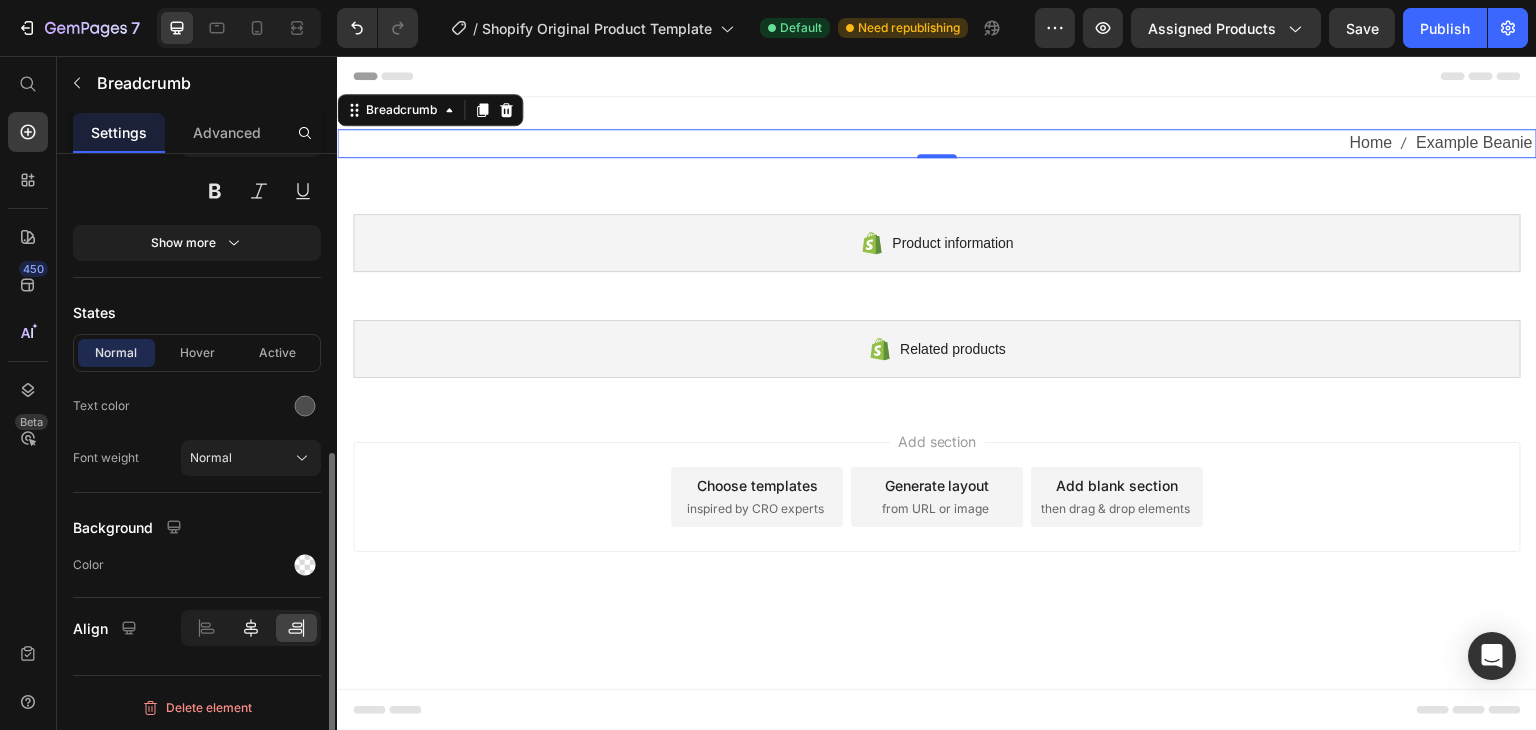 click 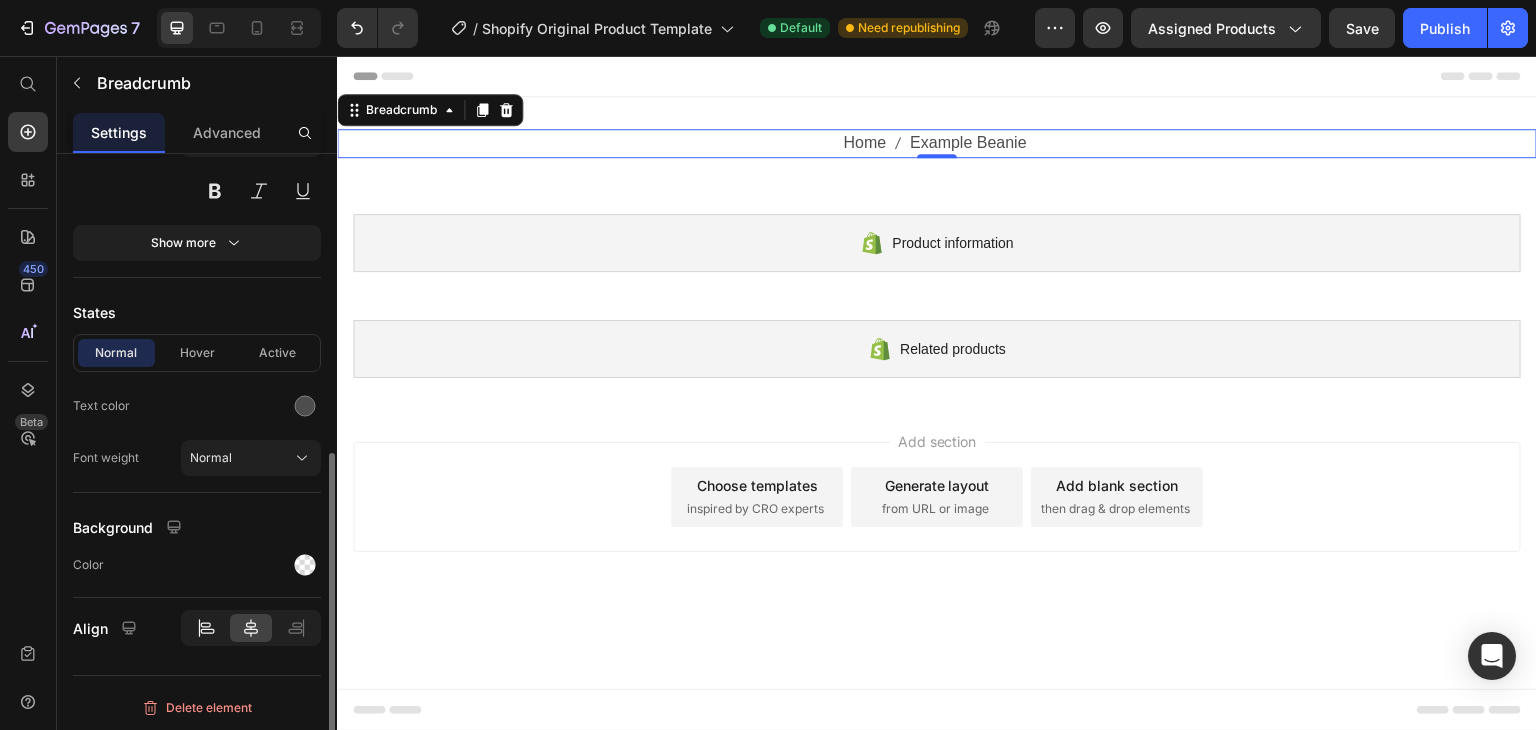 click 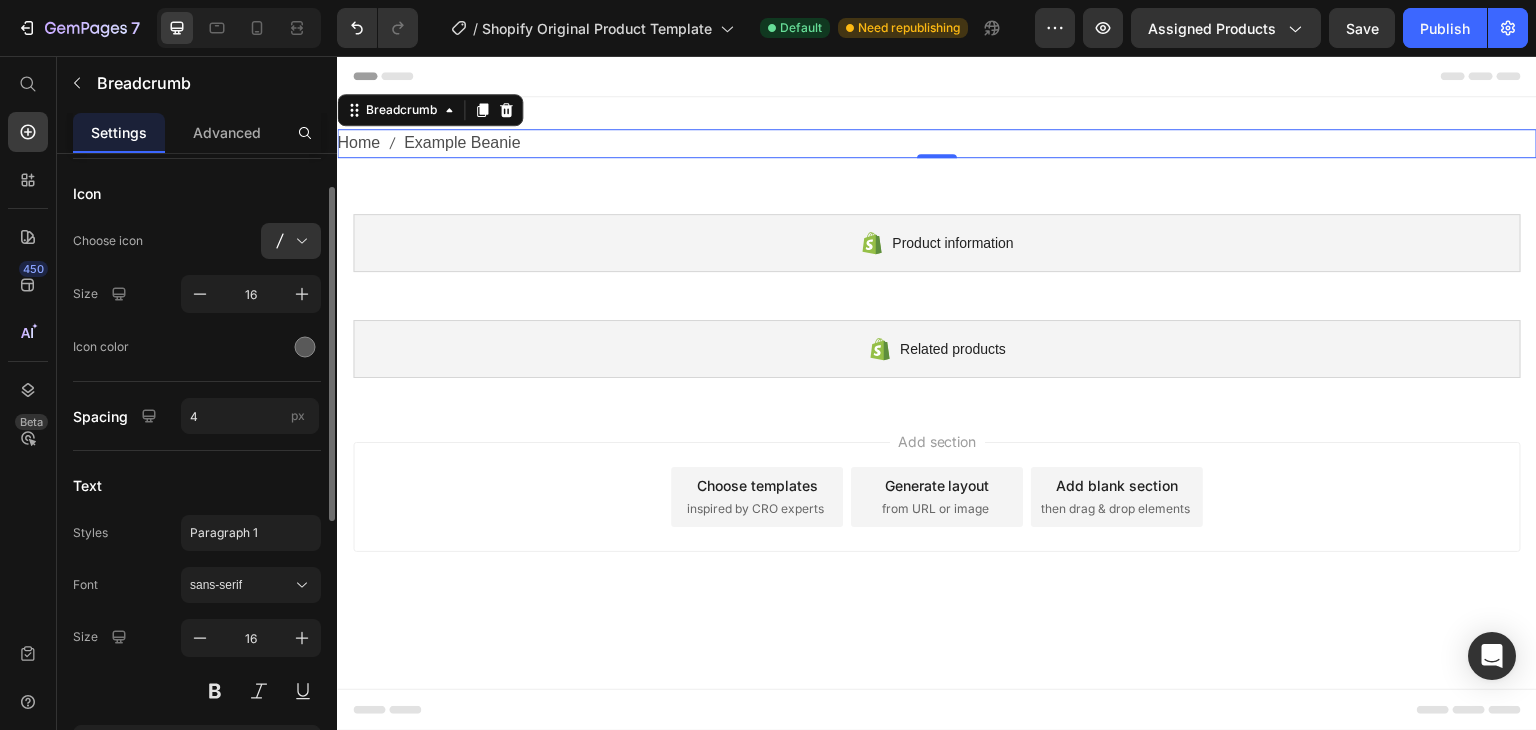 scroll, scrollTop: 0, scrollLeft: 0, axis: both 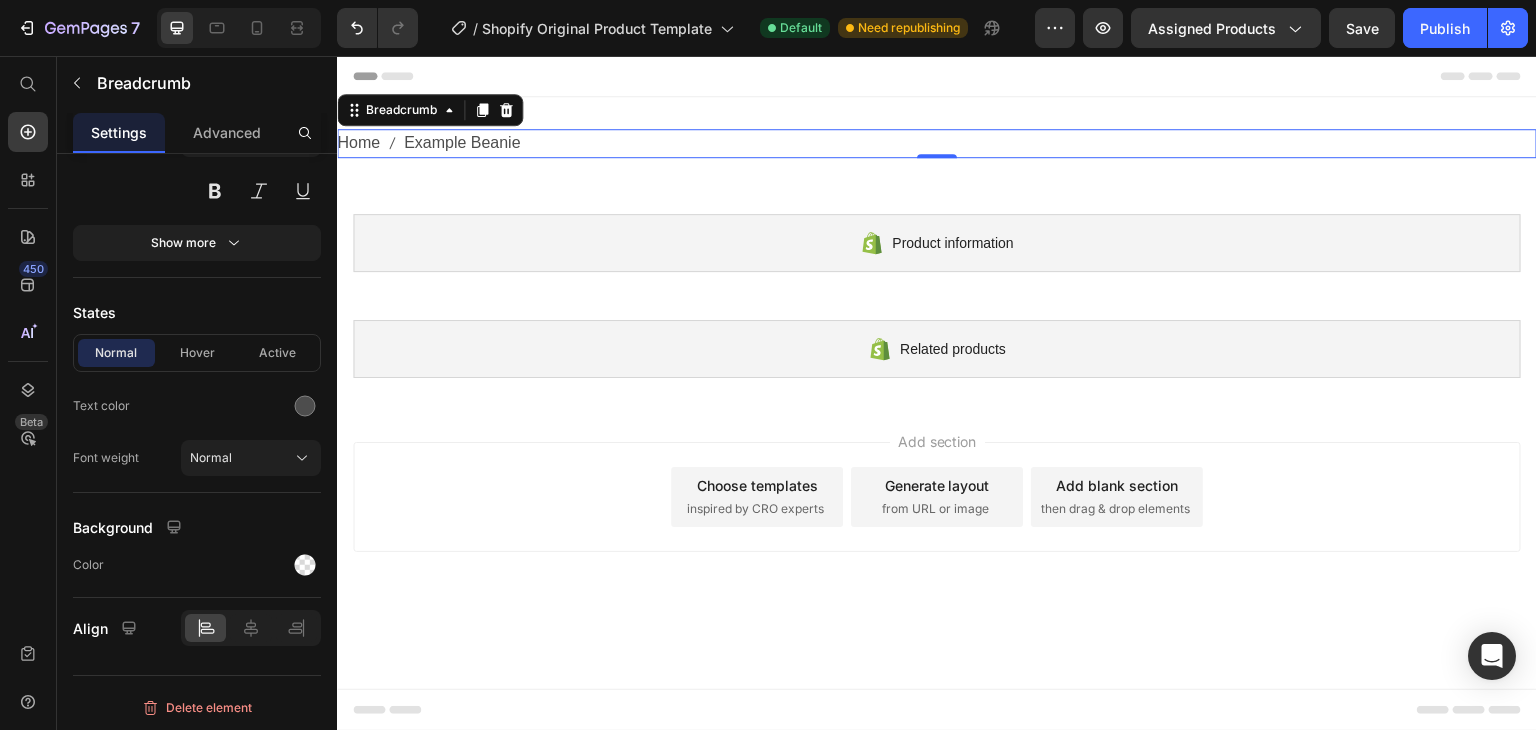 click at bounding box center (329, -94) 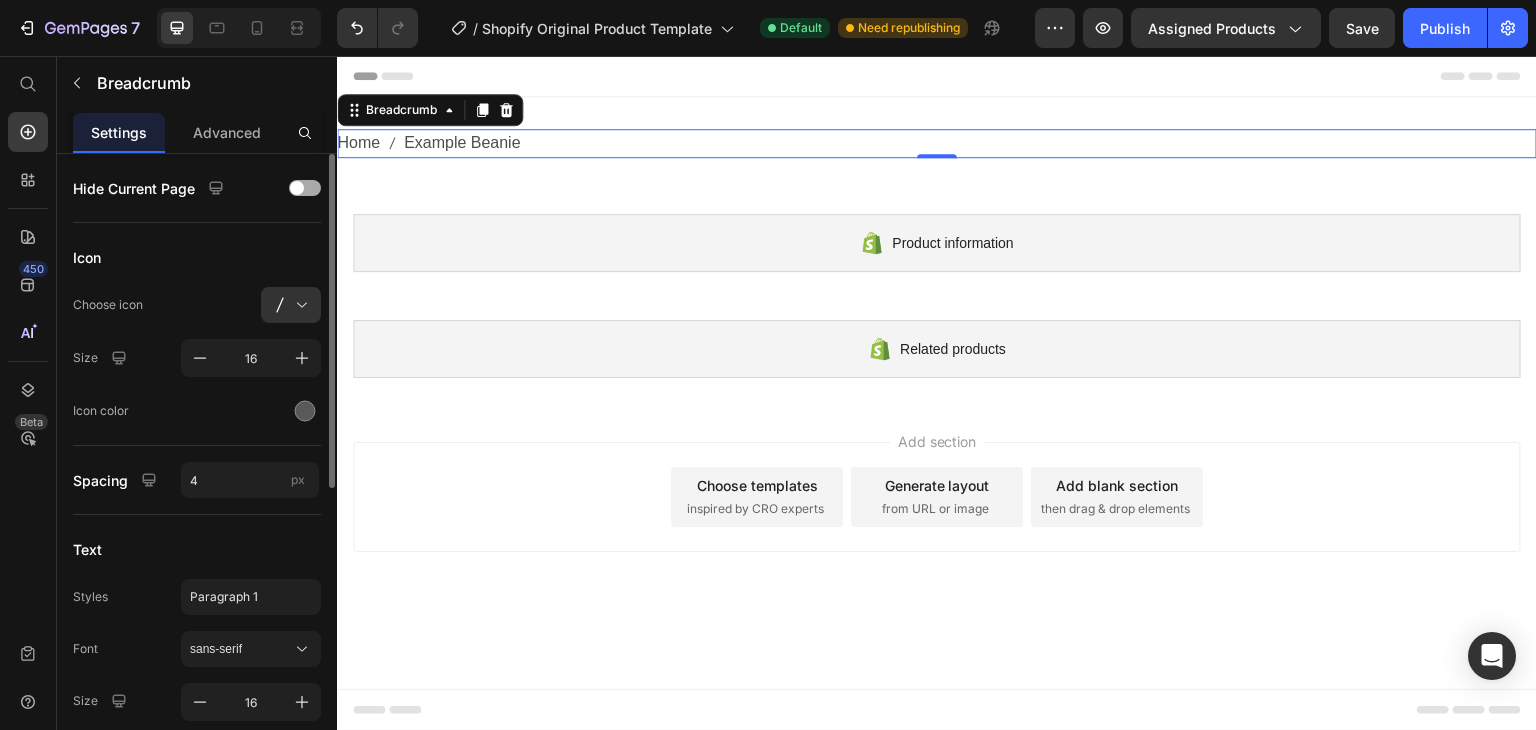 click at bounding box center (297, 188) 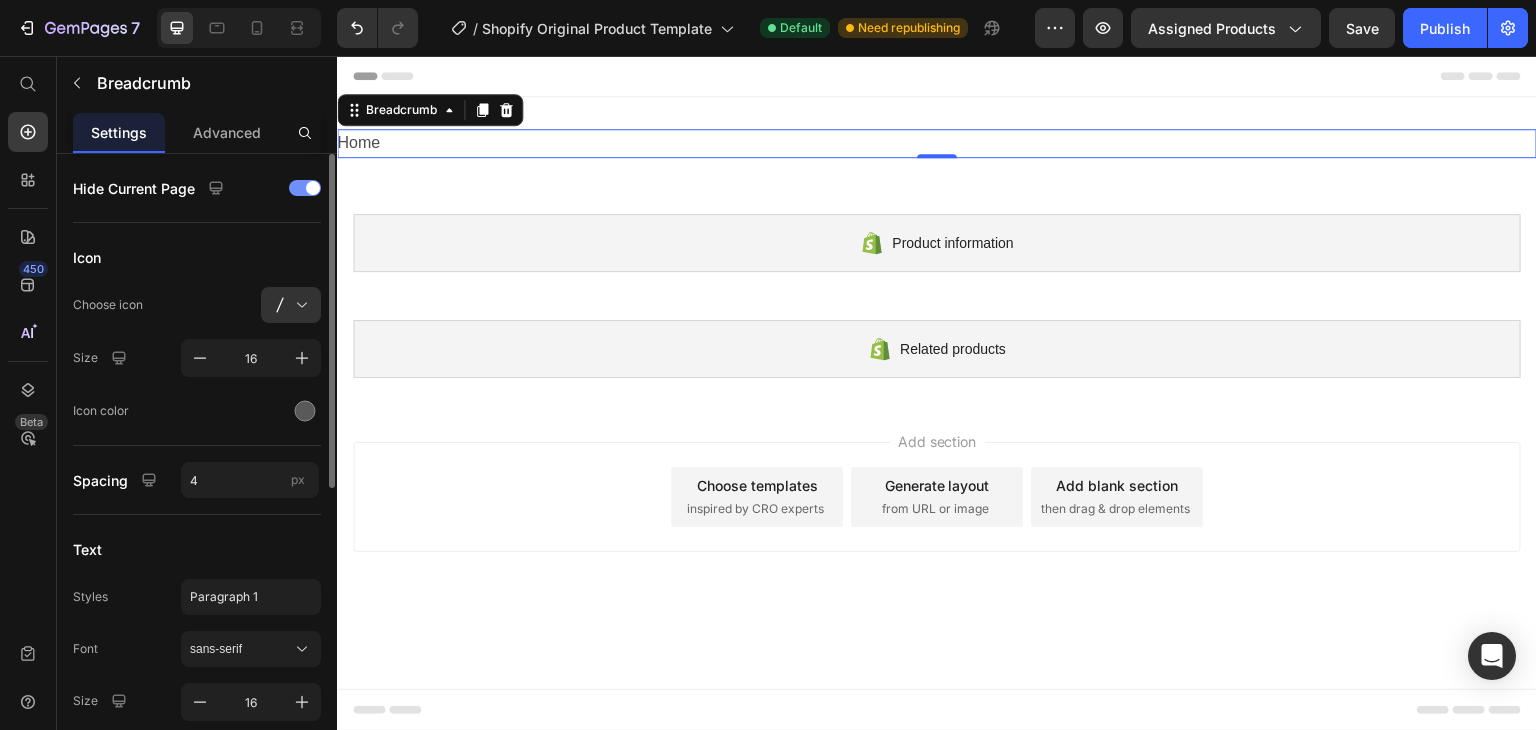 click at bounding box center (305, 188) 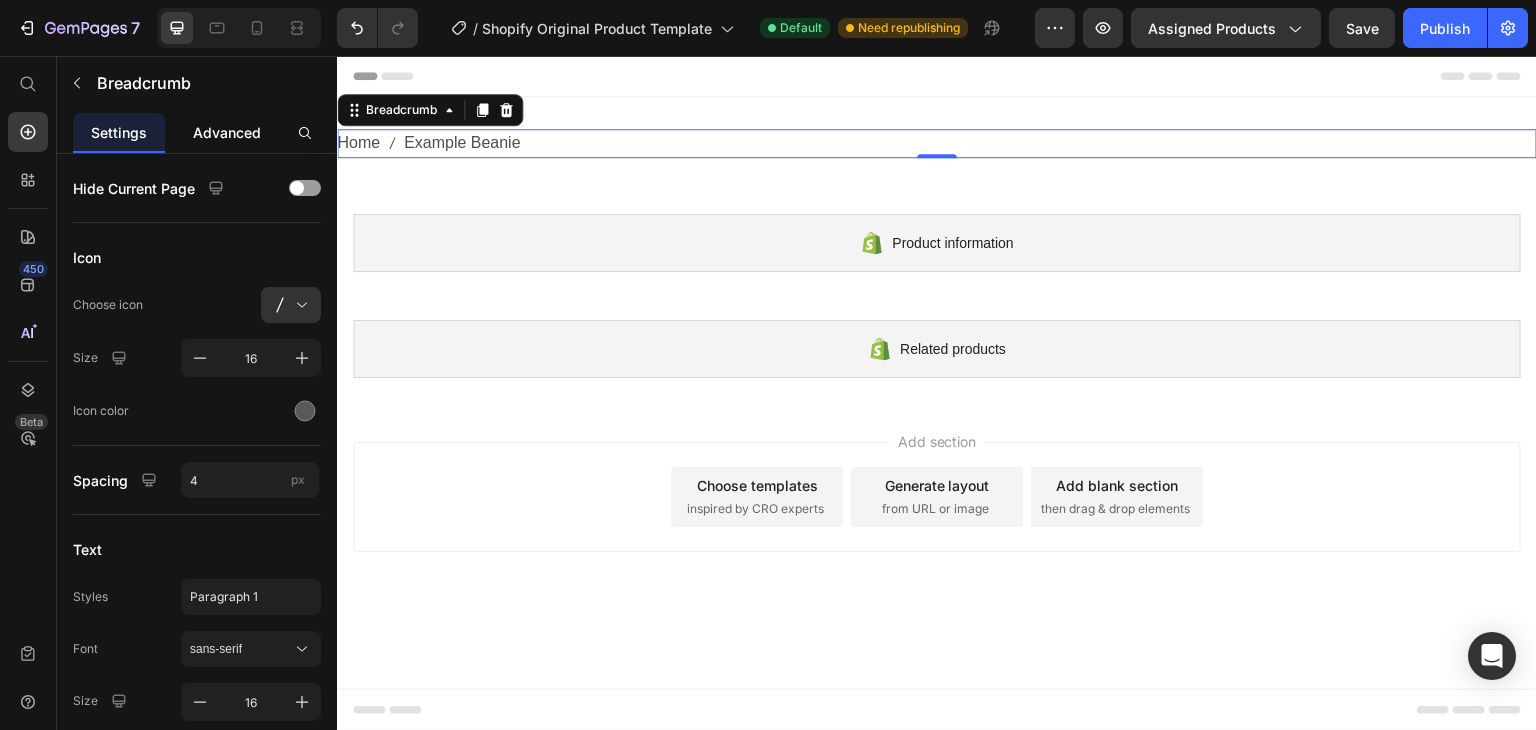 click on "Advanced" at bounding box center [227, 132] 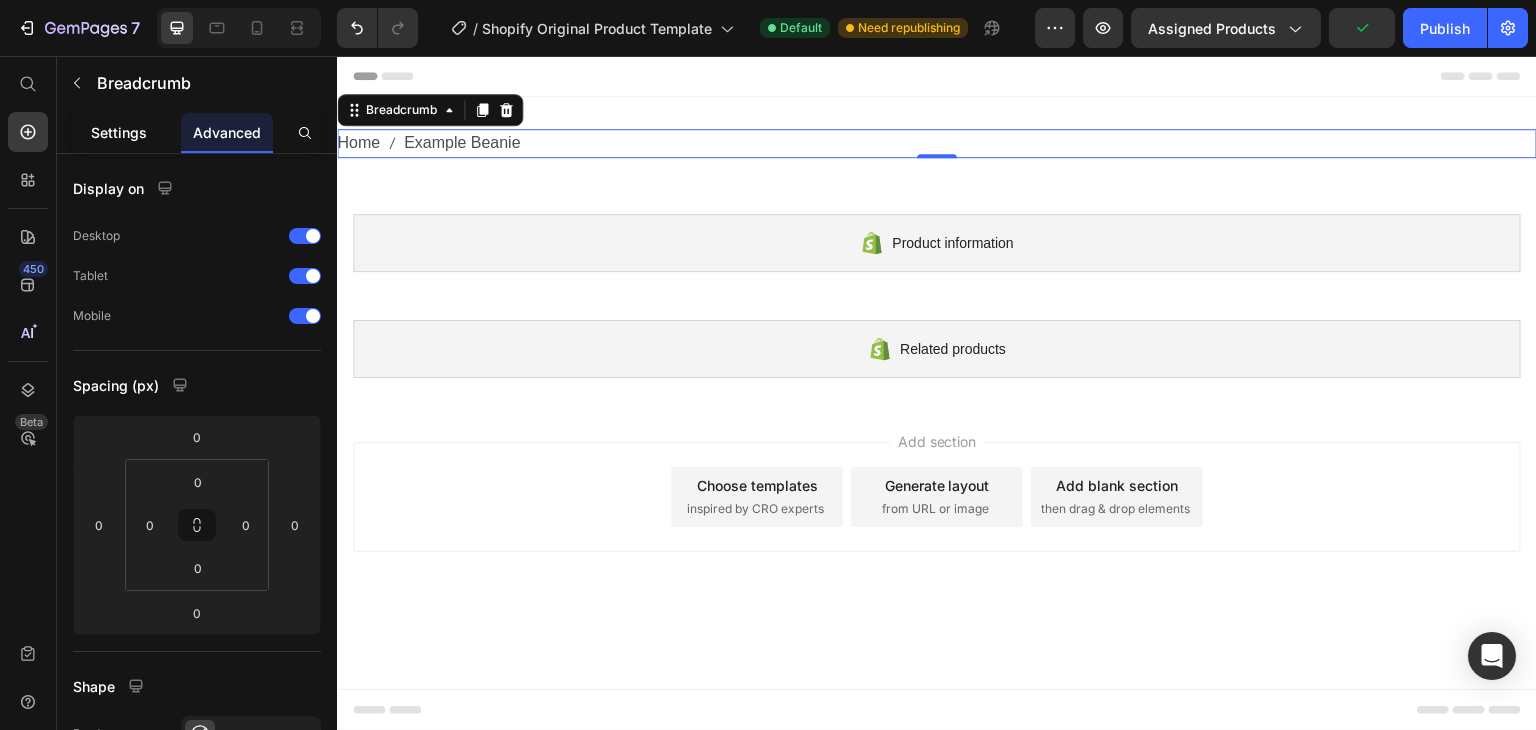 click on "Settings" at bounding box center (119, 132) 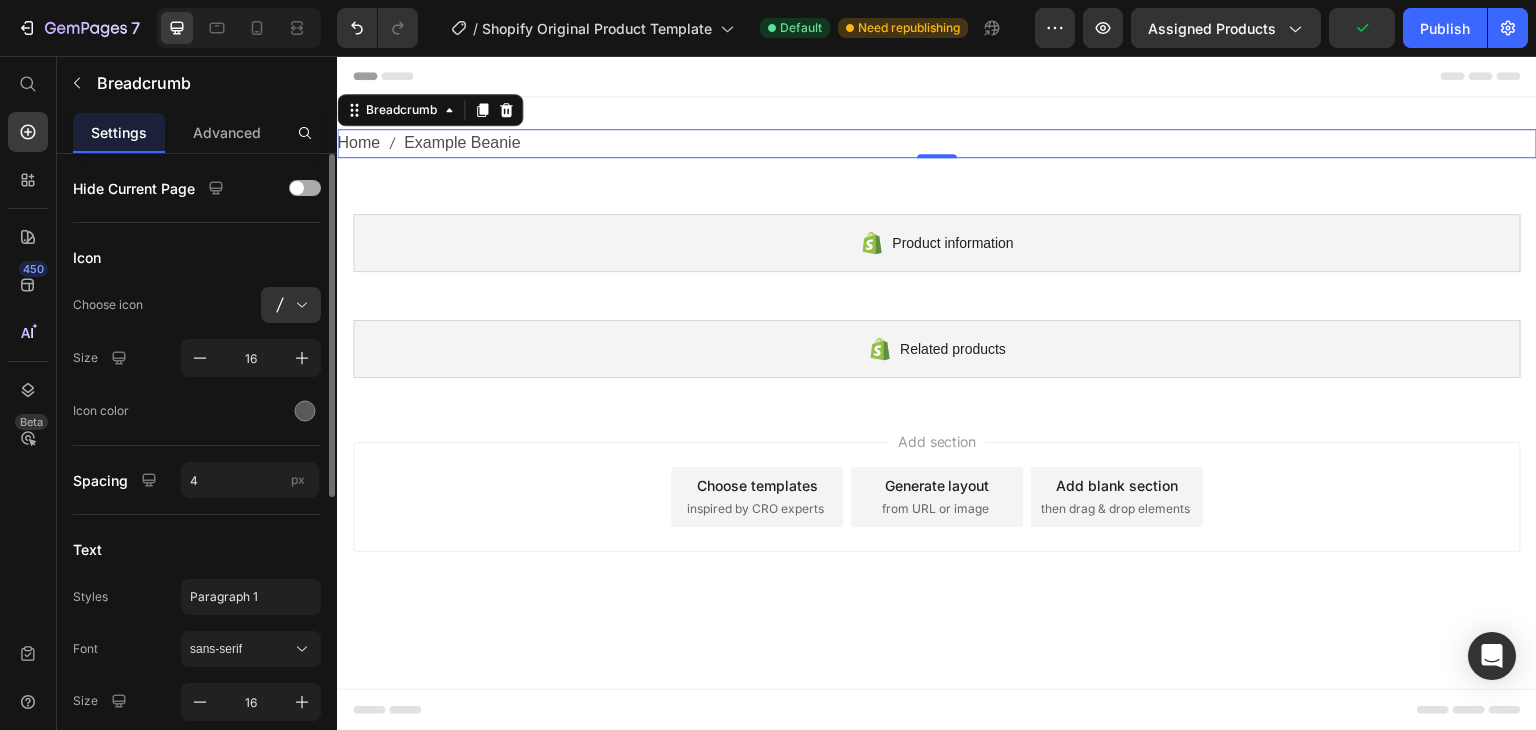 click at bounding box center (305, 188) 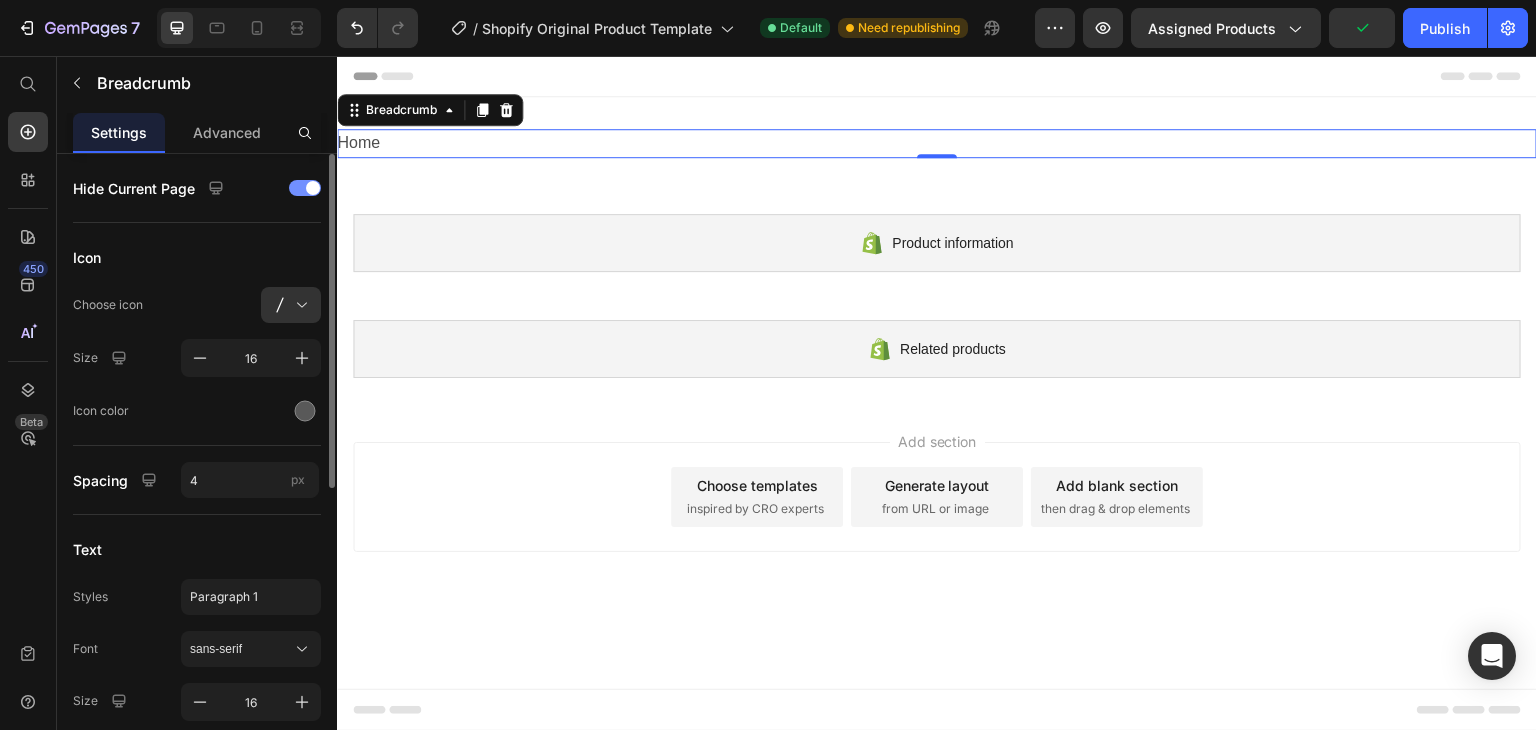 click at bounding box center (313, 188) 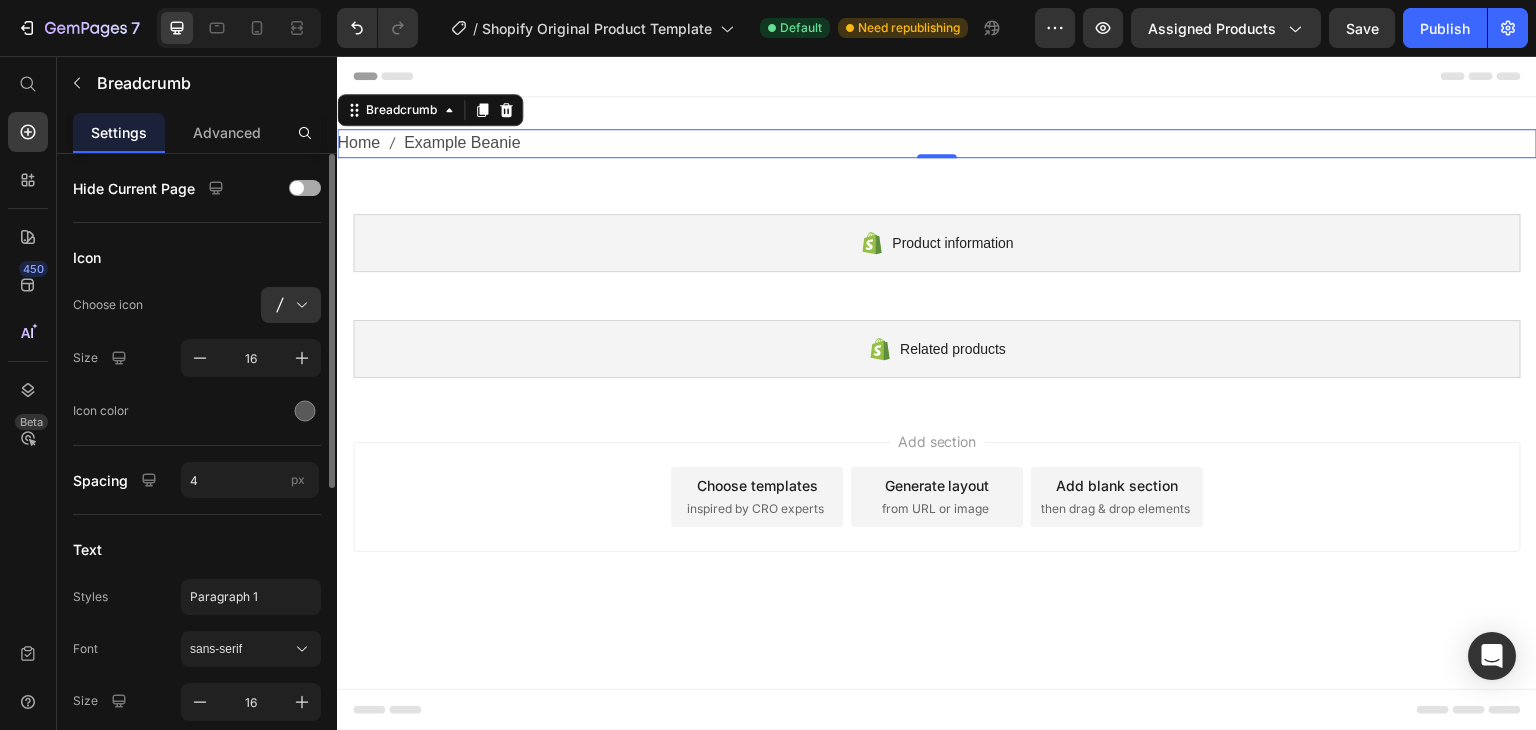 click at bounding box center [305, 188] 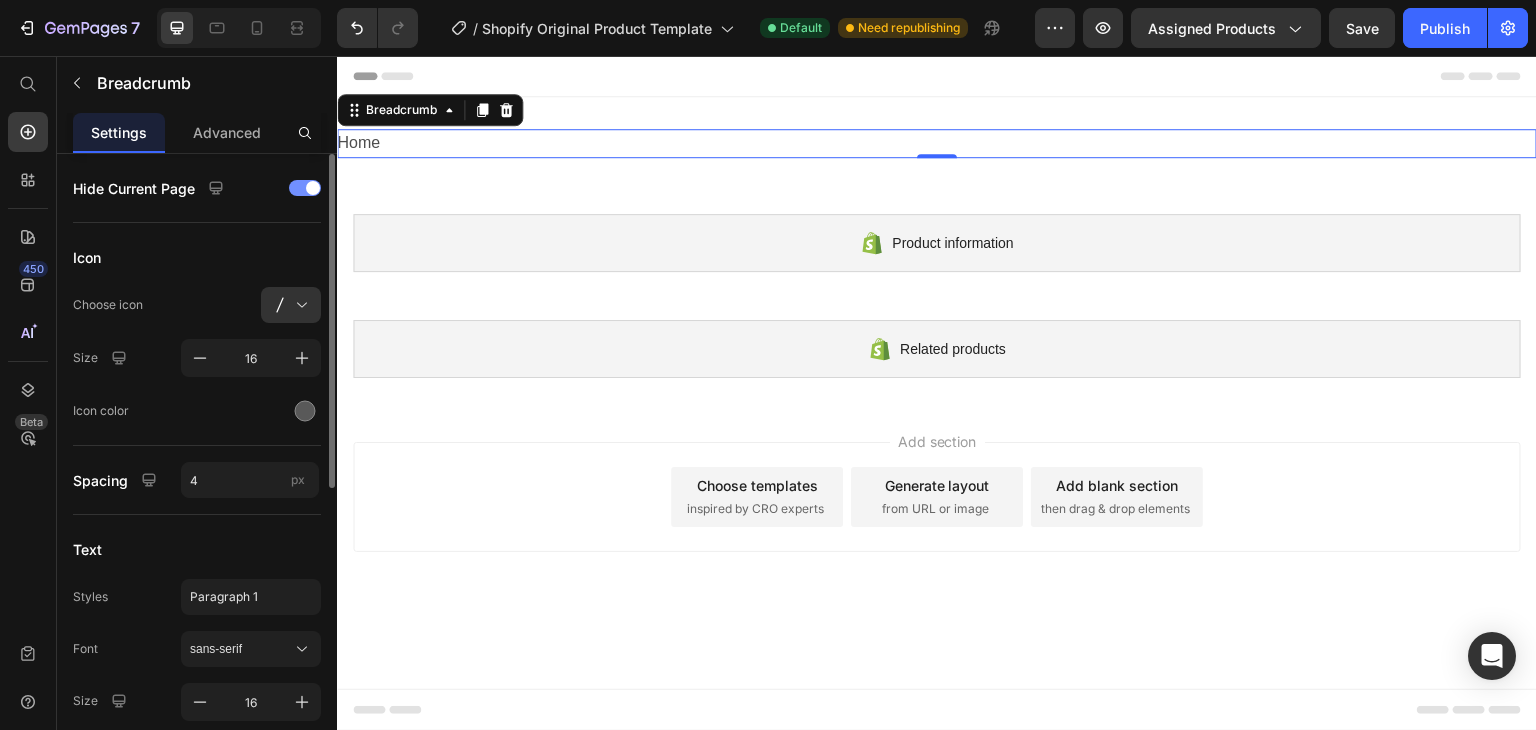 click at bounding box center (313, 188) 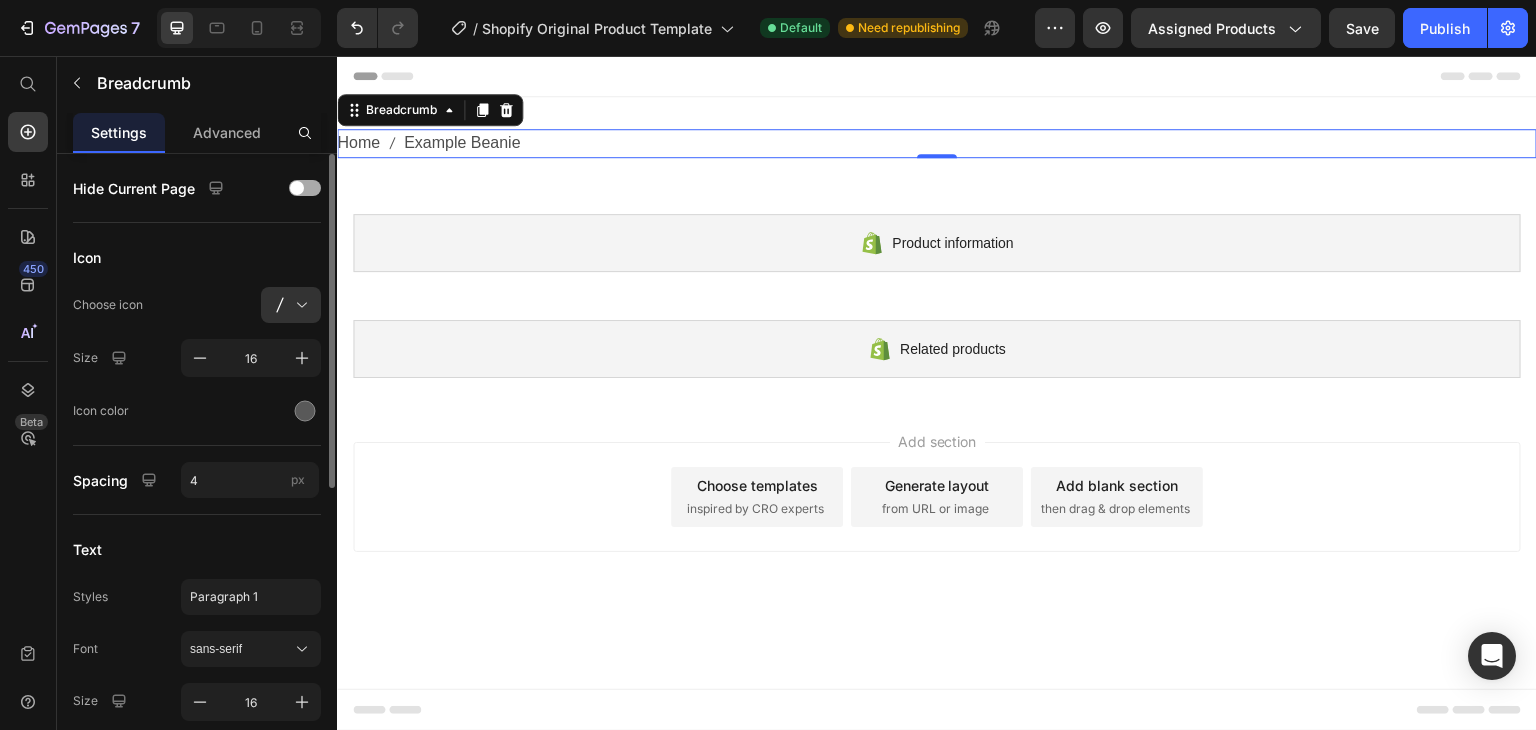 click at bounding box center (305, 188) 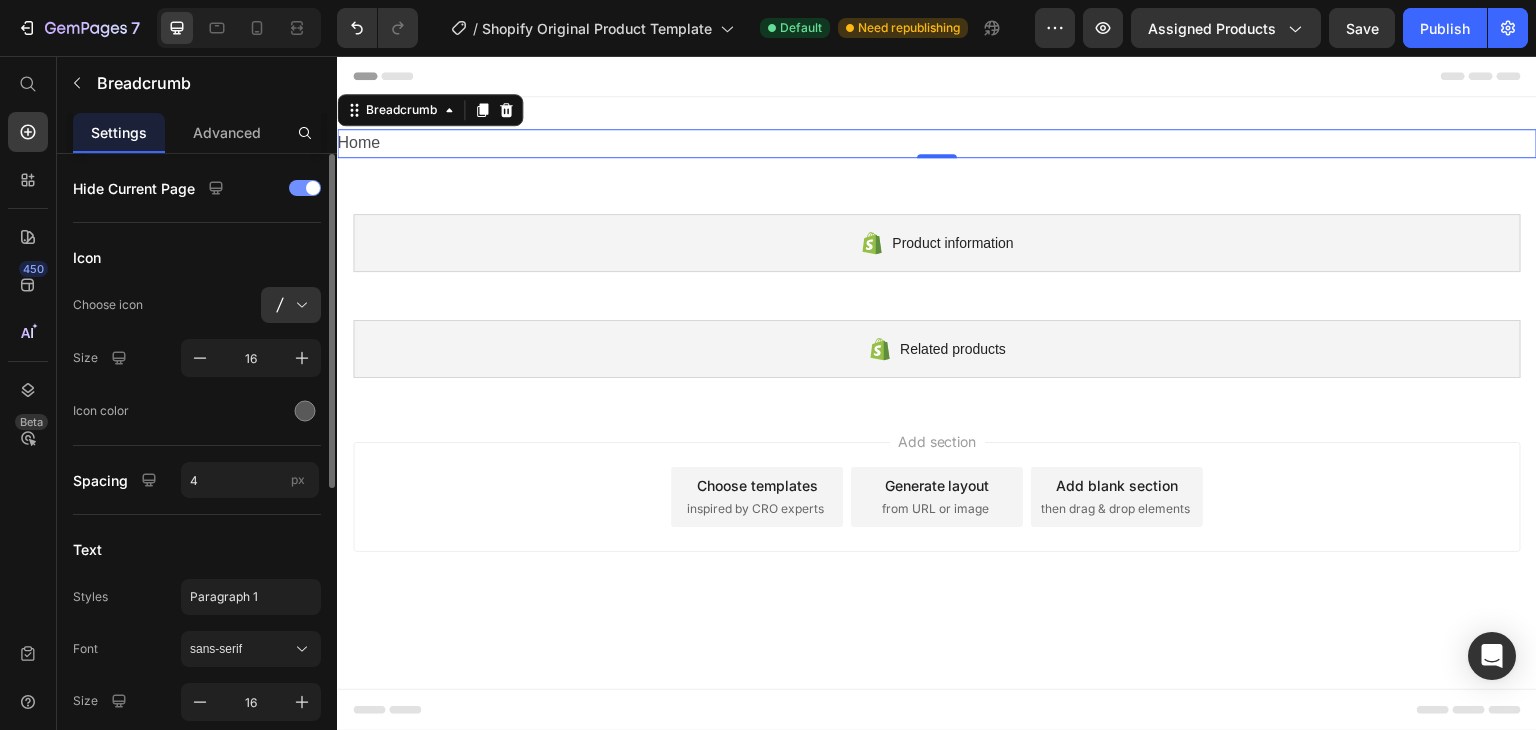 click at bounding box center (313, 188) 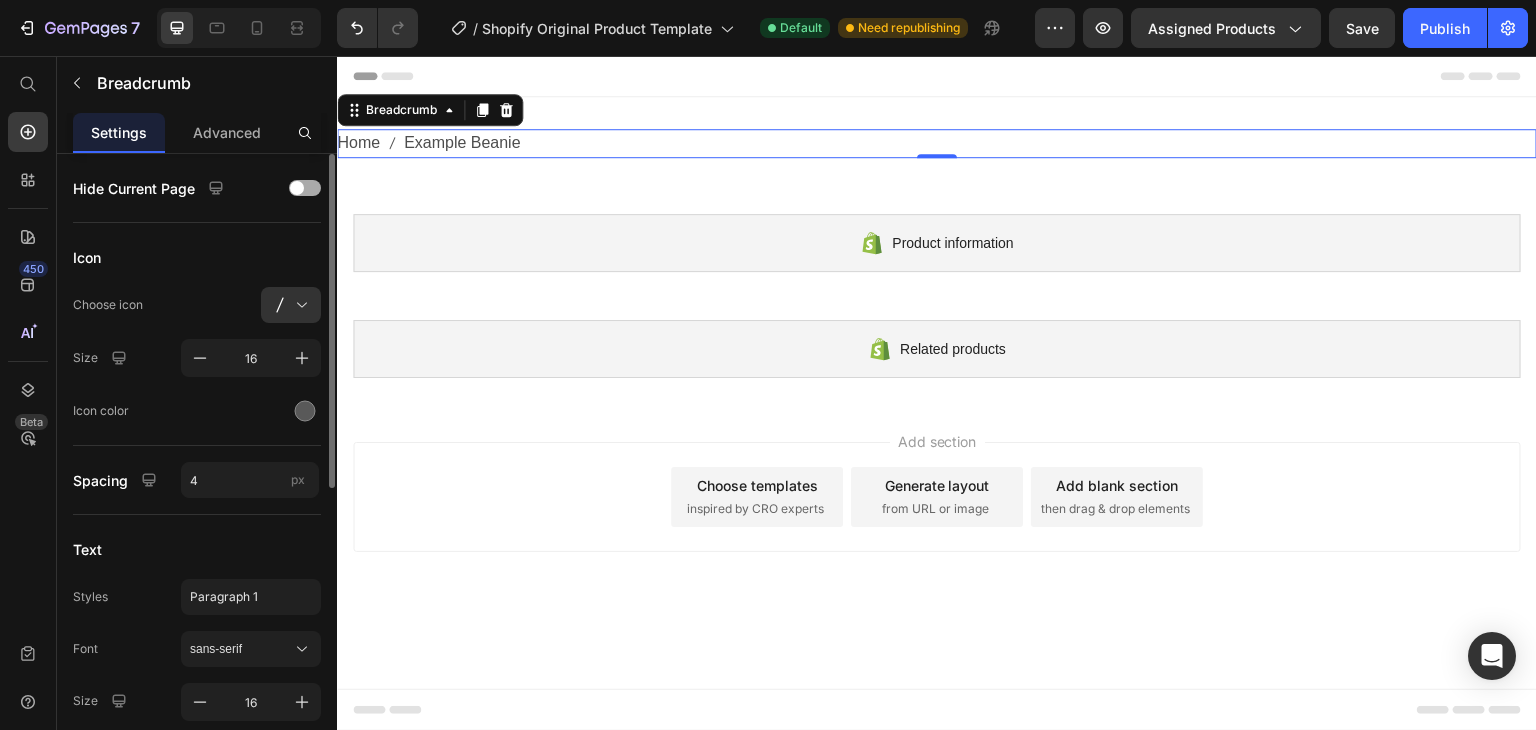 click at bounding box center (305, 188) 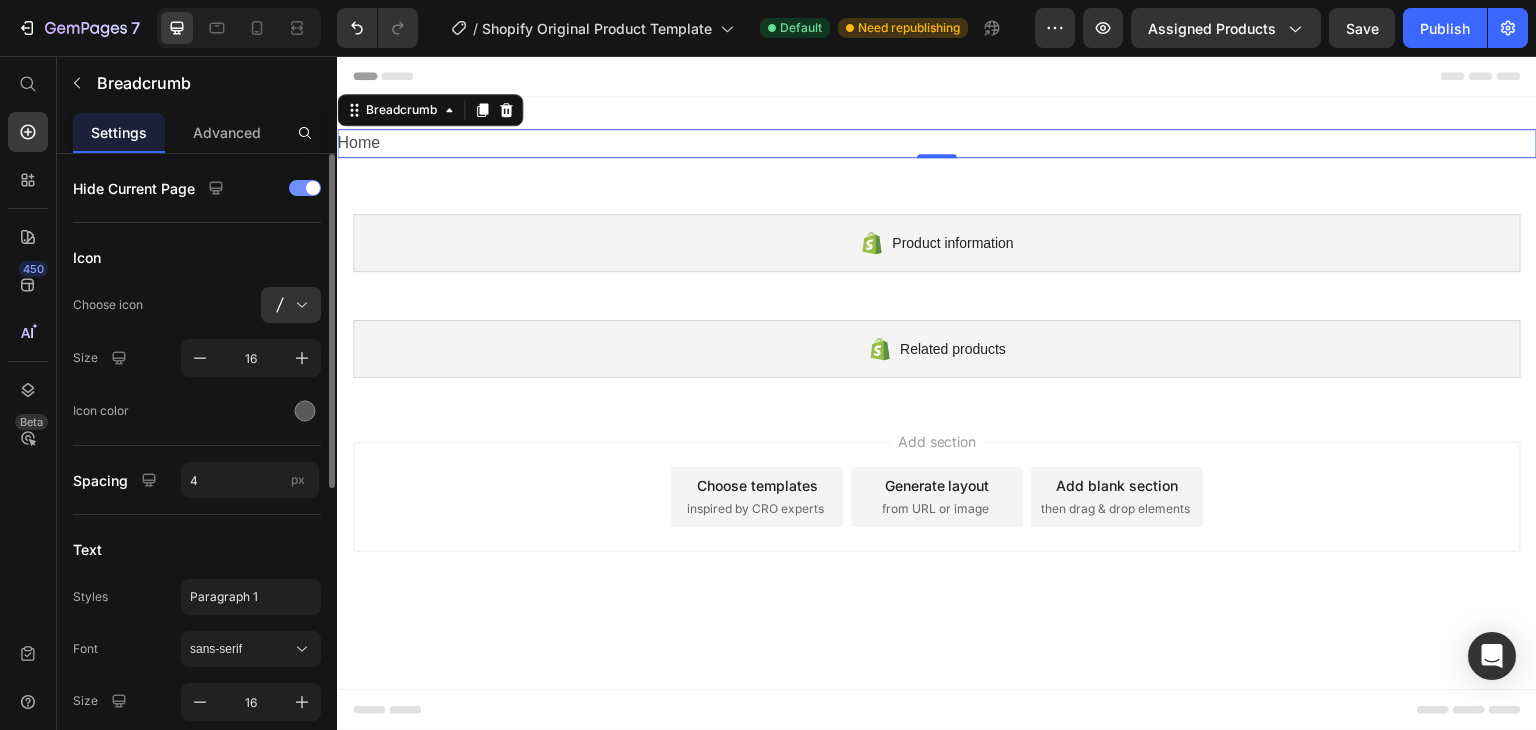 click at bounding box center (313, 188) 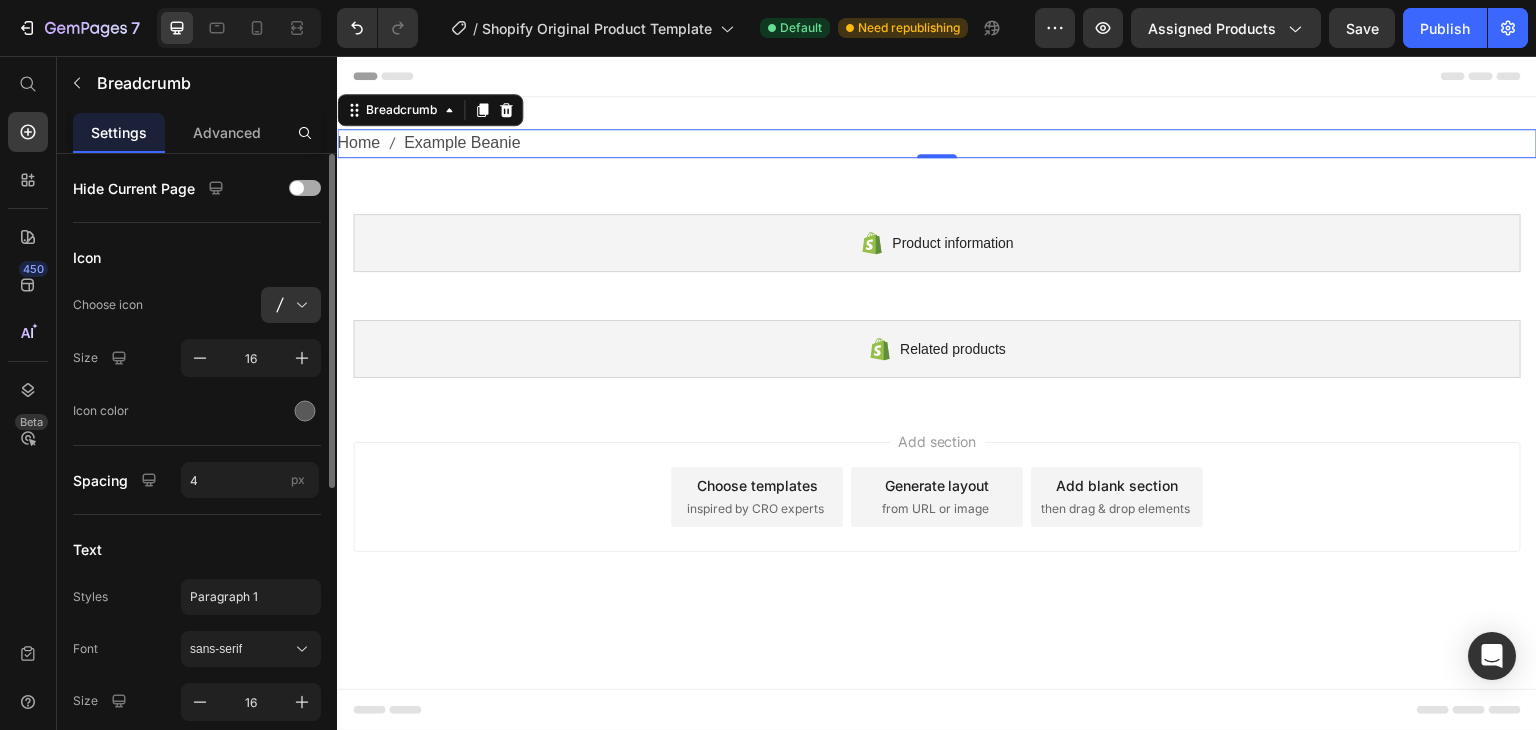 click at bounding box center (305, 188) 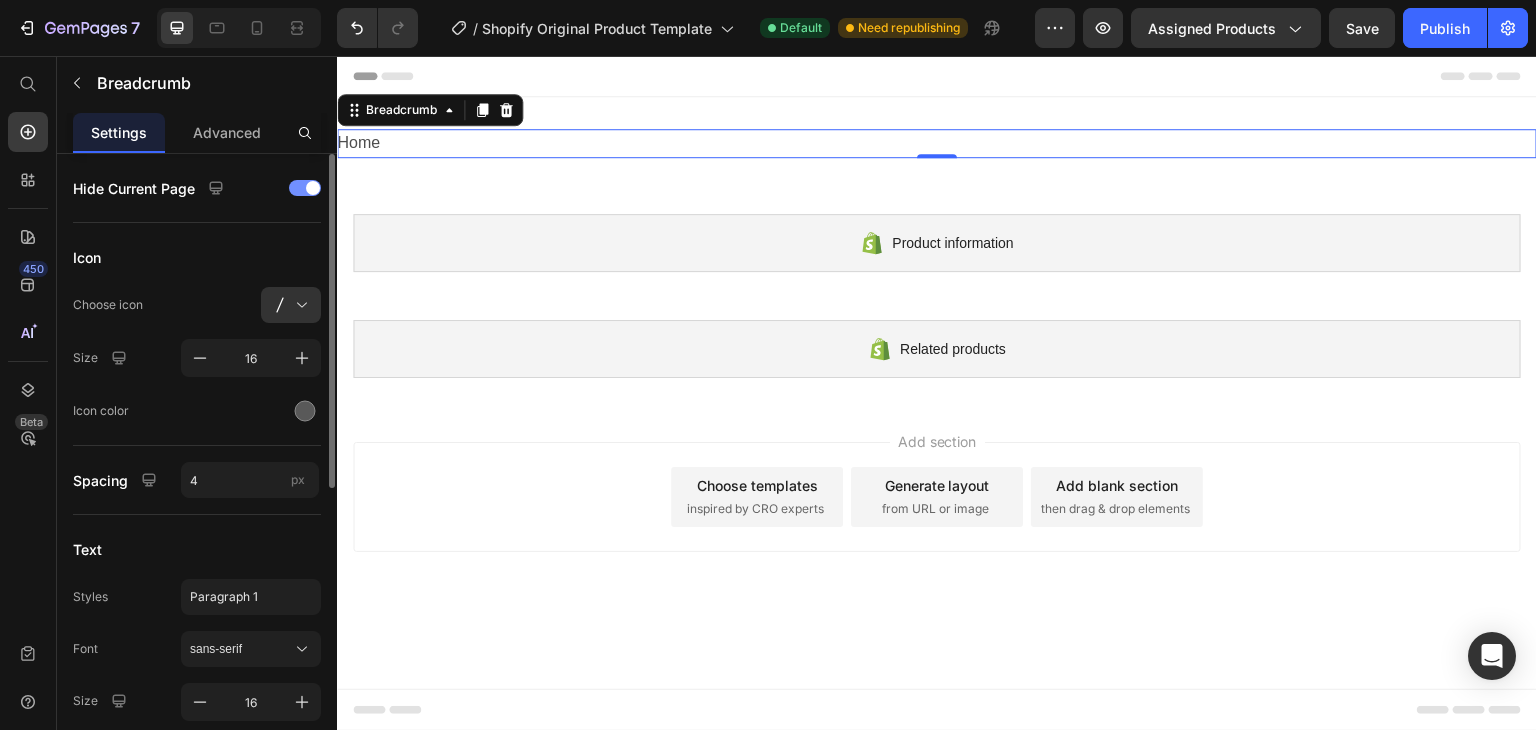 click at bounding box center [313, 188] 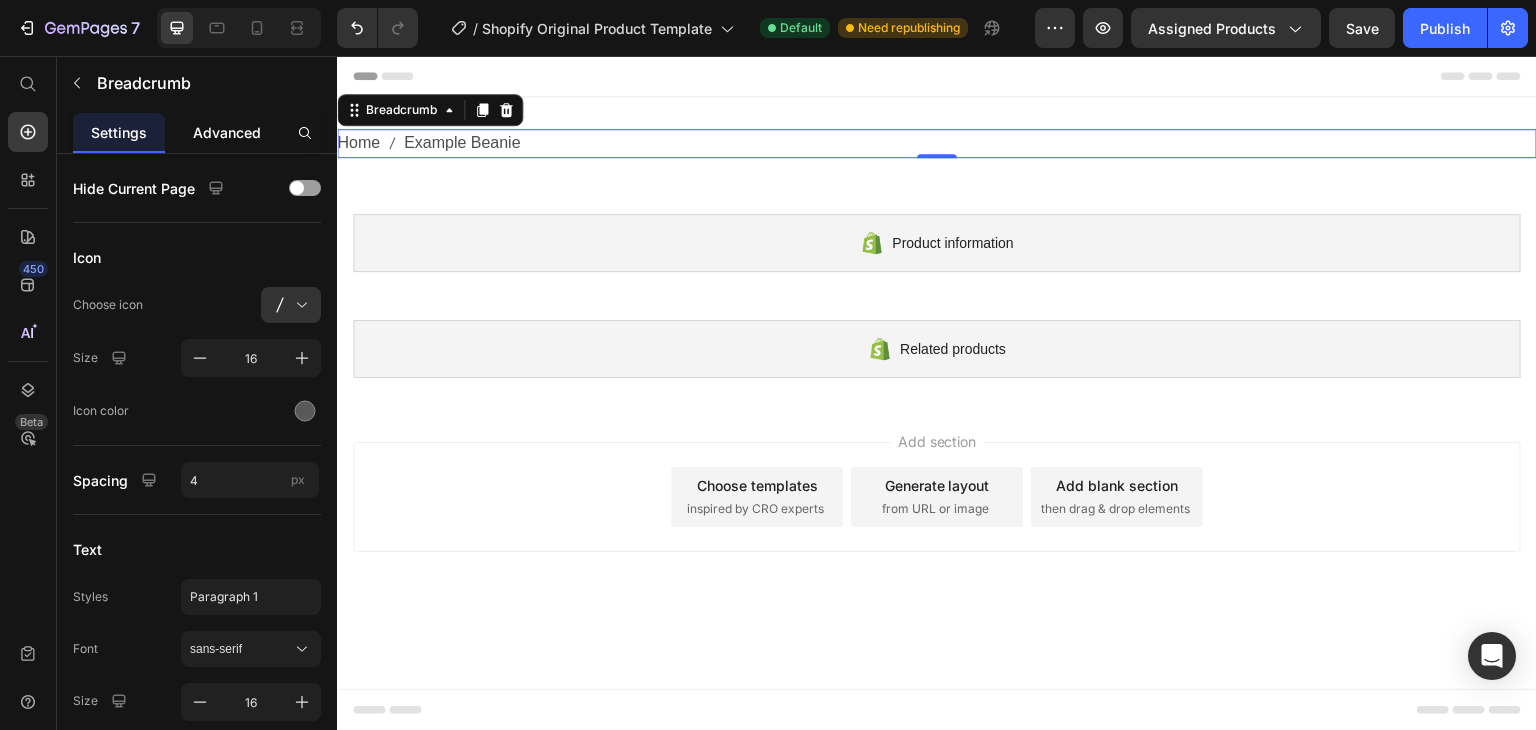 click on "Advanced" at bounding box center (227, 132) 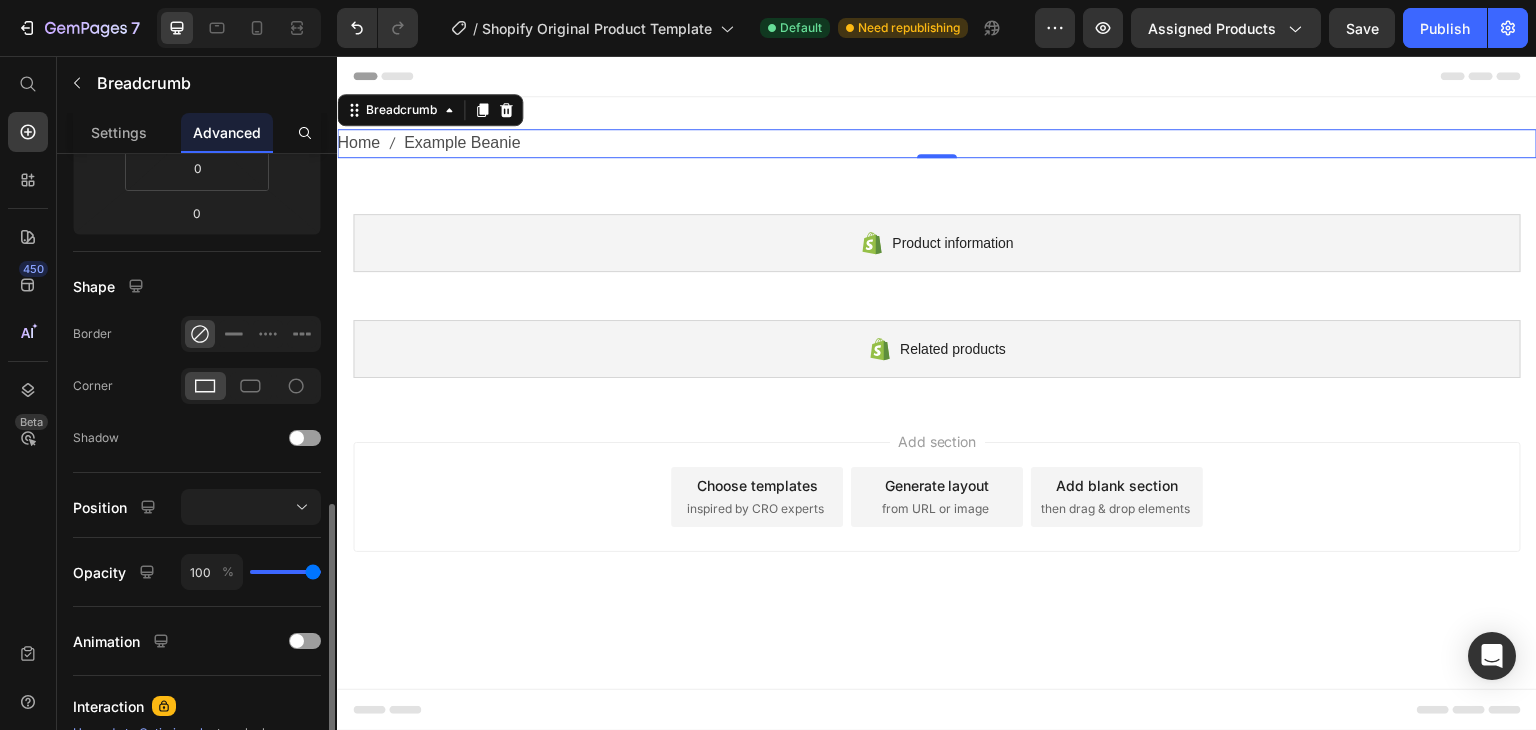 scroll, scrollTop: 500, scrollLeft: 0, axis: vertical 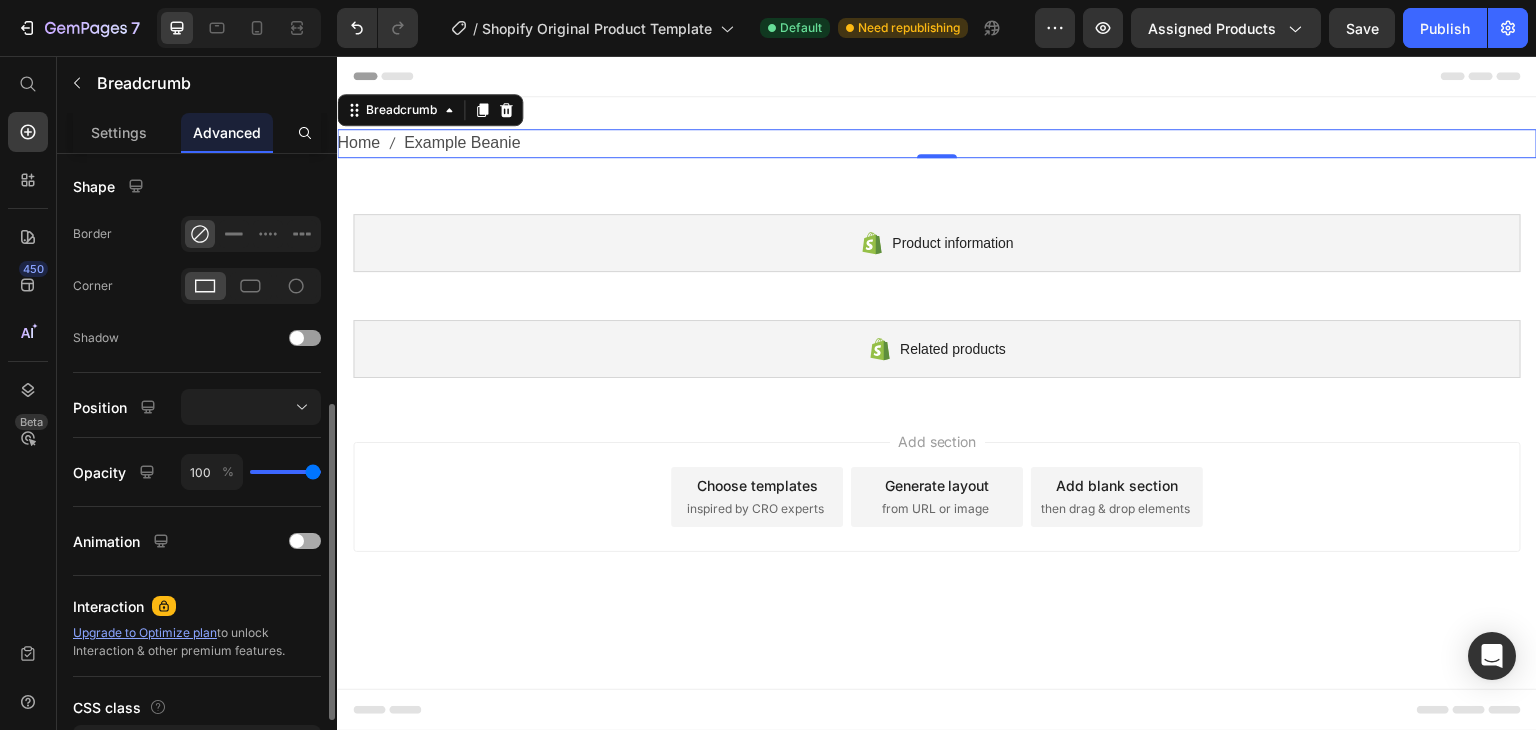 click at bounding box center (297, 541) 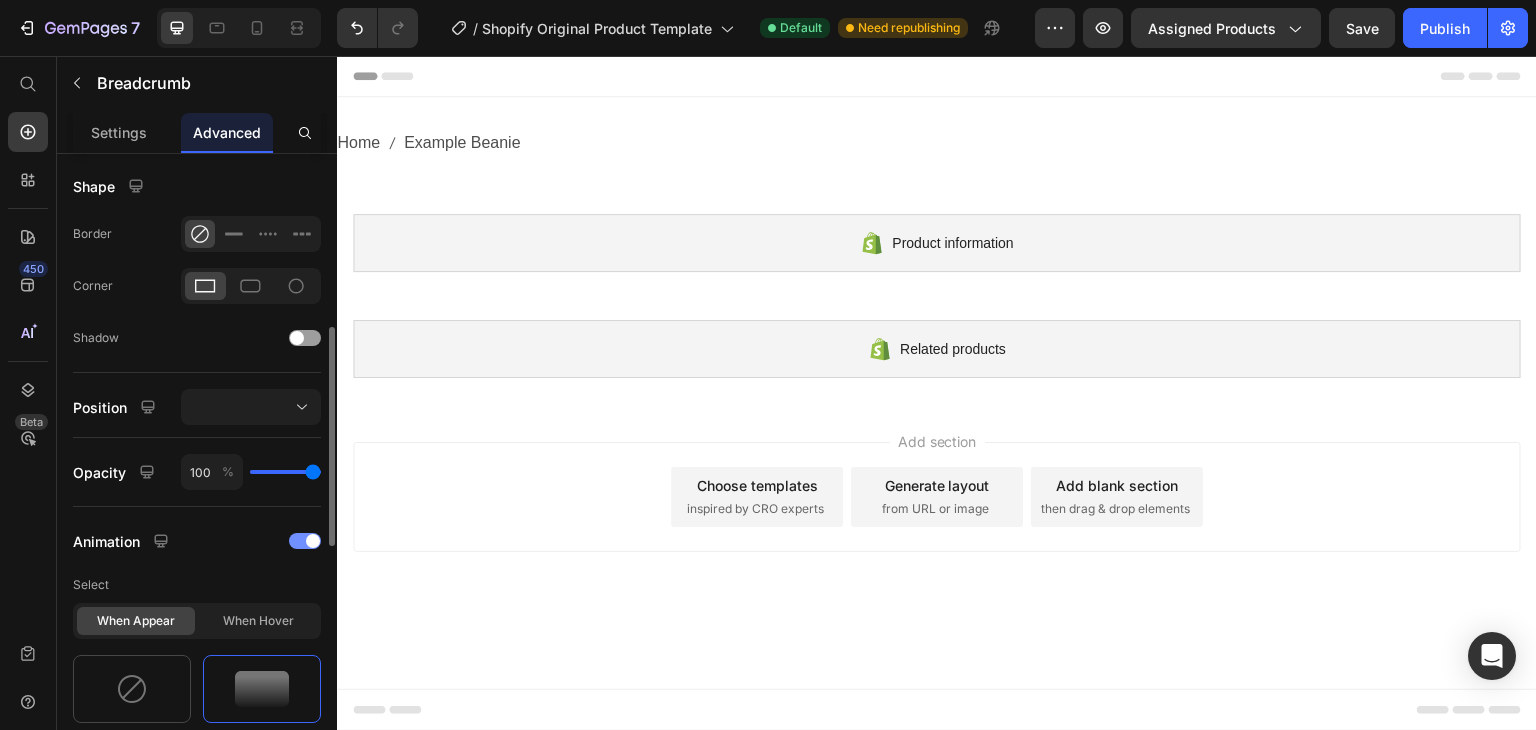 click at bounding box center (305, 541) 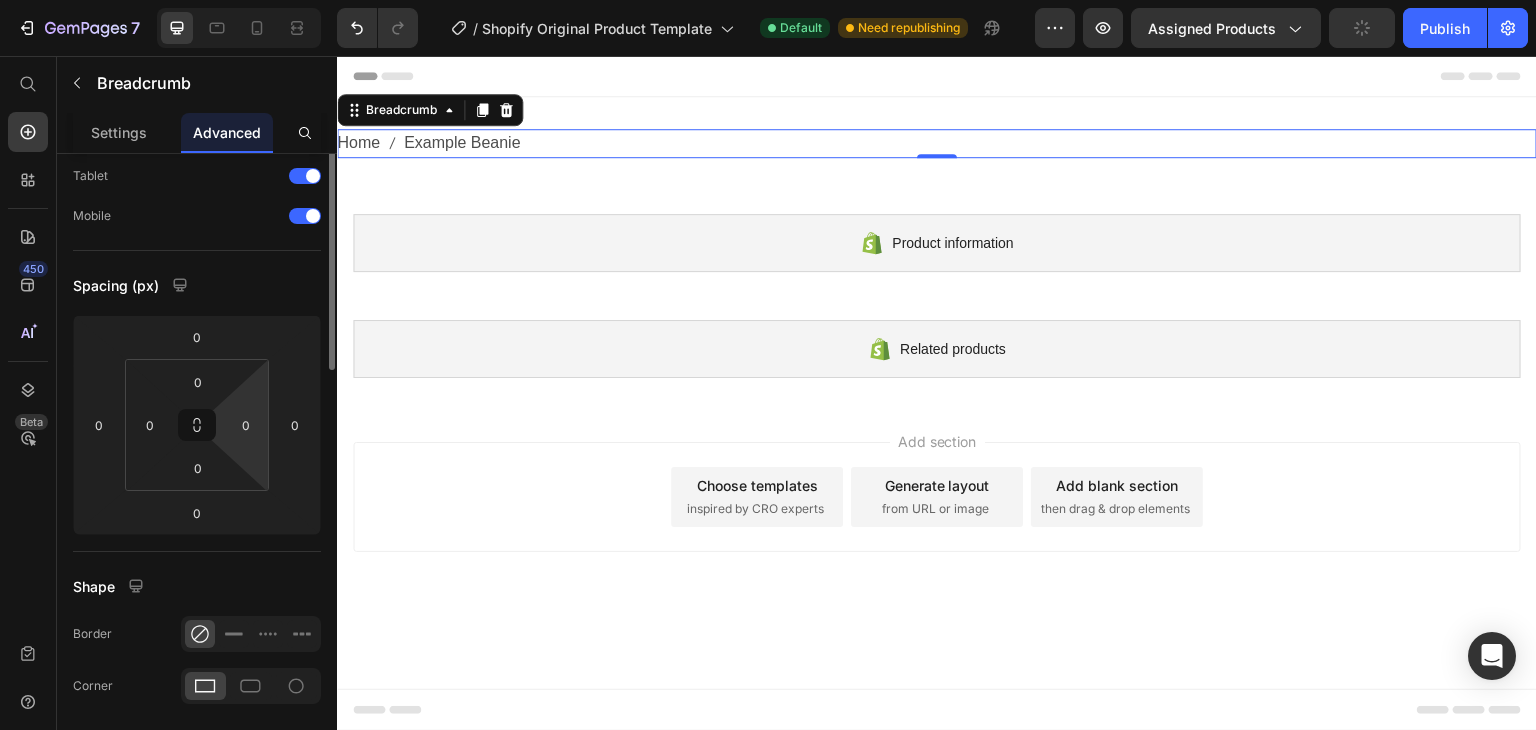 scroll, scrollTop: 0, scrollLeft: 0, axis: both 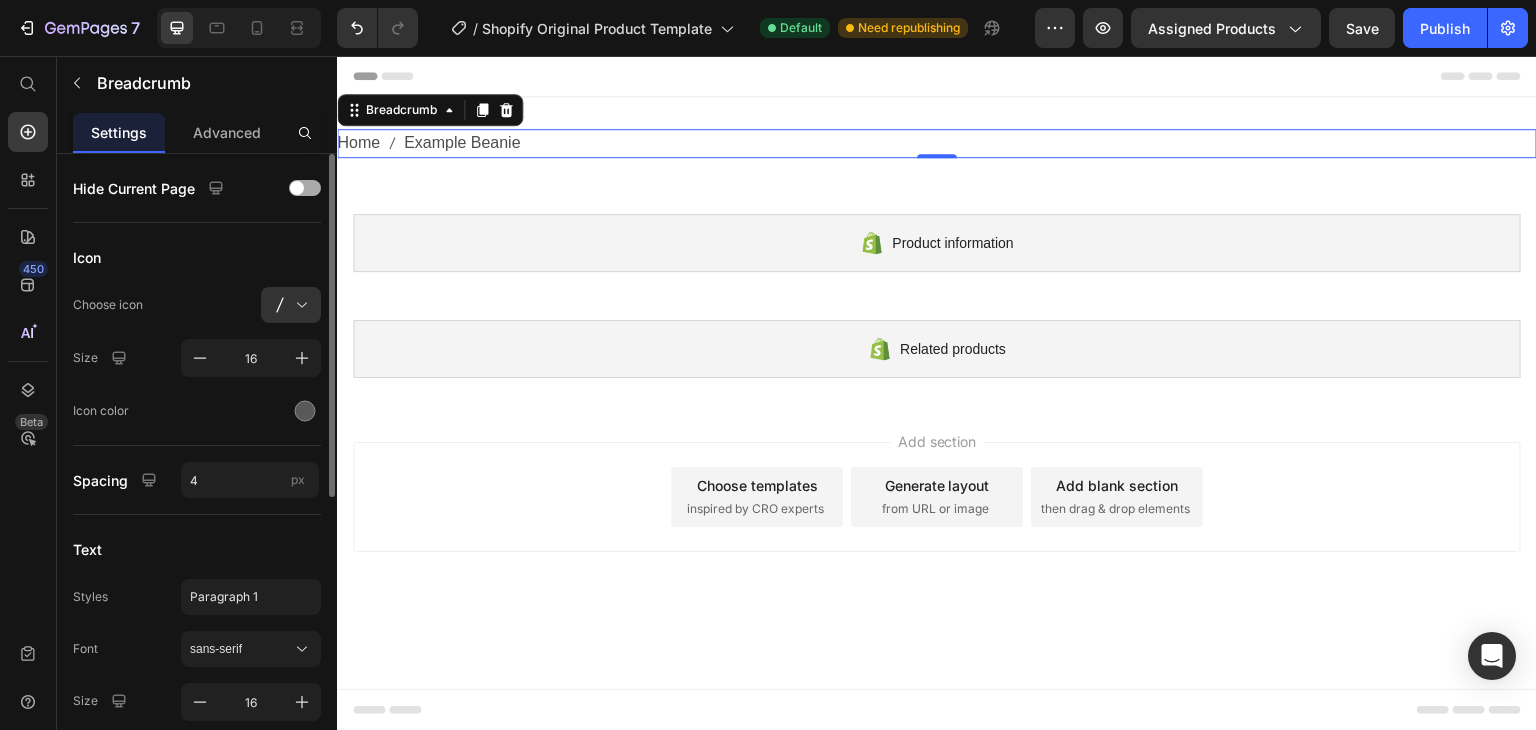 click at bounding box center (305, 188) 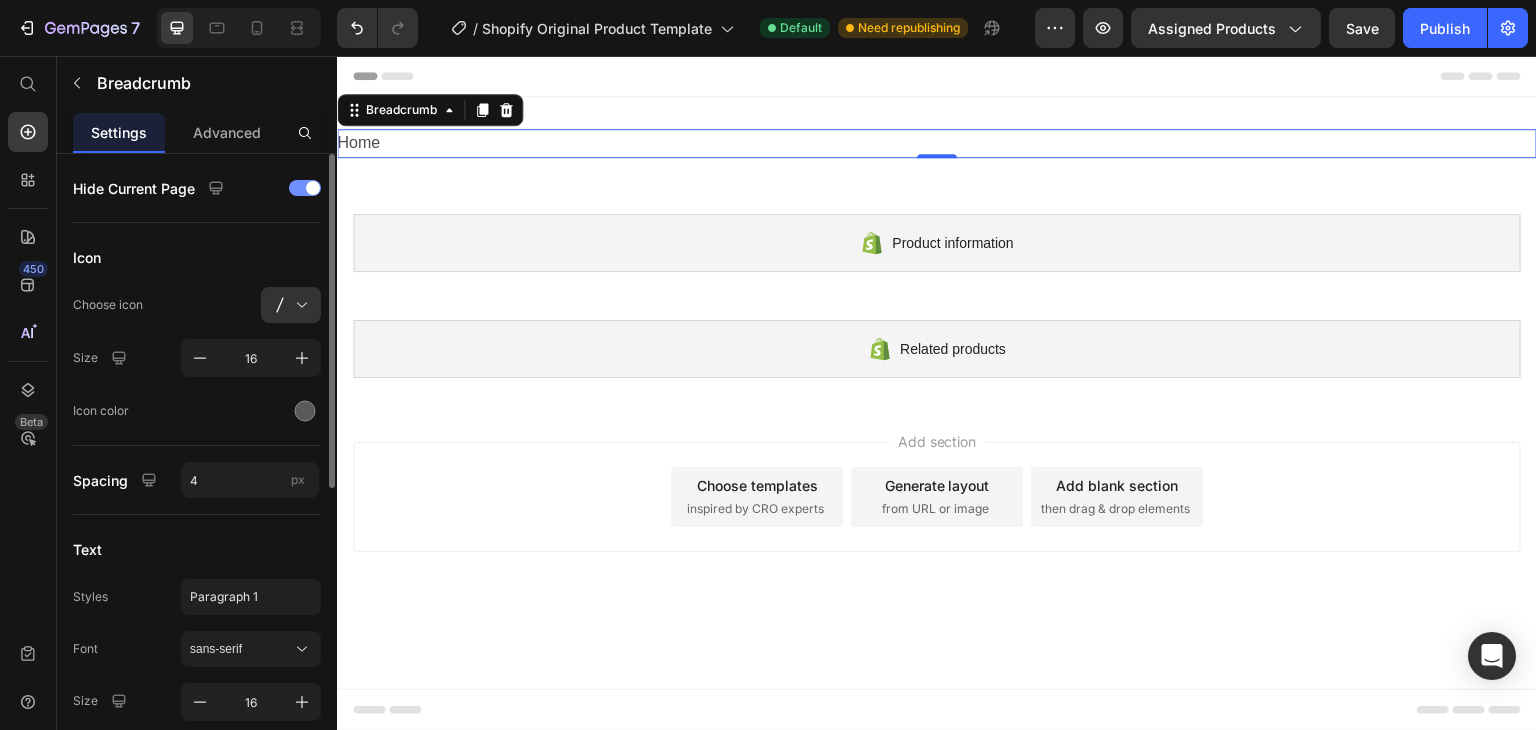 click on "Hide Current Page" 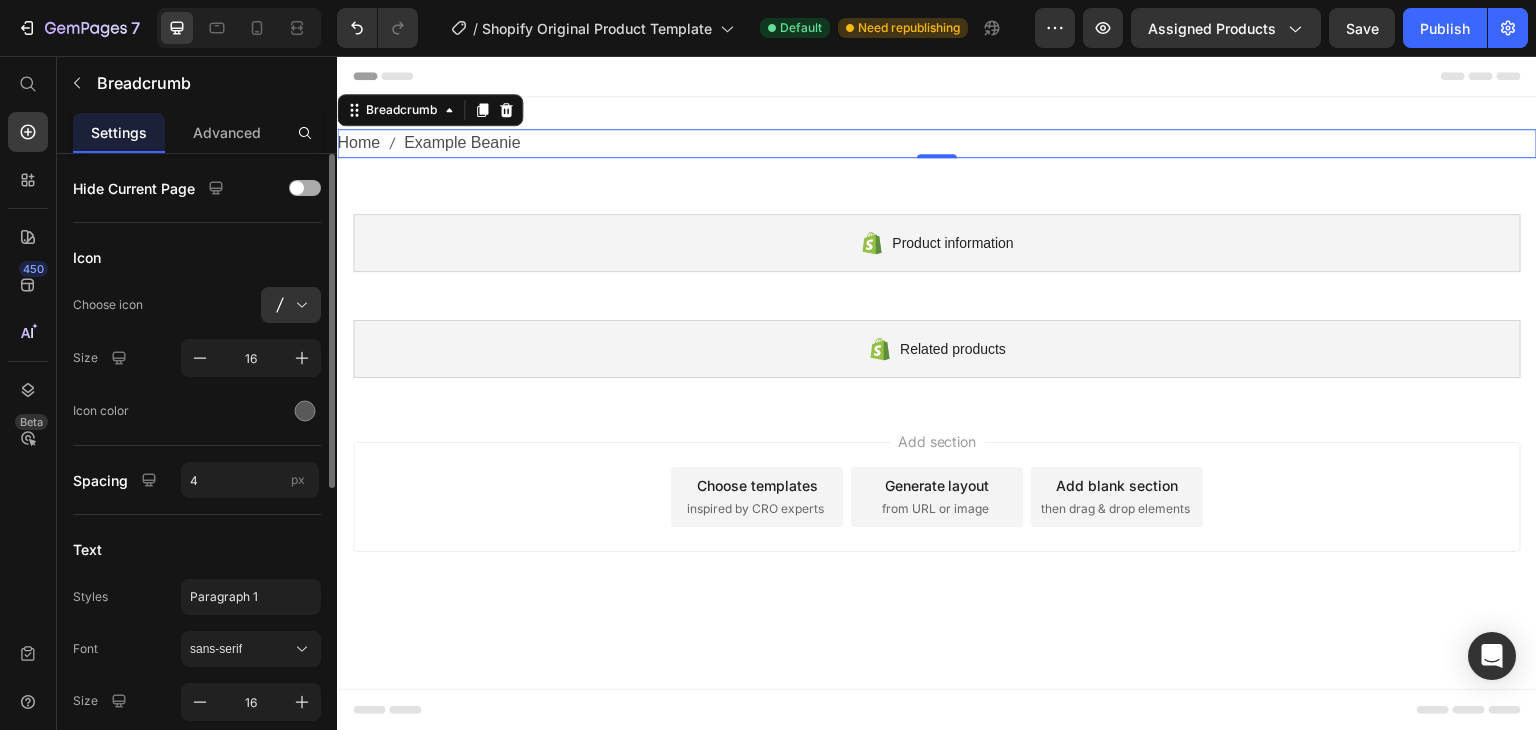 click at bounding box center (297, 188) 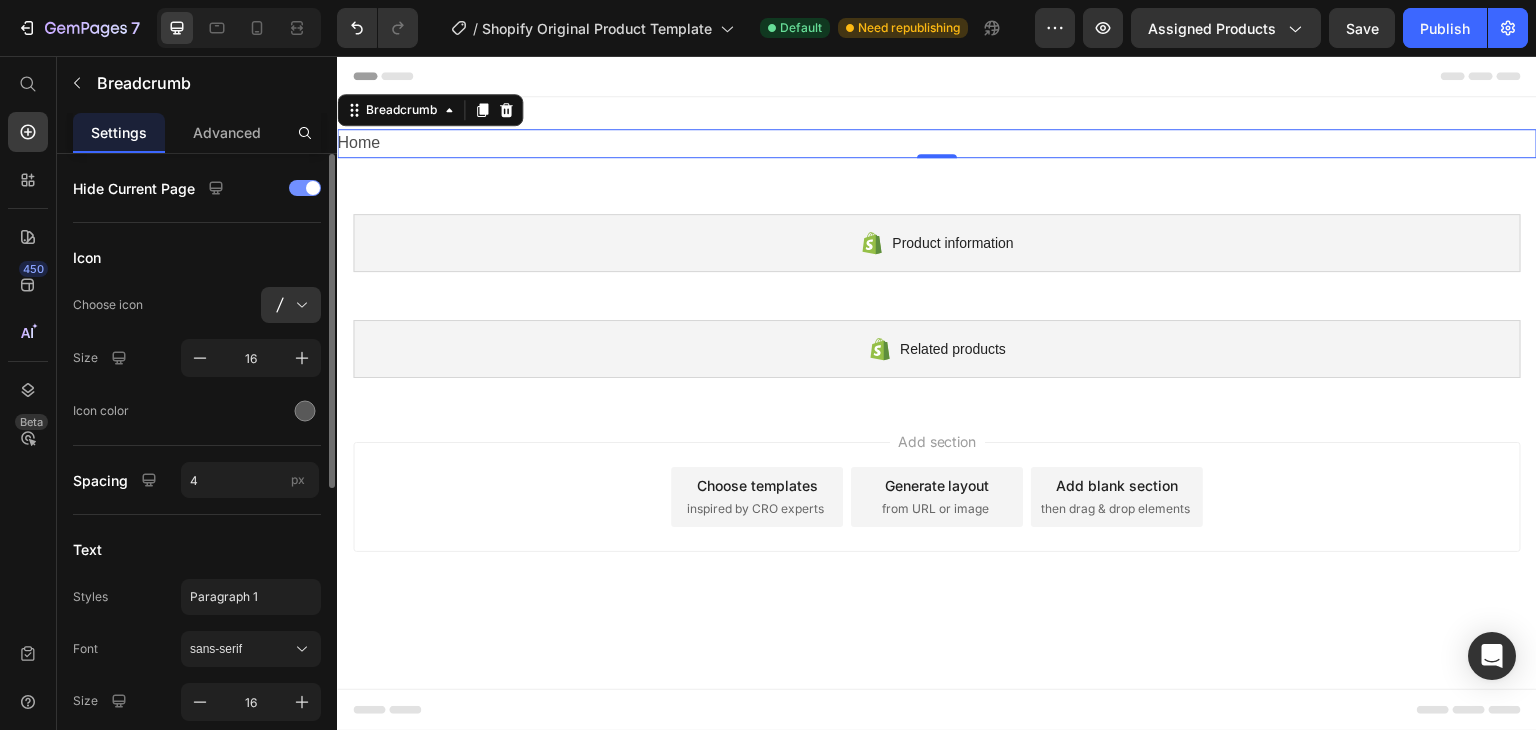 click at bounding box center (305, 188) 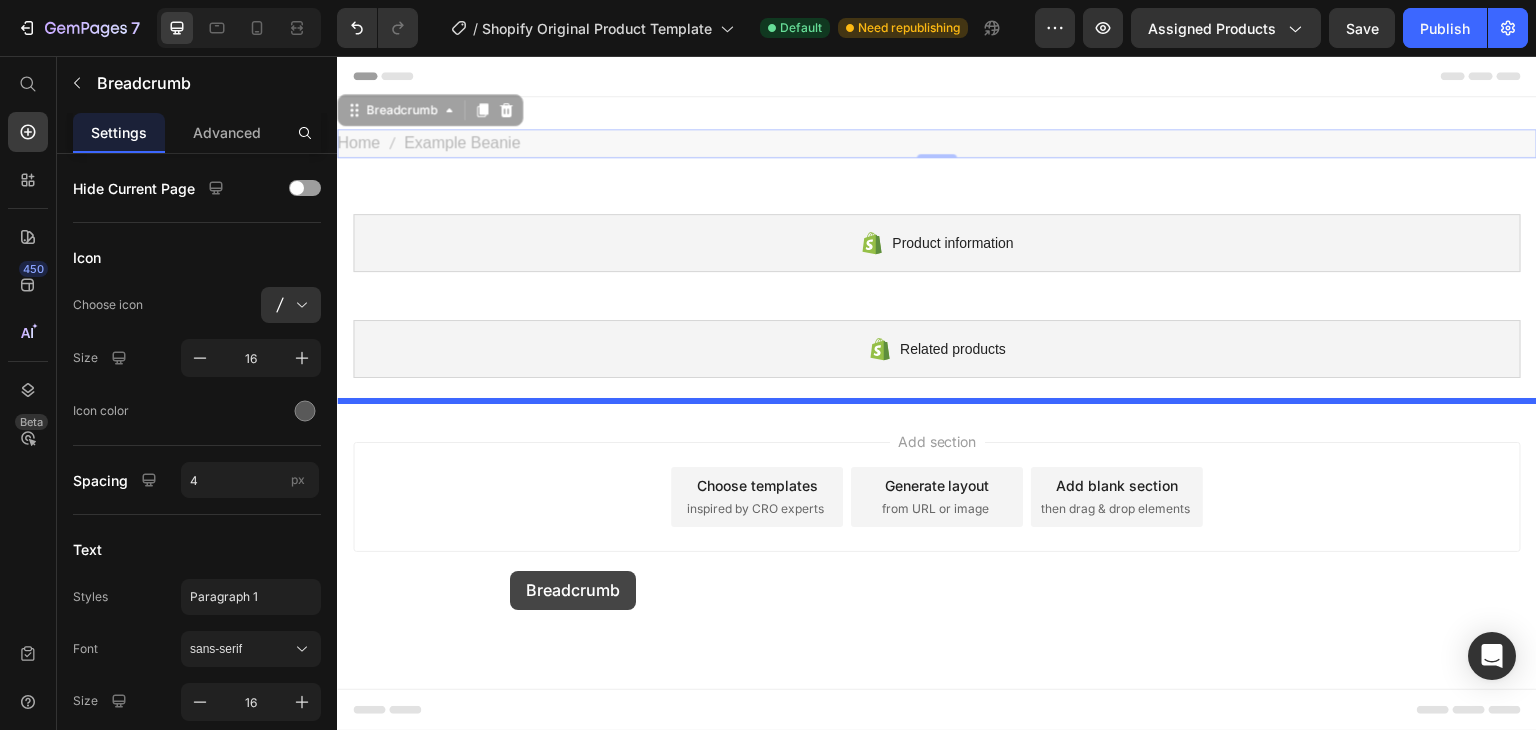 drag, startPoint x: 404, startPoint y: 137, endPoint x: 510, endPoint y: 571, distance: 446.7572 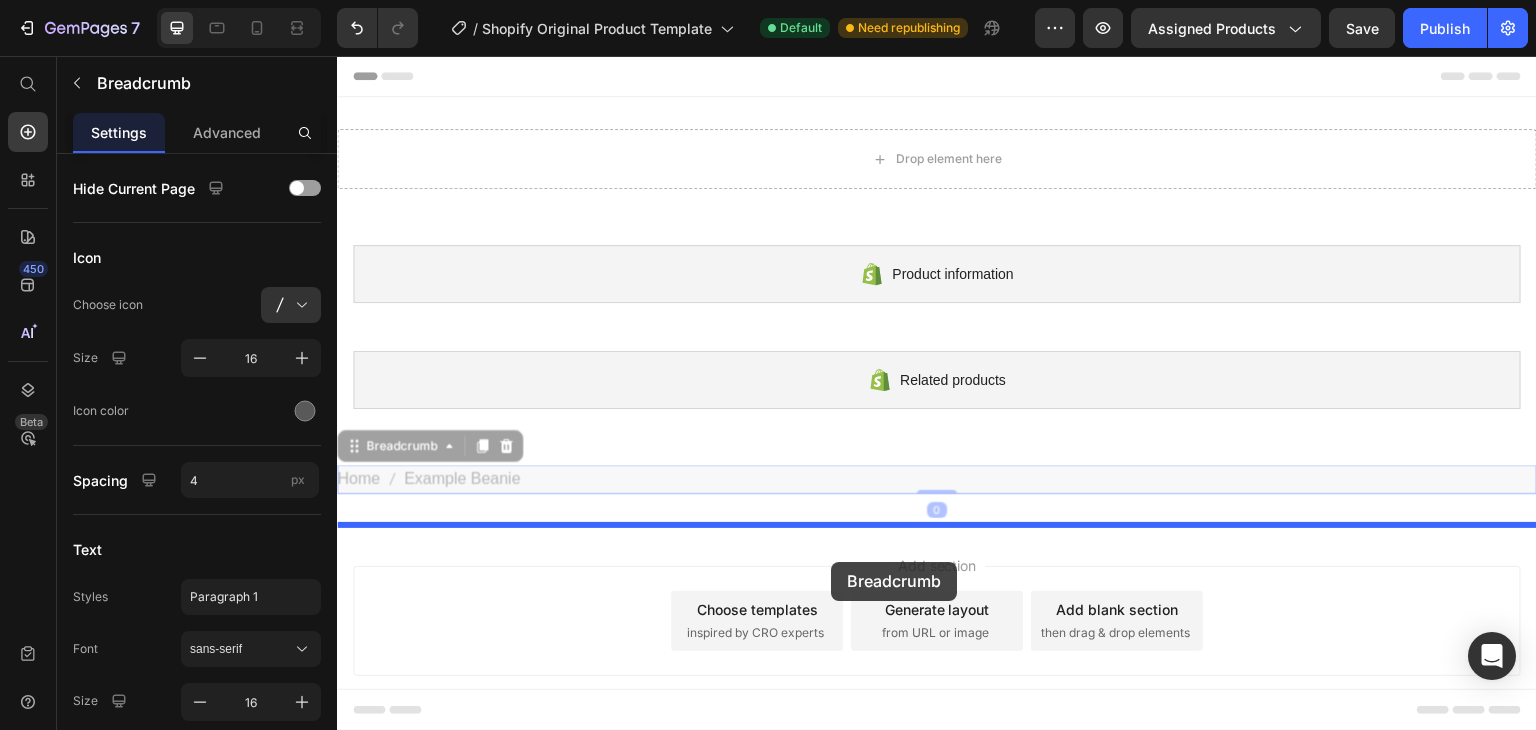 drag, startPoint x: 831, startPoint y: 478, endPoint x: 831, endPoint y: 562, distance: 84 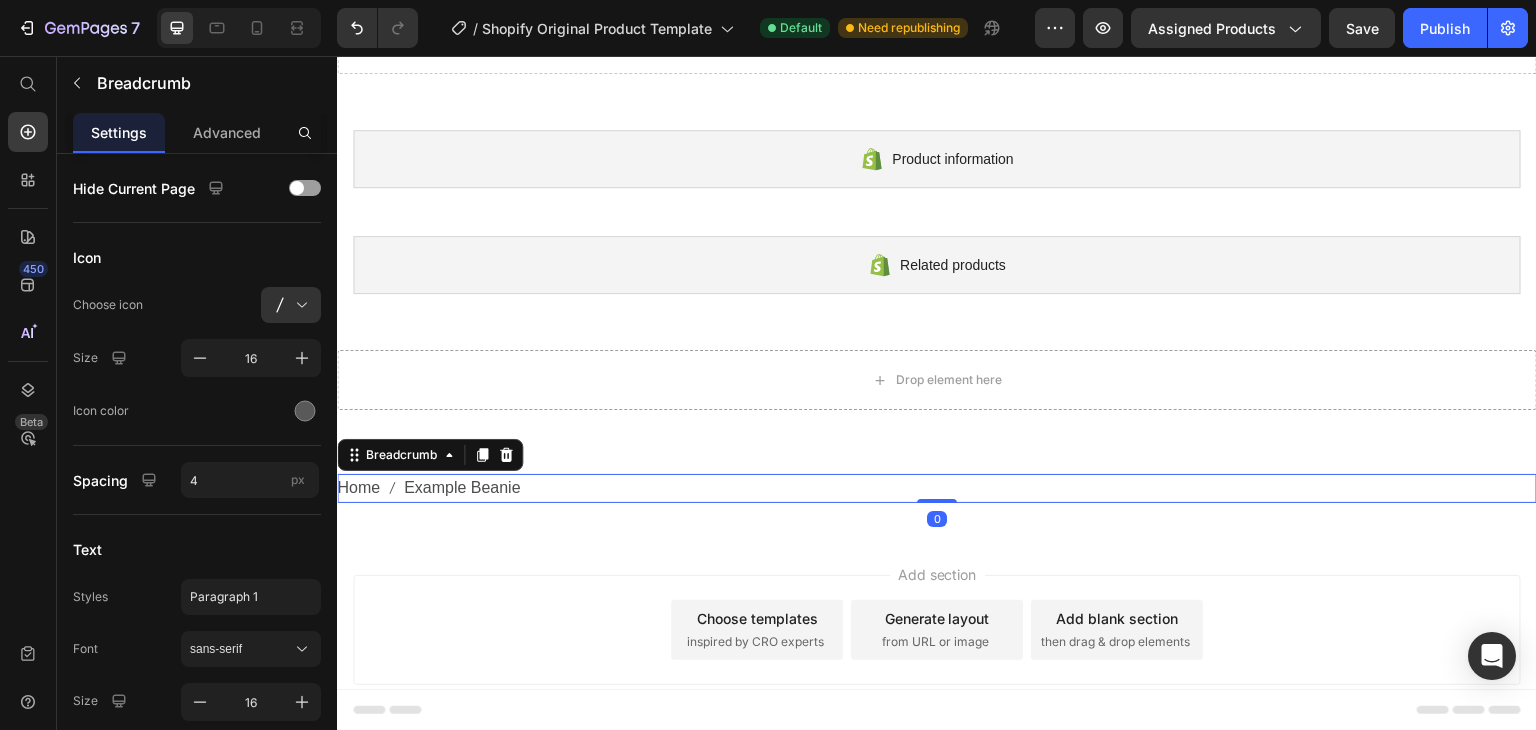 scroll, scrollTop: 116, scrollLeft: 0, axis: vertical 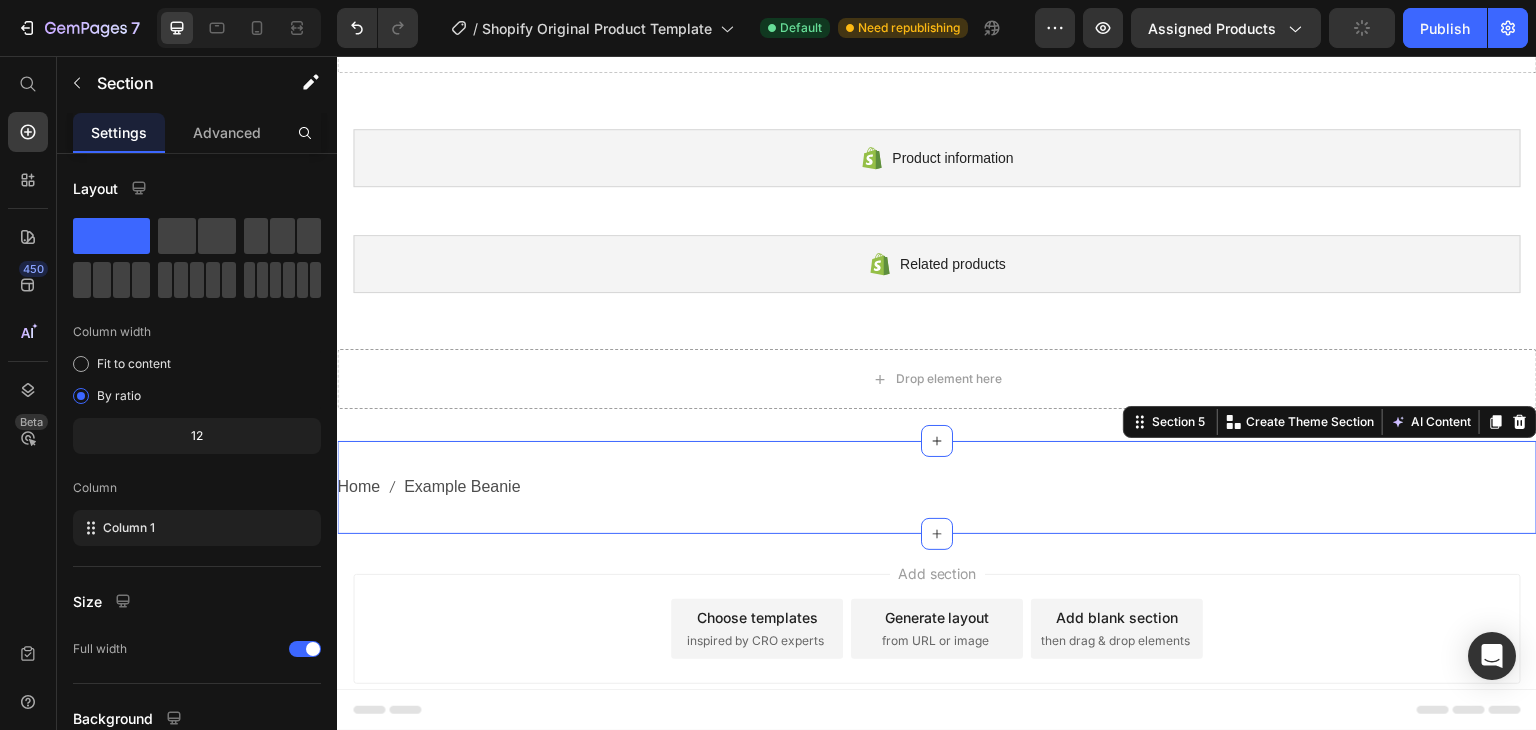 click on "Home
Example Beanie Breadcrumb Section 5   You can create reusable sections Create Theme Section AI Content Write with GemAI What would you like to describe here? Tone and Voice Persuasive Product Getting products... Show more Generate" at bounding box center [937, 487] 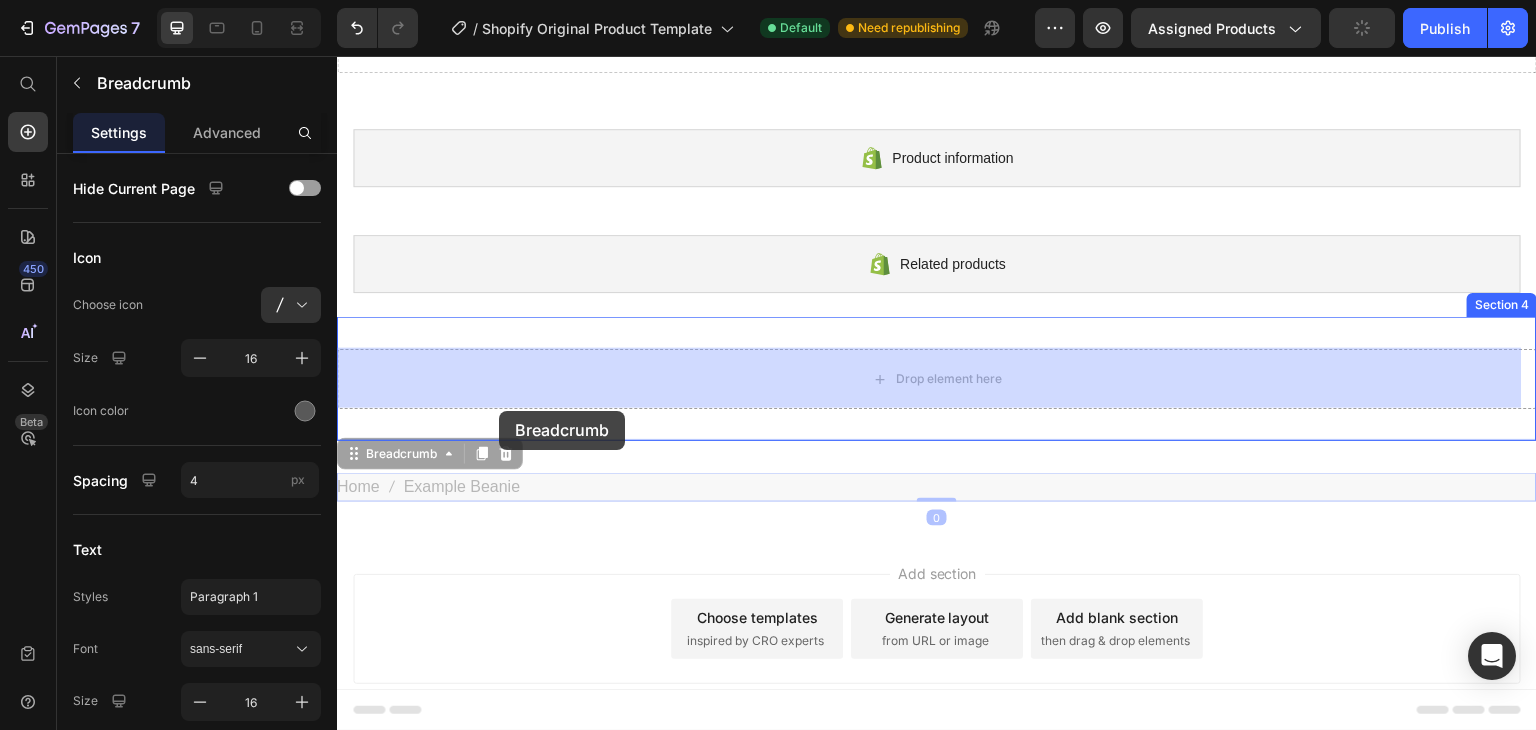 drag, startPoint x: 483, startPoint y: 488, endPoint x: 499, endPoint y: 411, distance: 78.64477 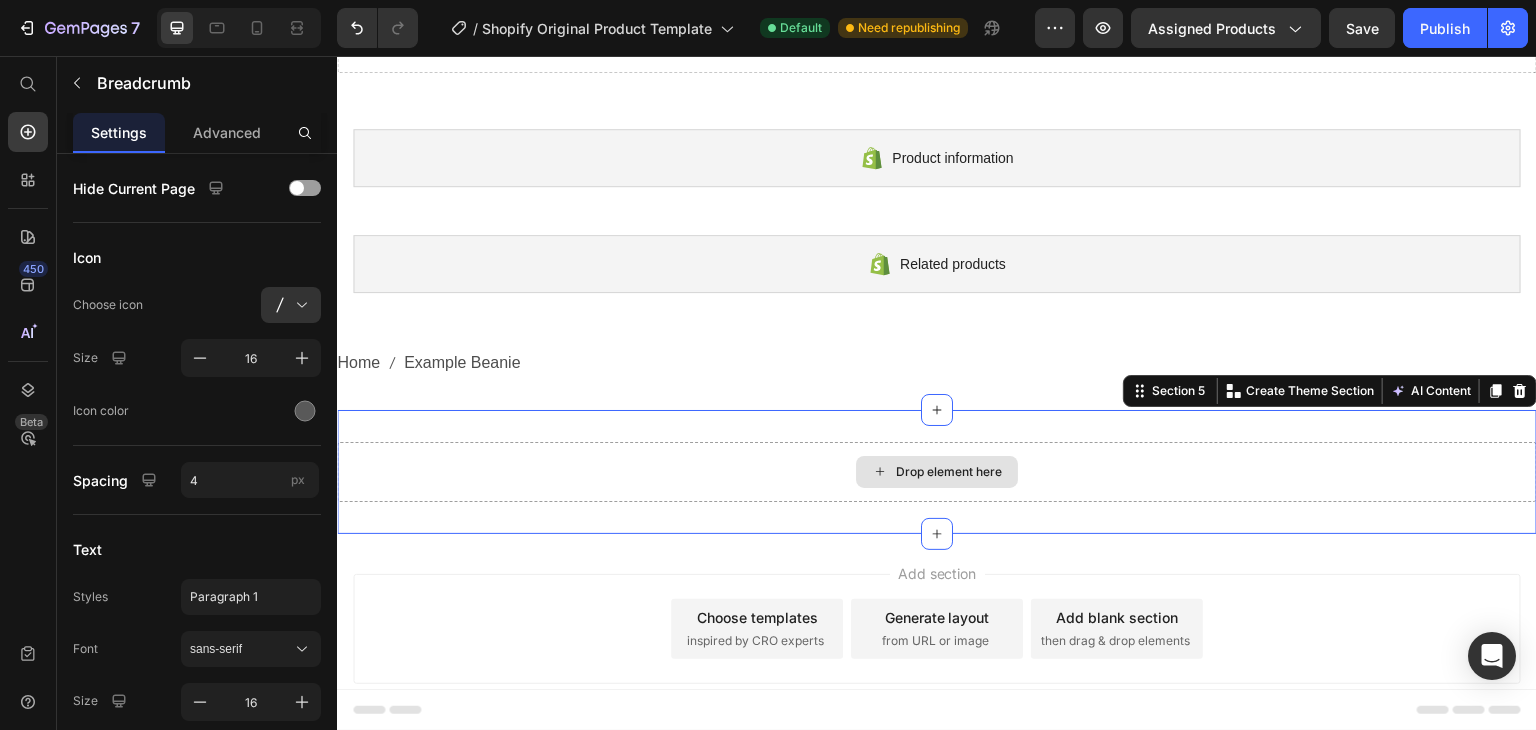 click on "Drop element here" at bounding box center [937, 472] 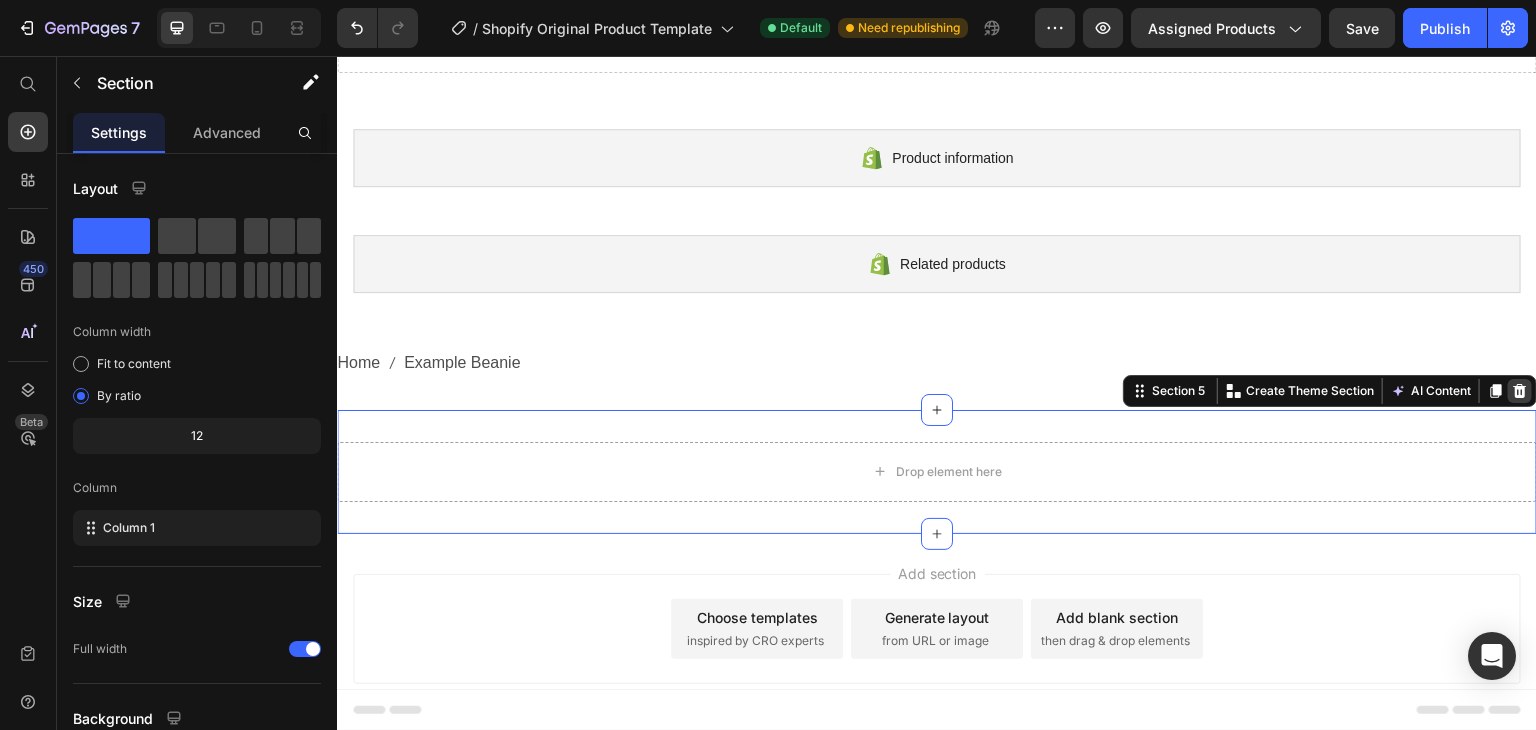 click 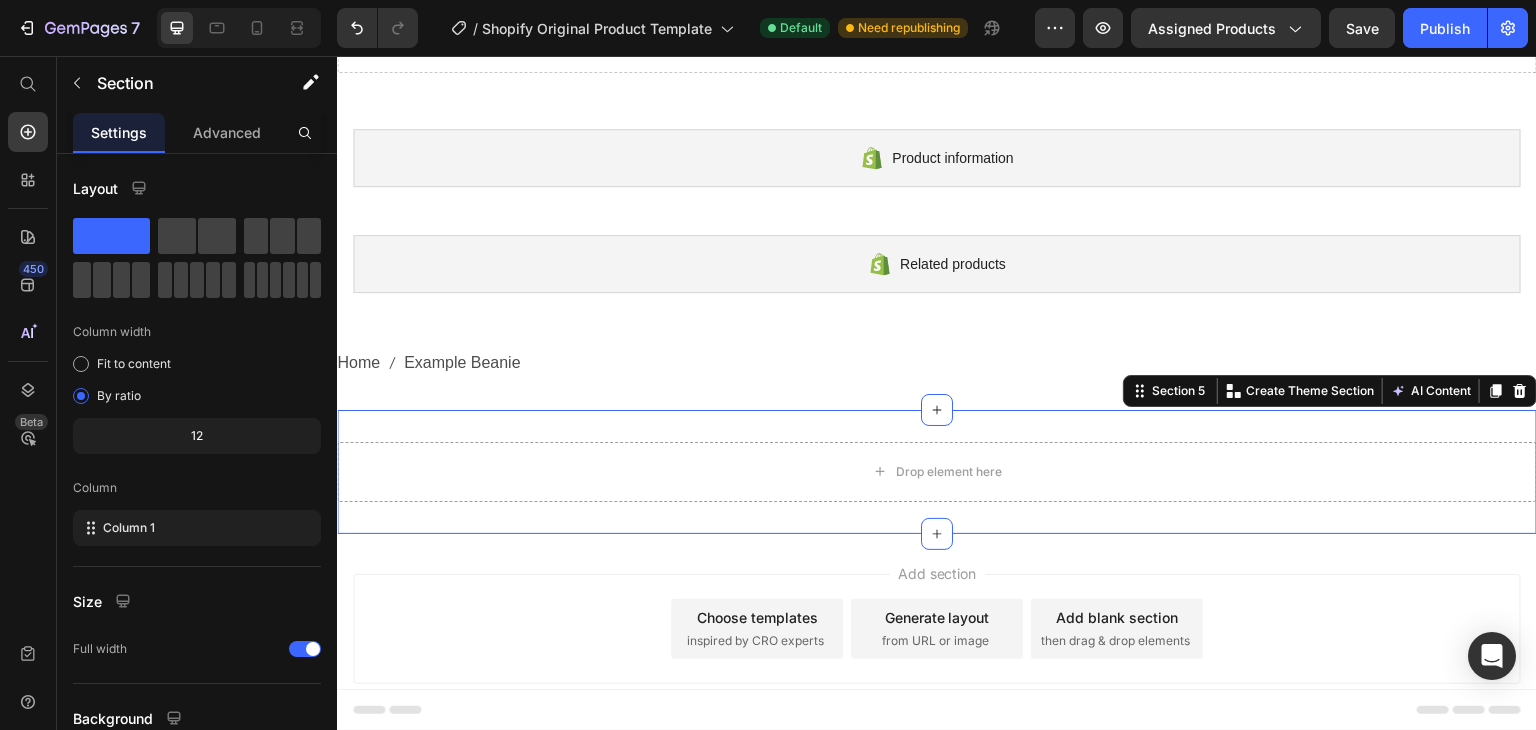 scroll, scrollTop: 0, scrollLeft: 0, axis: both 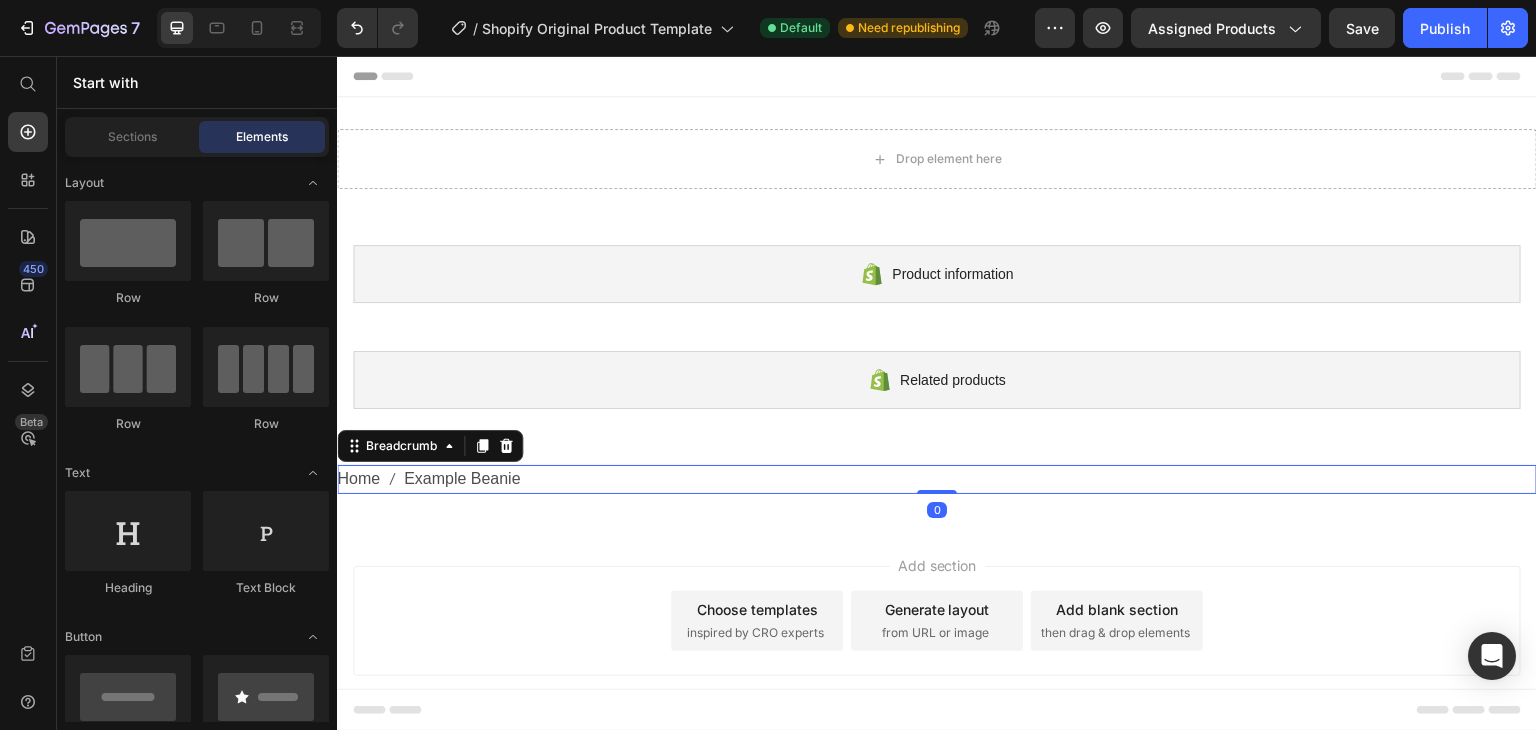 click on "Example Beanie" at bounding box center [462, 479] 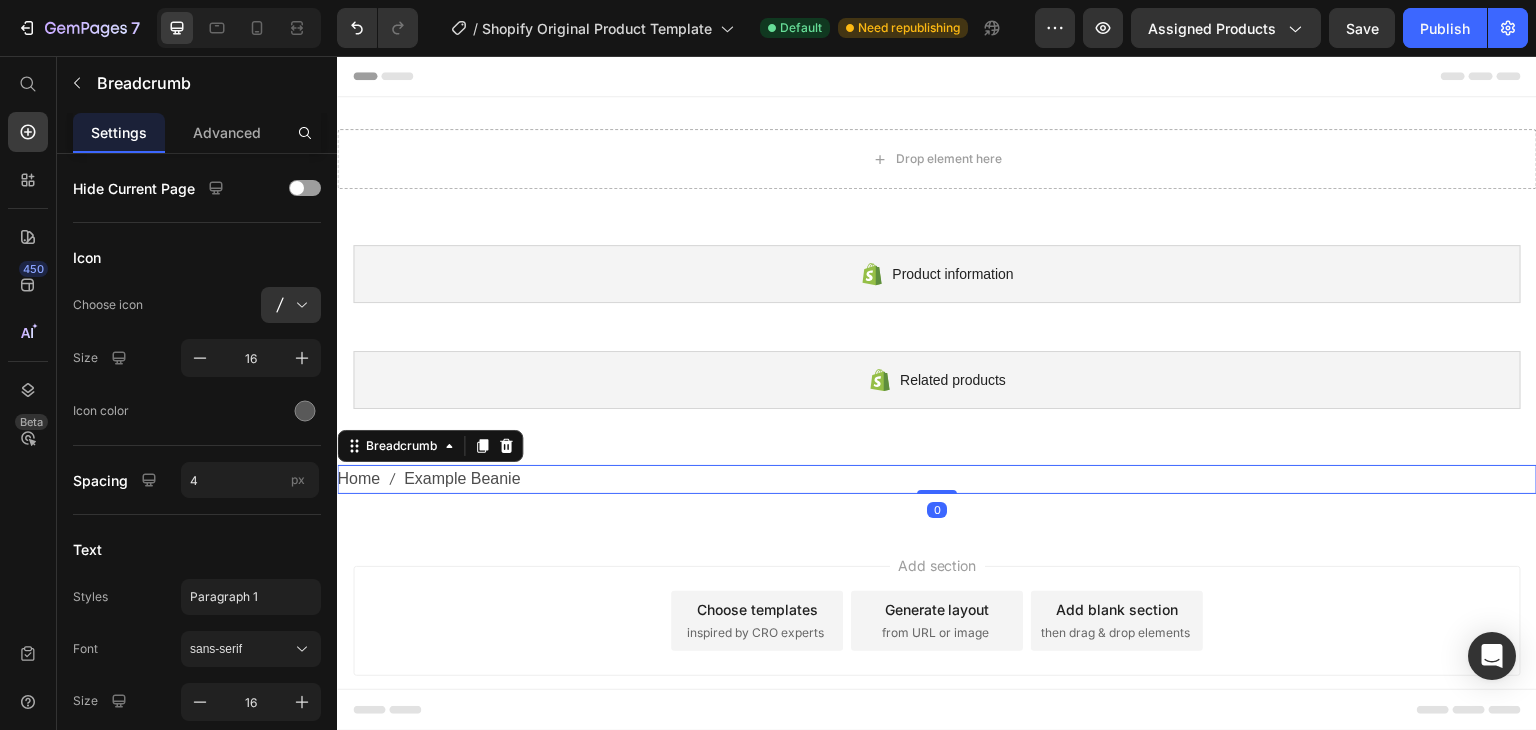 click on "Add section Choose templates inspired by CRO experts Generate layout from URL or image Add blank section then drag & drop elements" at bounding box center (937, 621) 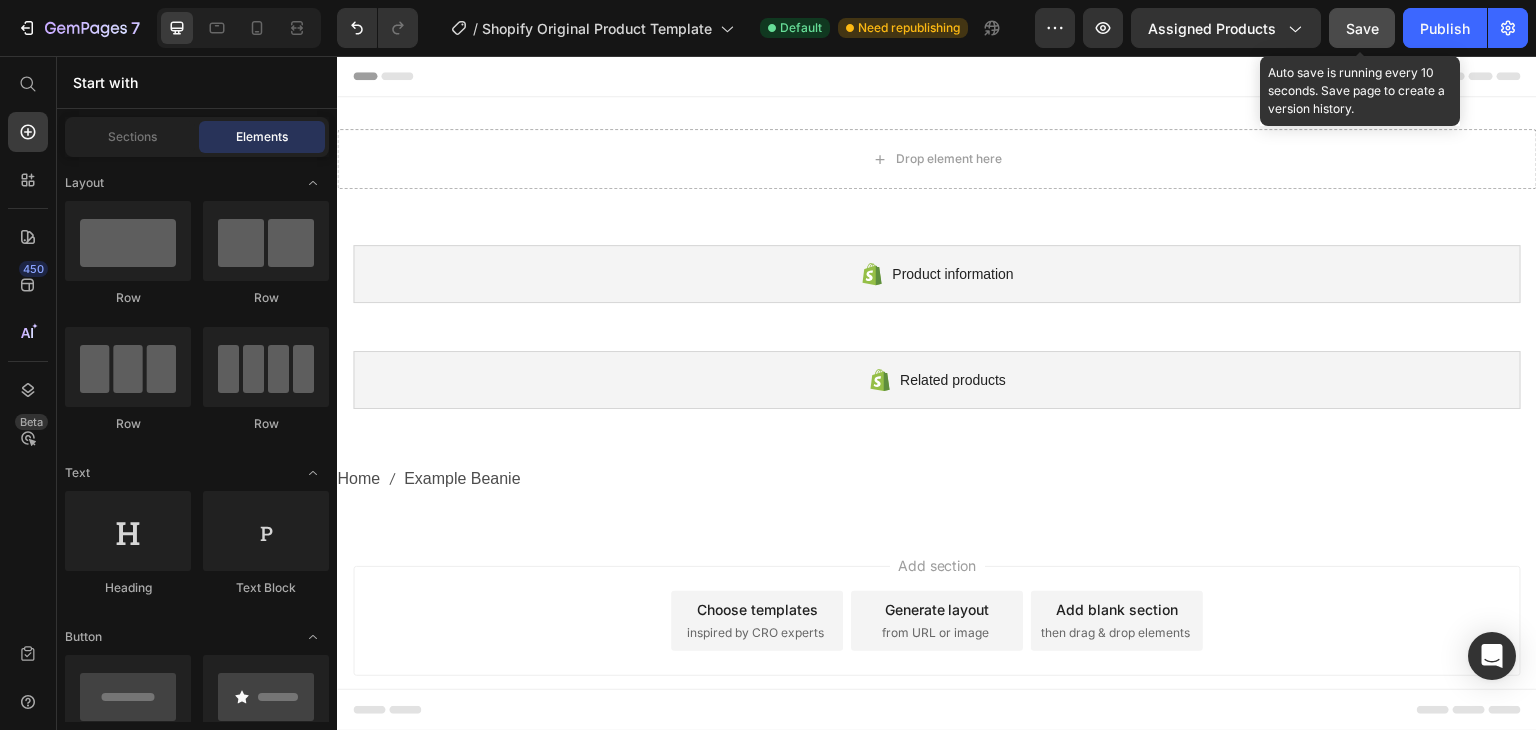 click on "Save" at bounding box center (1362, 28) 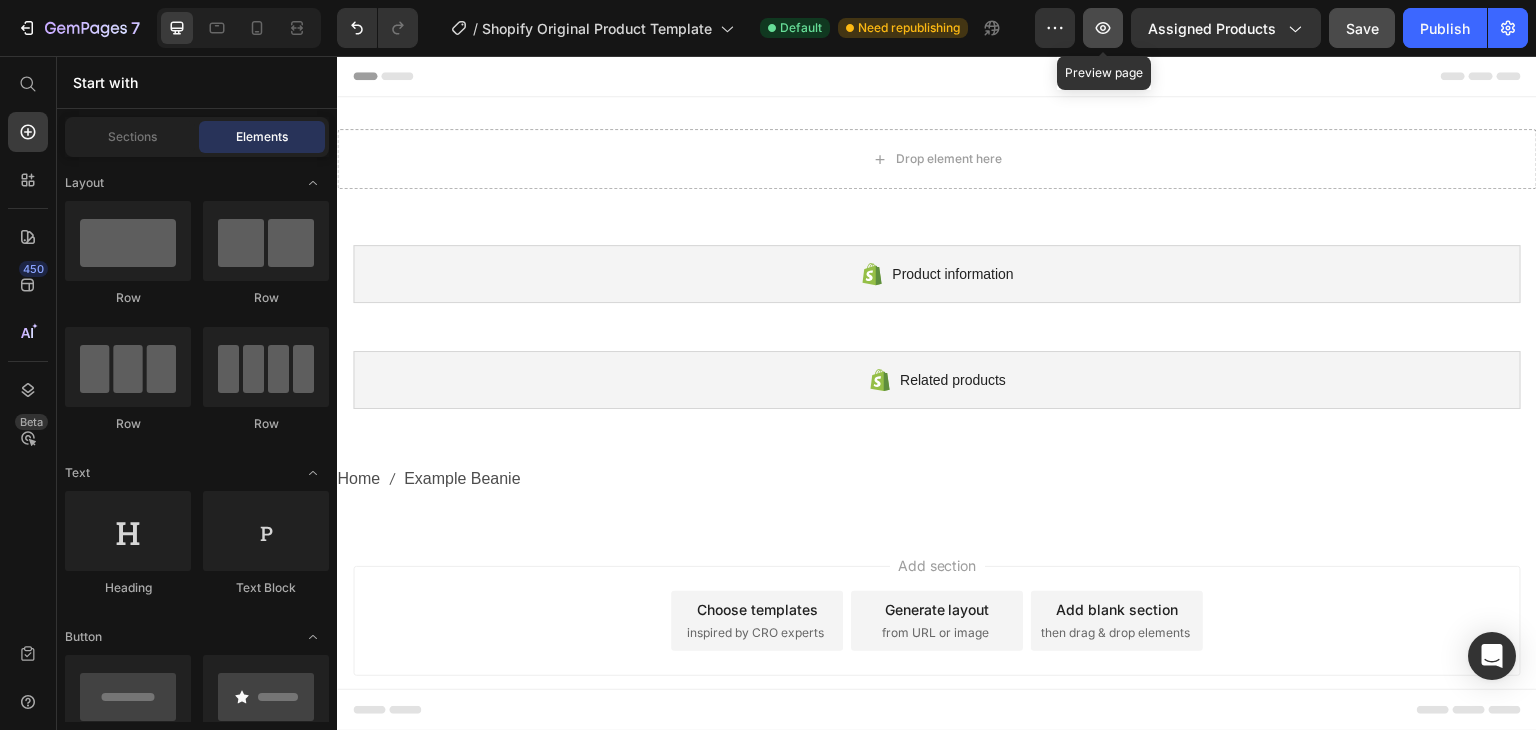 click 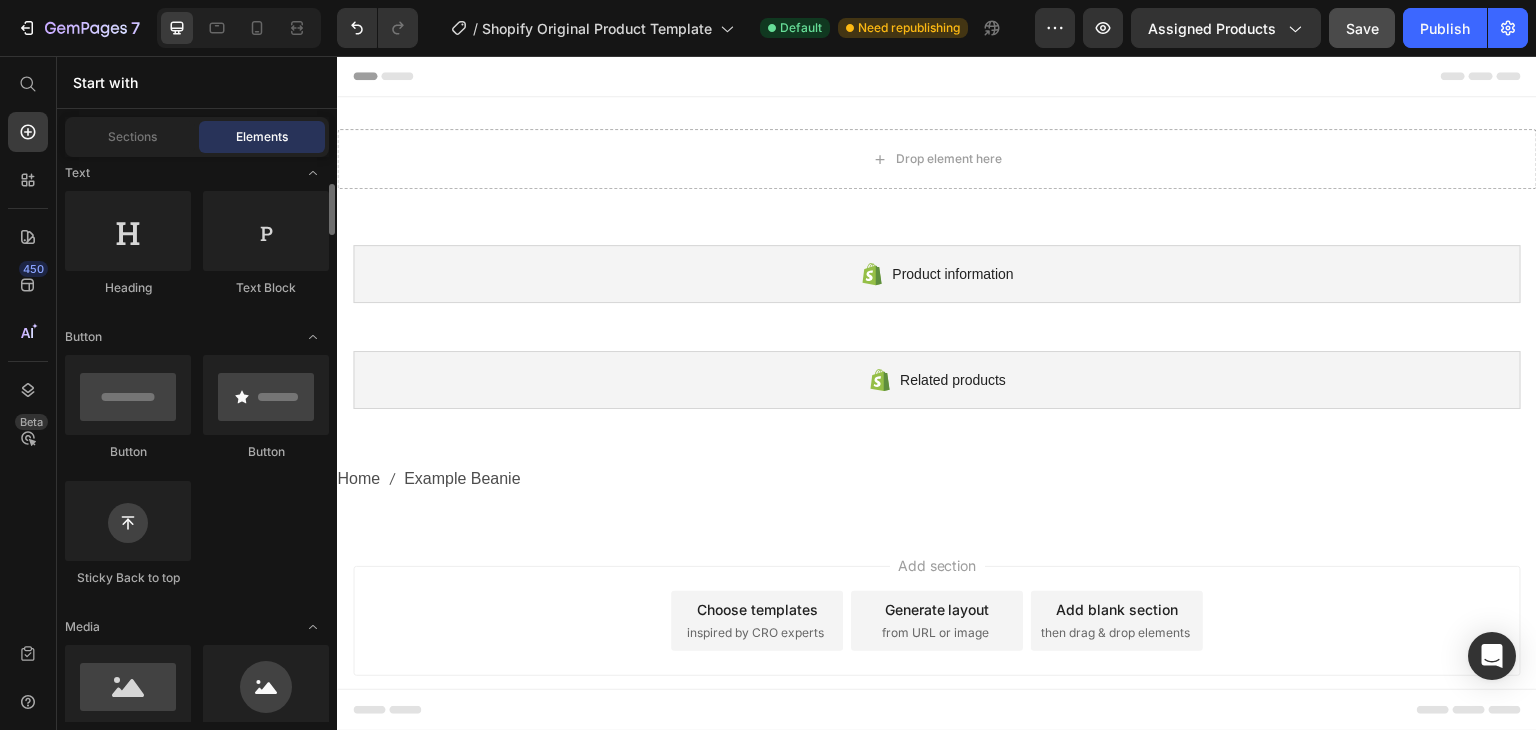 scroll, scrollTop: 0, scrollLeft: 0, axis: both 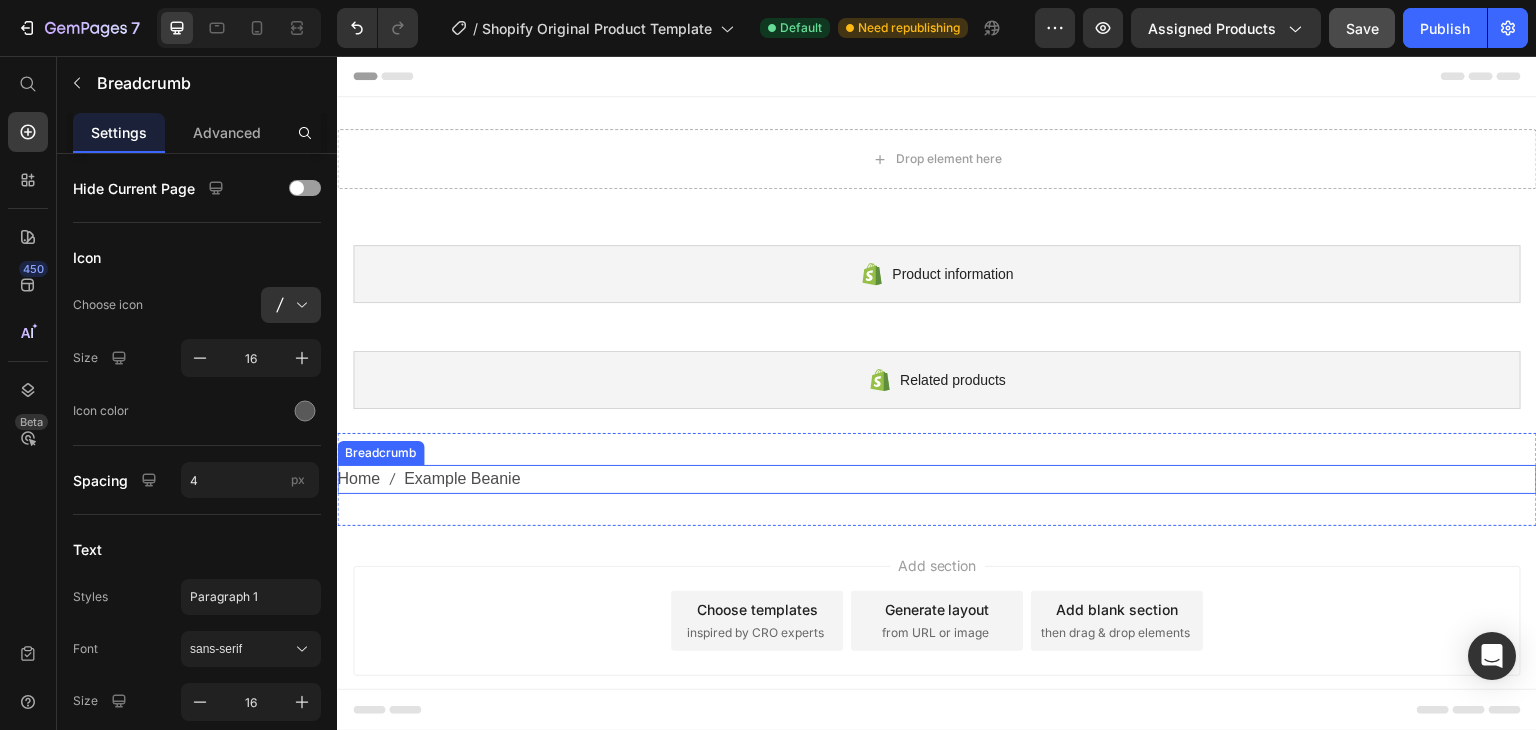 click on "Example Beanie" at bounding box center (462, 479) 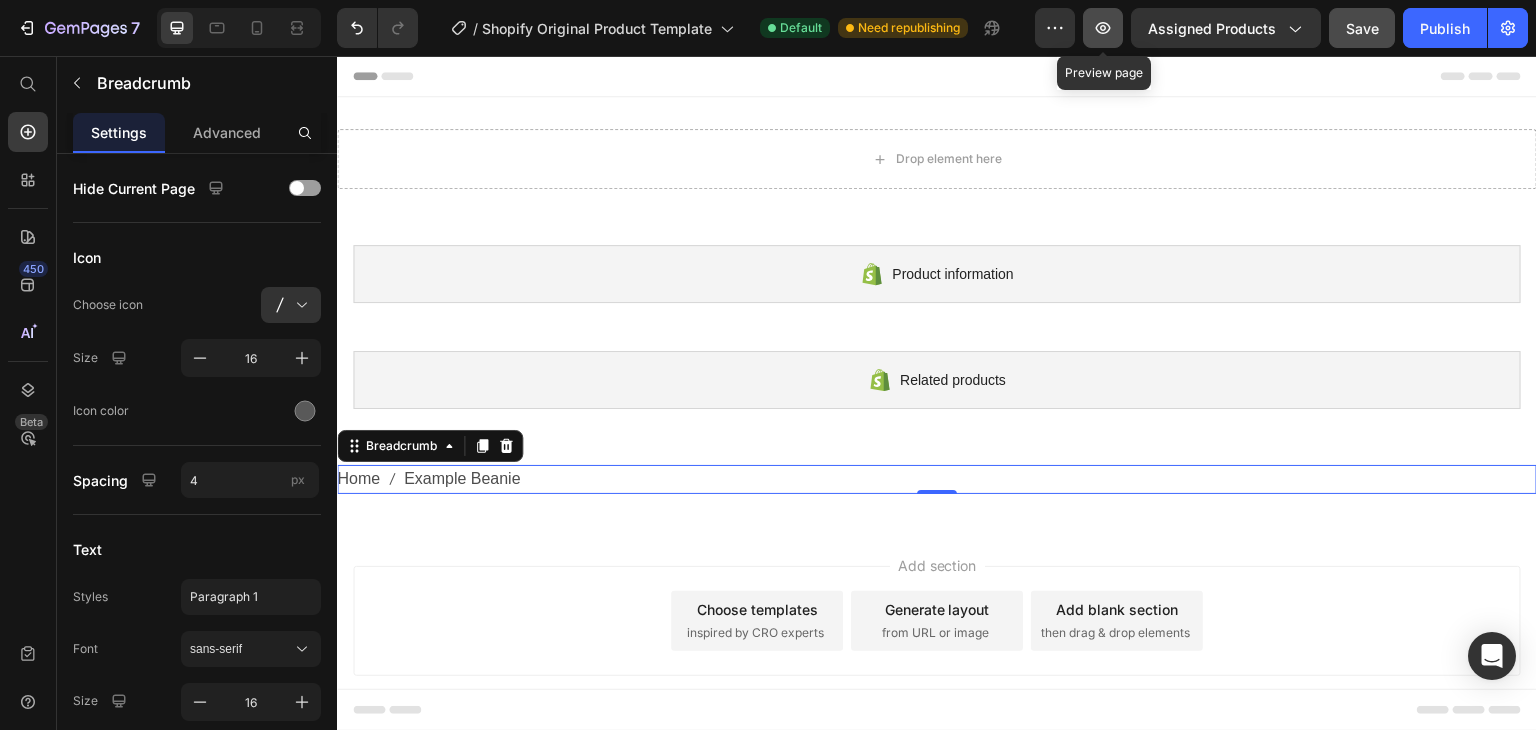 click 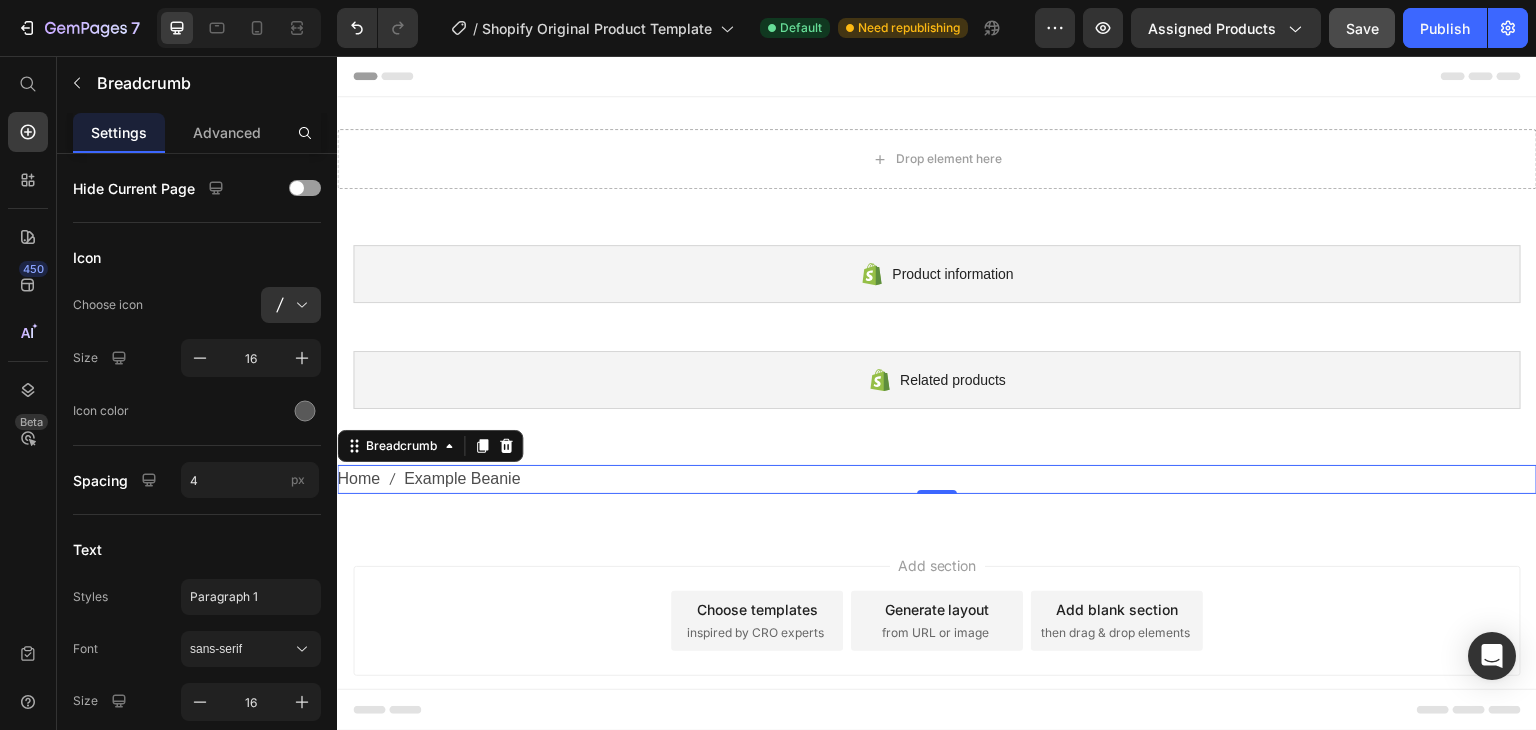 click on "Example Beanie" at bounding box center [462, 479] 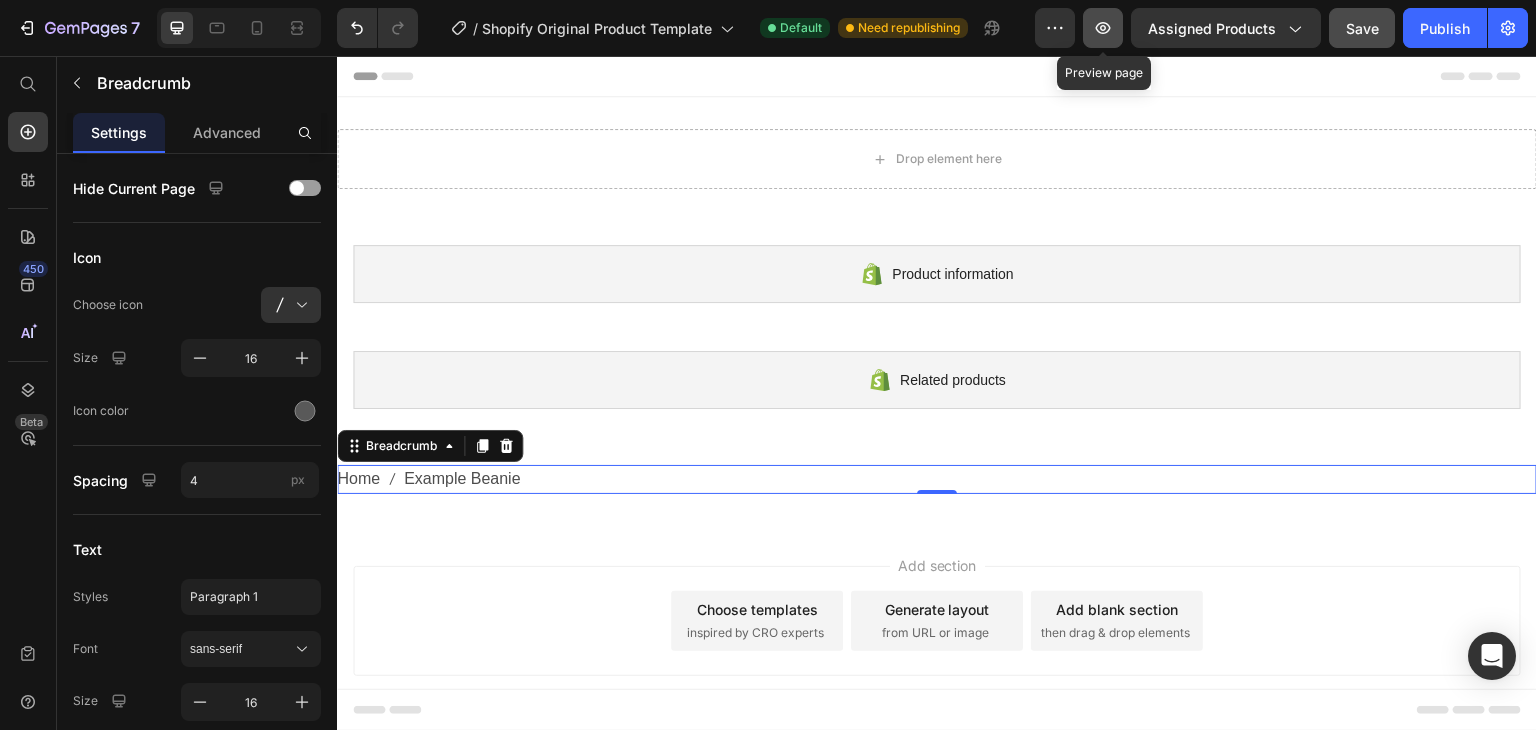 click 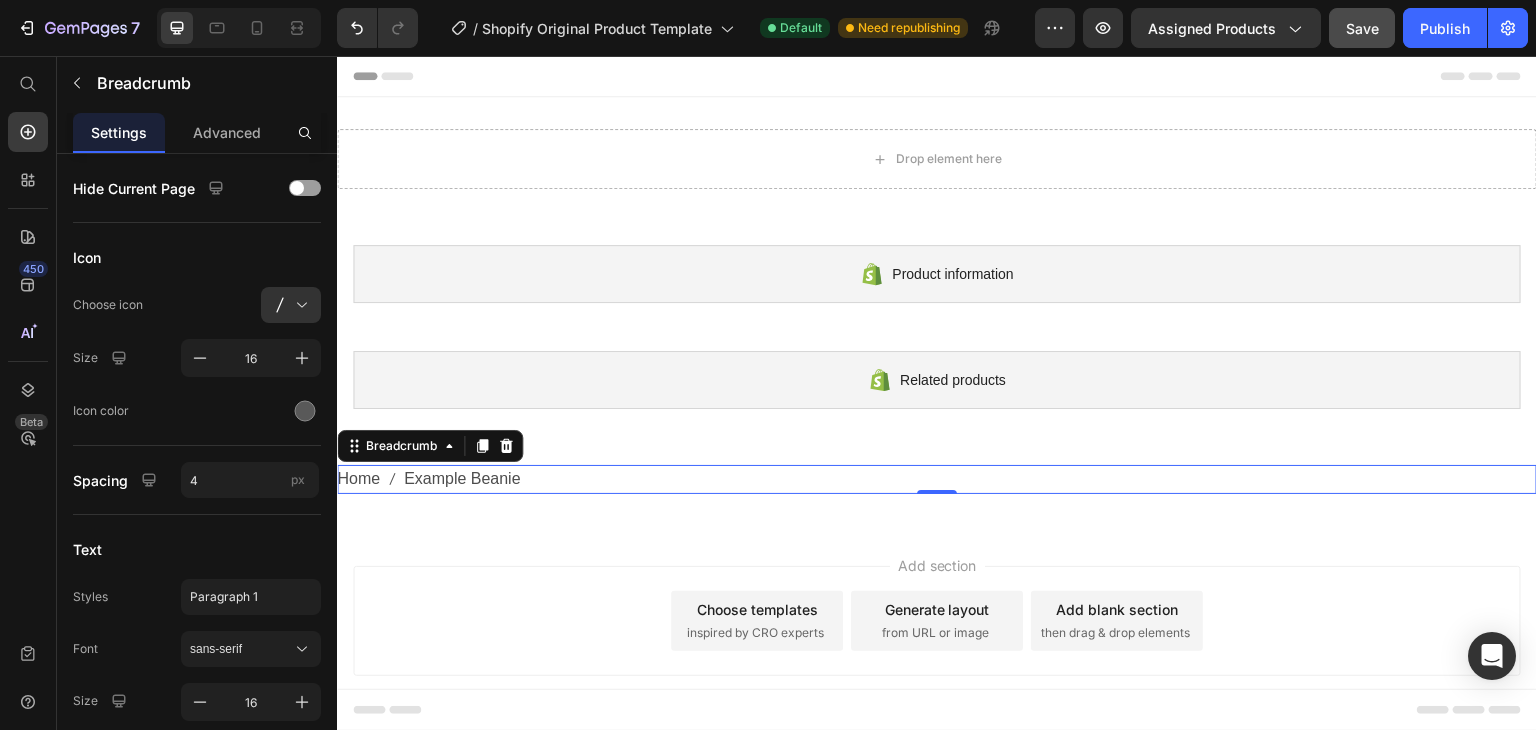 type 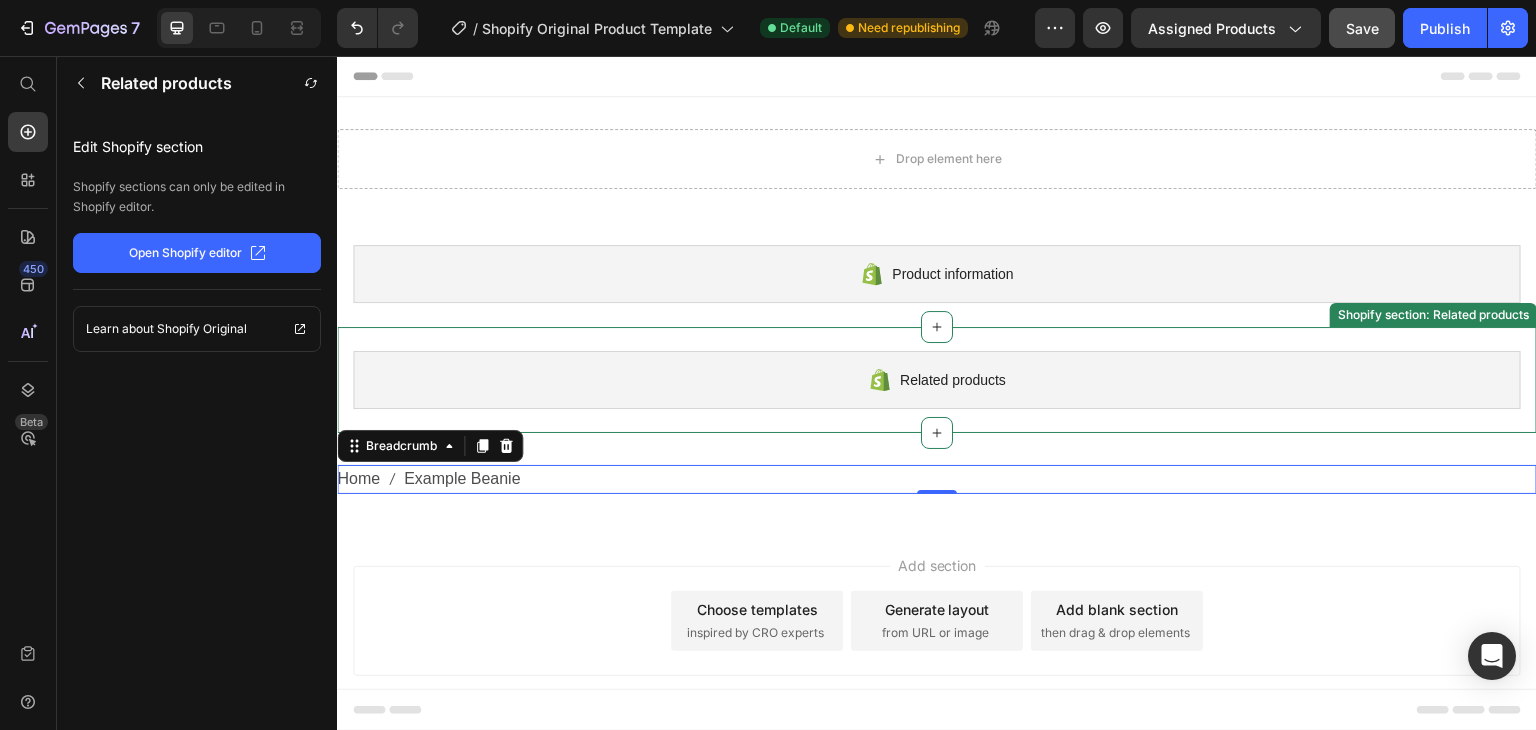 click on "Related products" at bounding box center (937, 380) 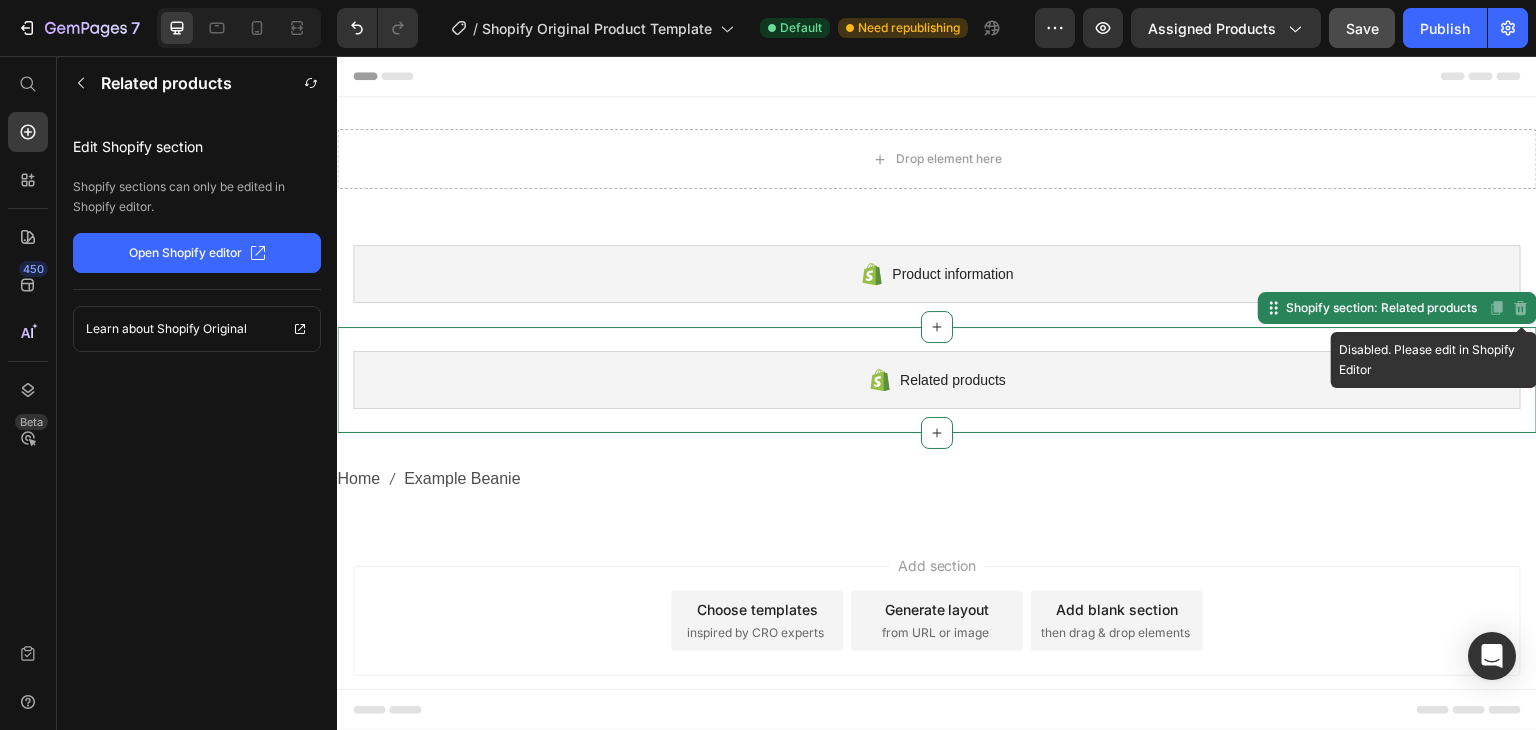 click 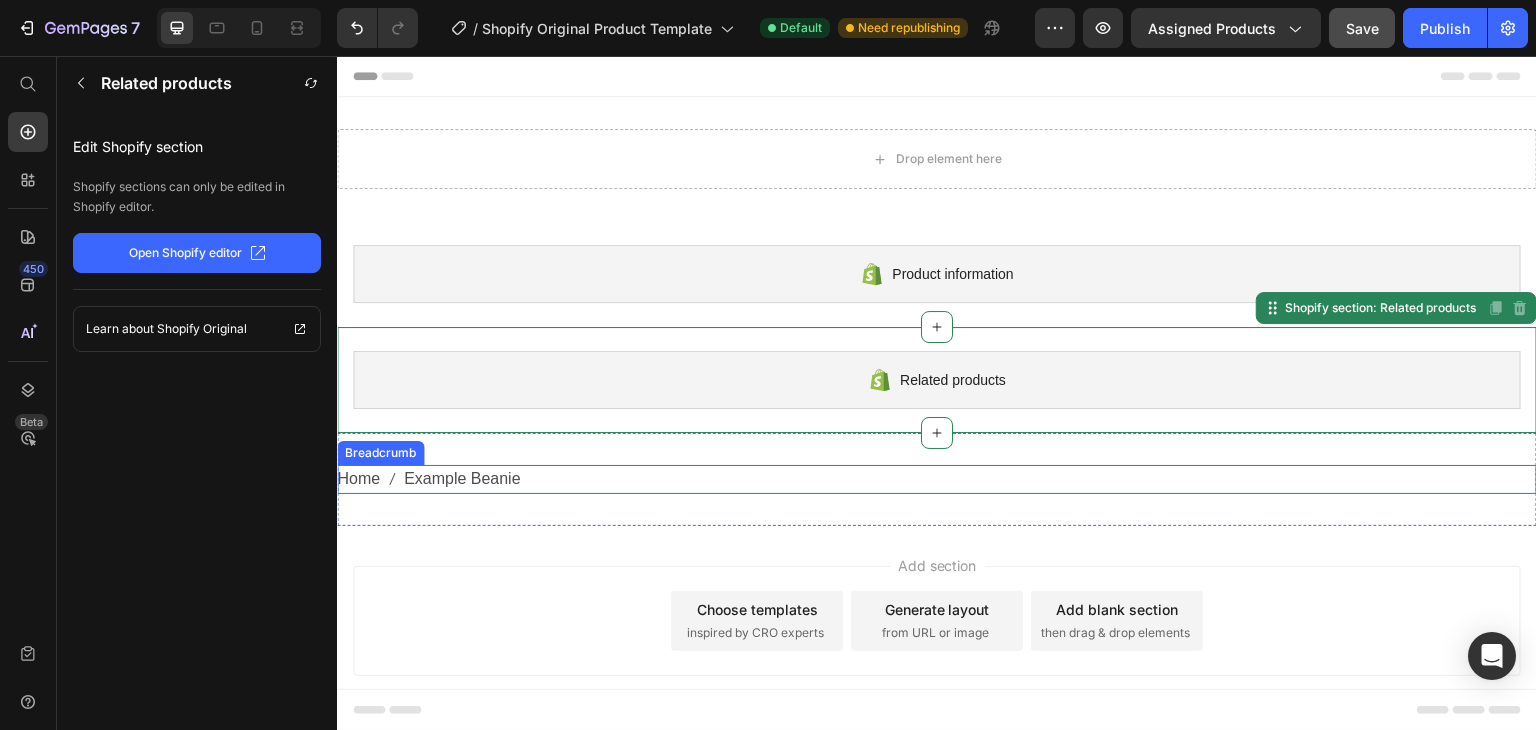 click on "Home
Example Beanie" at bounding box center (937, 479) 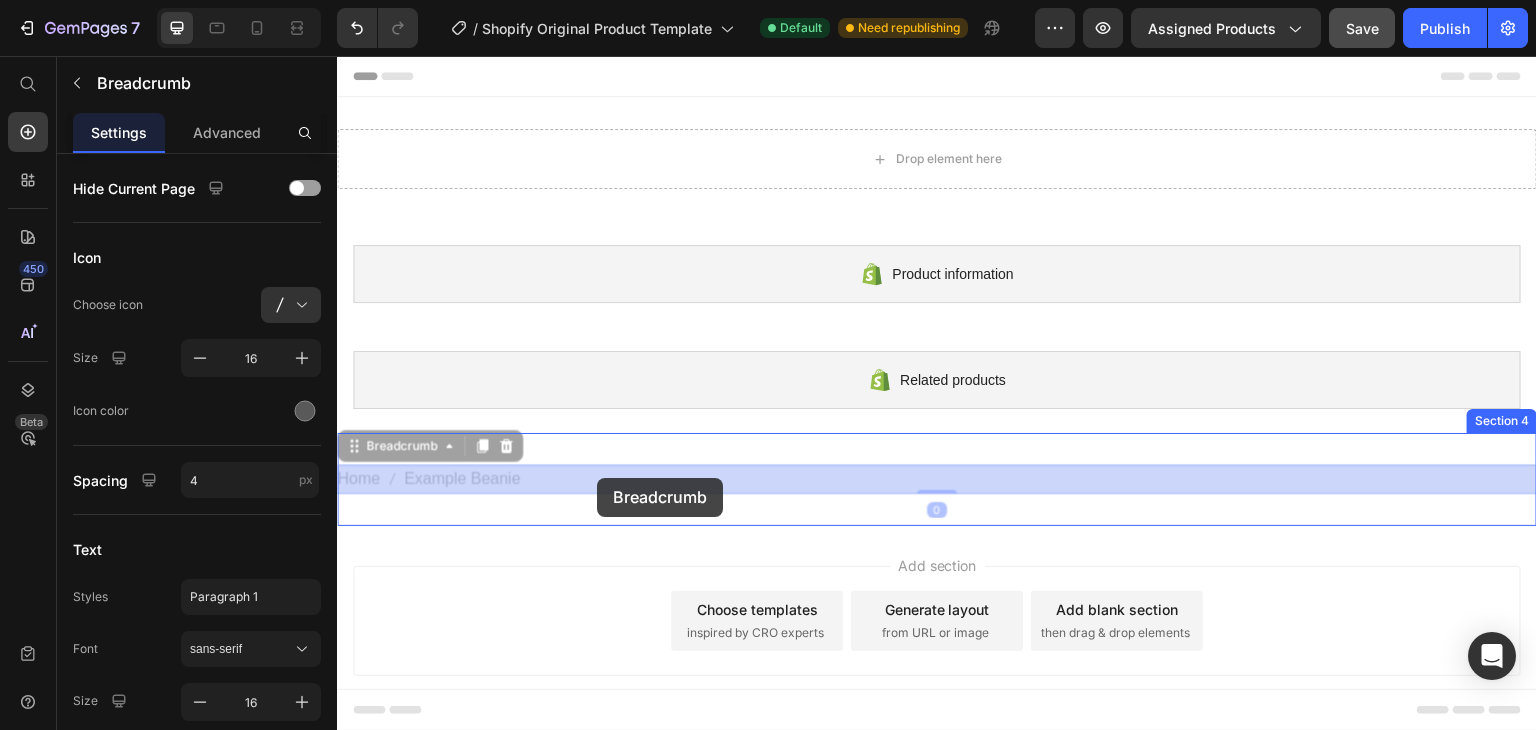 drag, startPoint x: 545, startPoint y: 481, endPoint x: 607, endPoint y: 466, distance: 63.788715 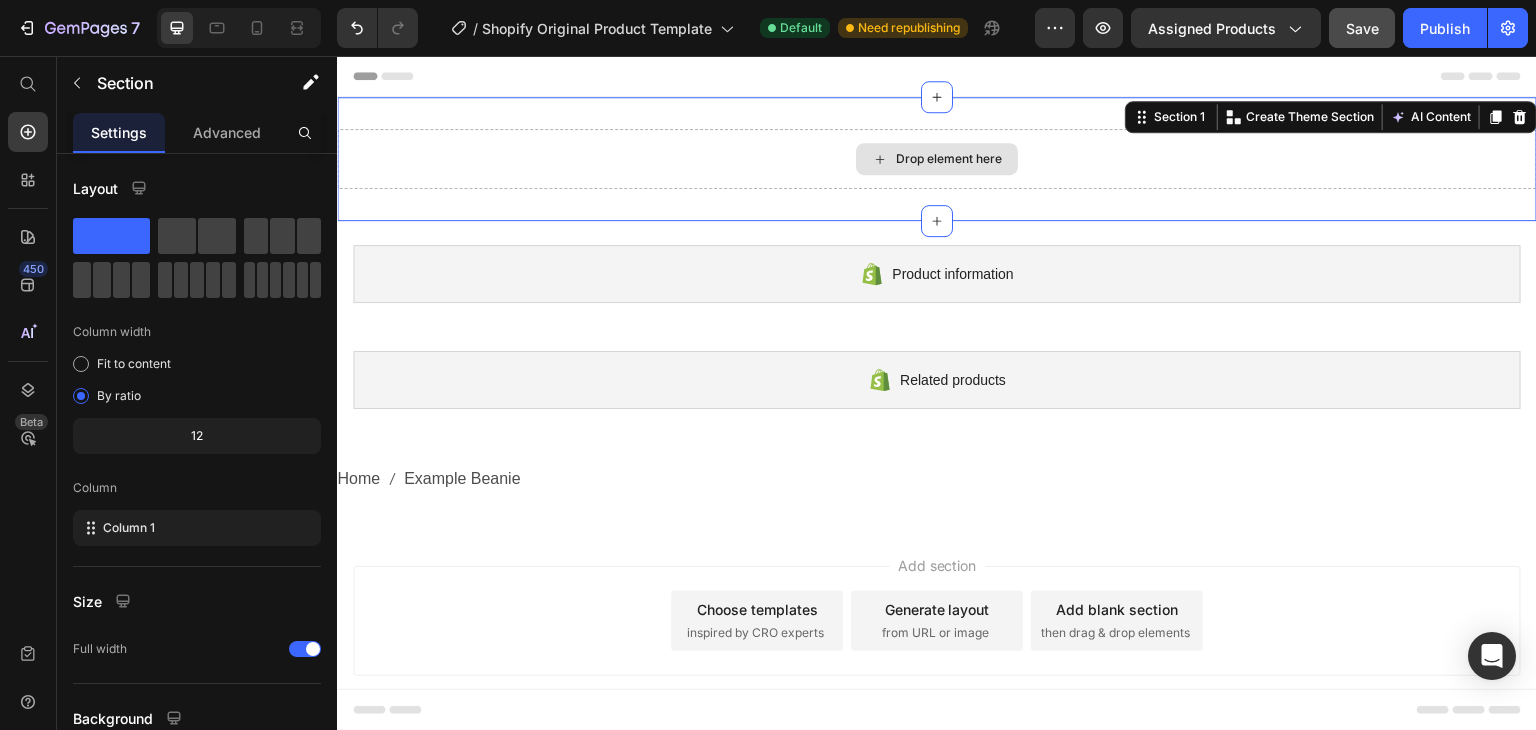 click on "Drop element here" at bounding box center (937, 159) 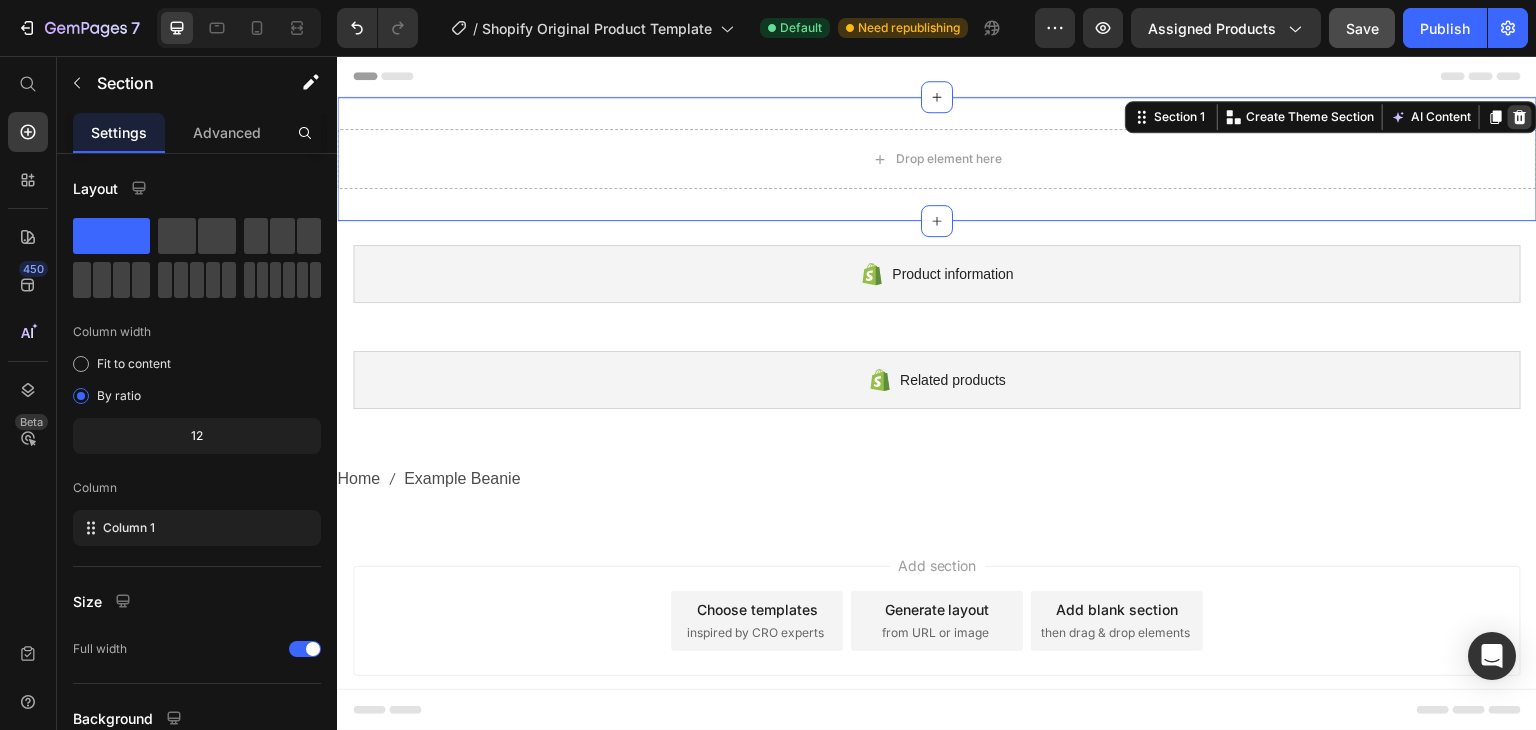 click 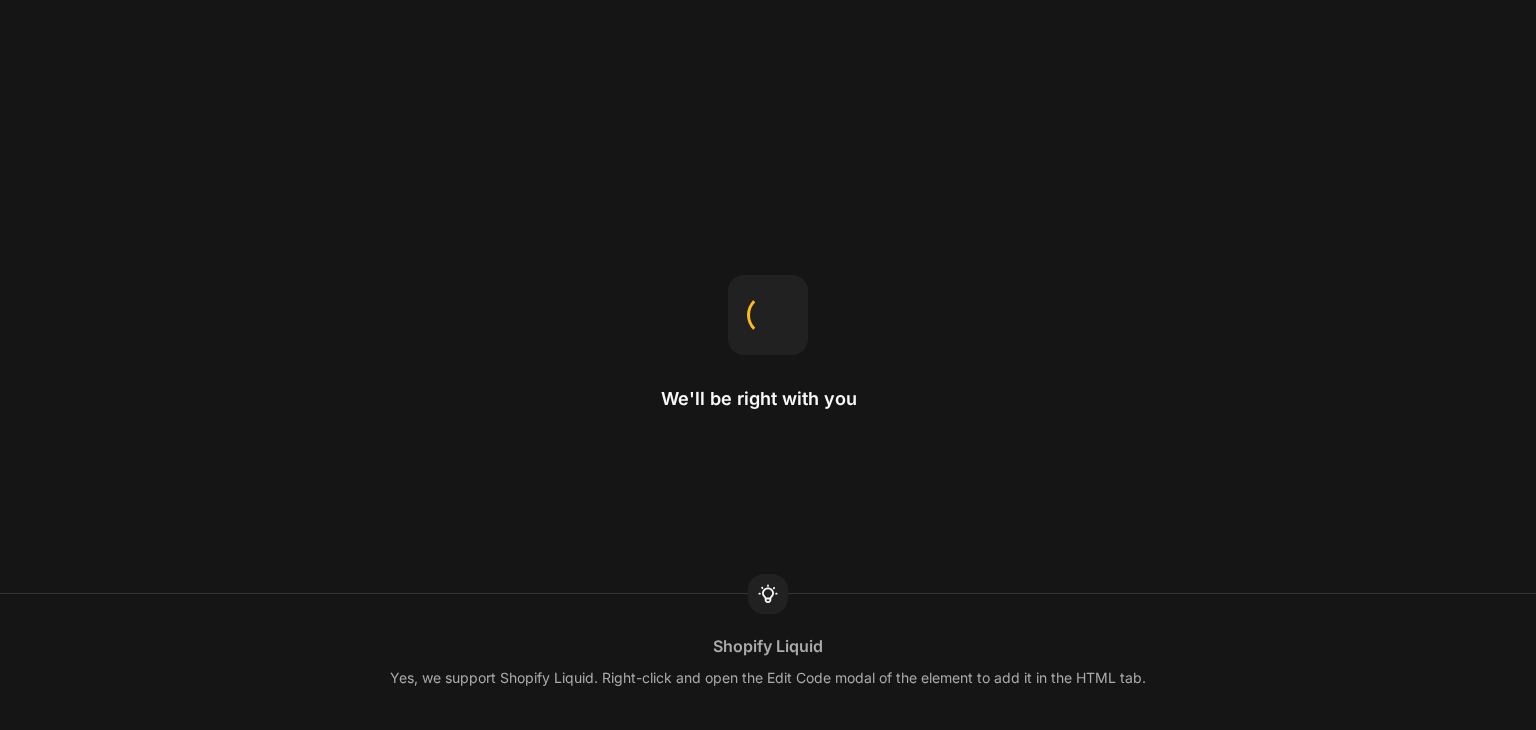 scroll, scrollTop: 0, scrollLeft: 0, axis: both 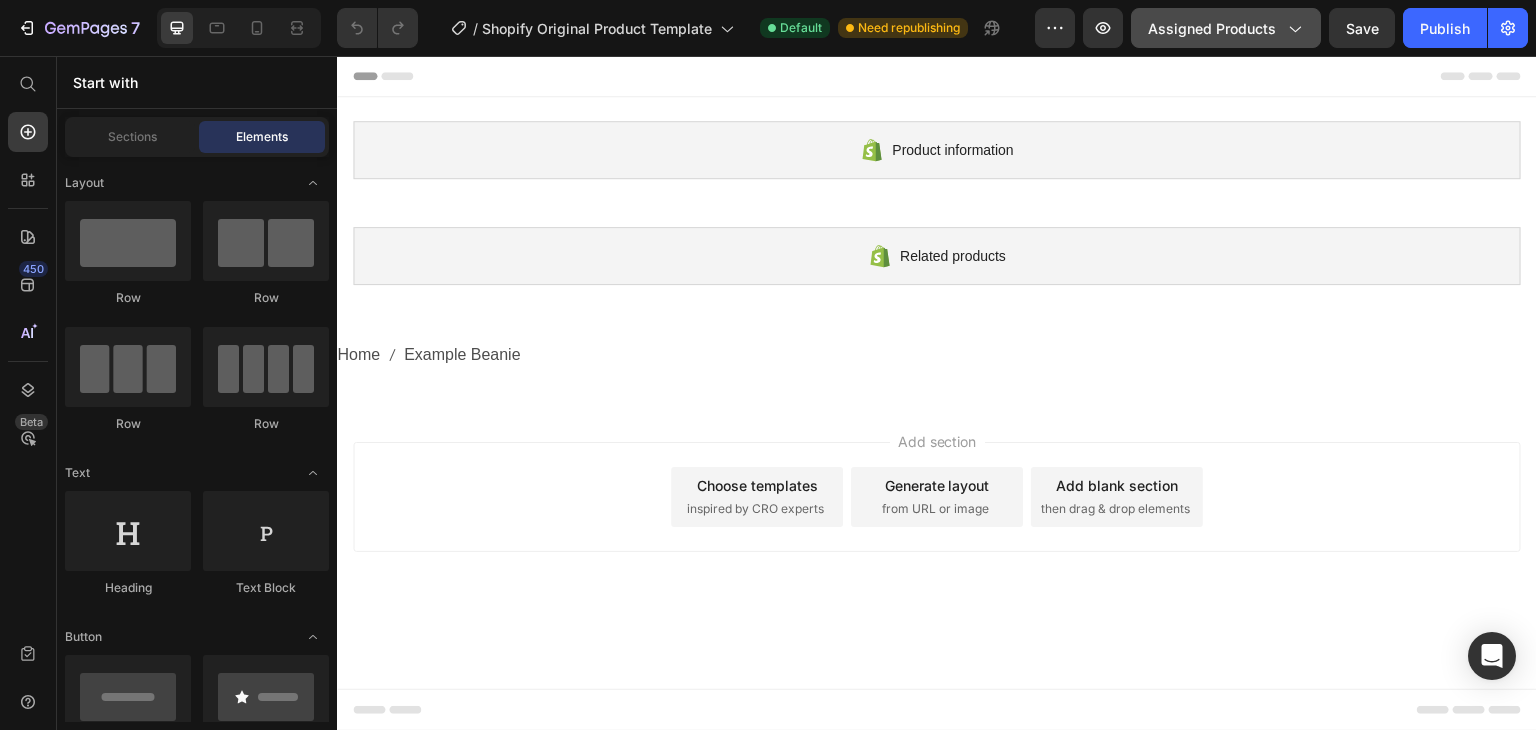 click on "Assigned Products" 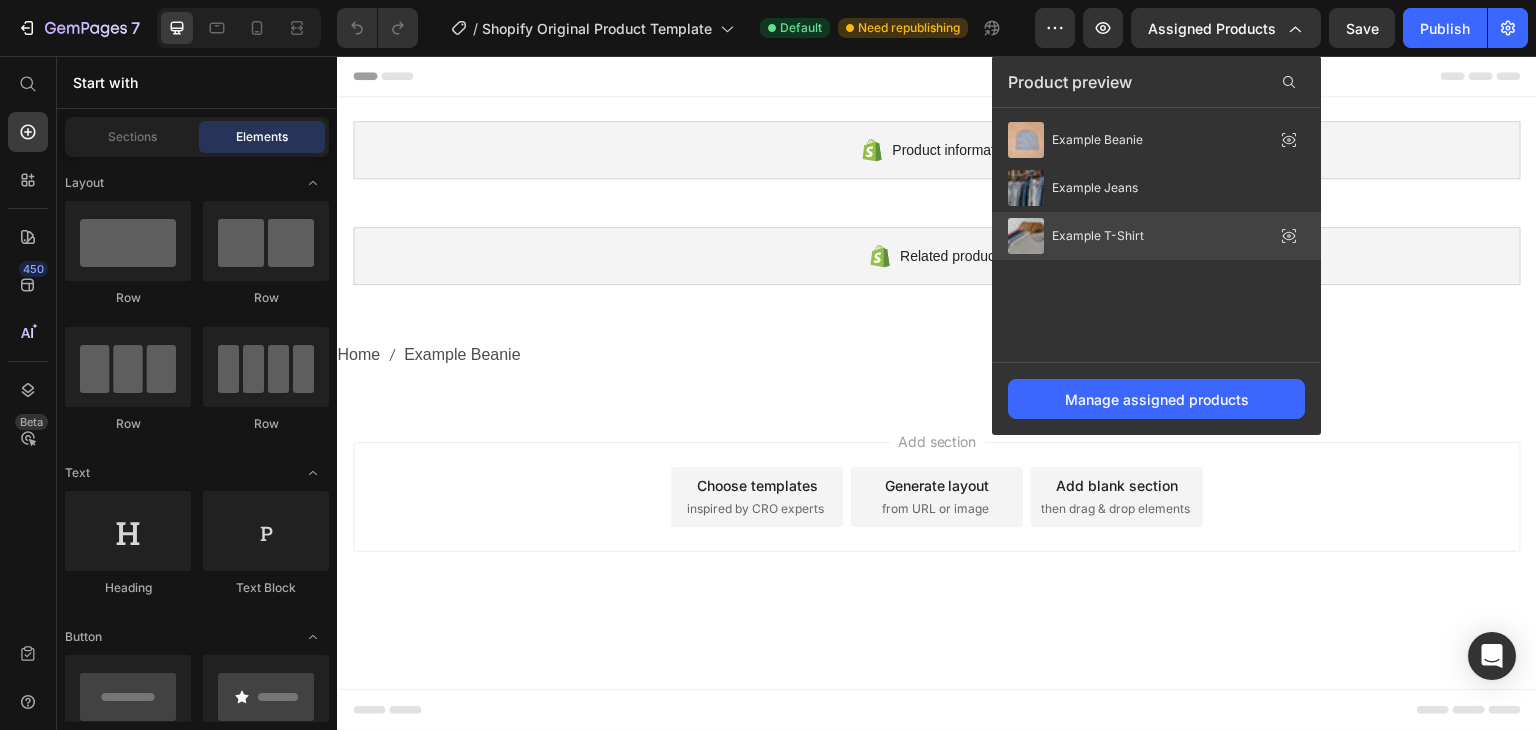 click on "Example T-Shirt" at bounding box center [1076, 236] 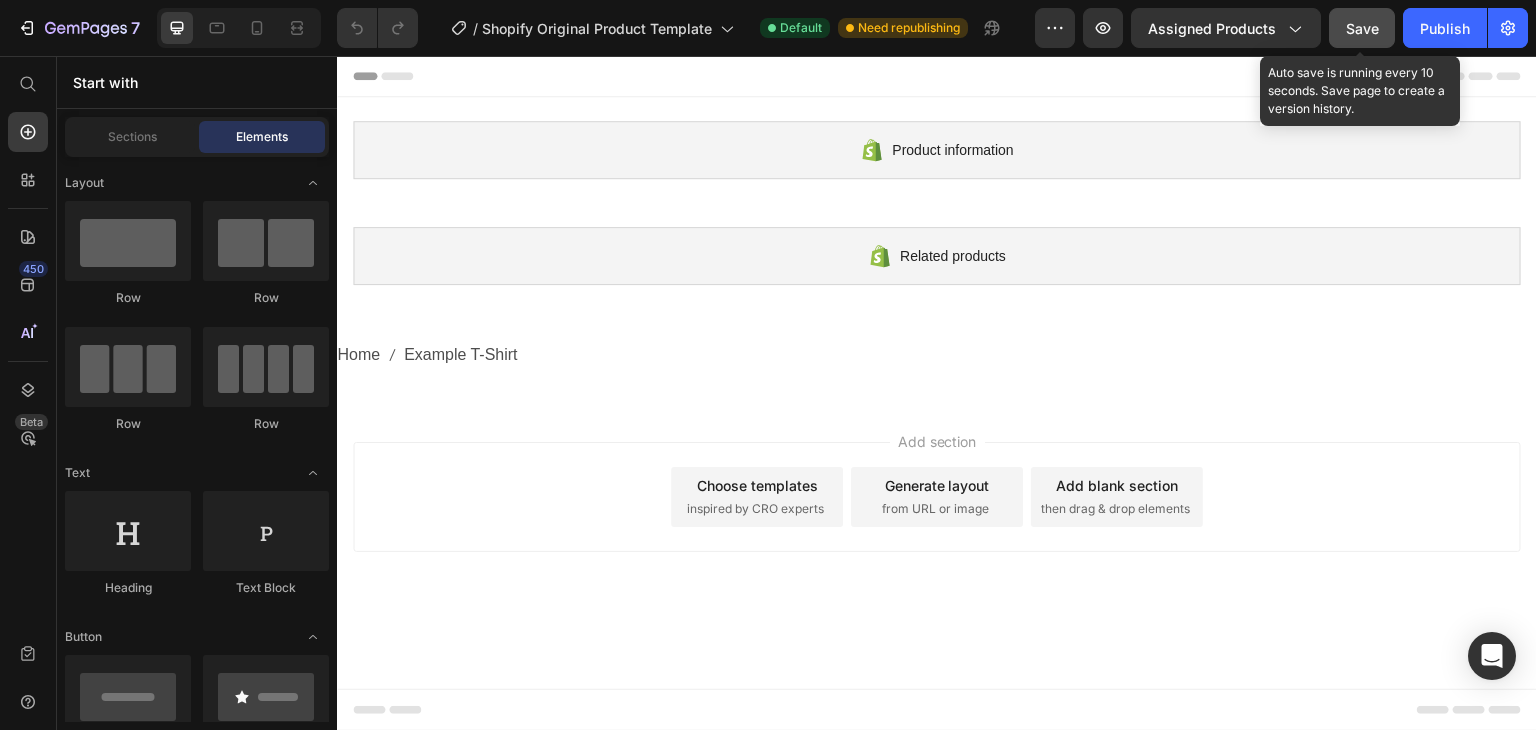 click on "Save" 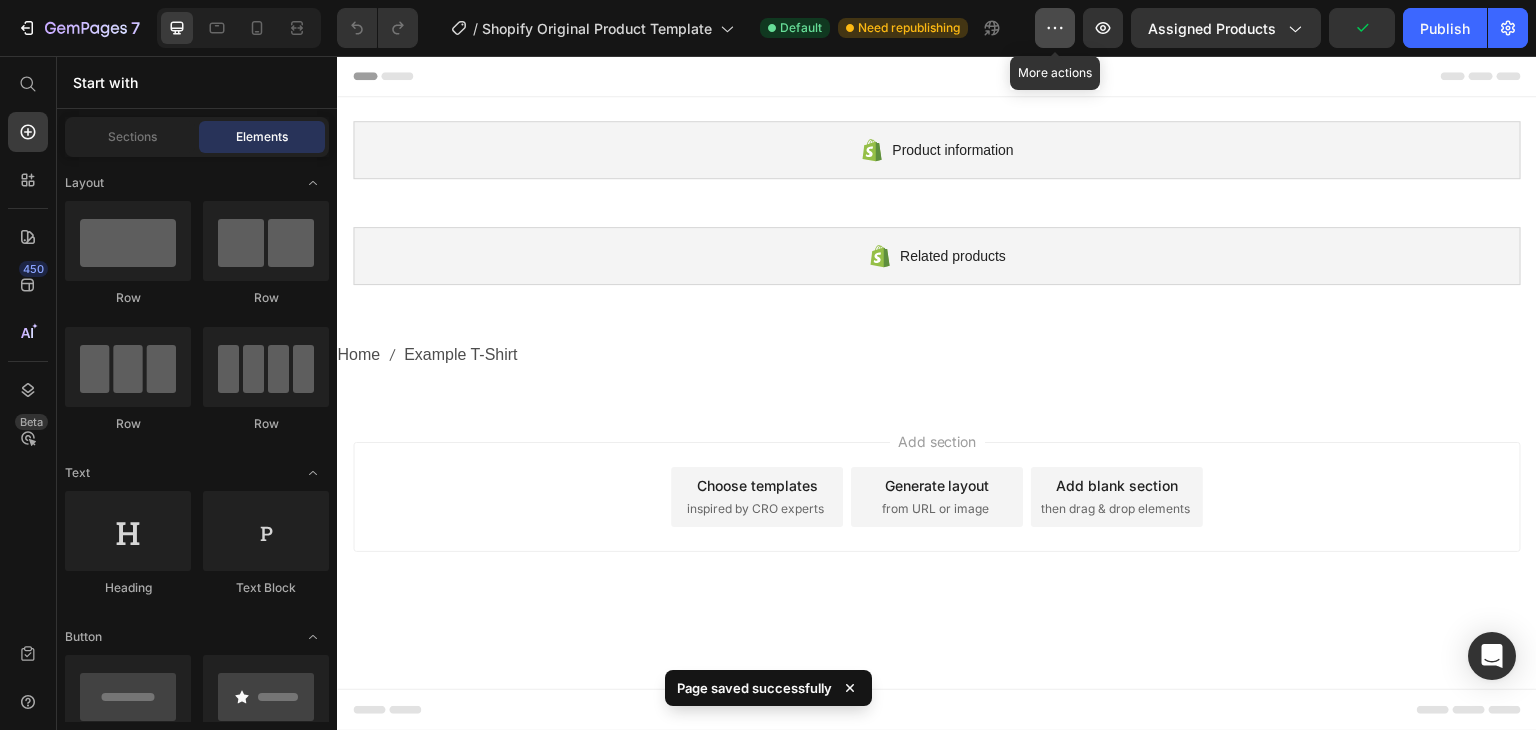 click 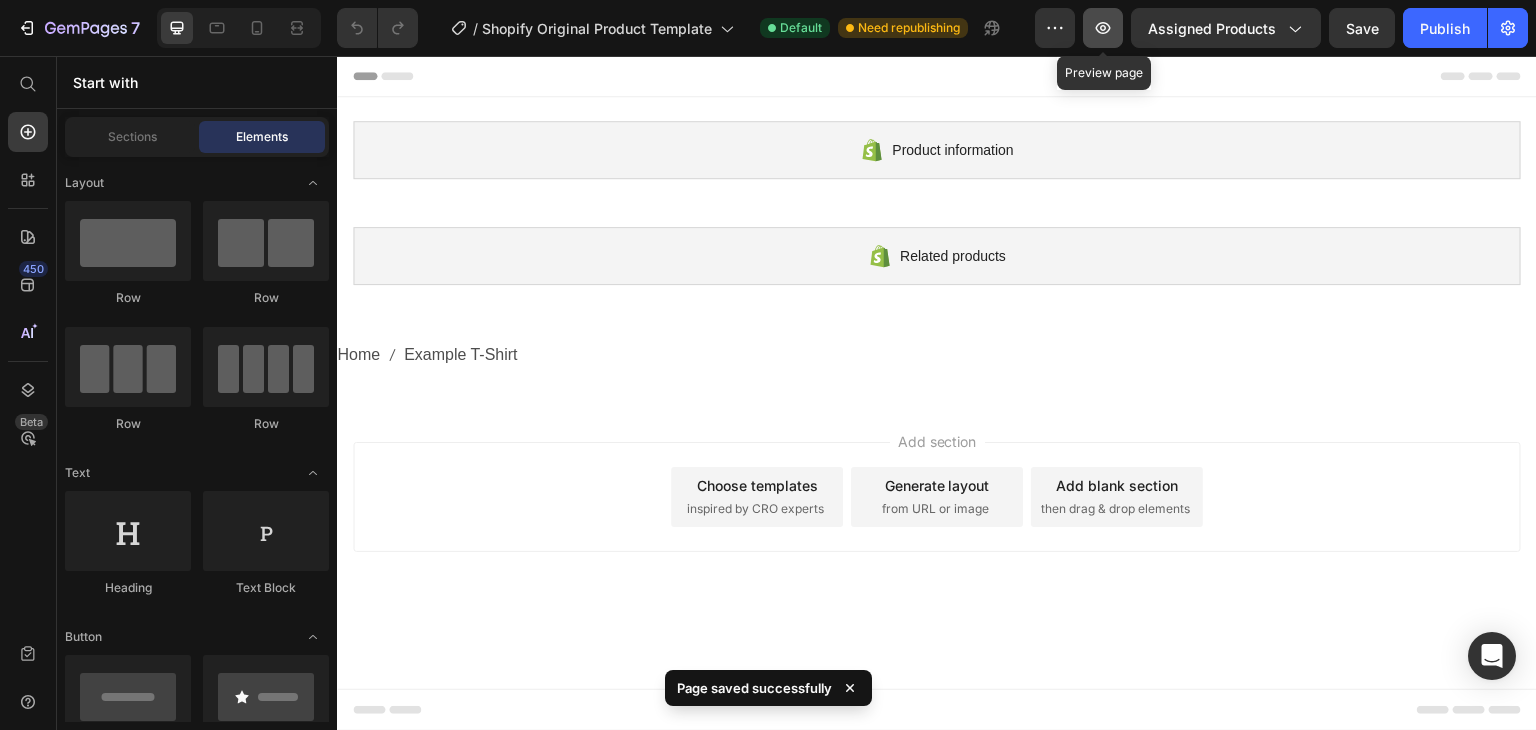 click 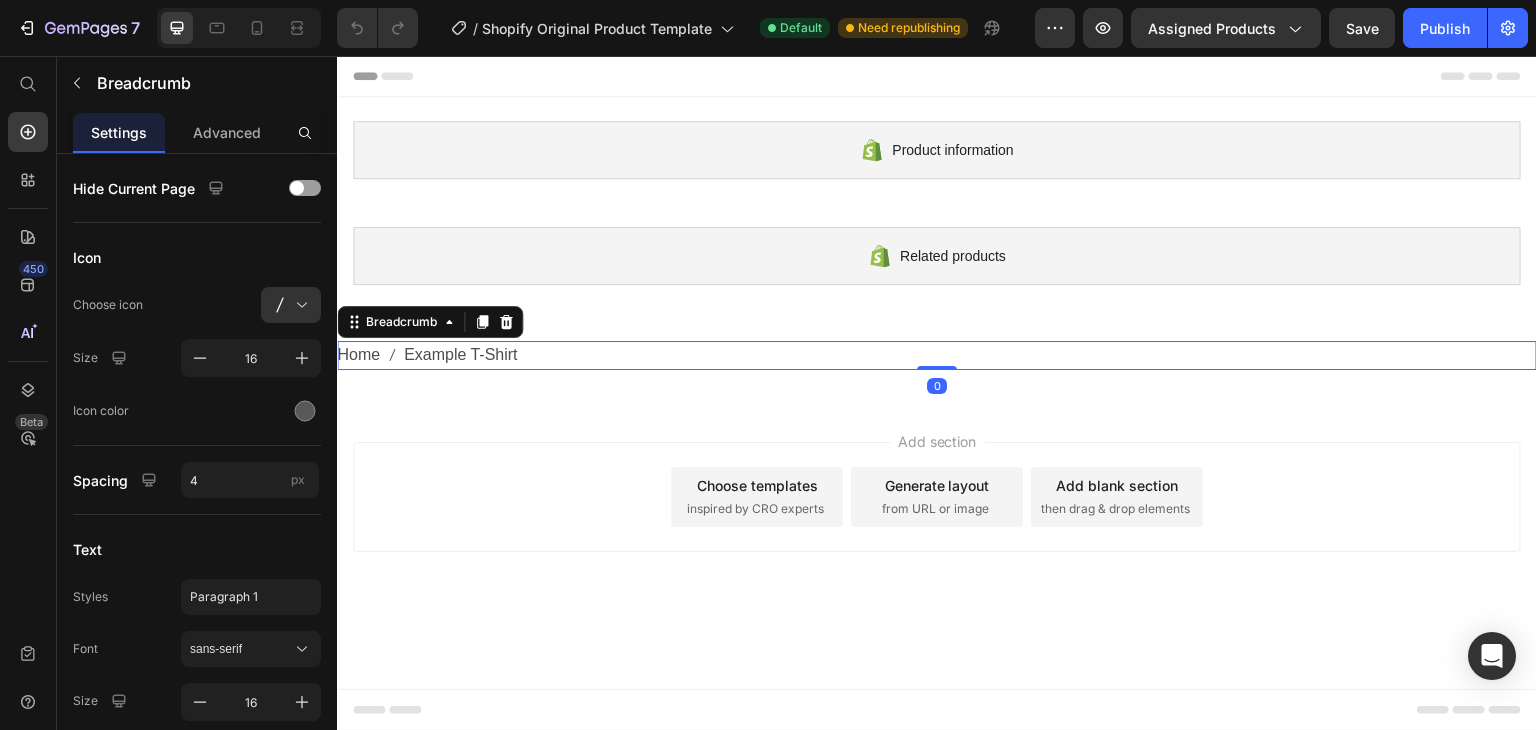 drag, startPoint x: 597, startPoint y: 358, endPoint x: 1054, endPoint y: 370, distance: 457.15753 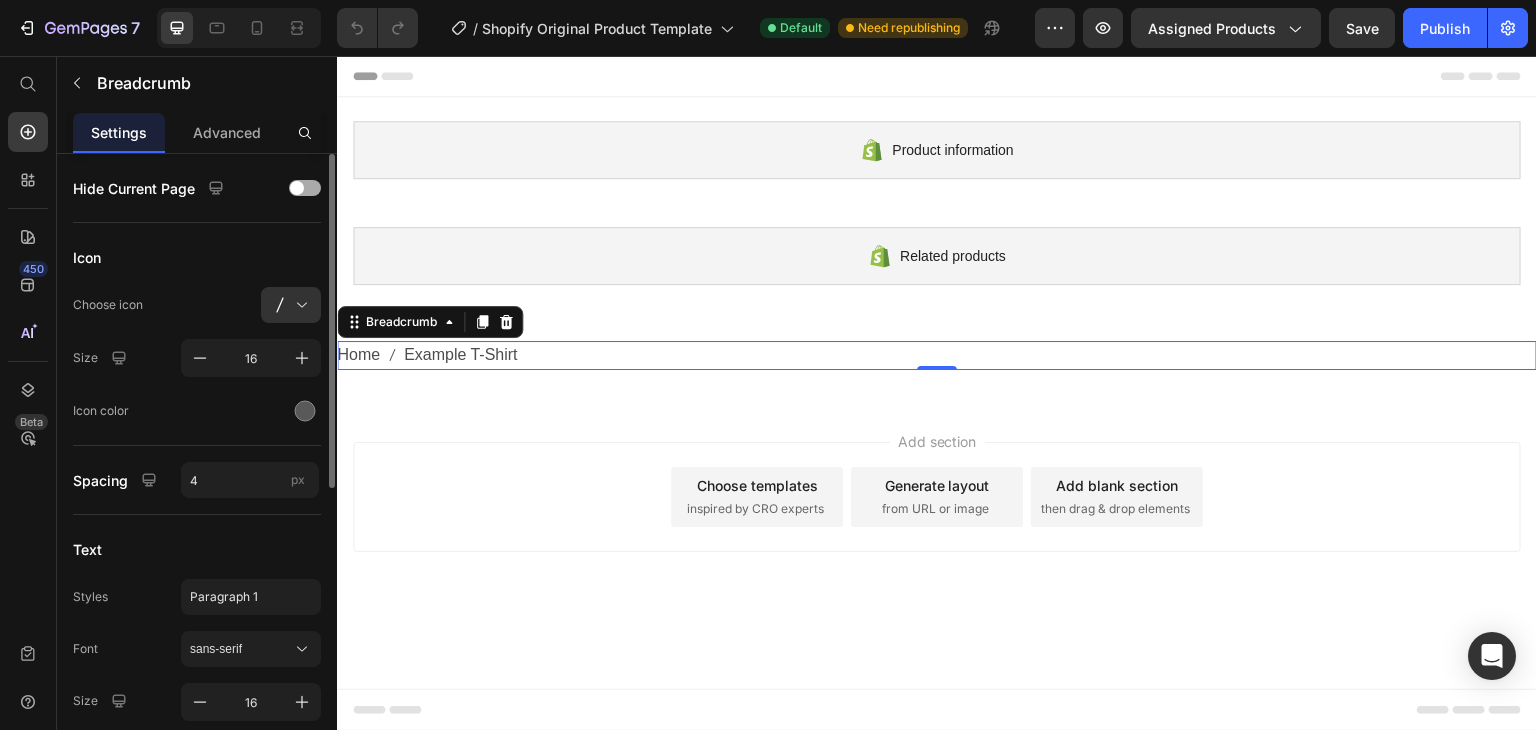 click at bounding box center [305, 188] 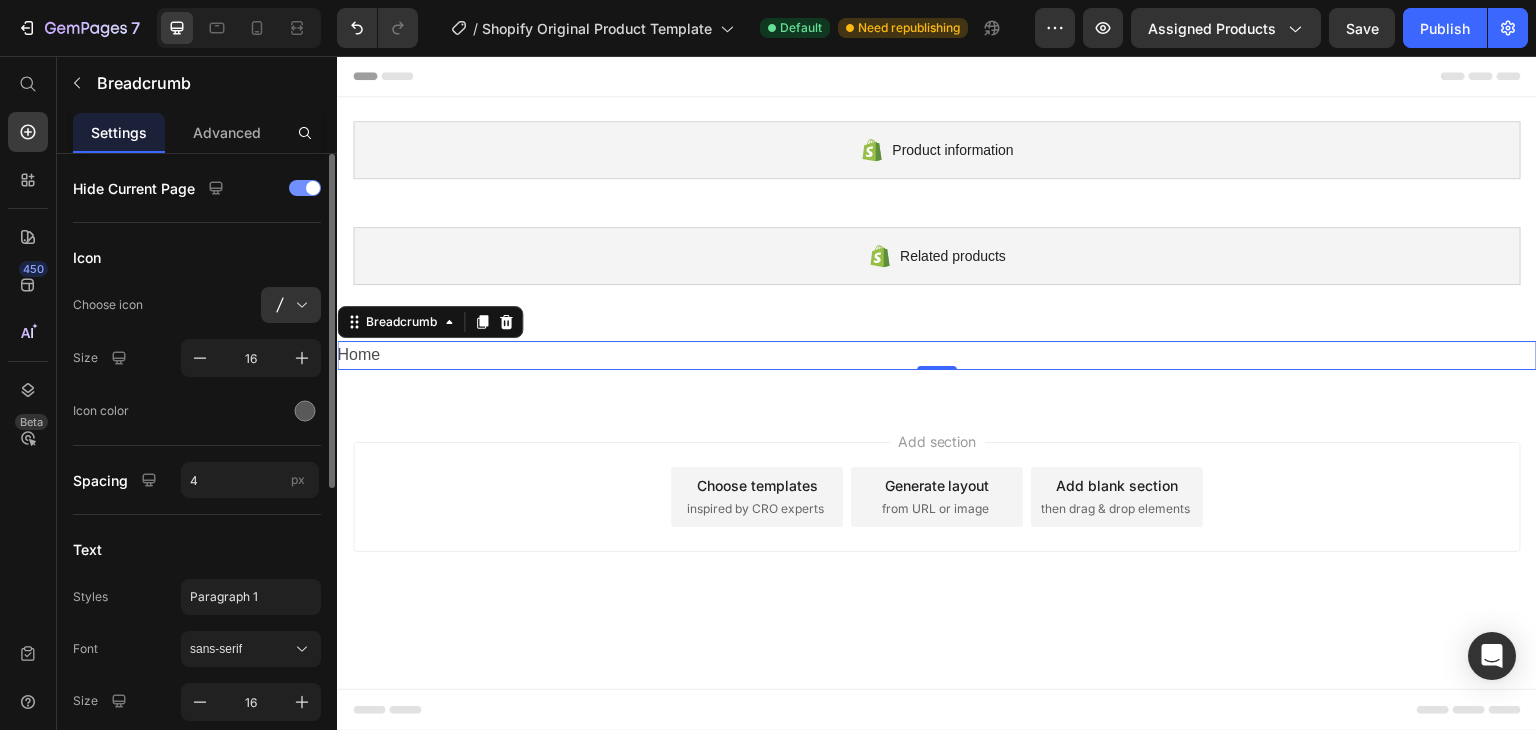 click at bounding box center (313, 188) 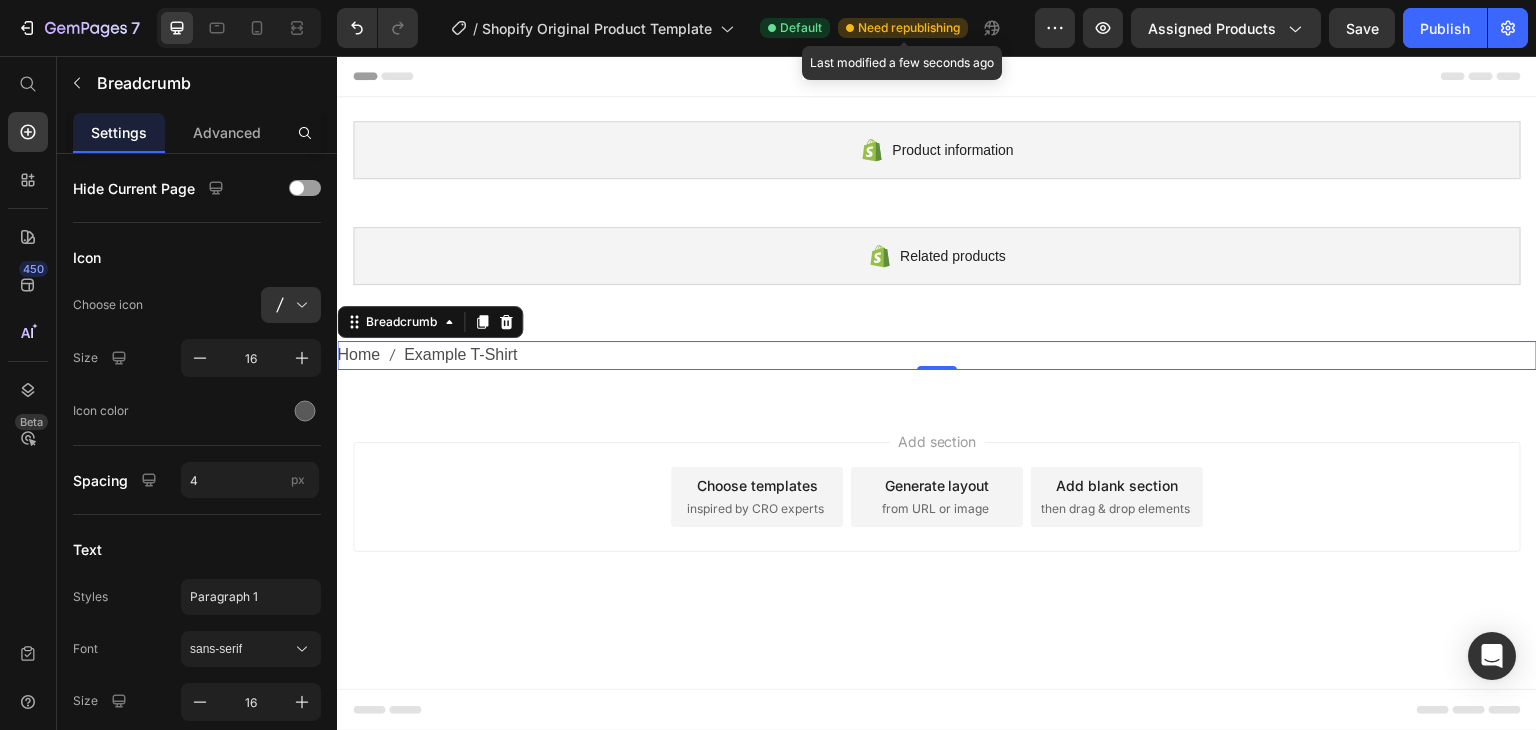 click on "Need republishing" at bounding box center [909, 28] 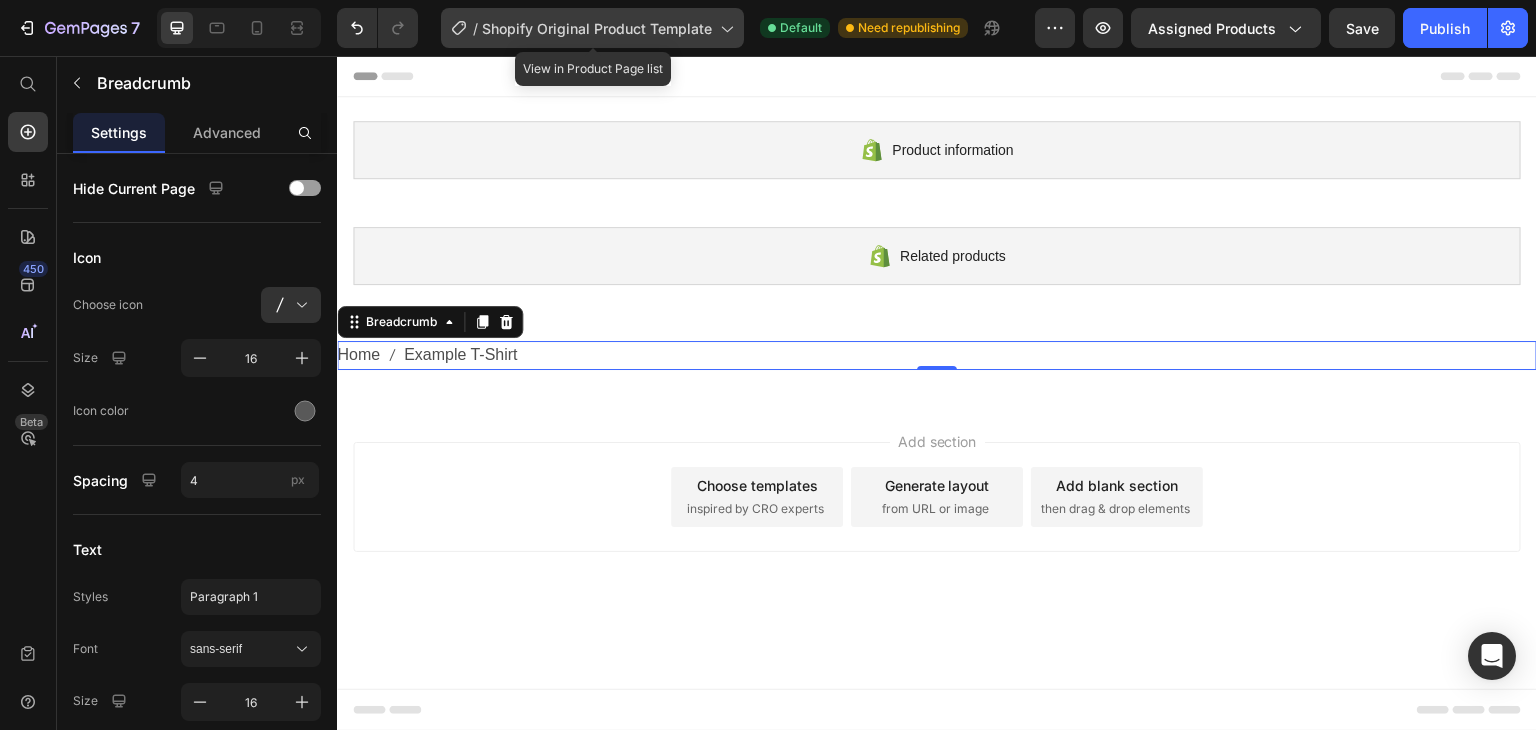 click on "Shopify Original Product Template" at bounding box center (597, 28) 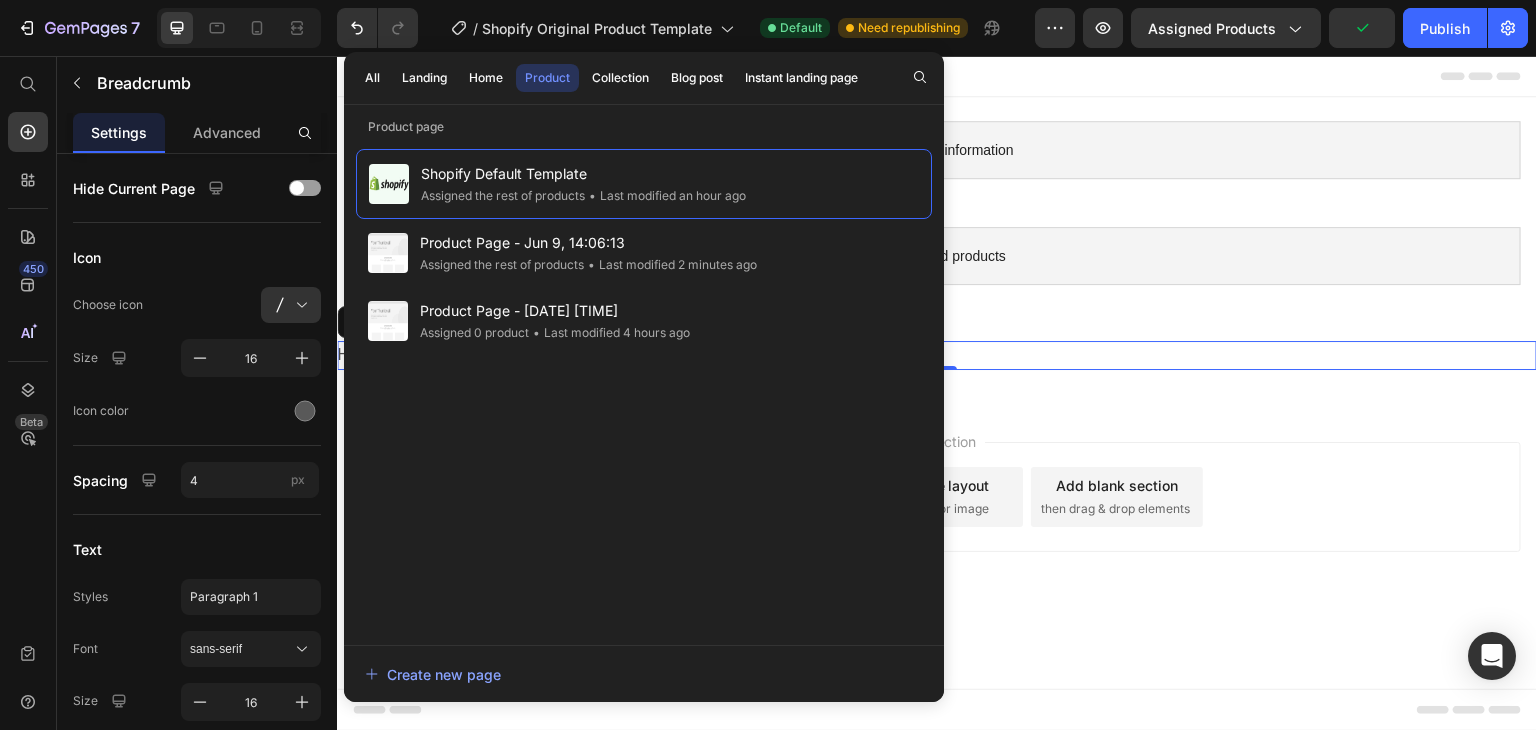 drag, startPoint x: 667, startPoint y: 308, endPoint x: 693, endPoint y: 368, distance: 65.39113 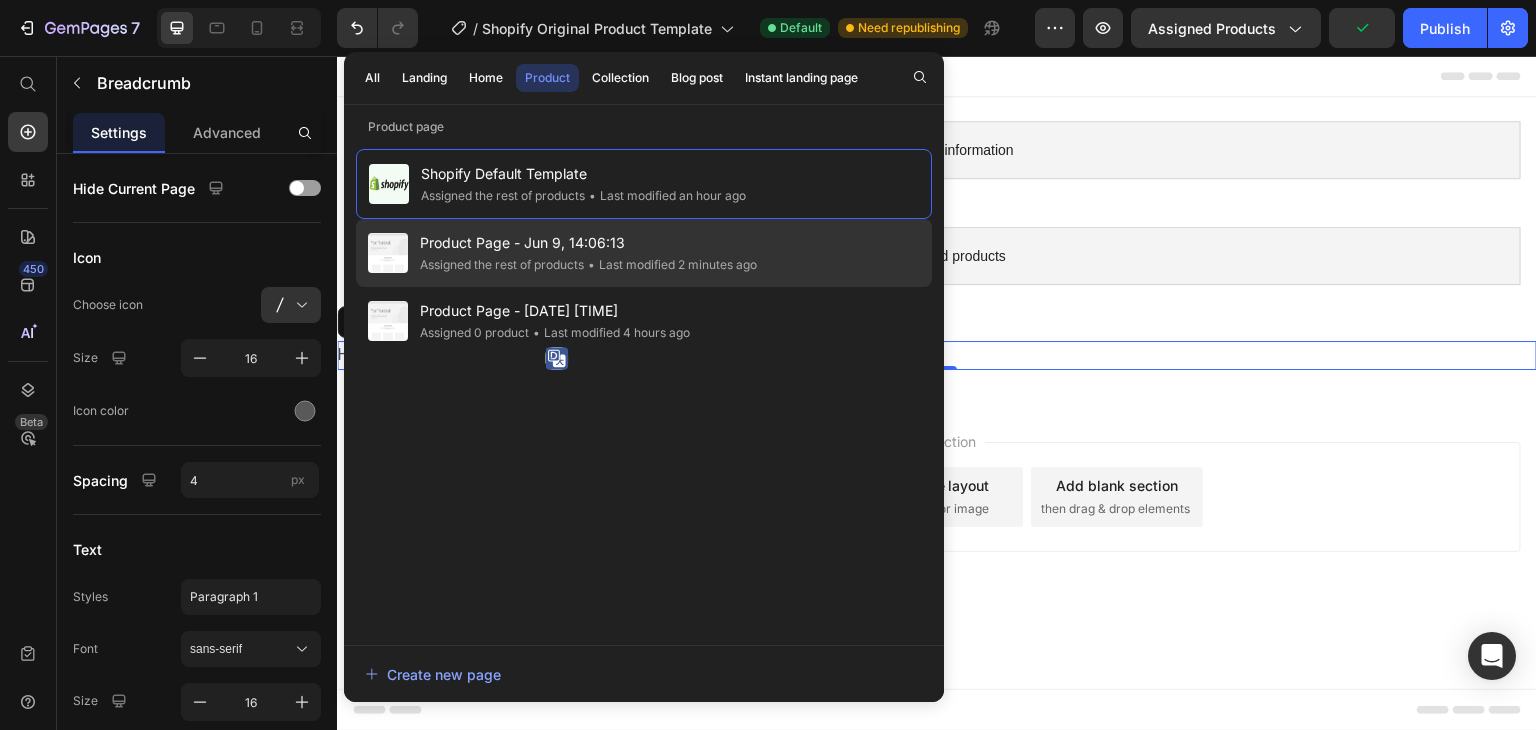 click on "Product Page - Jun 9, 14:06:13" at bounding box center [588, 243] 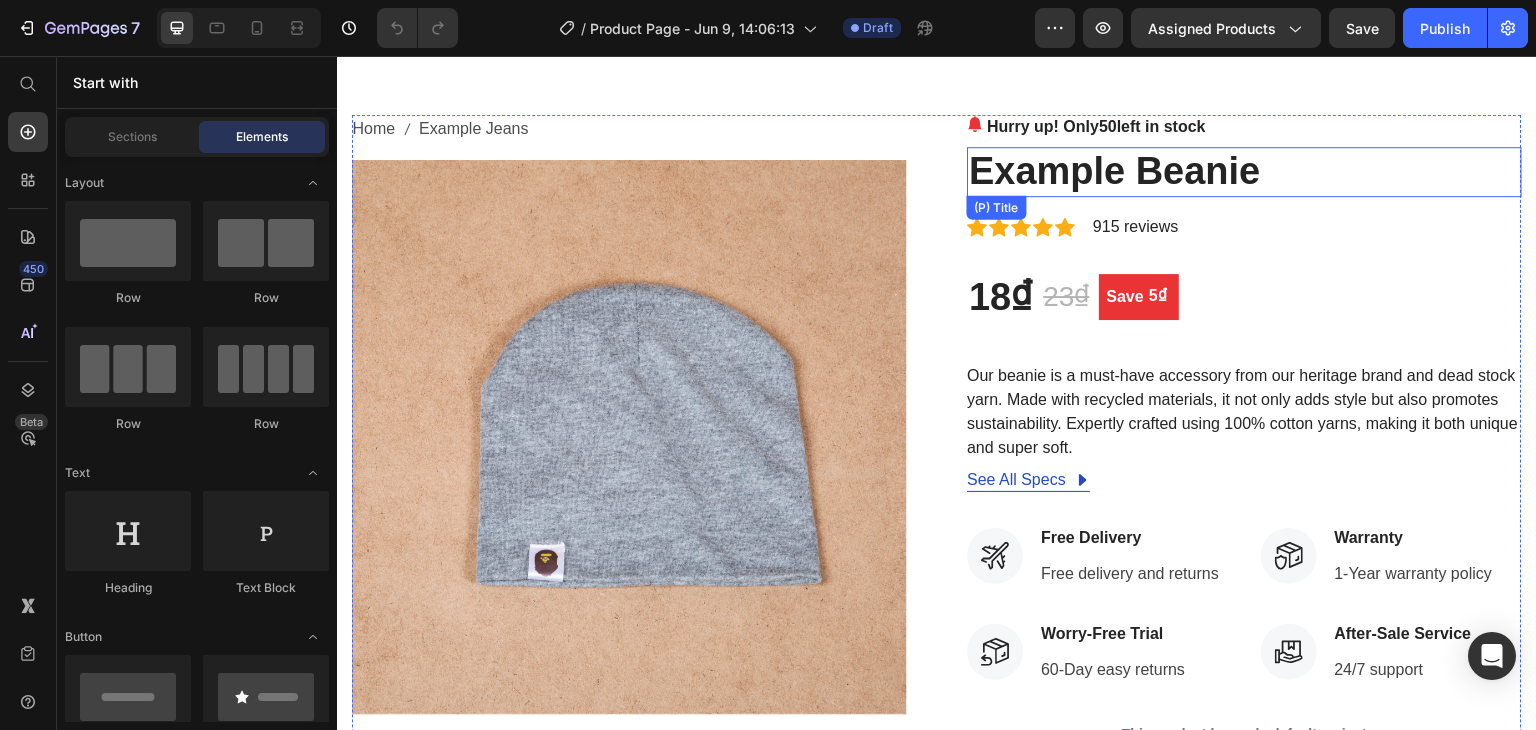 scroll, scrollTop: 100, scrollLeft: 0, axis: vertical 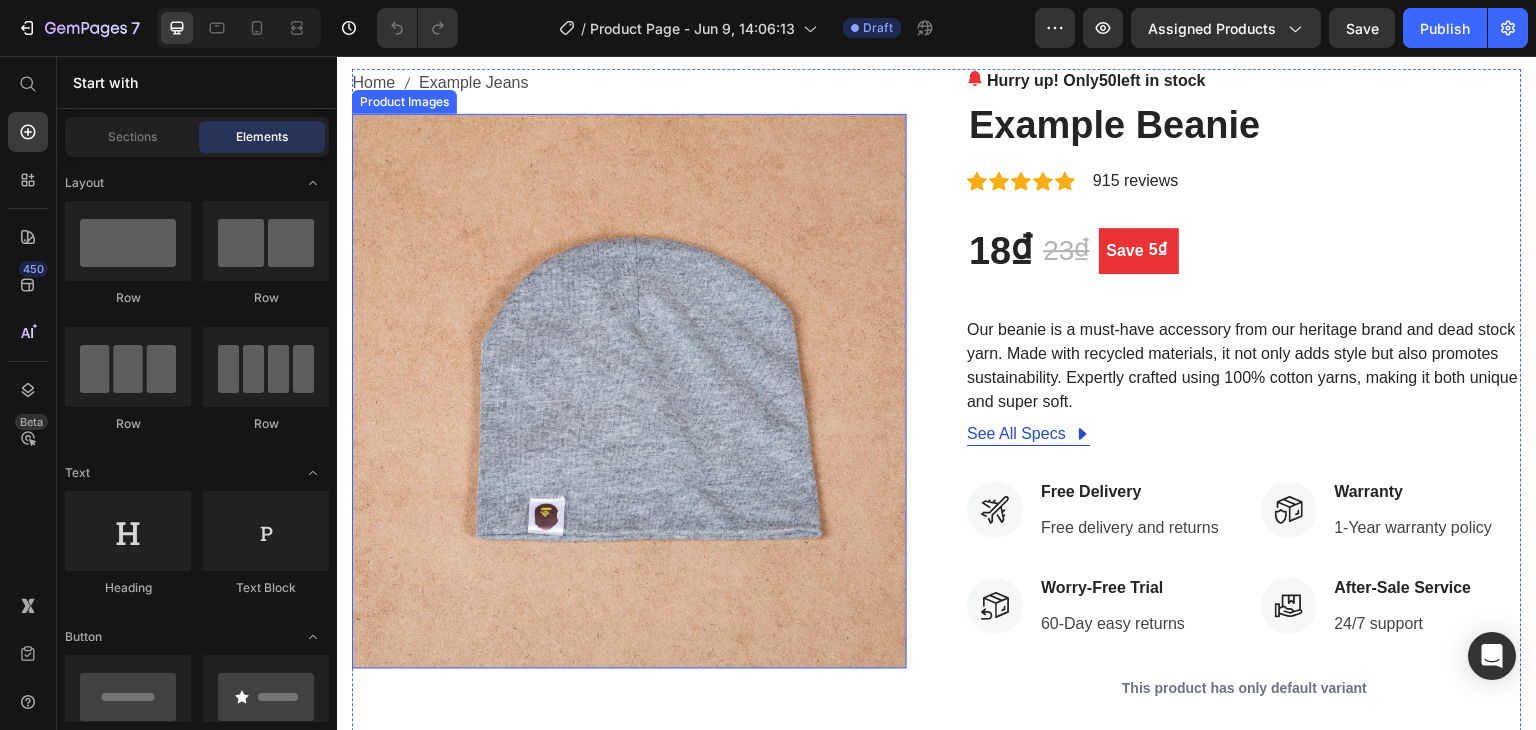 click at bounding box center [629, 391] 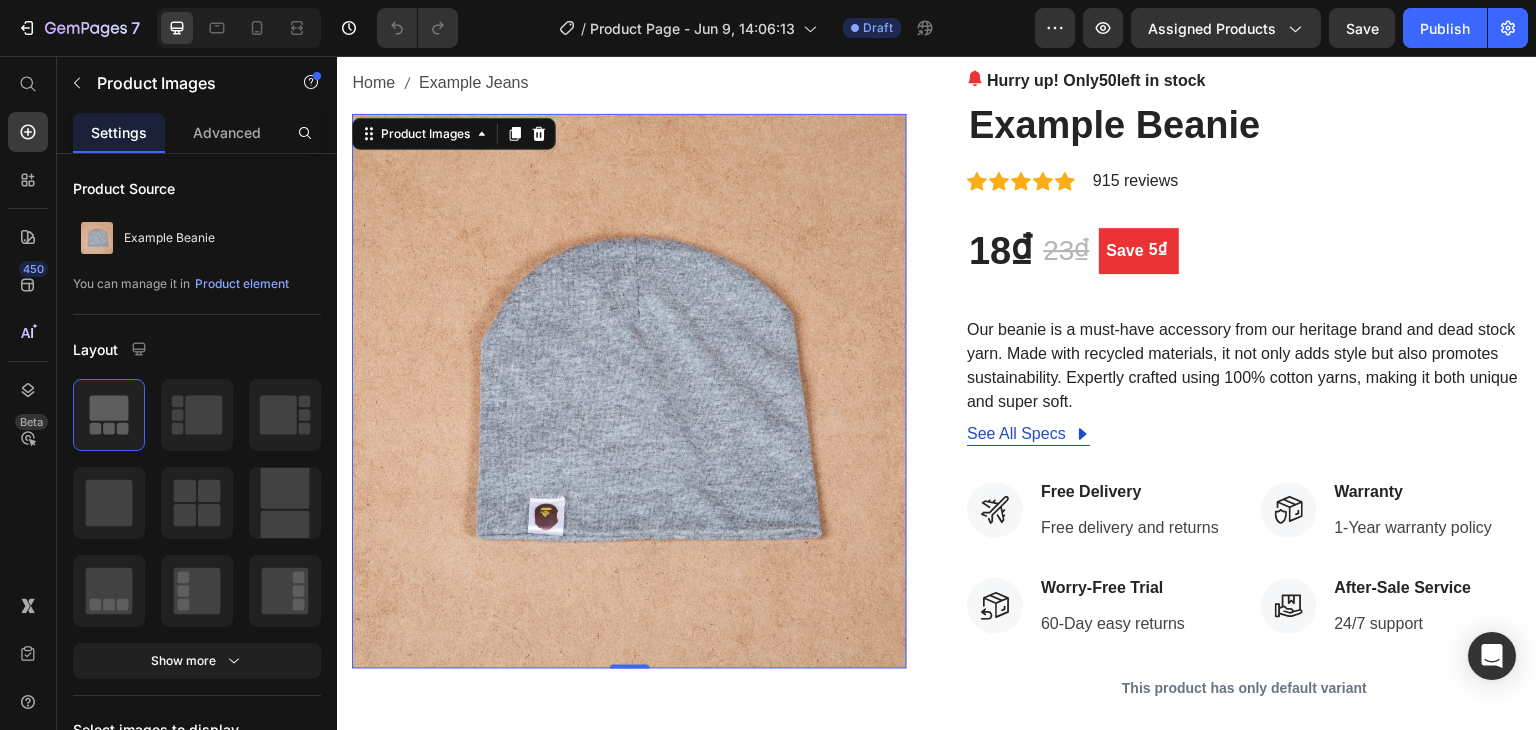 click at bounding box center (629, 391) 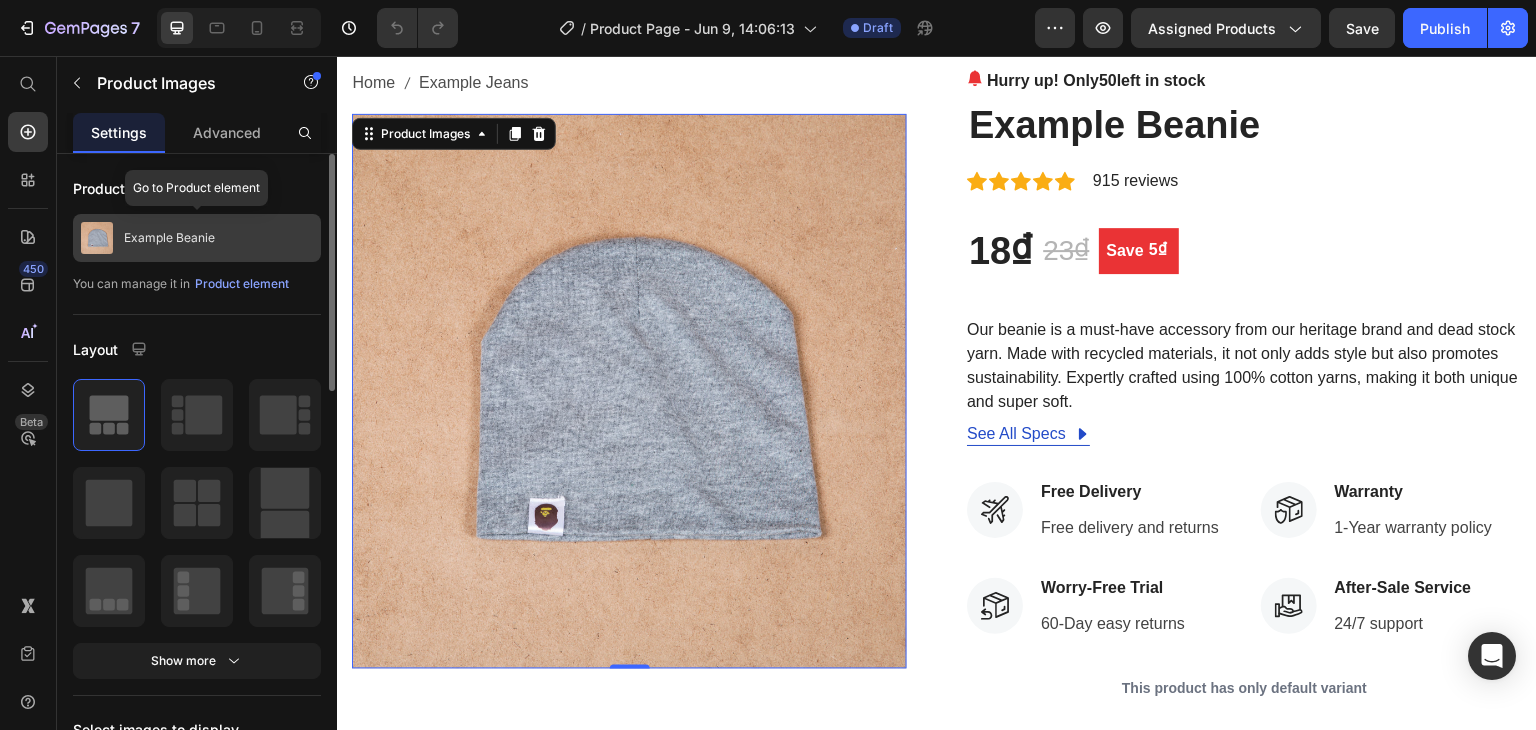 click at bounding box center (97, 238) 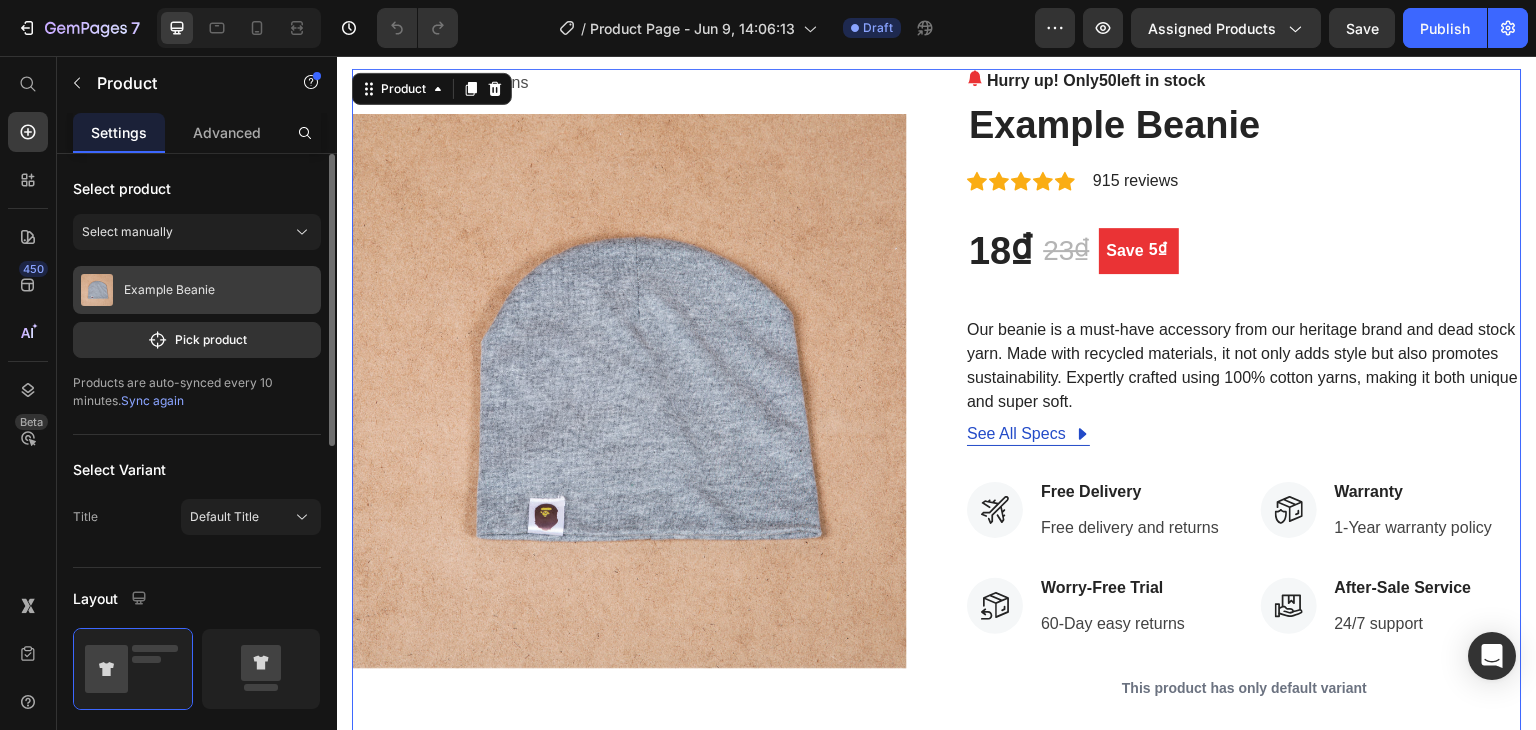 click on "Example Beanie" at bounding box center (197, 290) 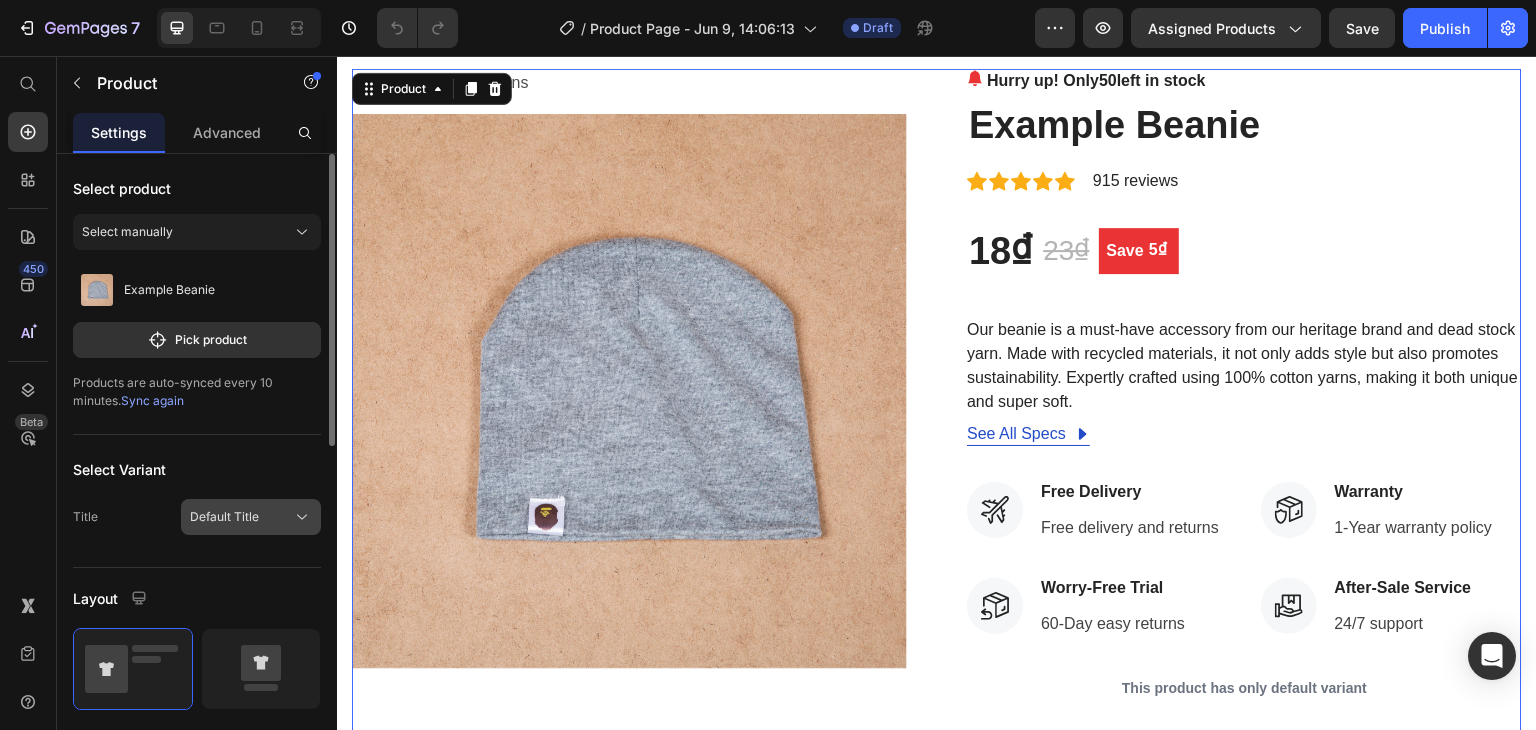 click on "Default Title" at bounding box center [251, 517] 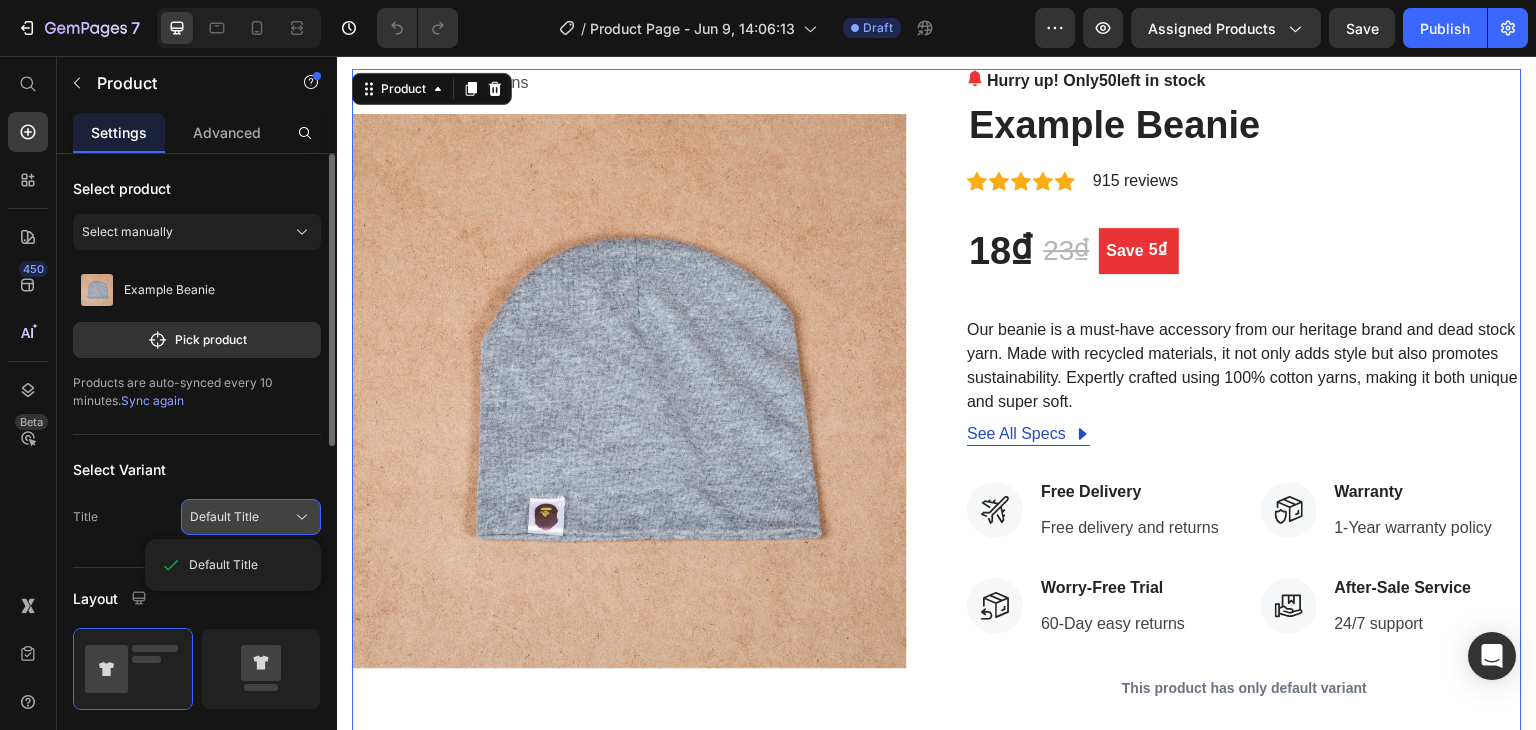 click on "Default Title" at bounding box center [251, 517] 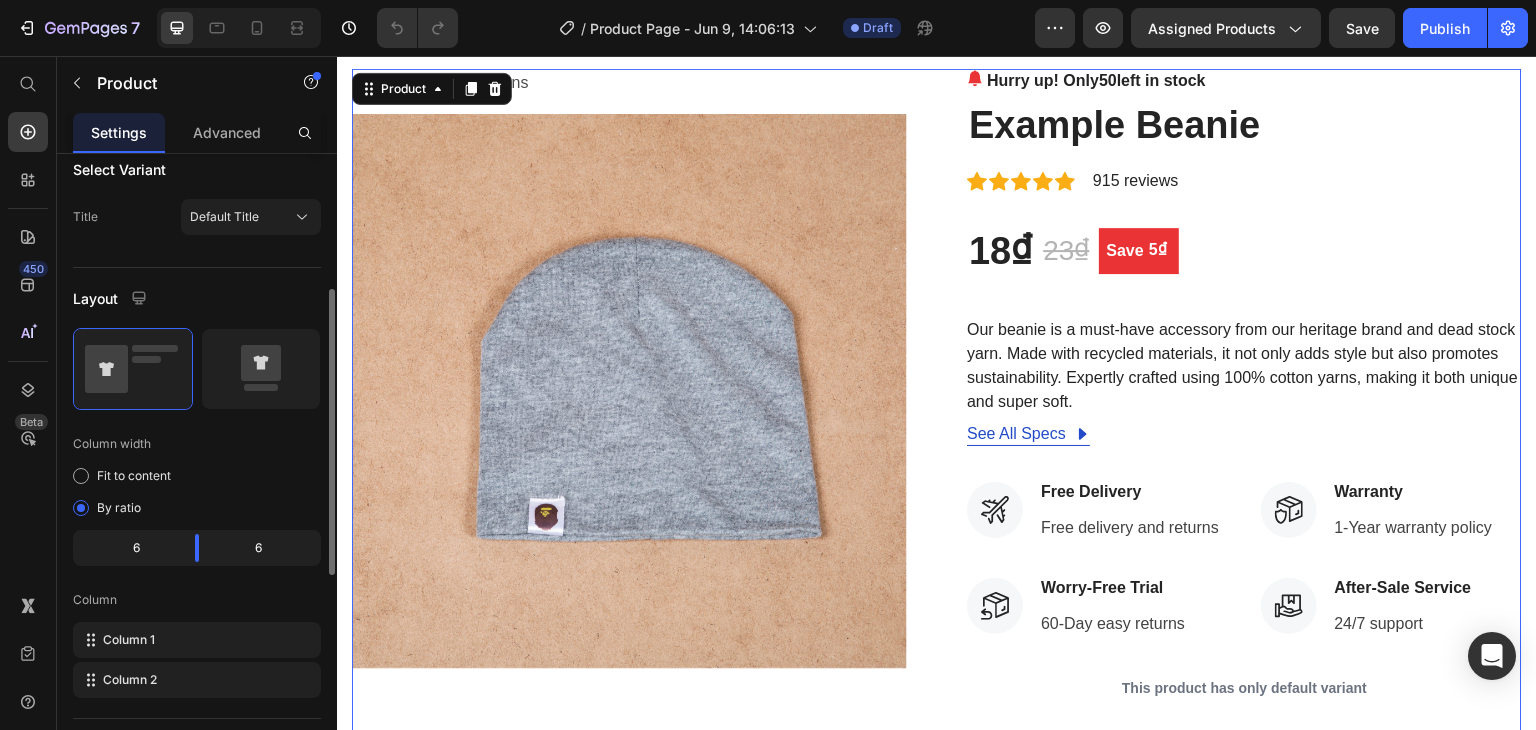 scroll, scrollTop: 400, scrollLeft: 0, axis: vertical 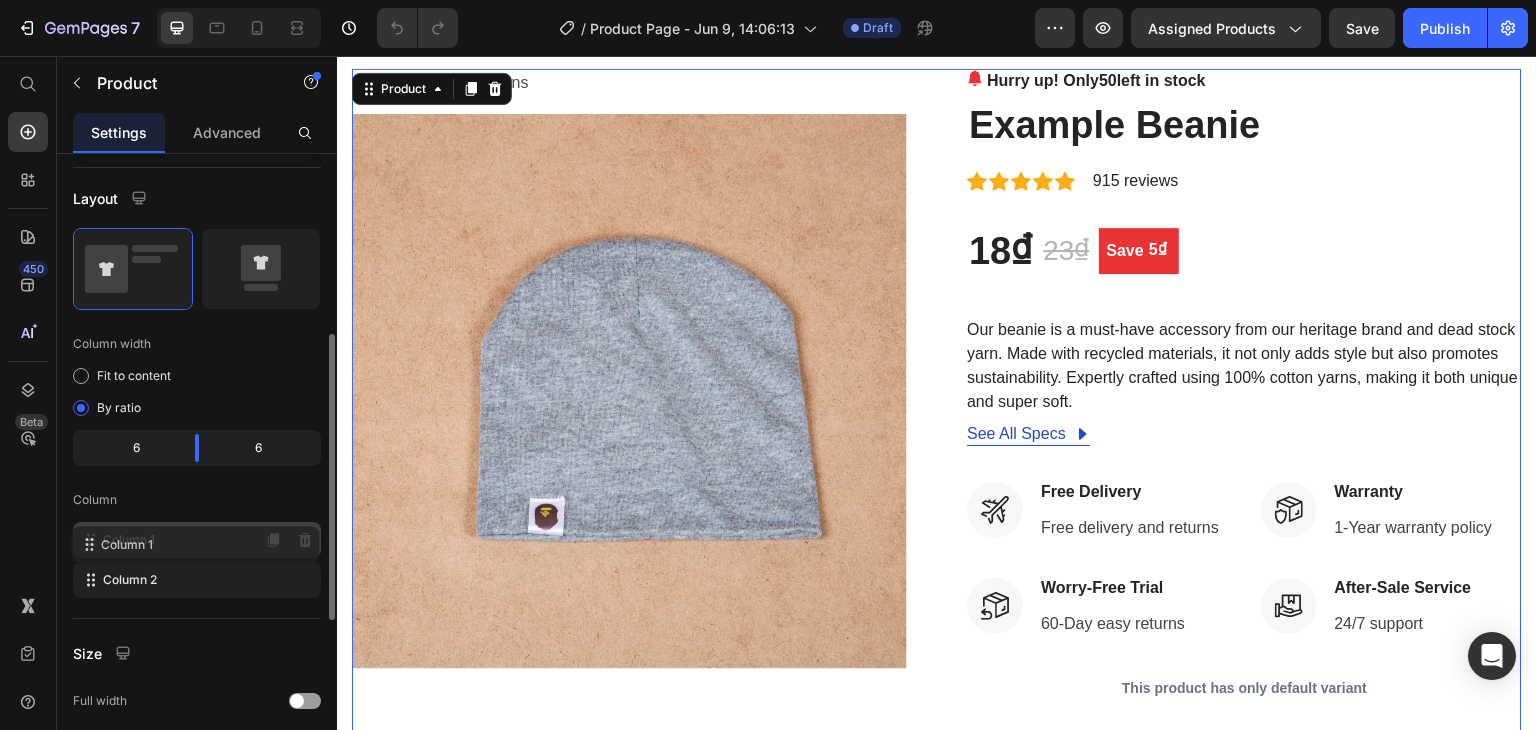 type 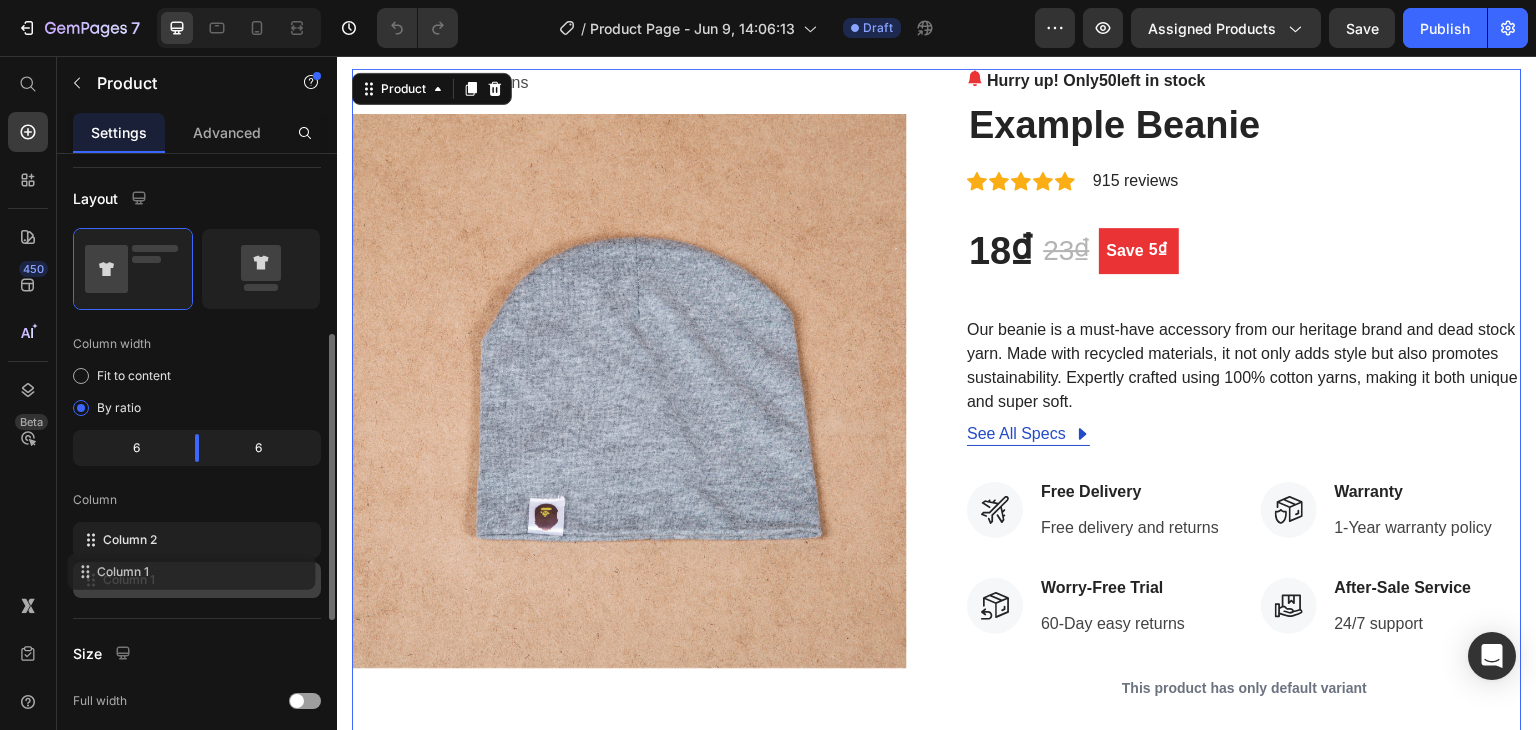 drag, startPoint x: 94, startPoint y: 542, endPoint x: 88, endPoint y: 571, distance: 29.614185 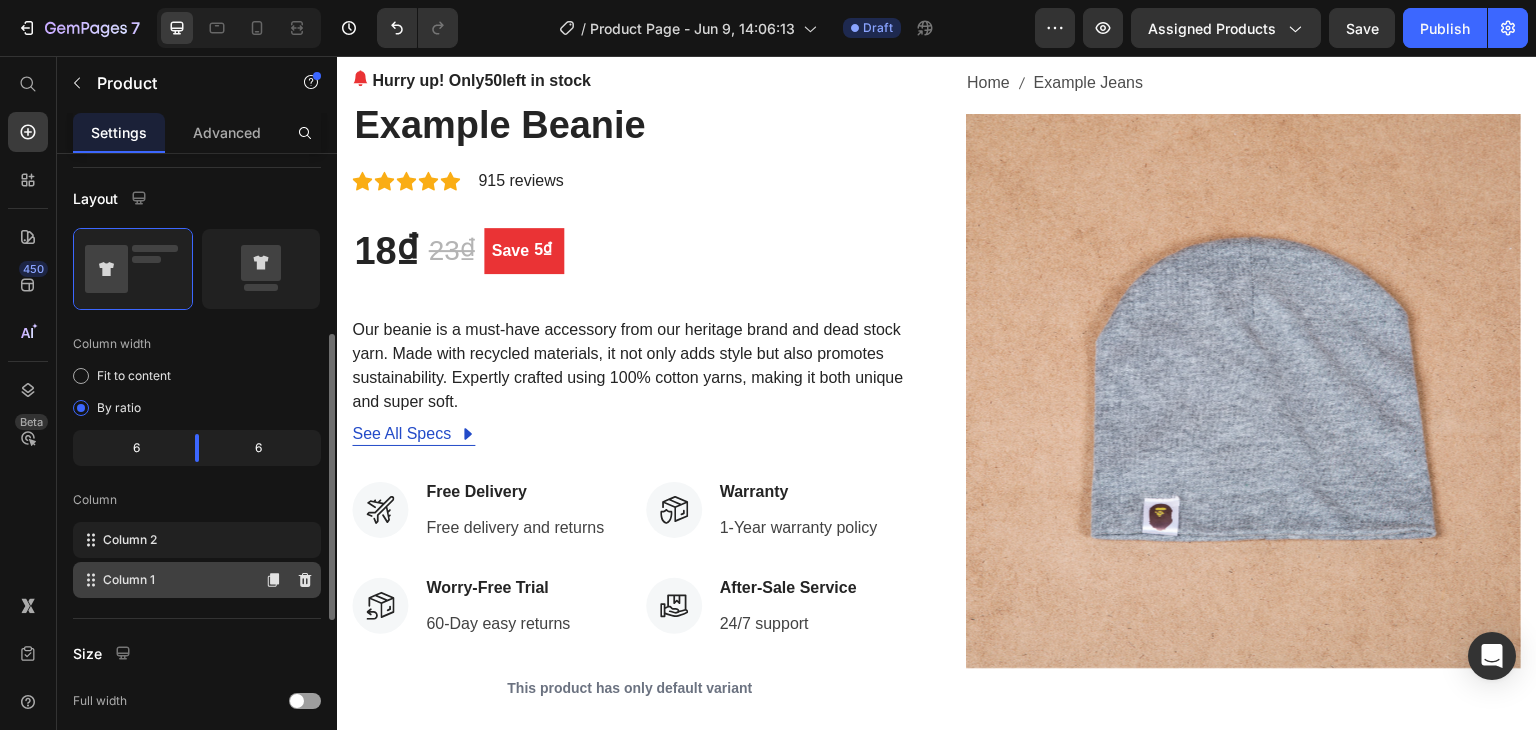 drag, startPoint x: 83, startPoint y: 577, endPoint x: 100, endPoint y: 530, distance: 49.979996 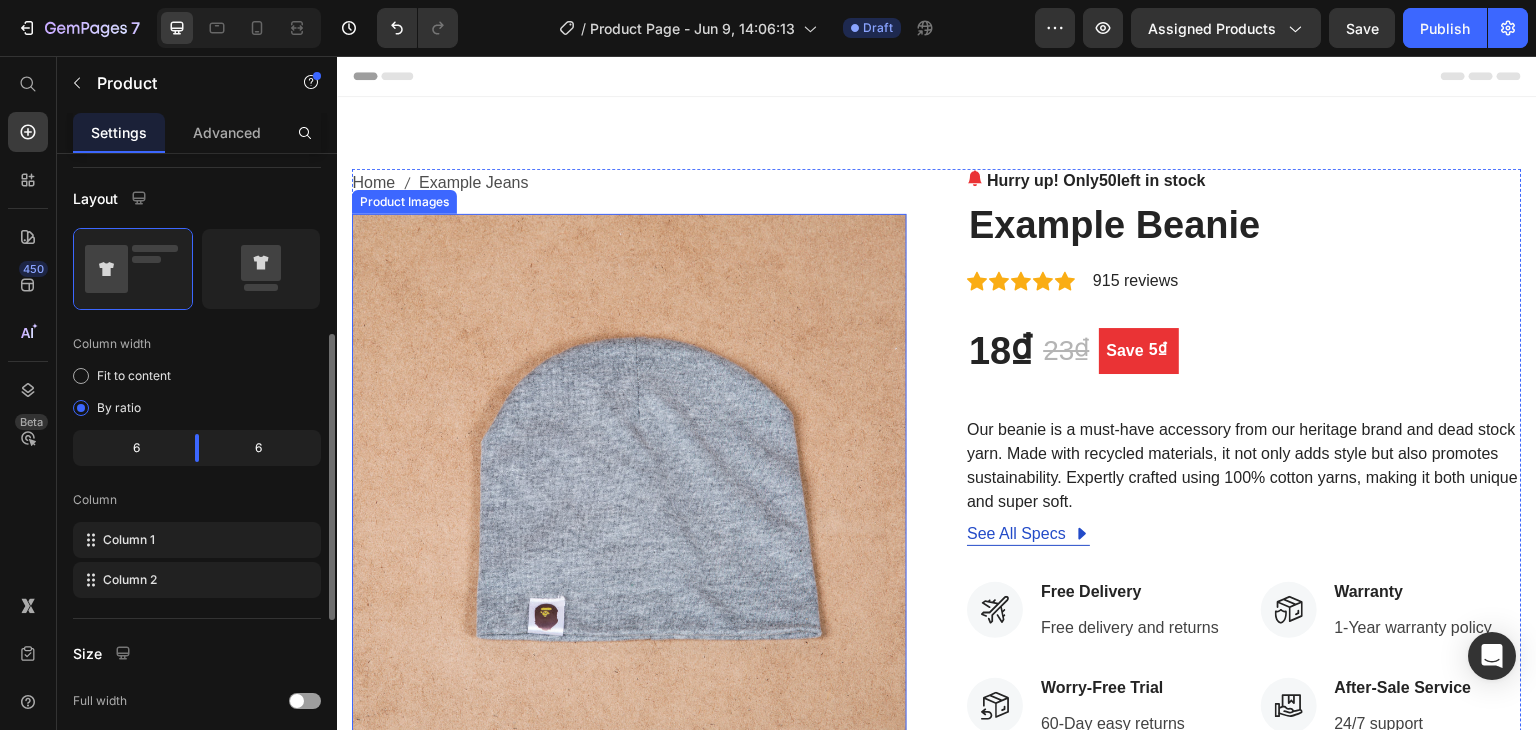 scroll, scrollTop: 0, scrollLeft: 0, axis: both 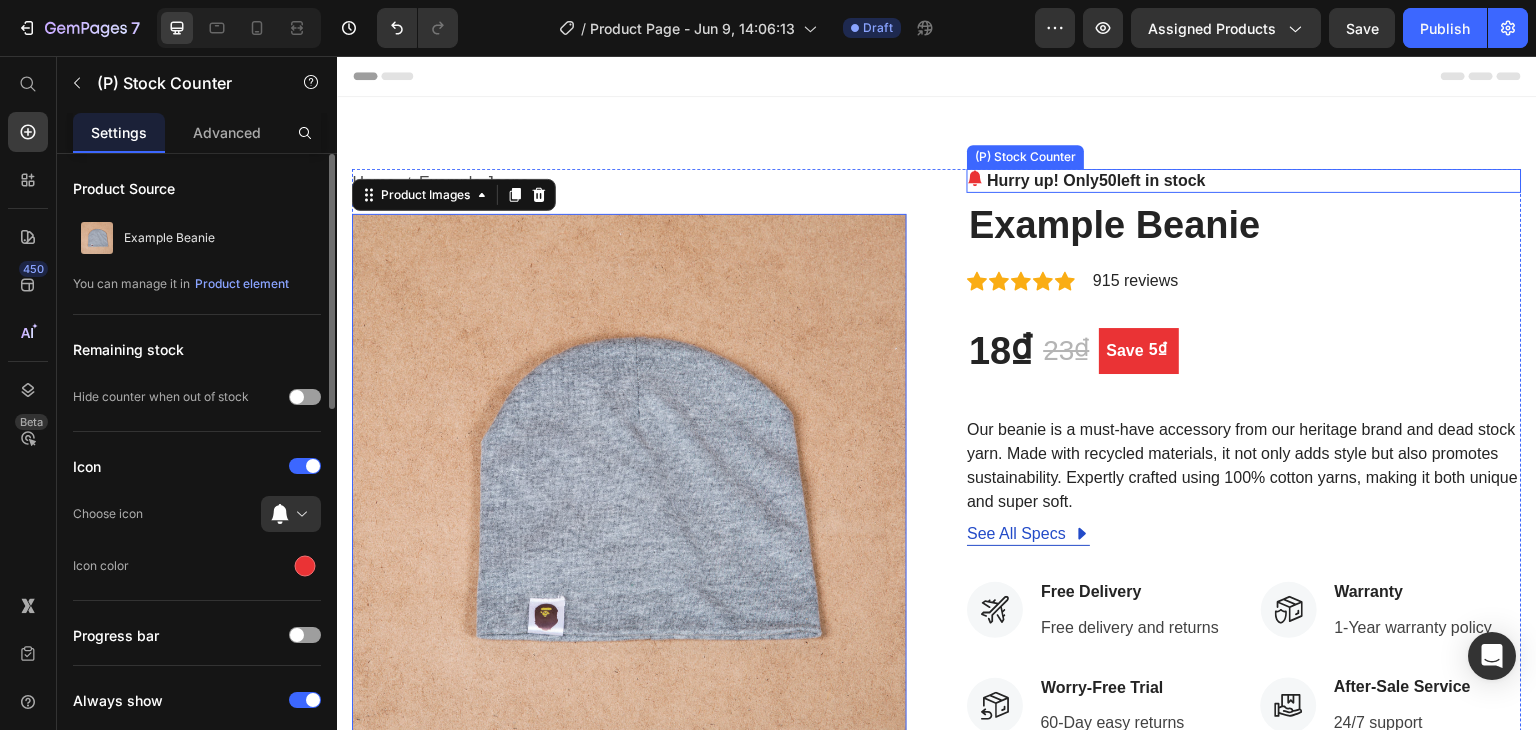 click on "Hurry up! Only  50  left in stock" at bounding box center [1244, 181] 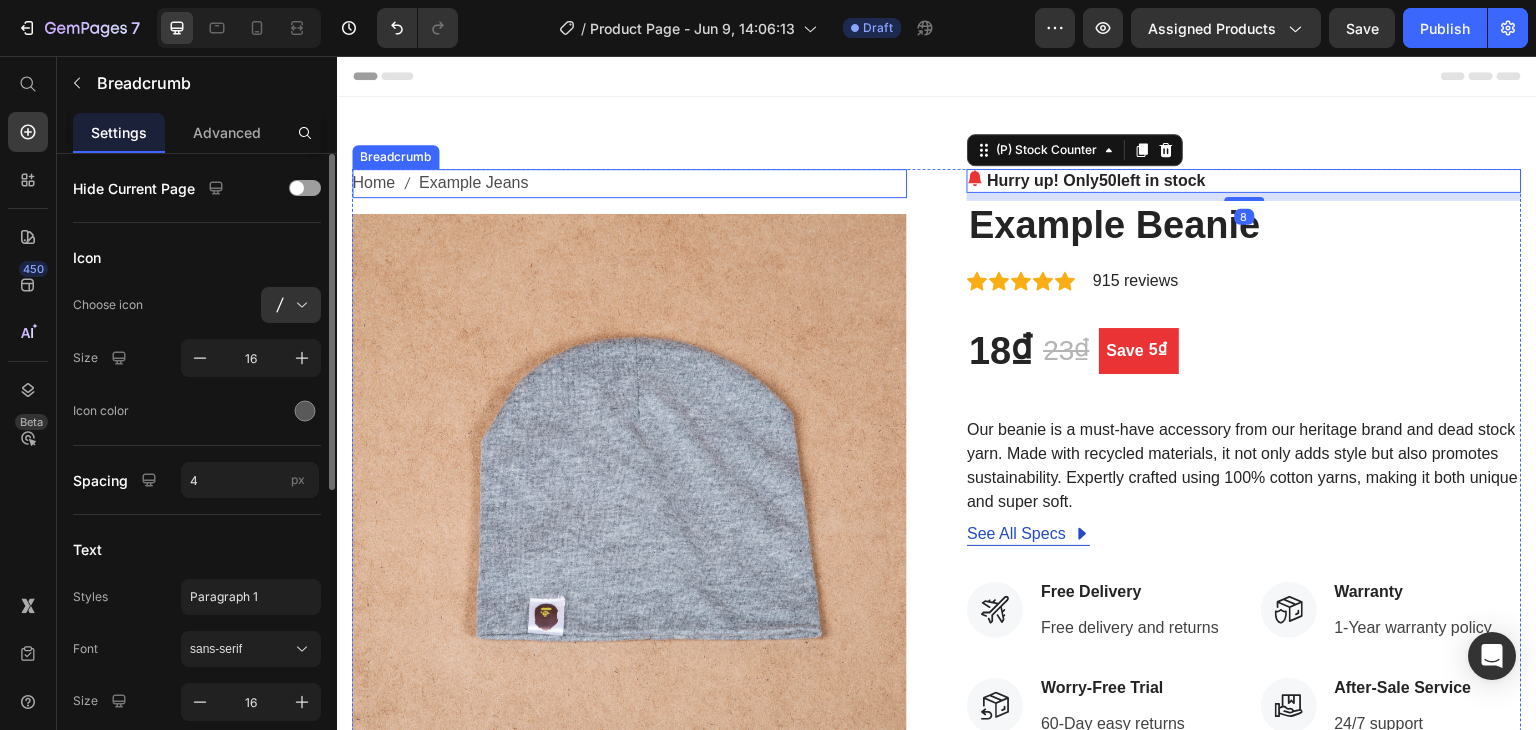 click on "Home
Example Jeans" at bounding box center (629, 183) 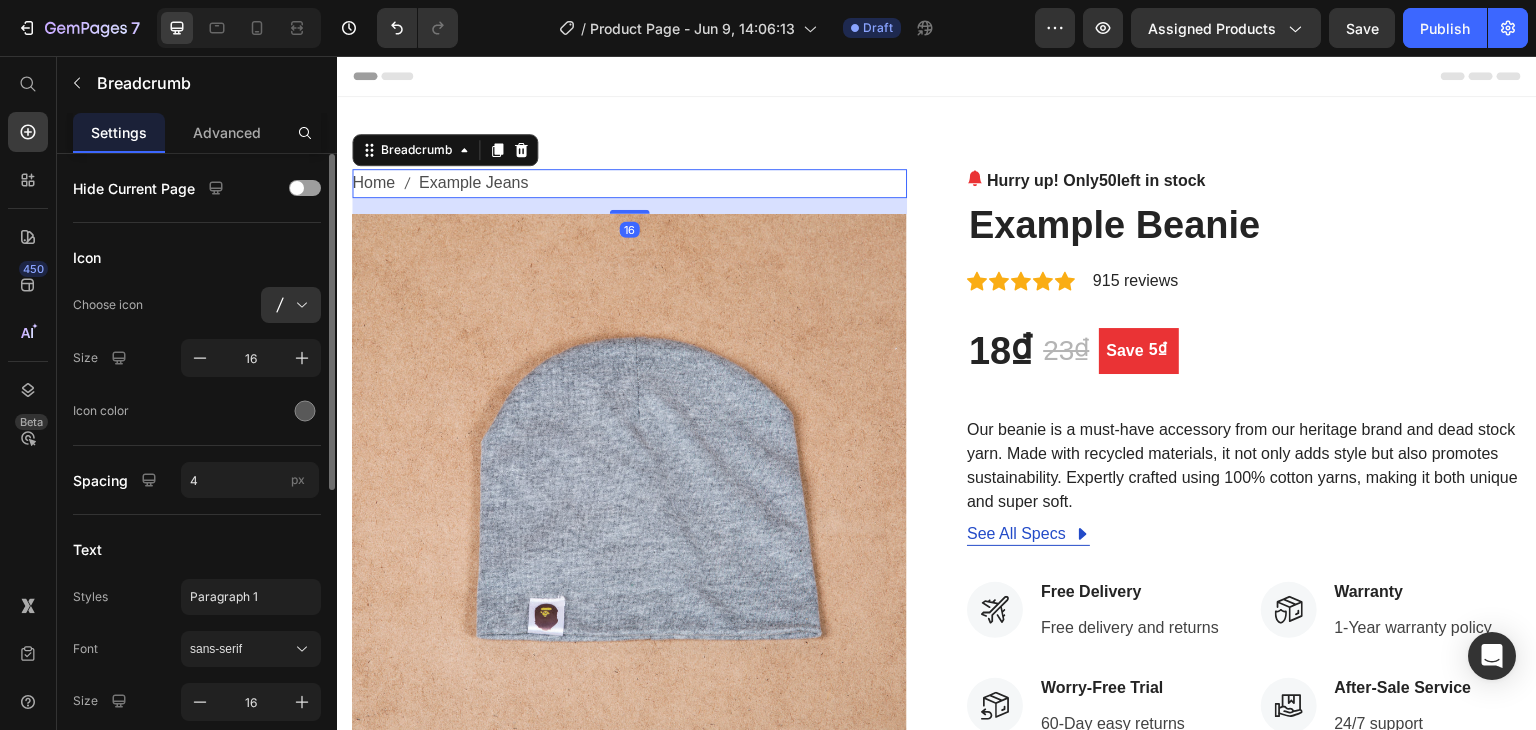click on "16" at bounding box center [629, 206] 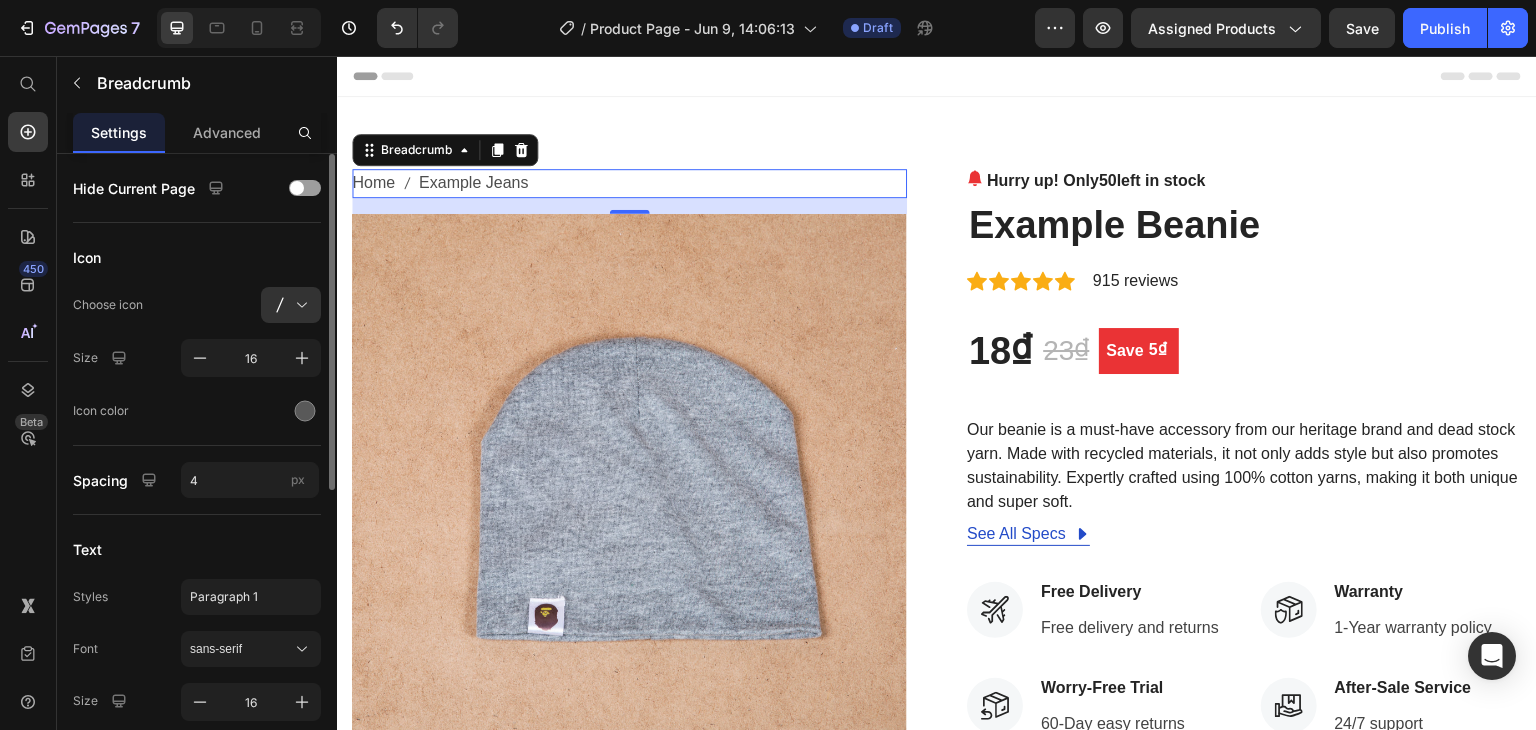 scroll, scrollTop: 300, scrollLeft: 0, axis: vertical 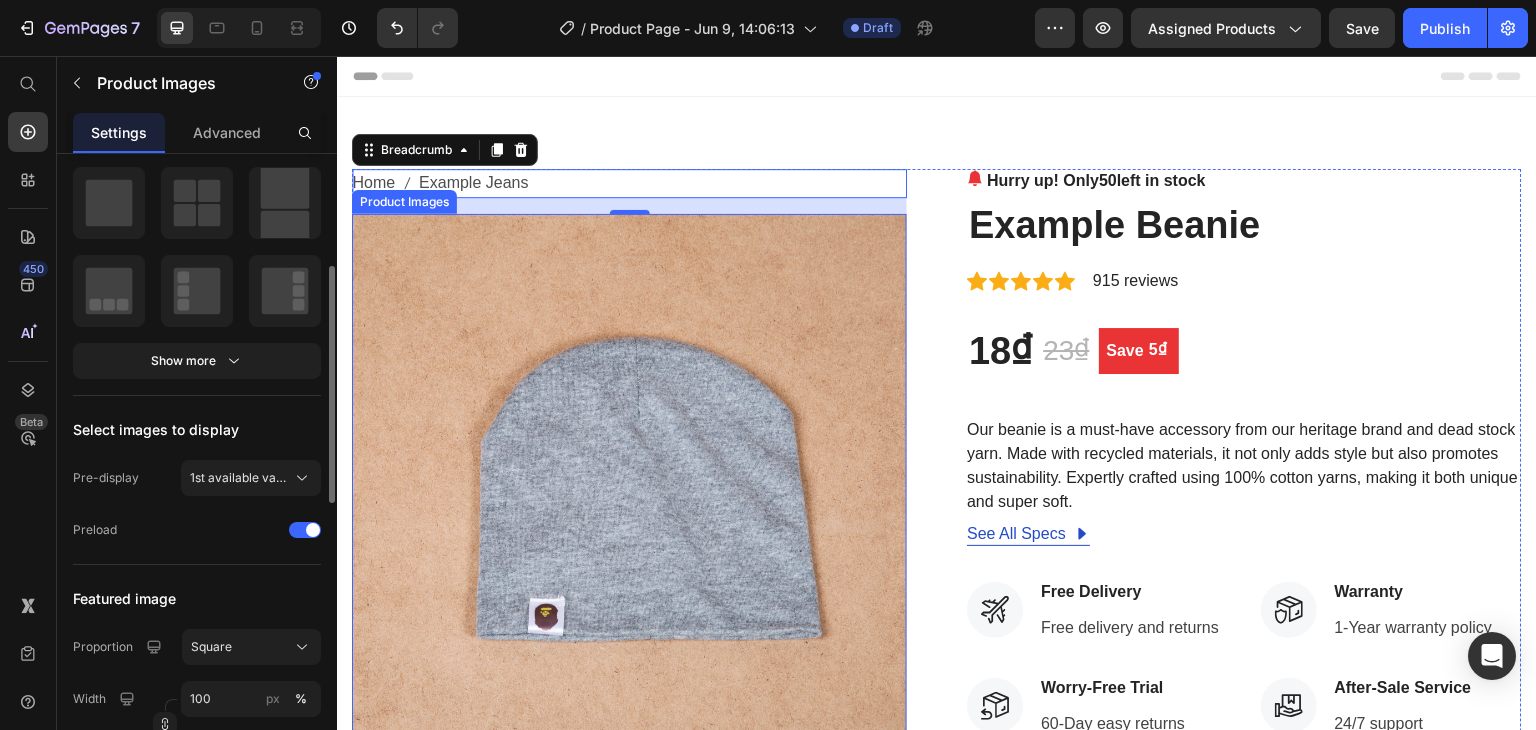 click at bounding box center [629, 491] 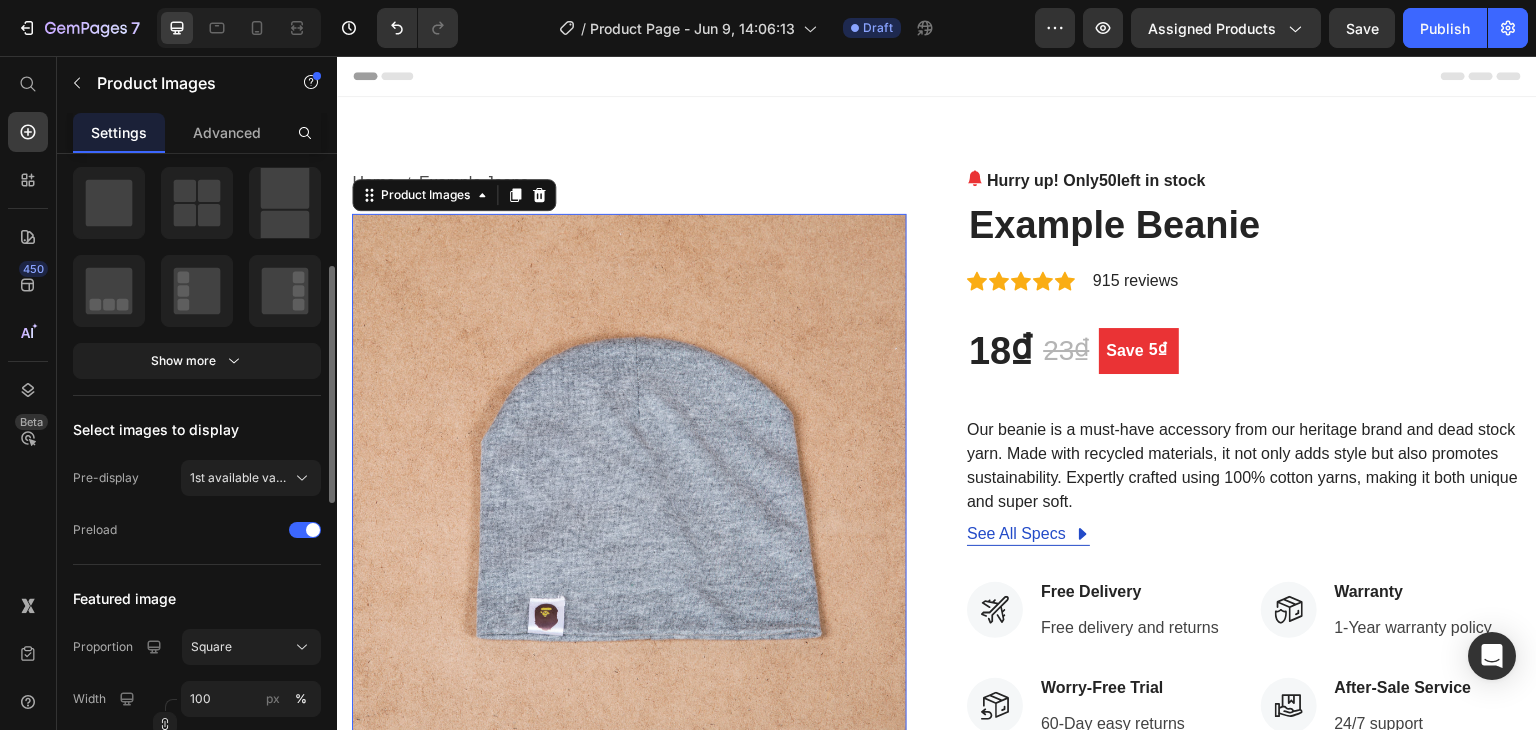scroll, scrollTop: 0, scrollLeft: 0, axis: both 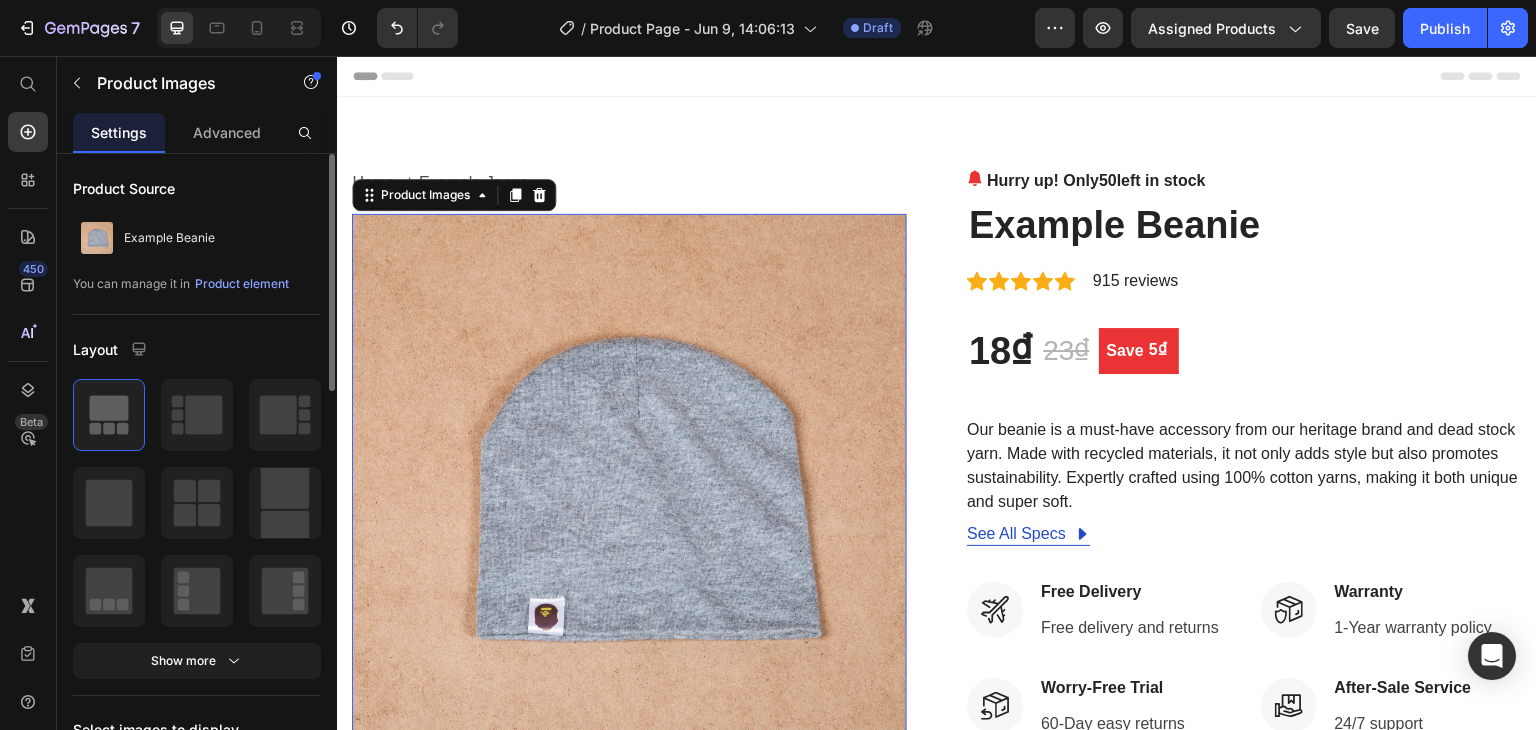 click at bounding box center (629, 491) 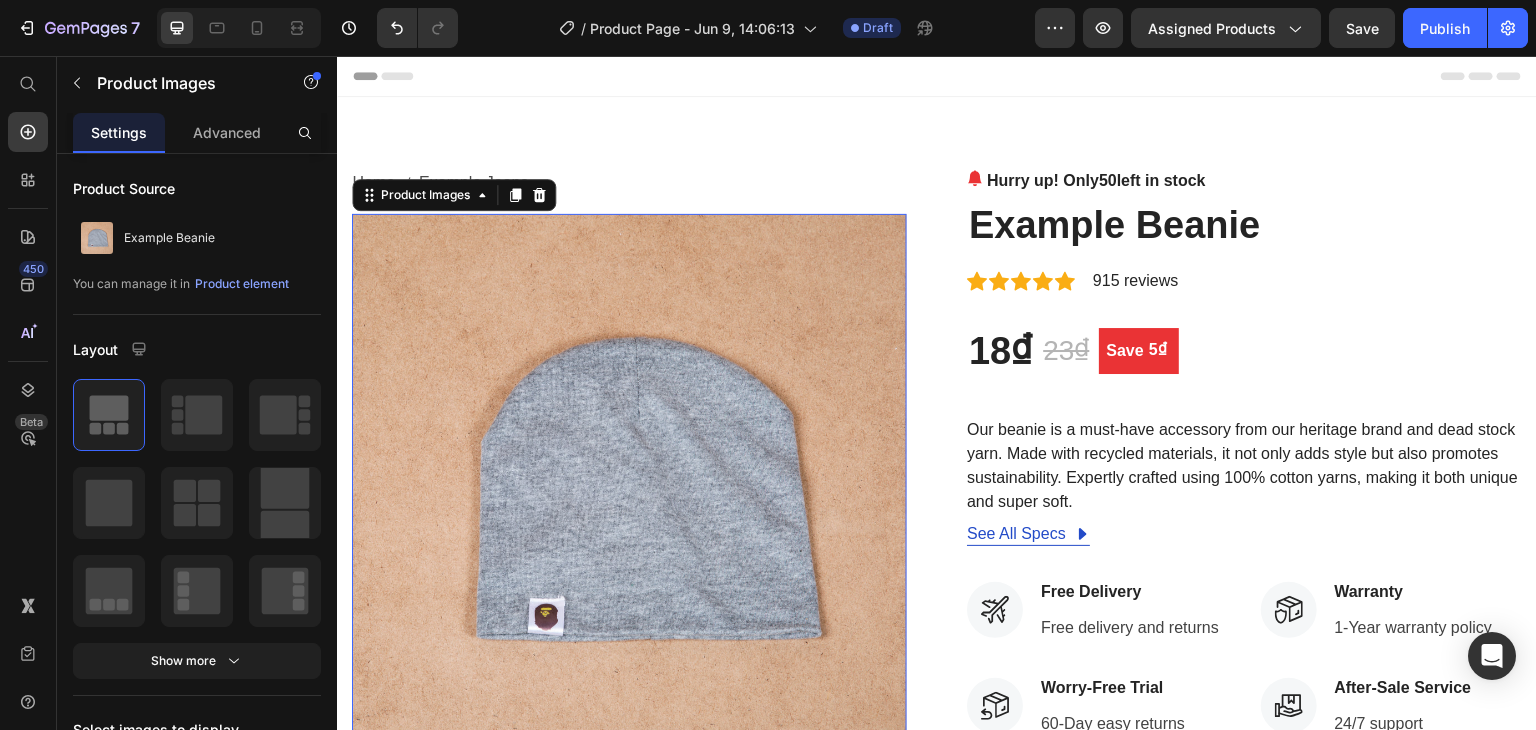 scroll, scrollTop: 500, scrollLeft: 0, axis: vertical 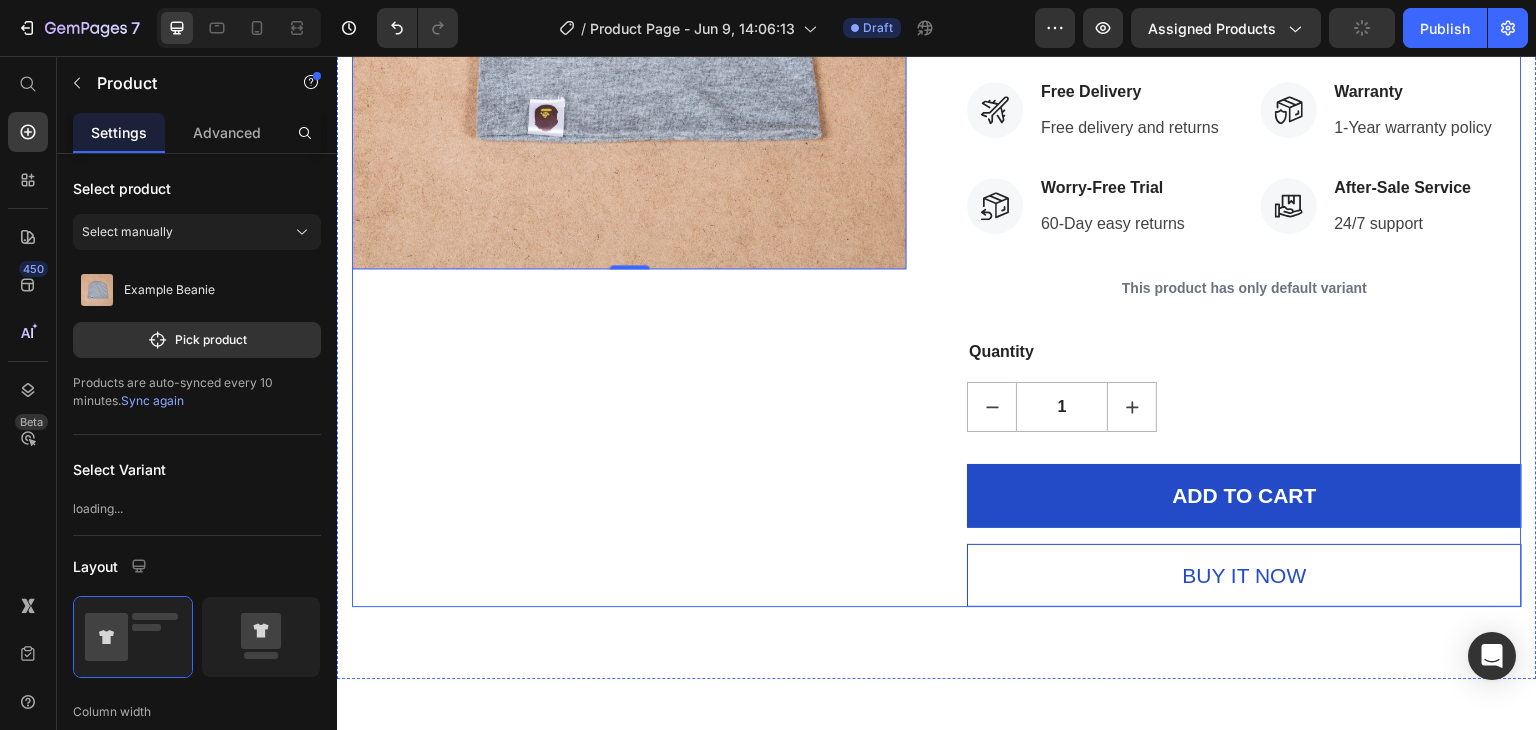 drag, startPoint x: 488, startPoint y: 332, endPoint x: 392, endPoint y: 318, distance: 97.015465 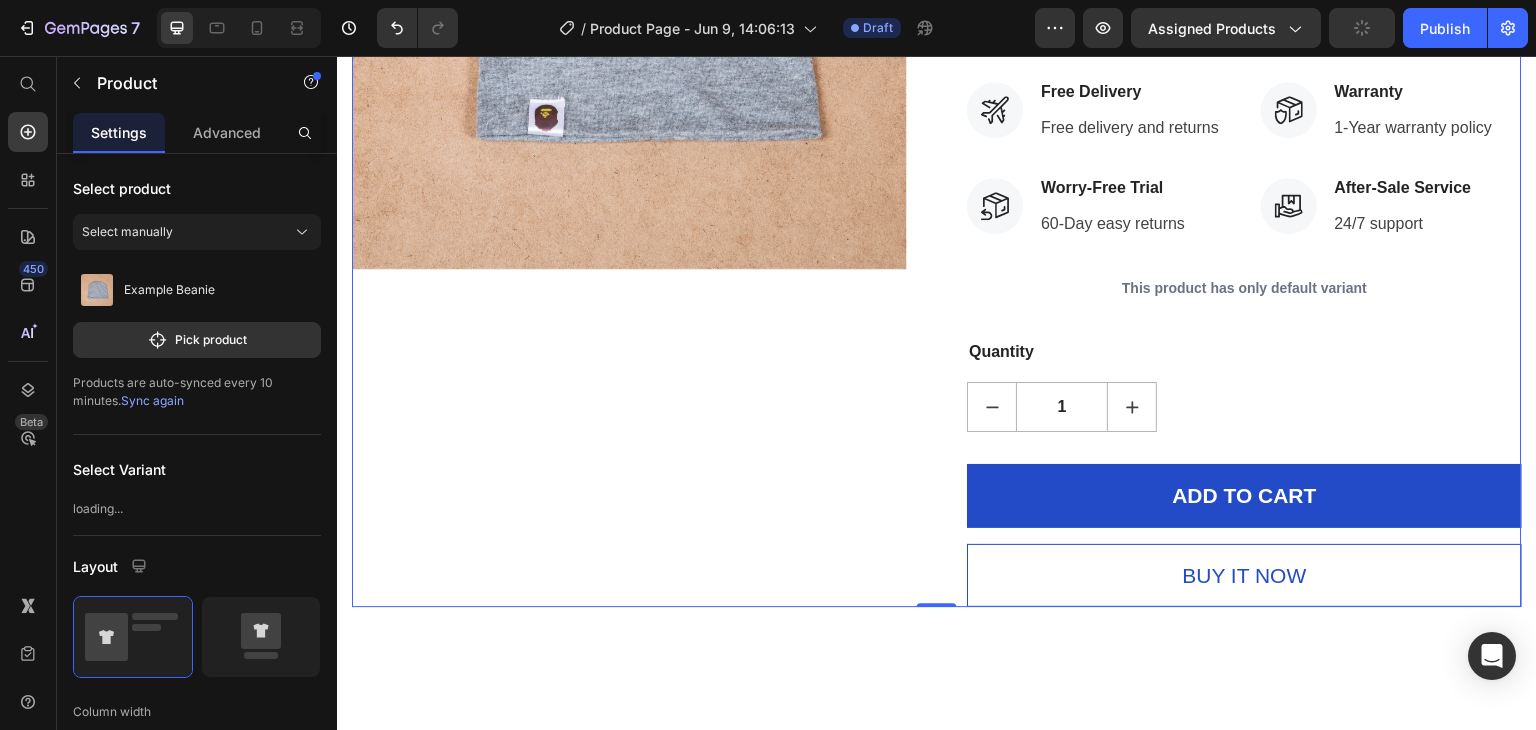 drag, startPoint x: 390, startPoint y: 317, endPoint x: 515, endPoint y: 368, distance: 135.00371 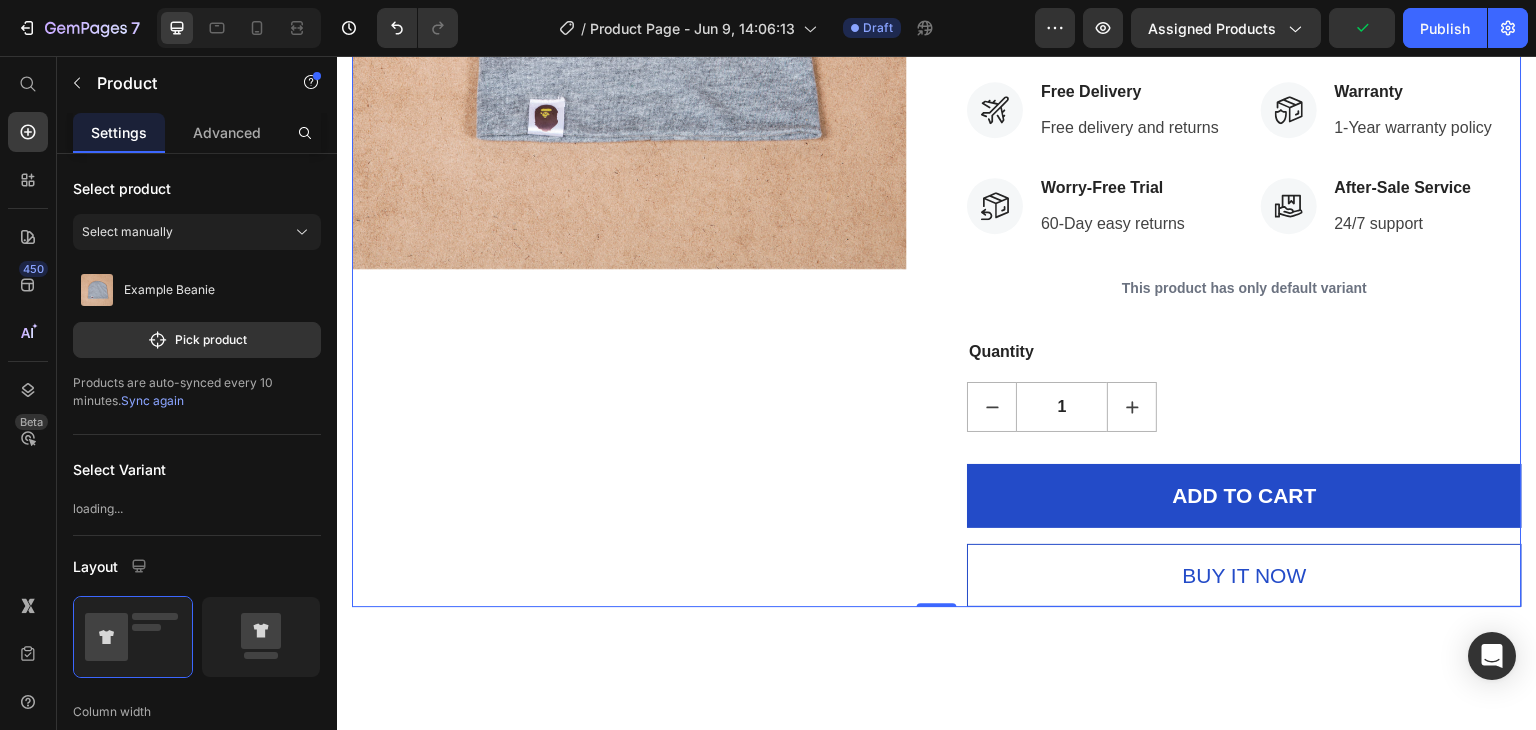 drag, startPoint x: 515, startPoint y: 368, endPoint x: 613, endPoint y: 408, distance: 105.848946 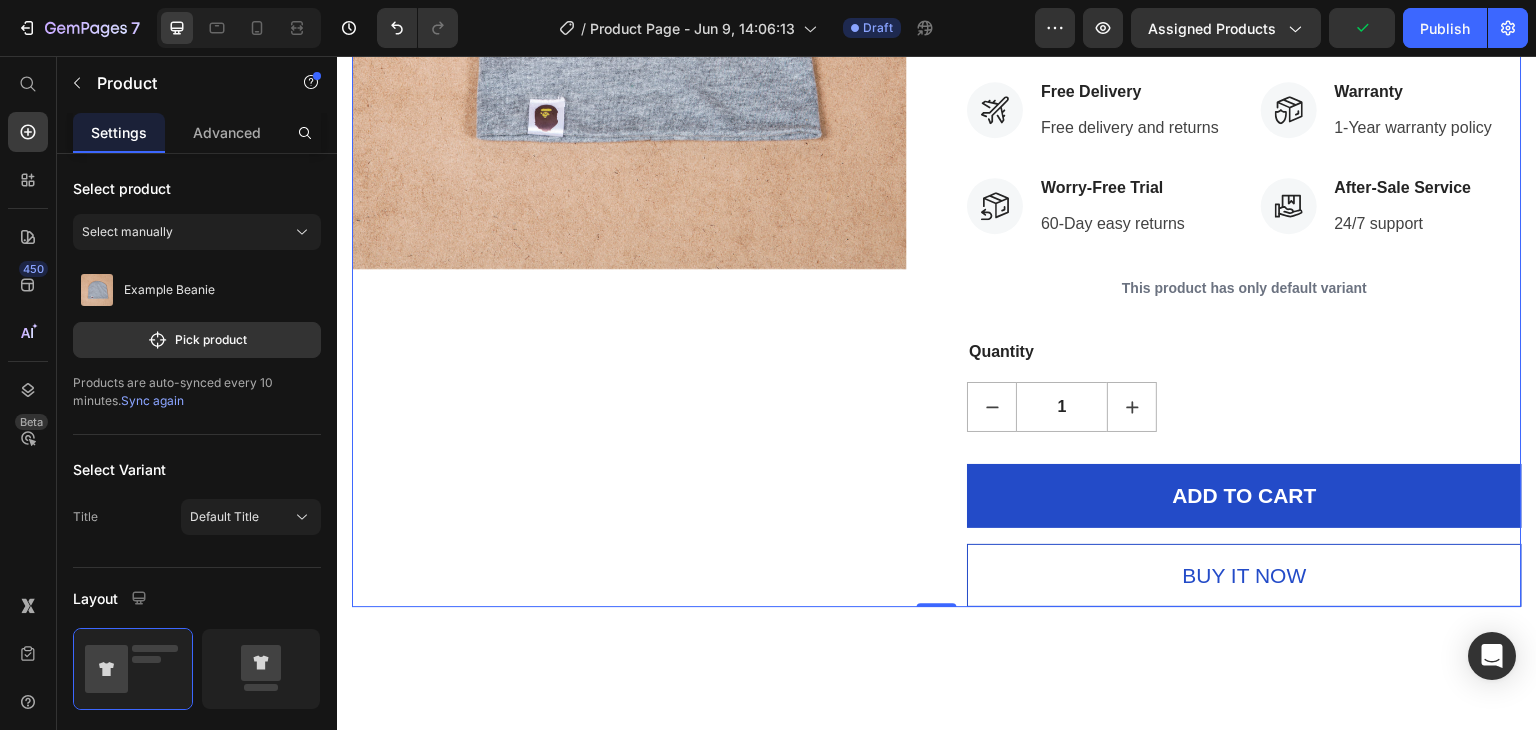click on "Home
Example Jeans Breadcrumb Product Images" at bounding box center [629, 138] 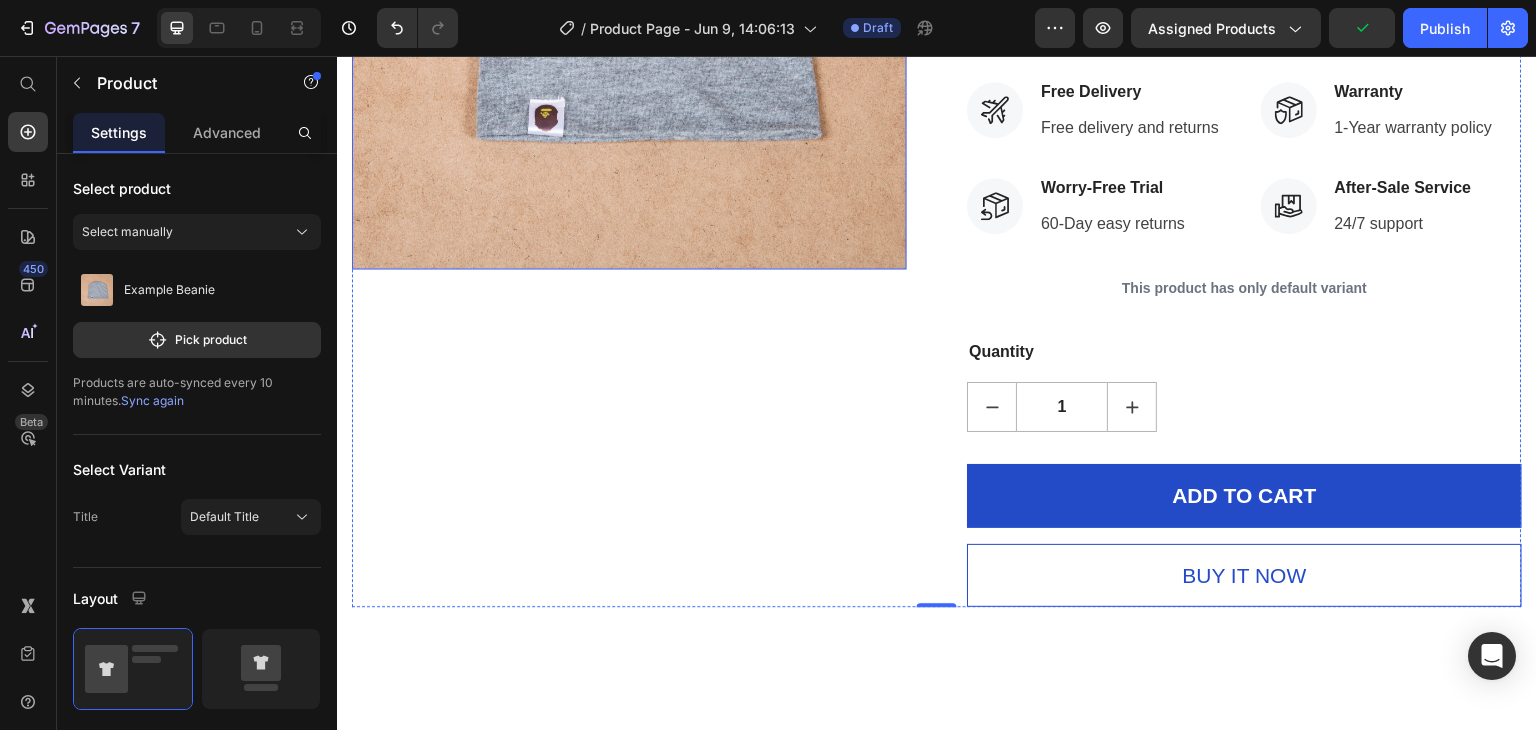 click at bounding box center (629, -9) 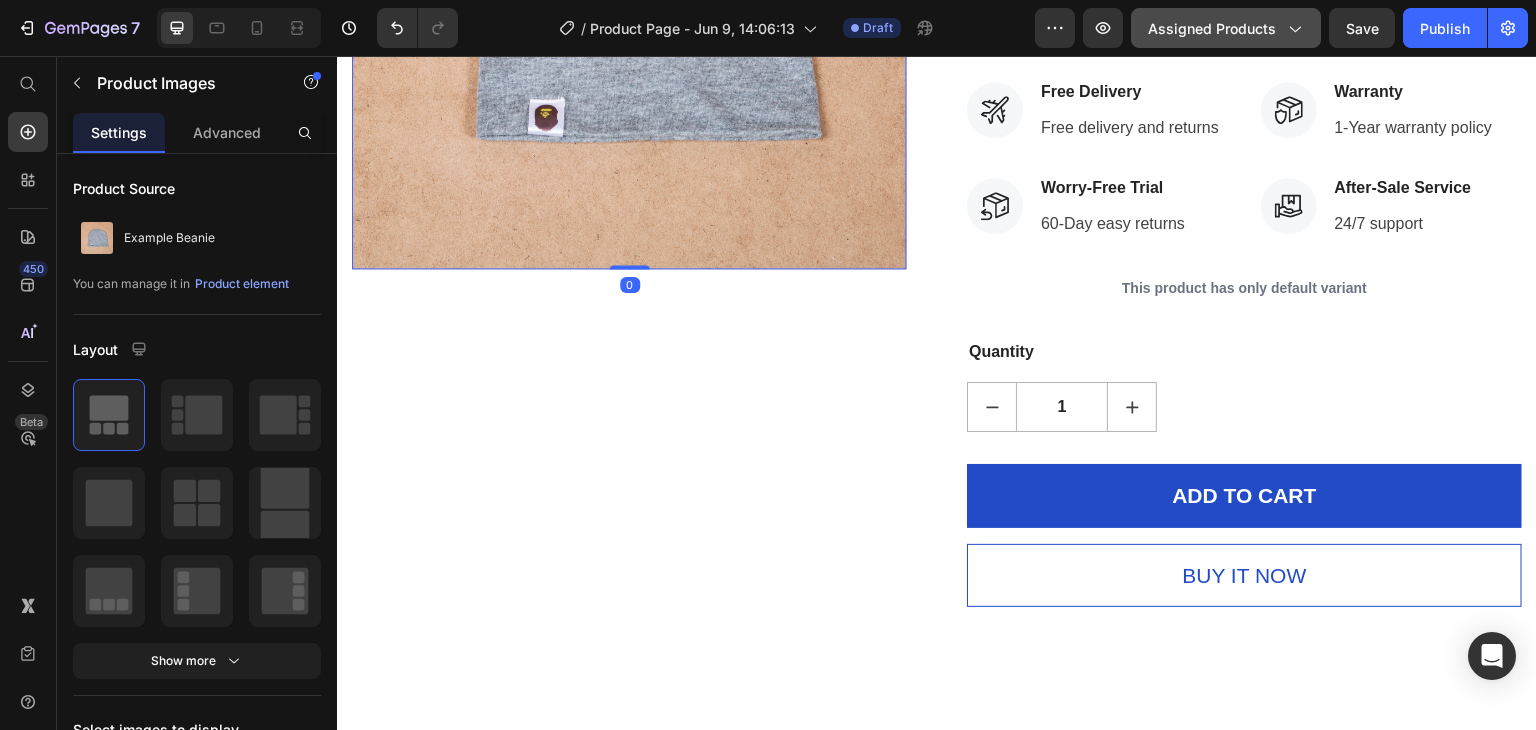 click on "Assigned Products" 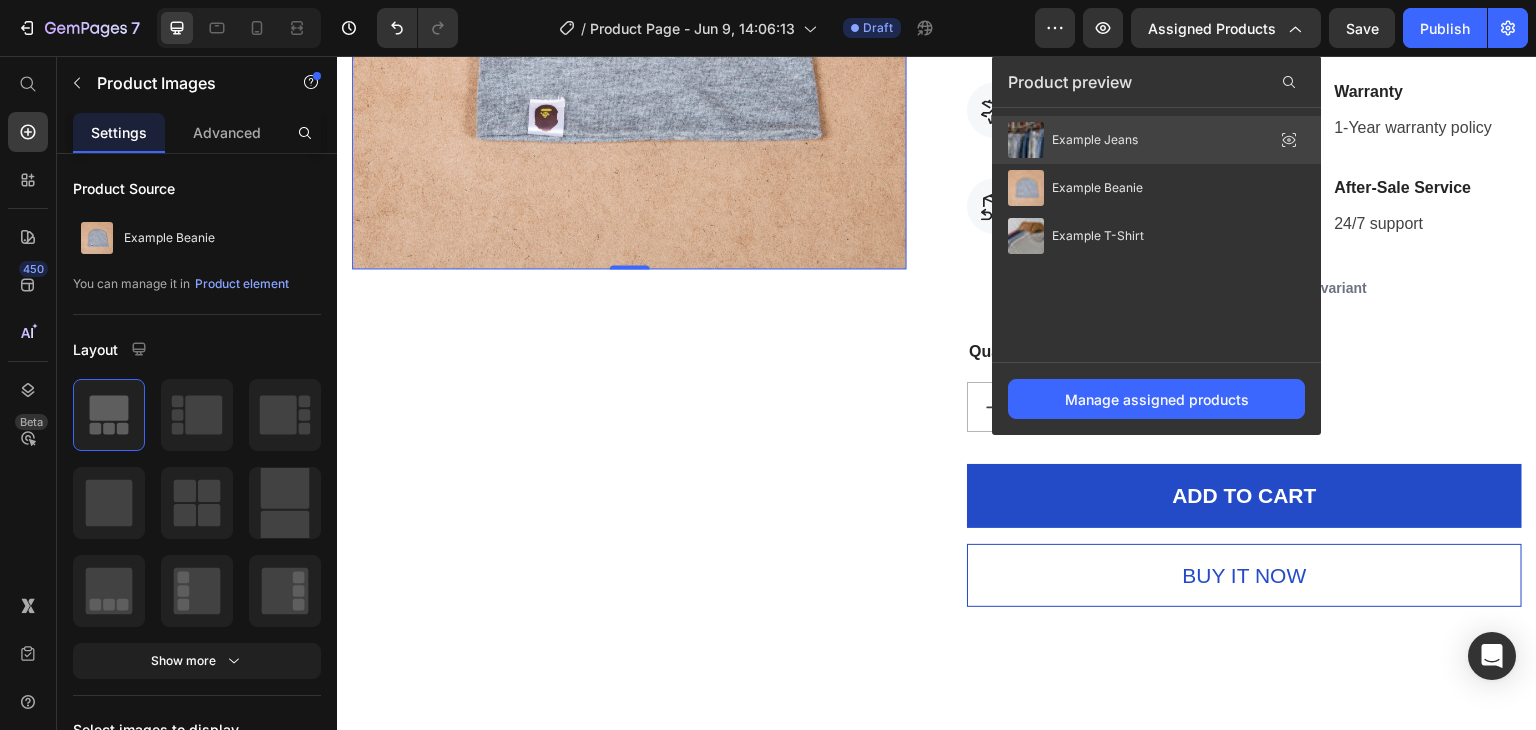 click on "Example Jeans" 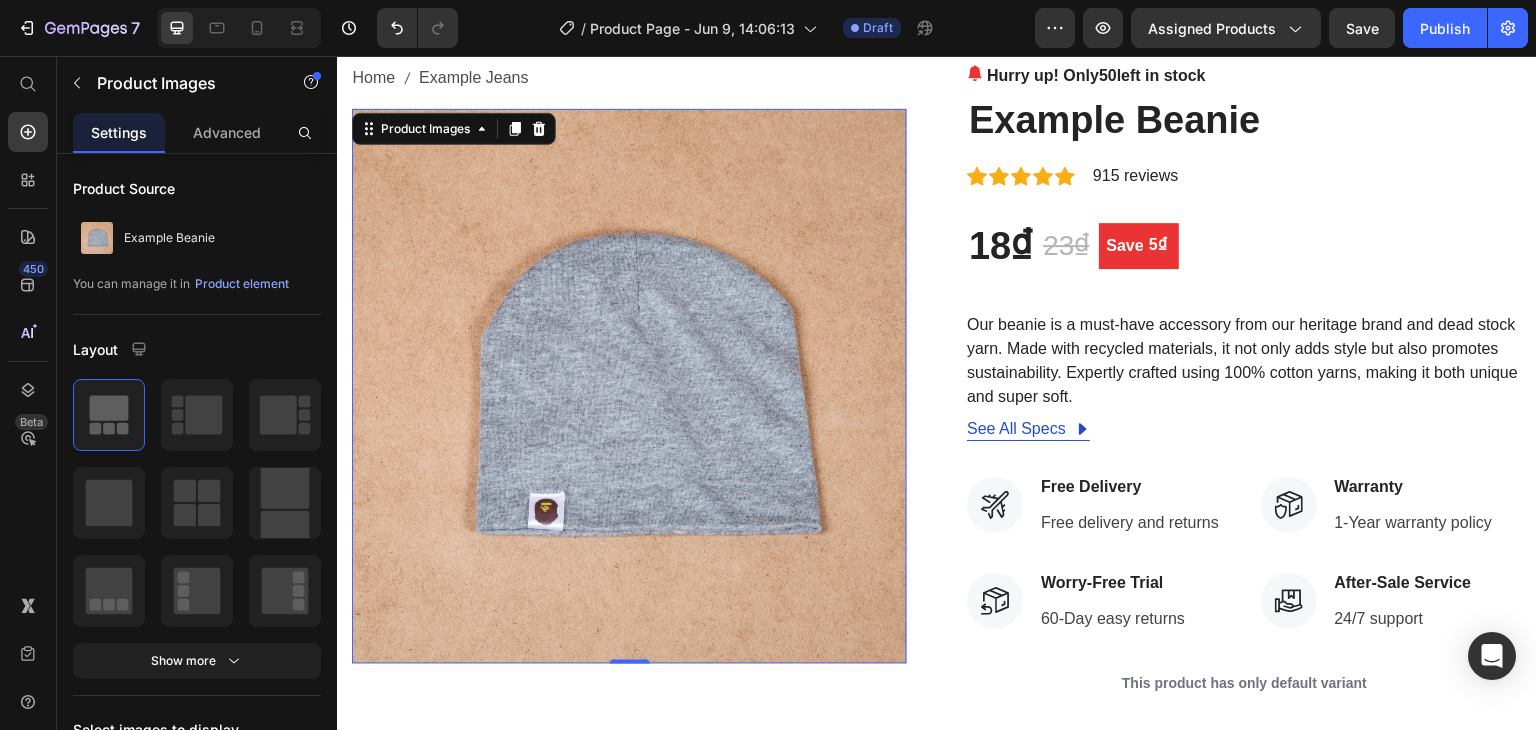 scroll, scrollTop: 100, scrollLeft: 0, axis: vertical 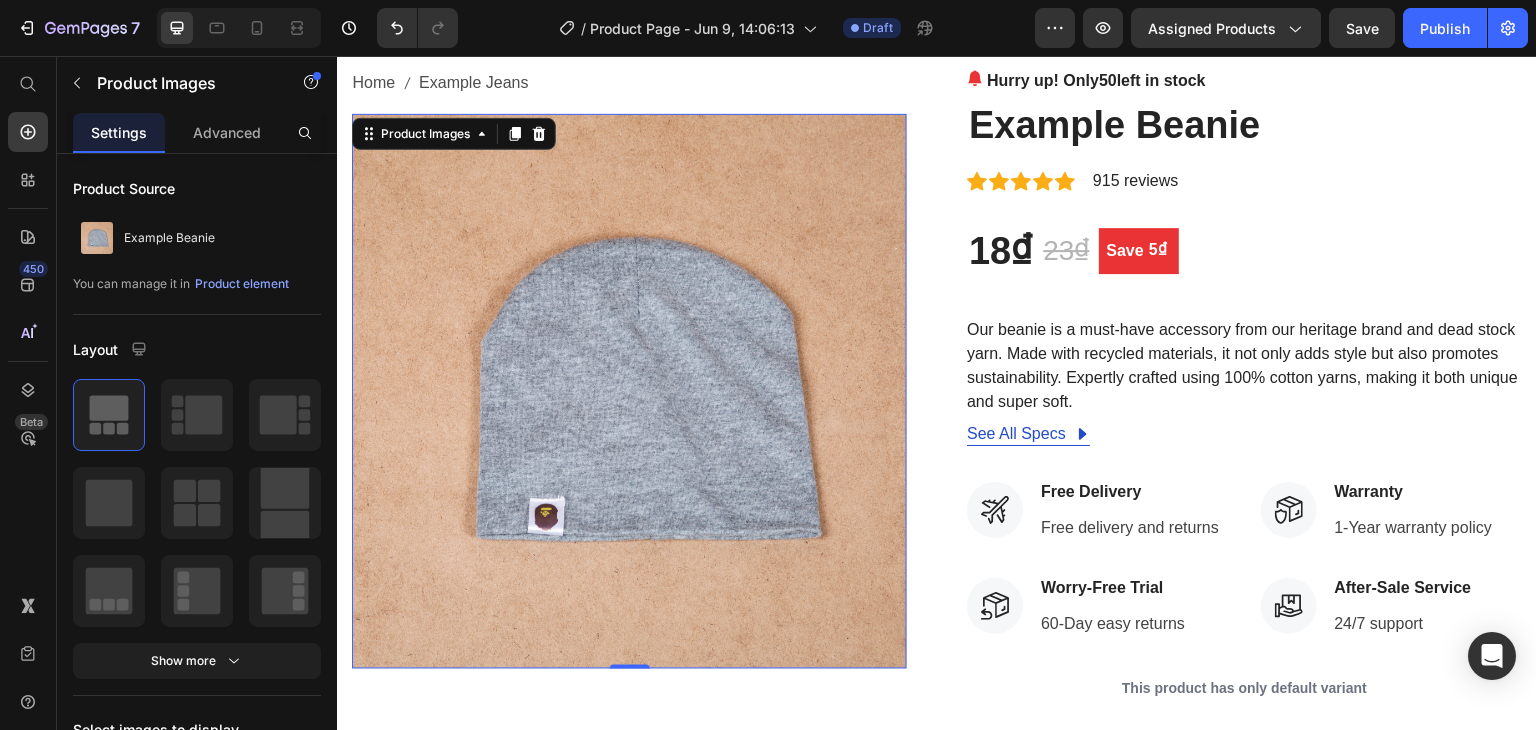 click at bounding box center [629, 391] 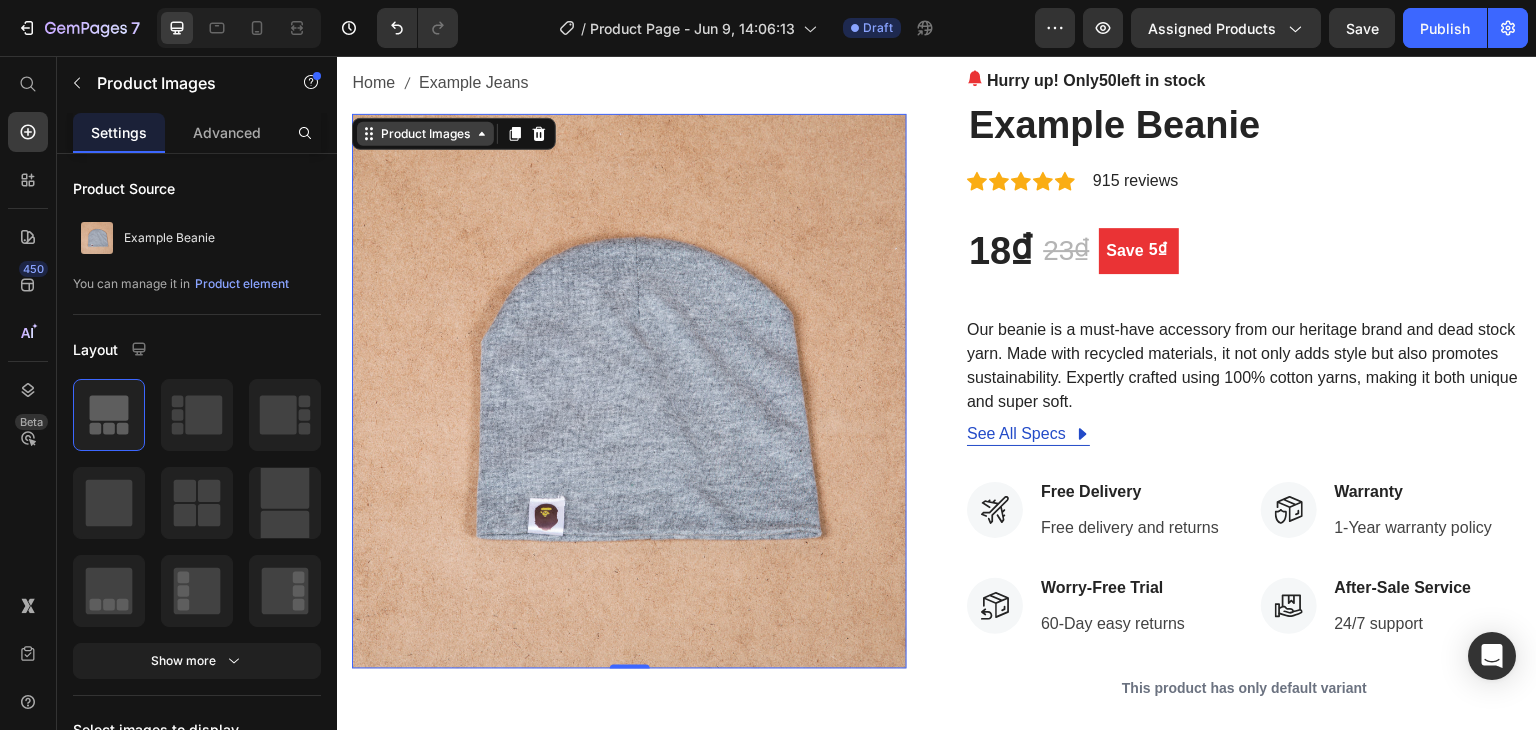 click on "Product Images" at bounding box center [425, 134] 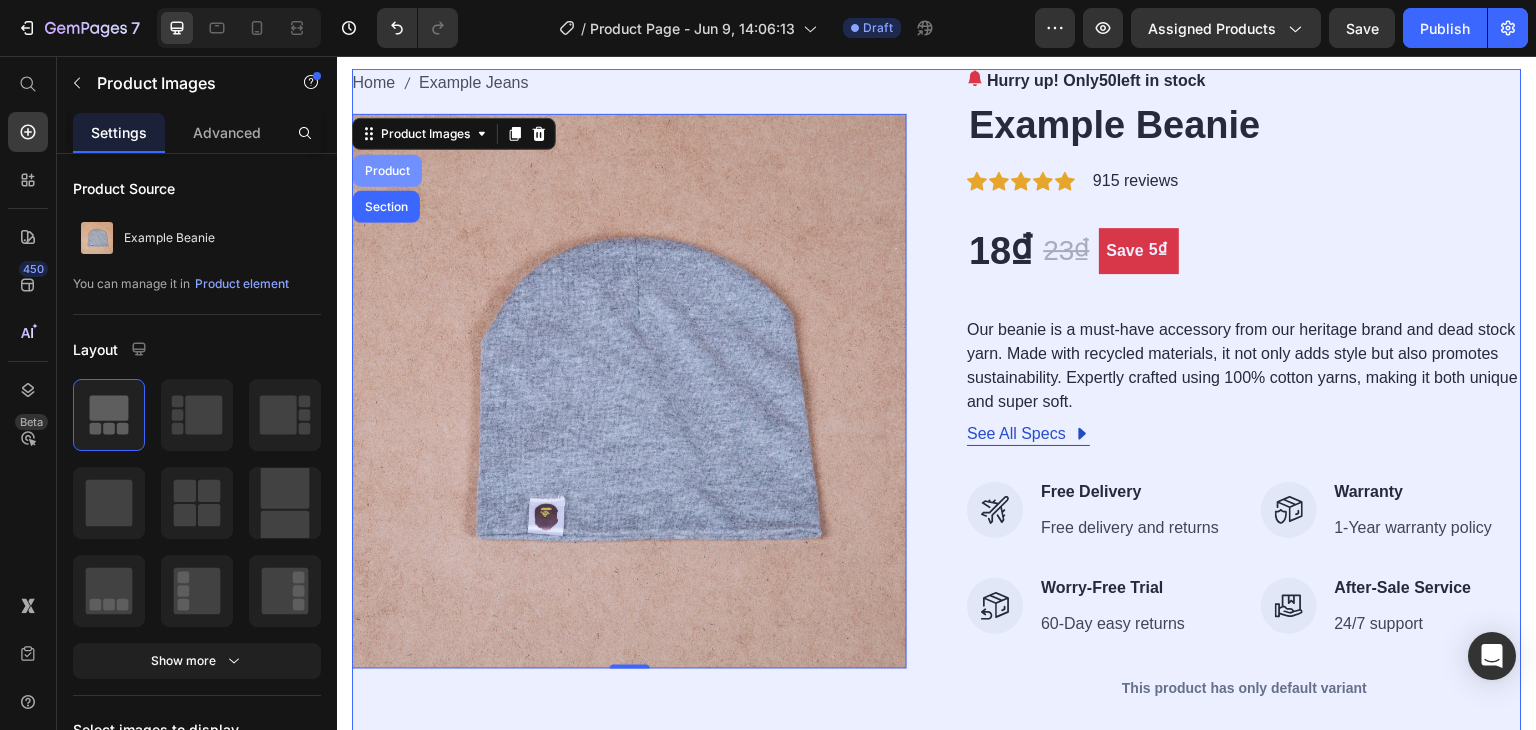 click on "Product" at bounding box center (387, 171) 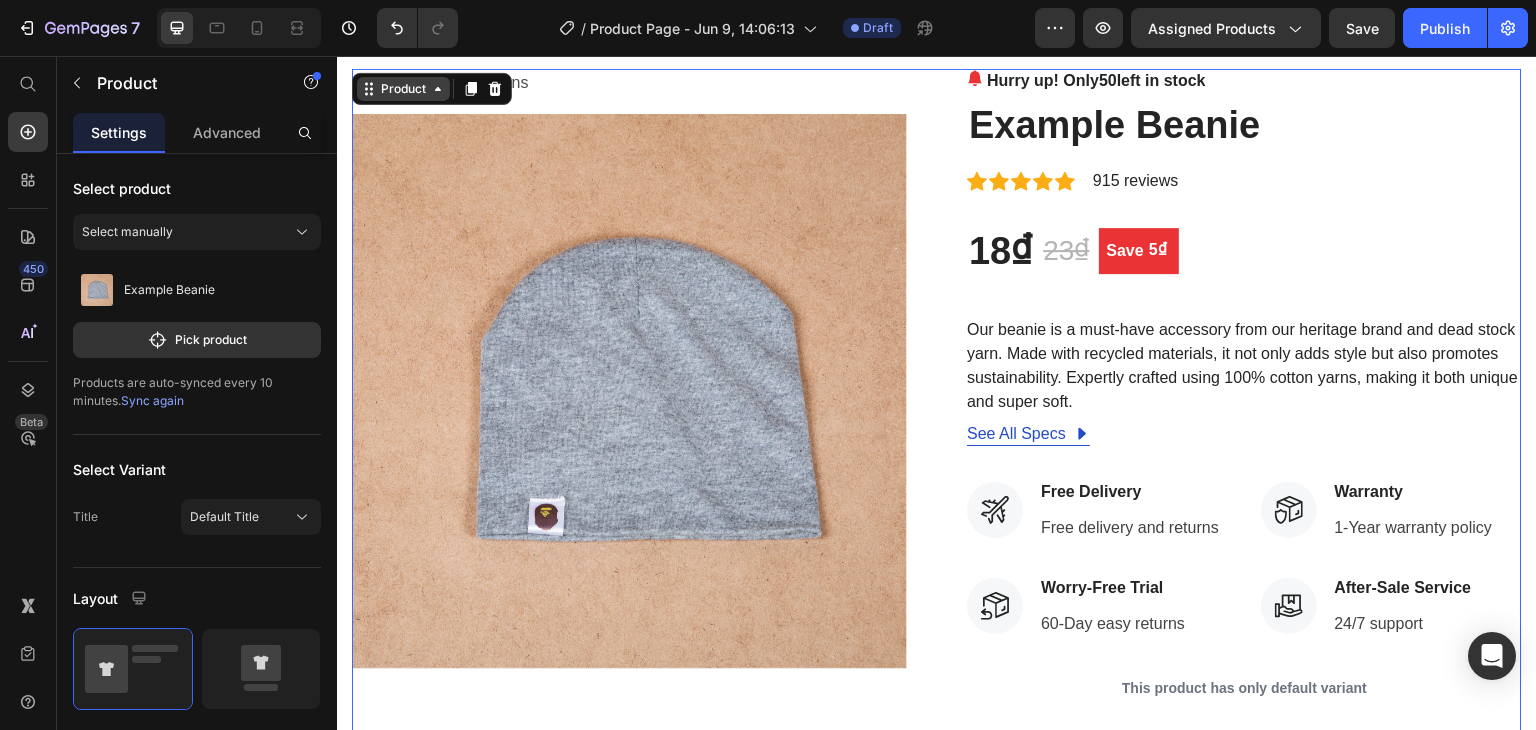 click 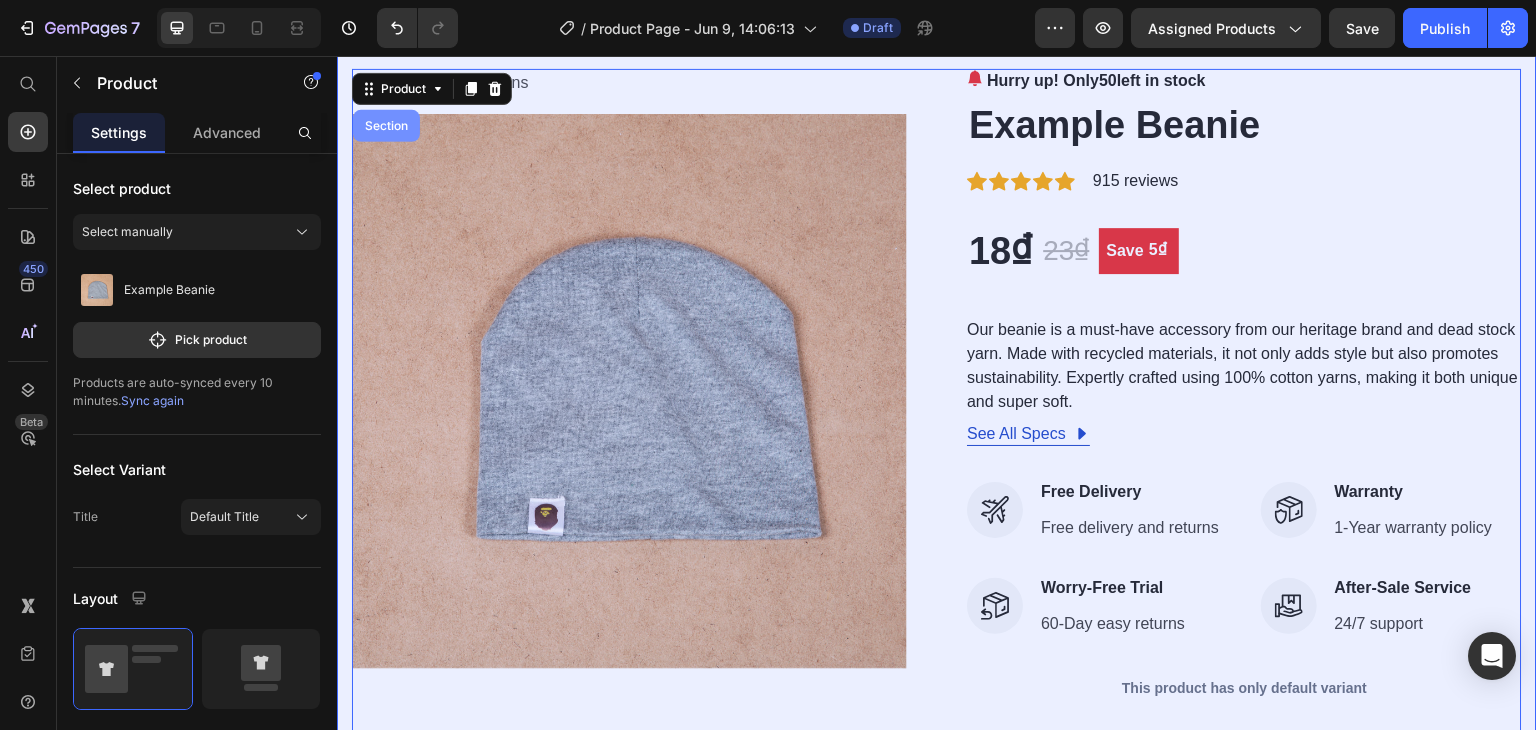click on "Section" at bounding box center [386, 126] 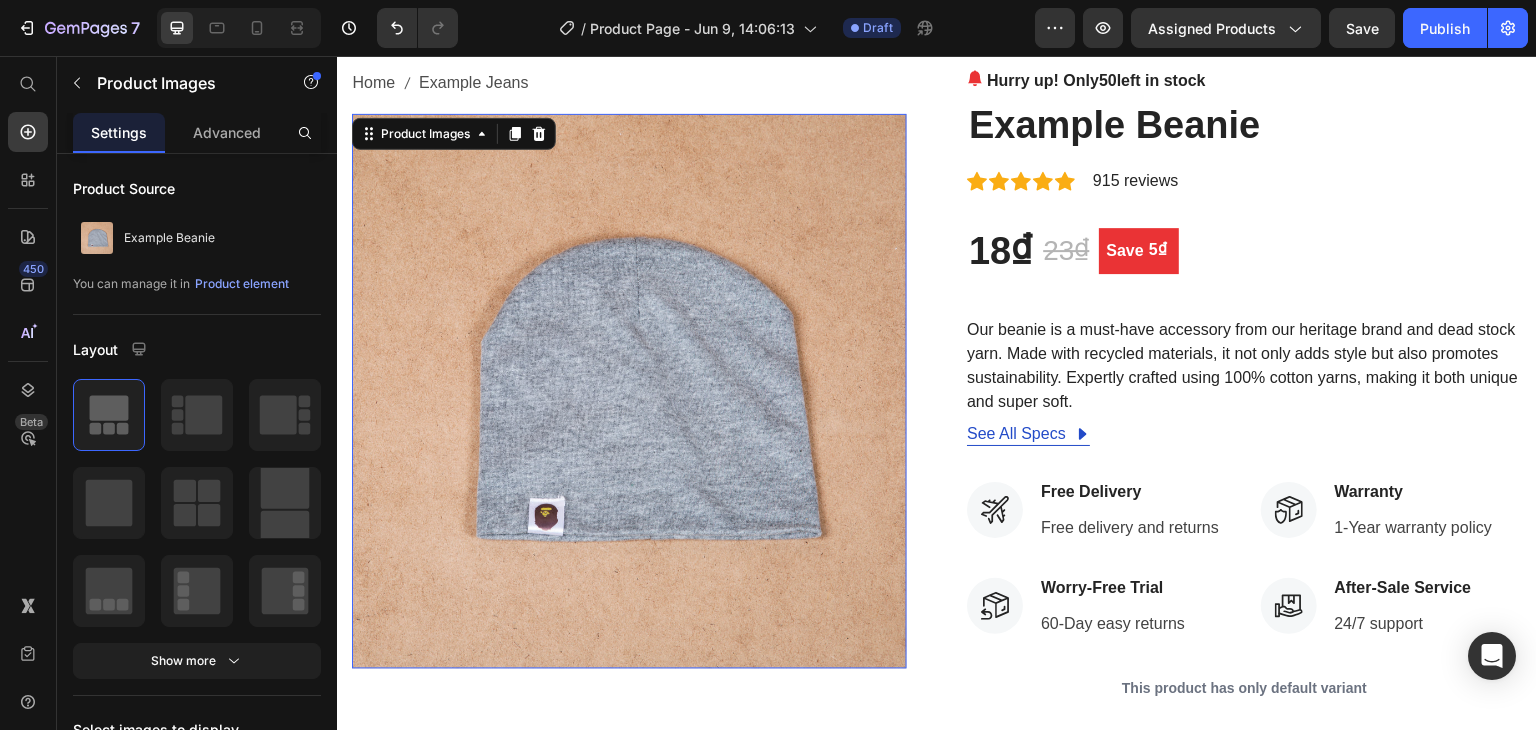 click at bounding box center (629, 391) 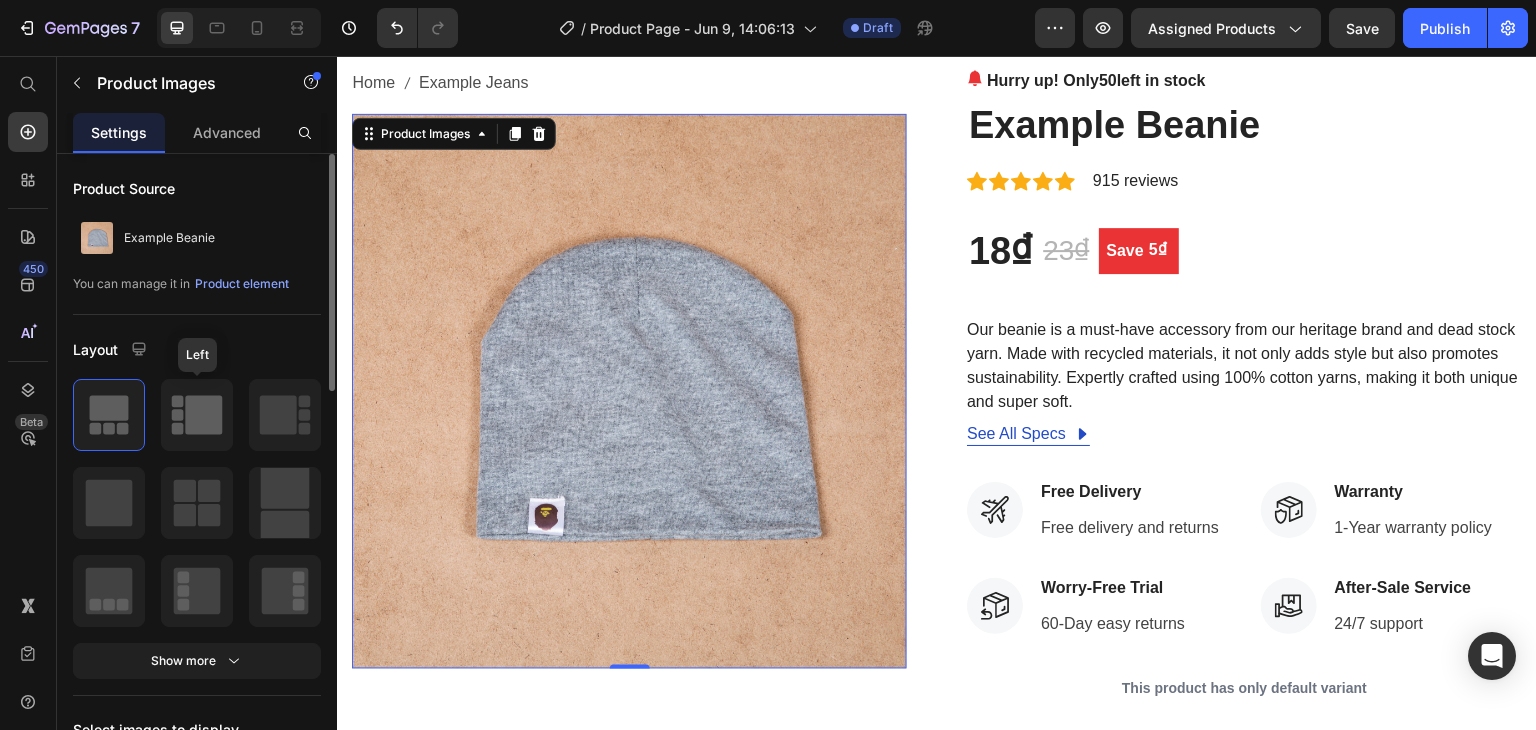 click 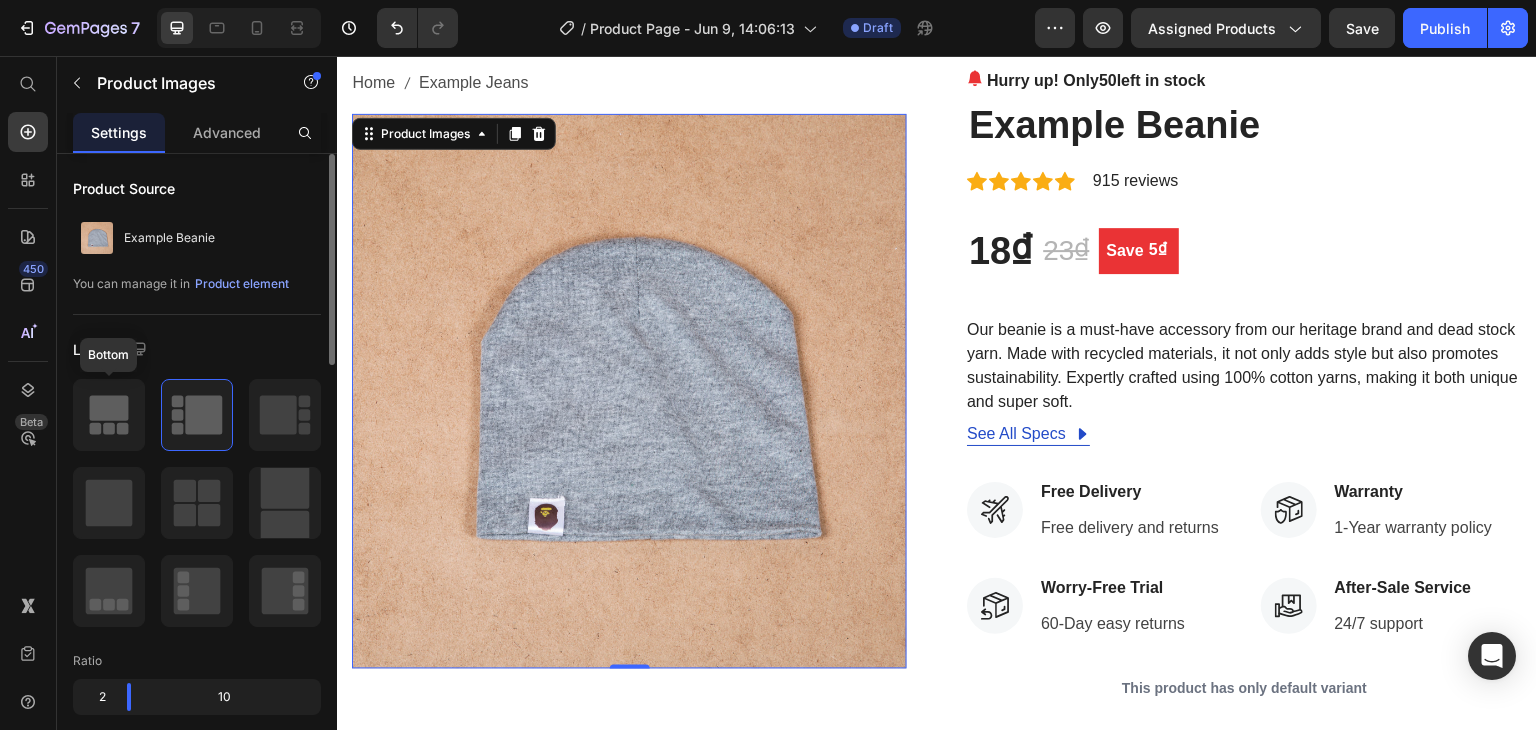click 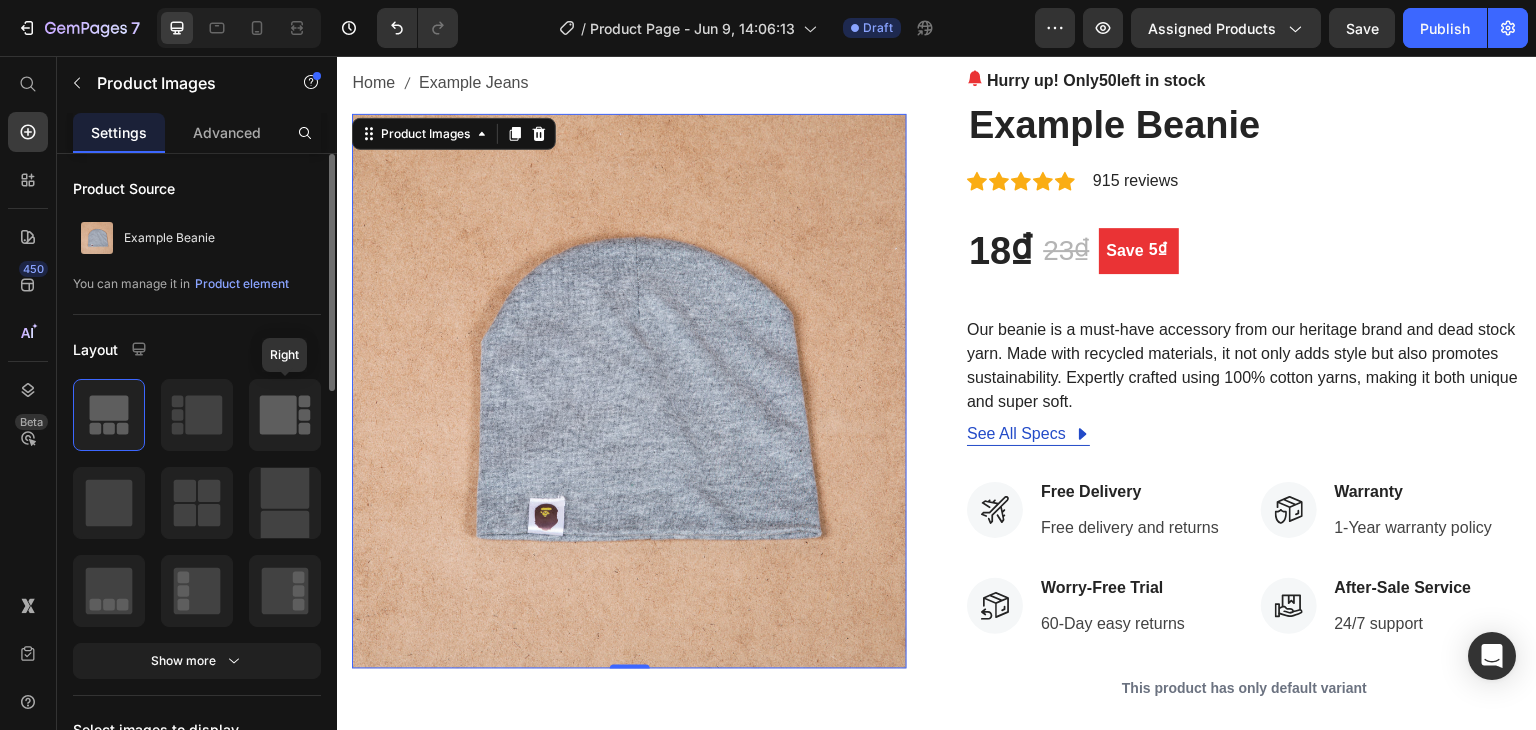 click 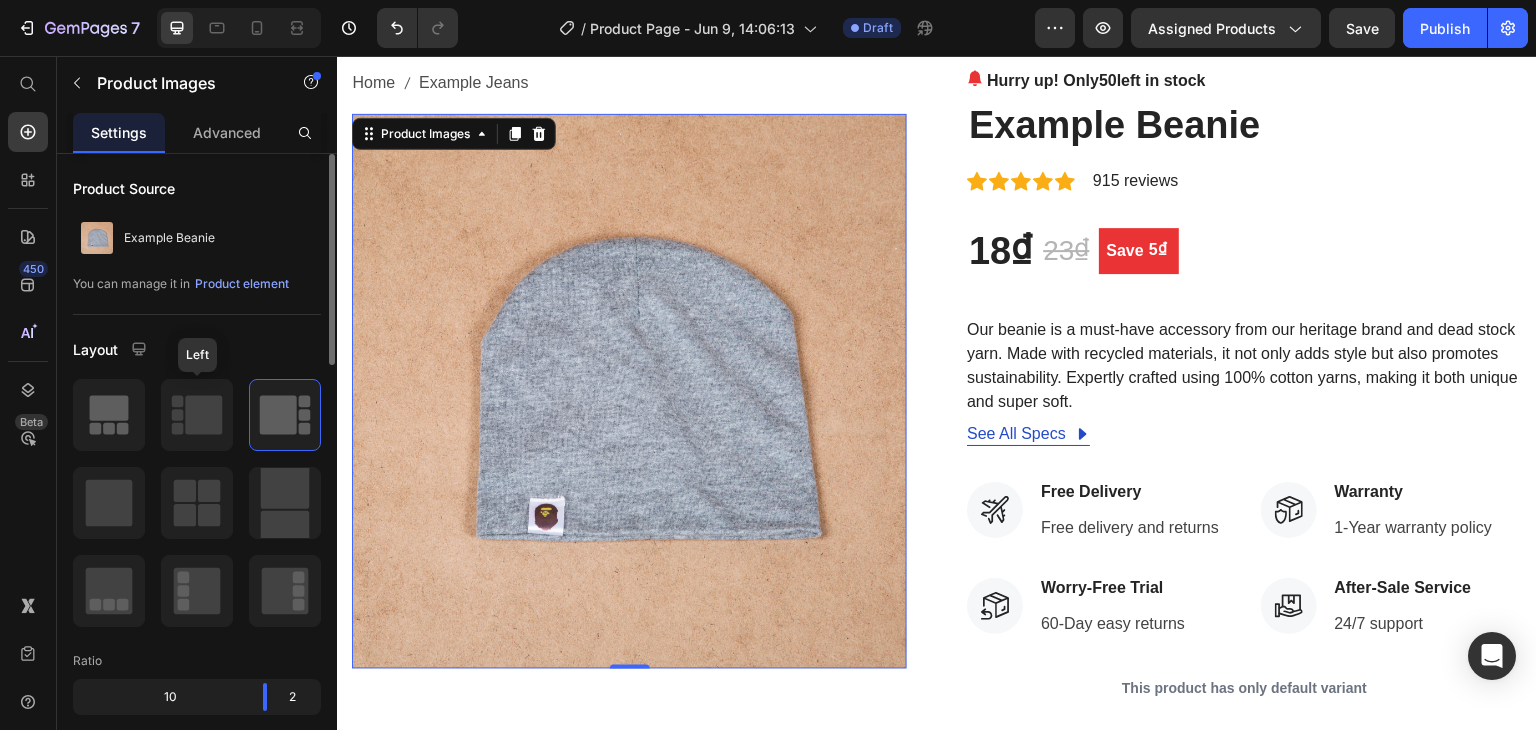 drag, startPoint x: 184, startPoint y: 418, endPoint x: 124, endPoint y: 413, distance: 60.207973 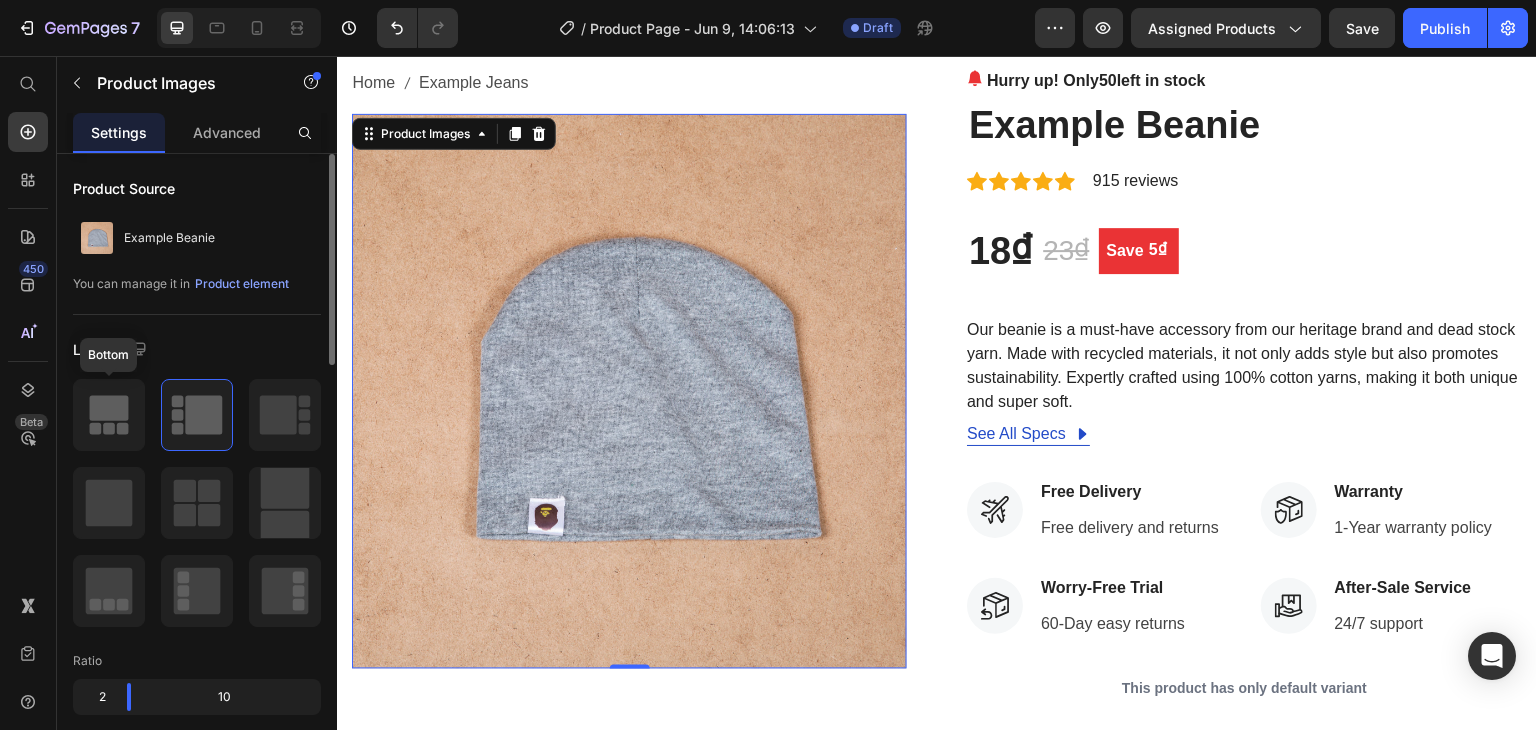 click 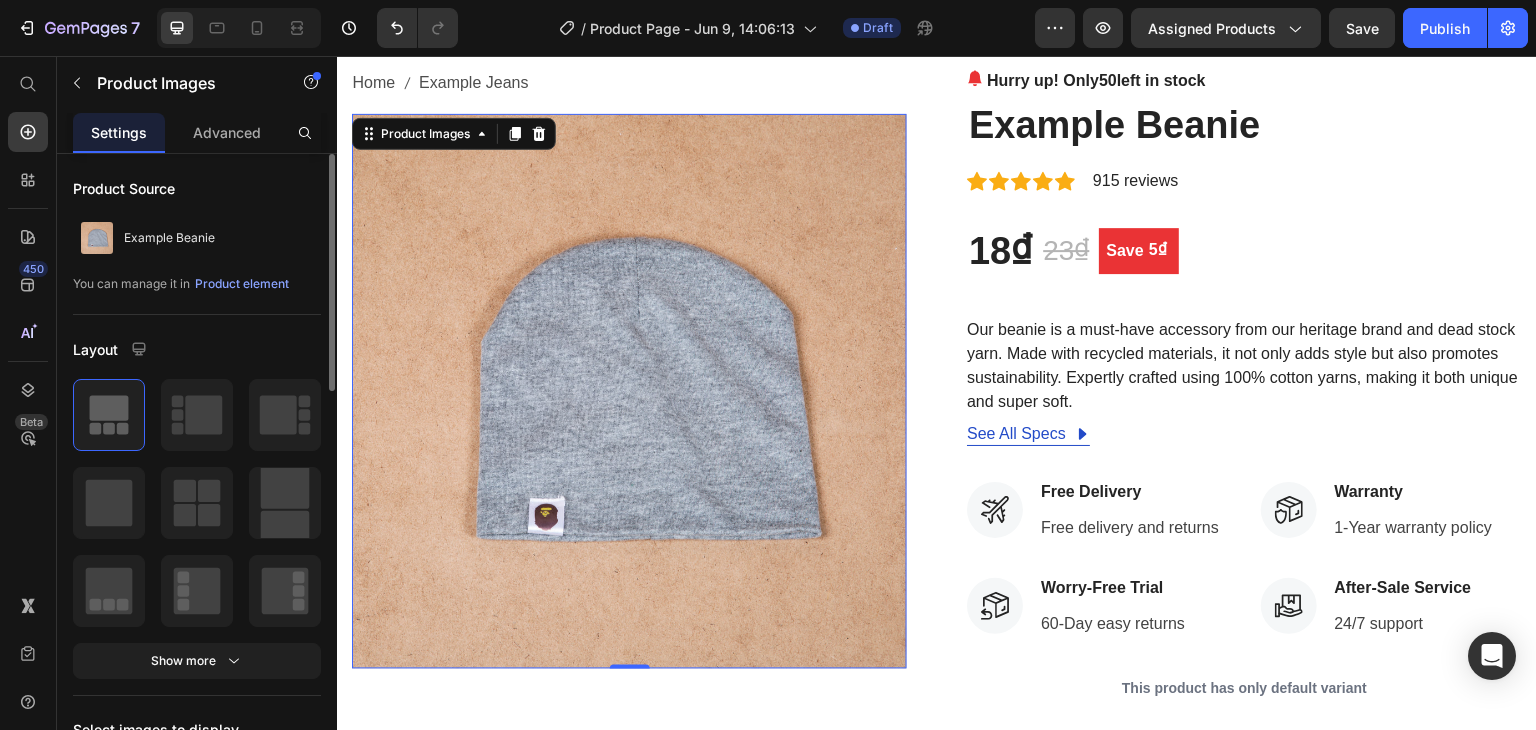 scroll, scrollTop: 200, scrollLeft: 0, axis: vertical 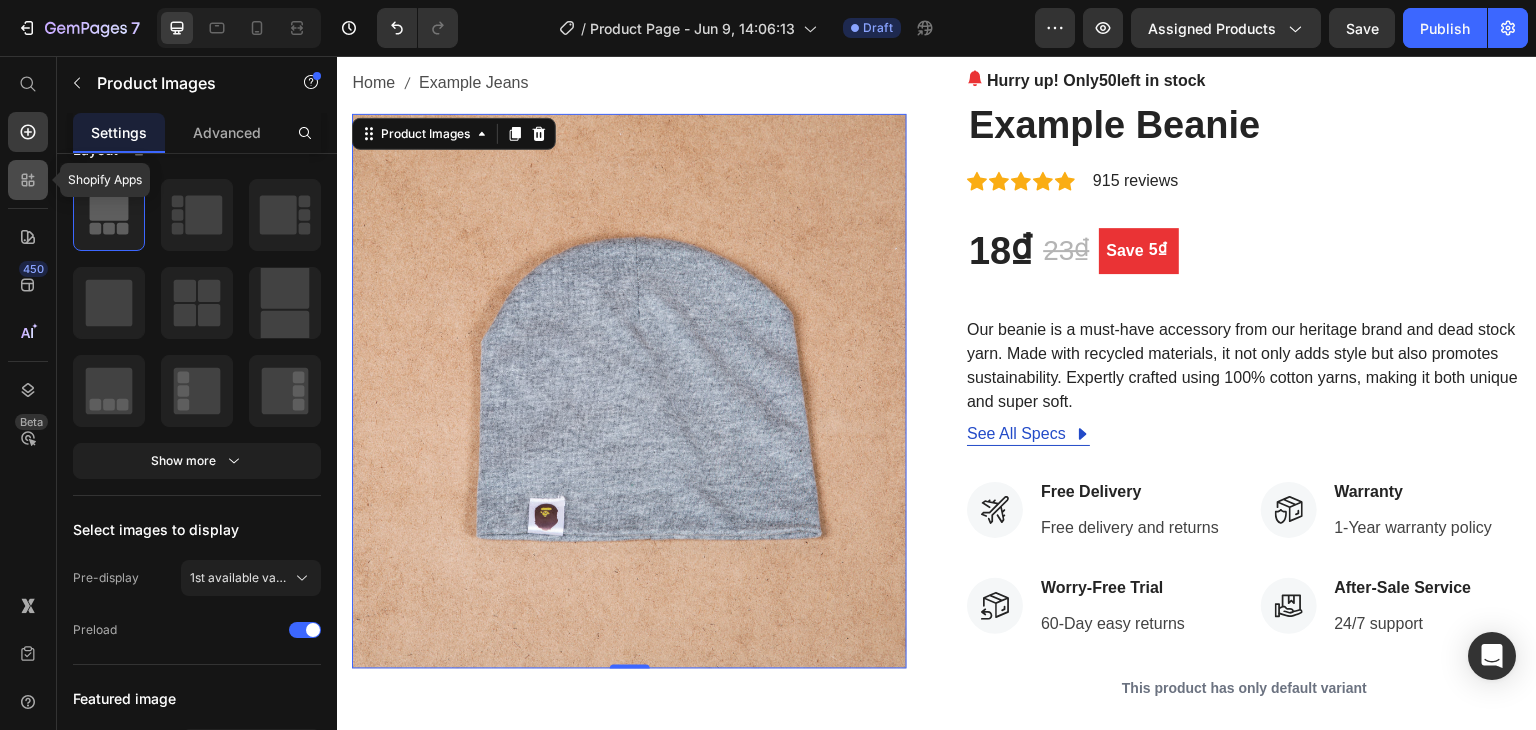 click 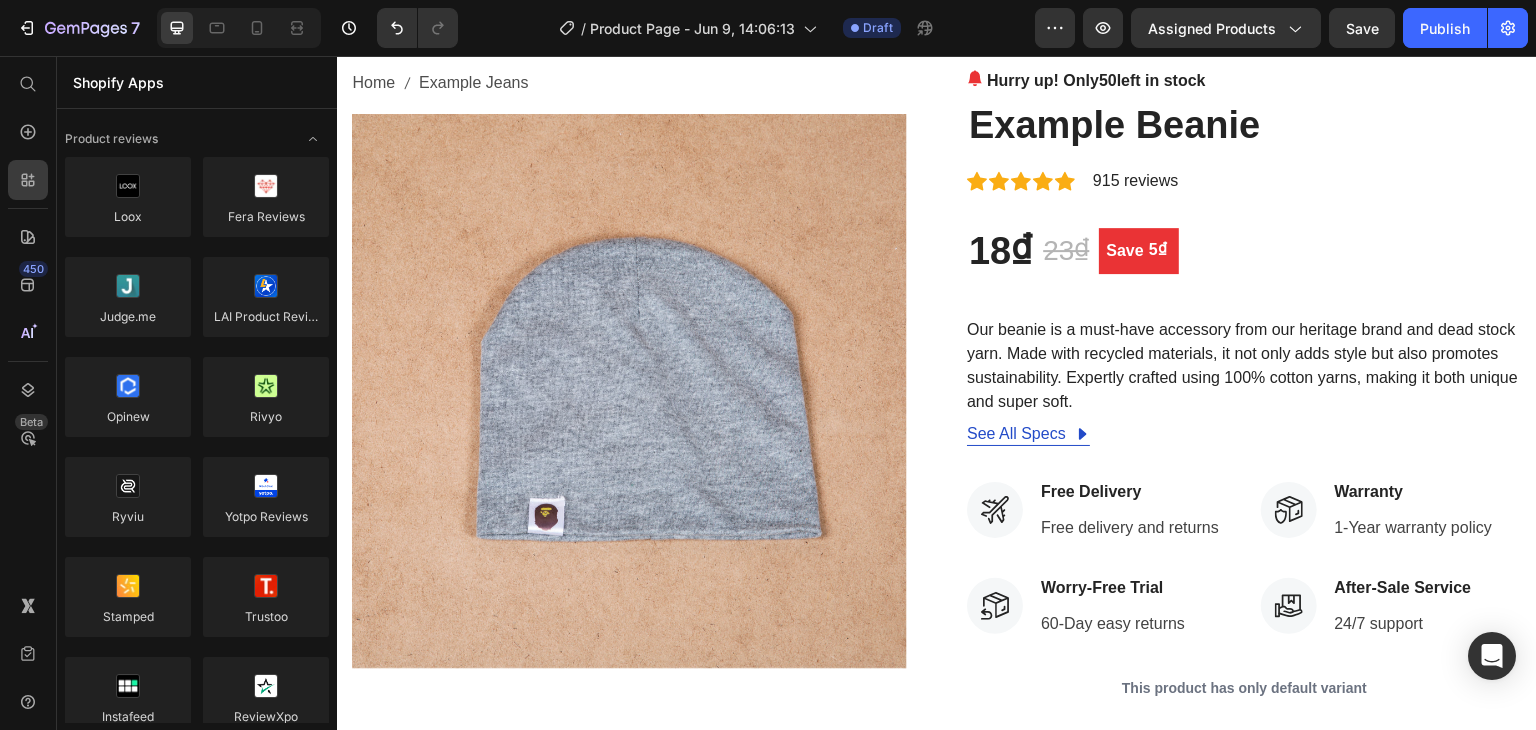 click at bounding box center (629, 391) 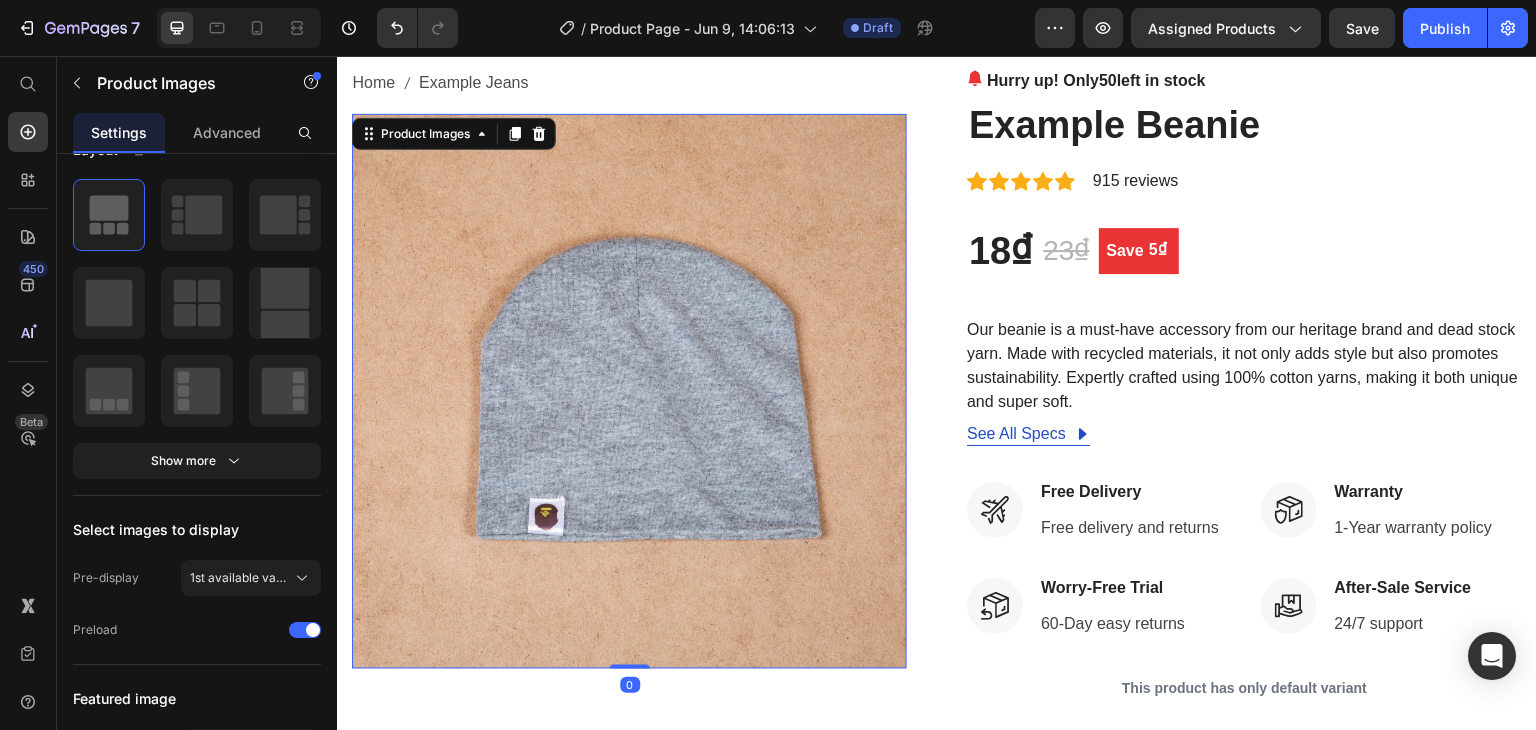 click at bounding box center (629, 391) 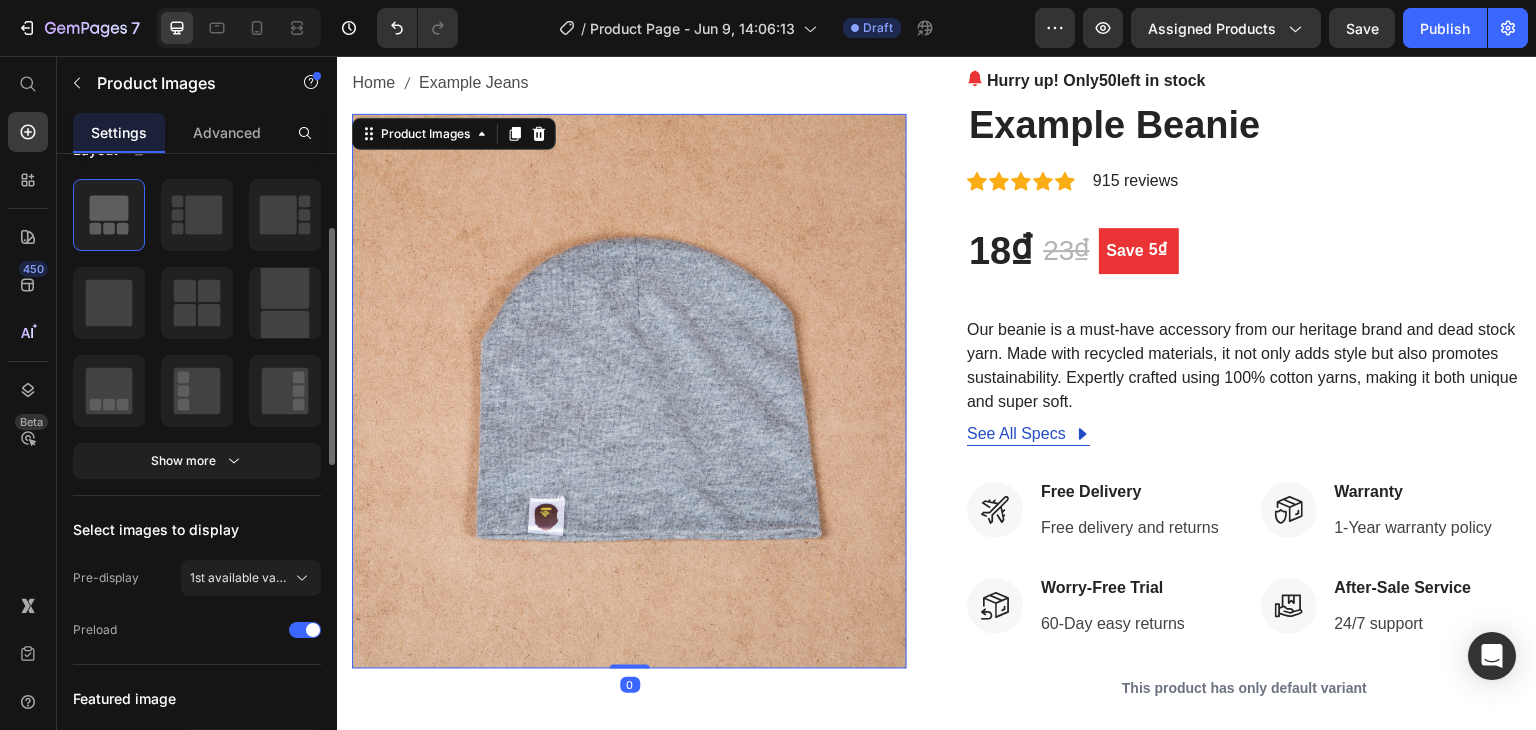 scroll, scrollTop: 0, scrollLeft: 0, axis: both 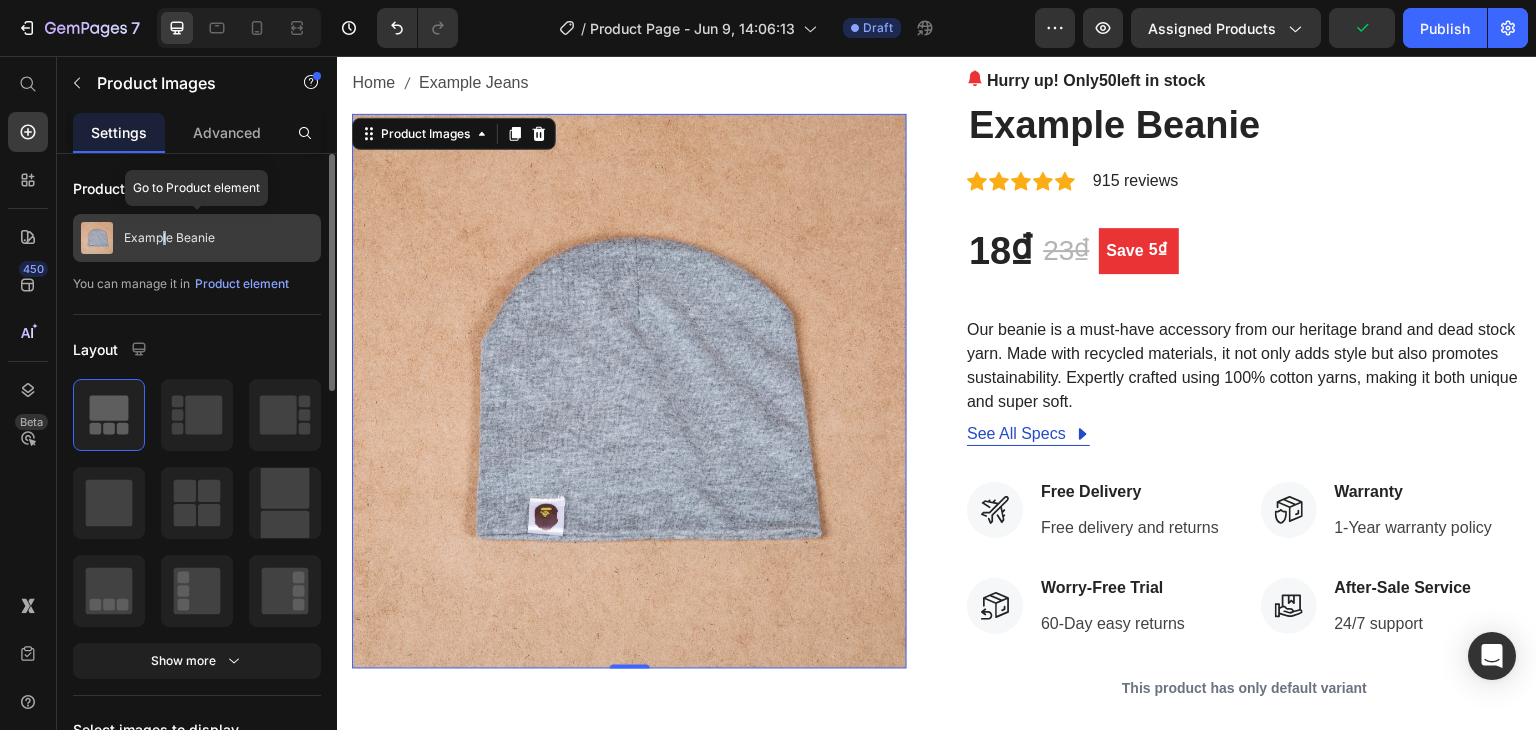 click on "Example Beanie" at bounding box center (197, 238) 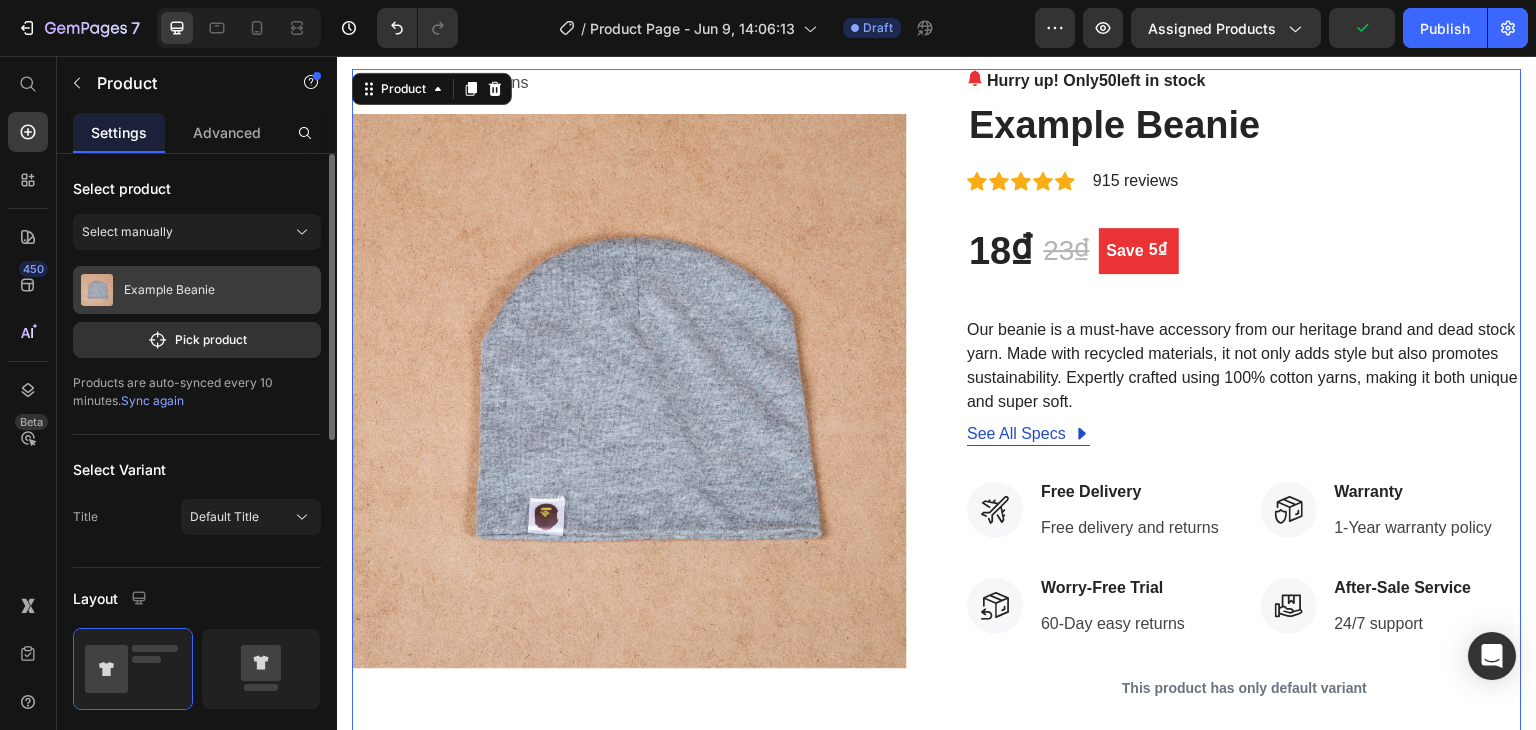click on "Example Beanie" at bounding box center [197, 290] 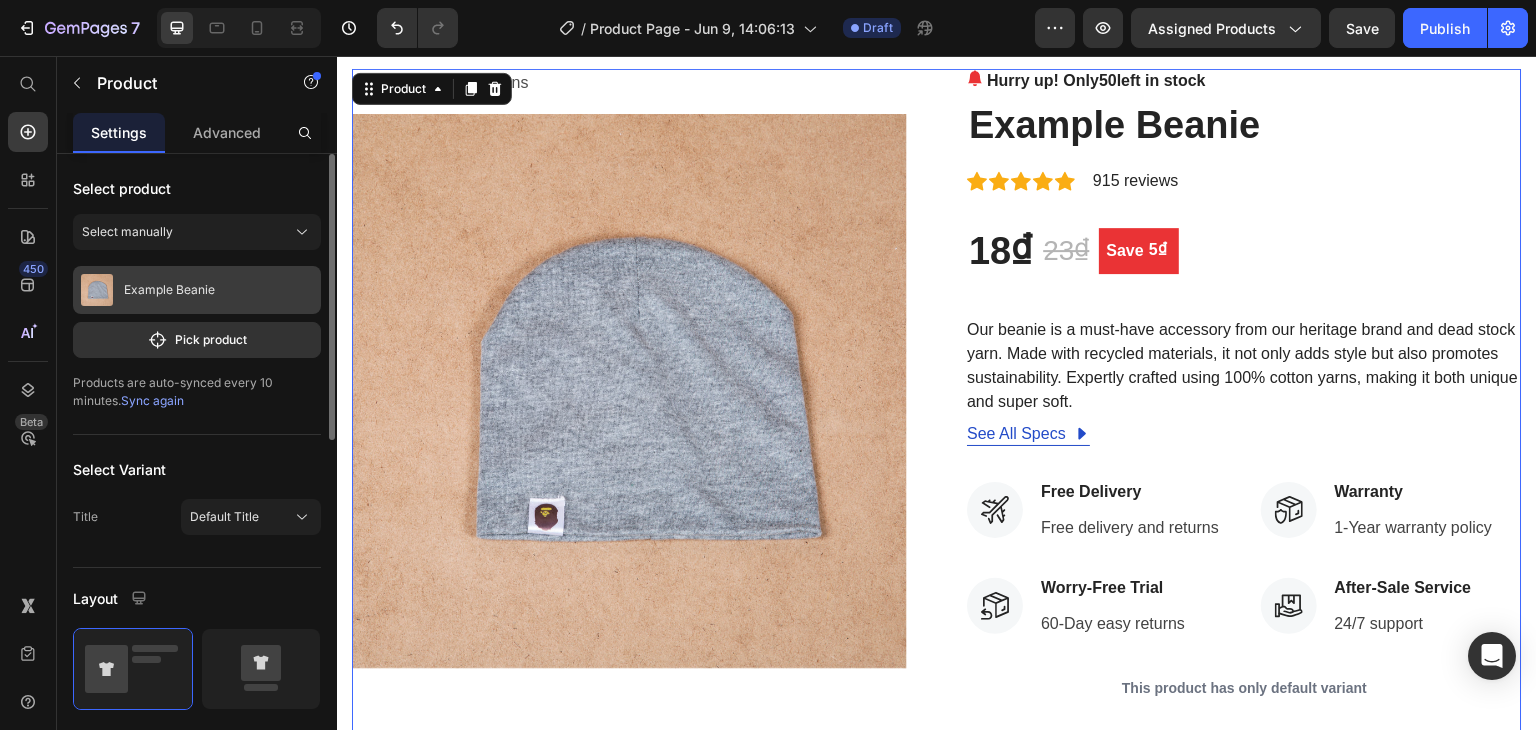 click at bounding box center (97, 290) 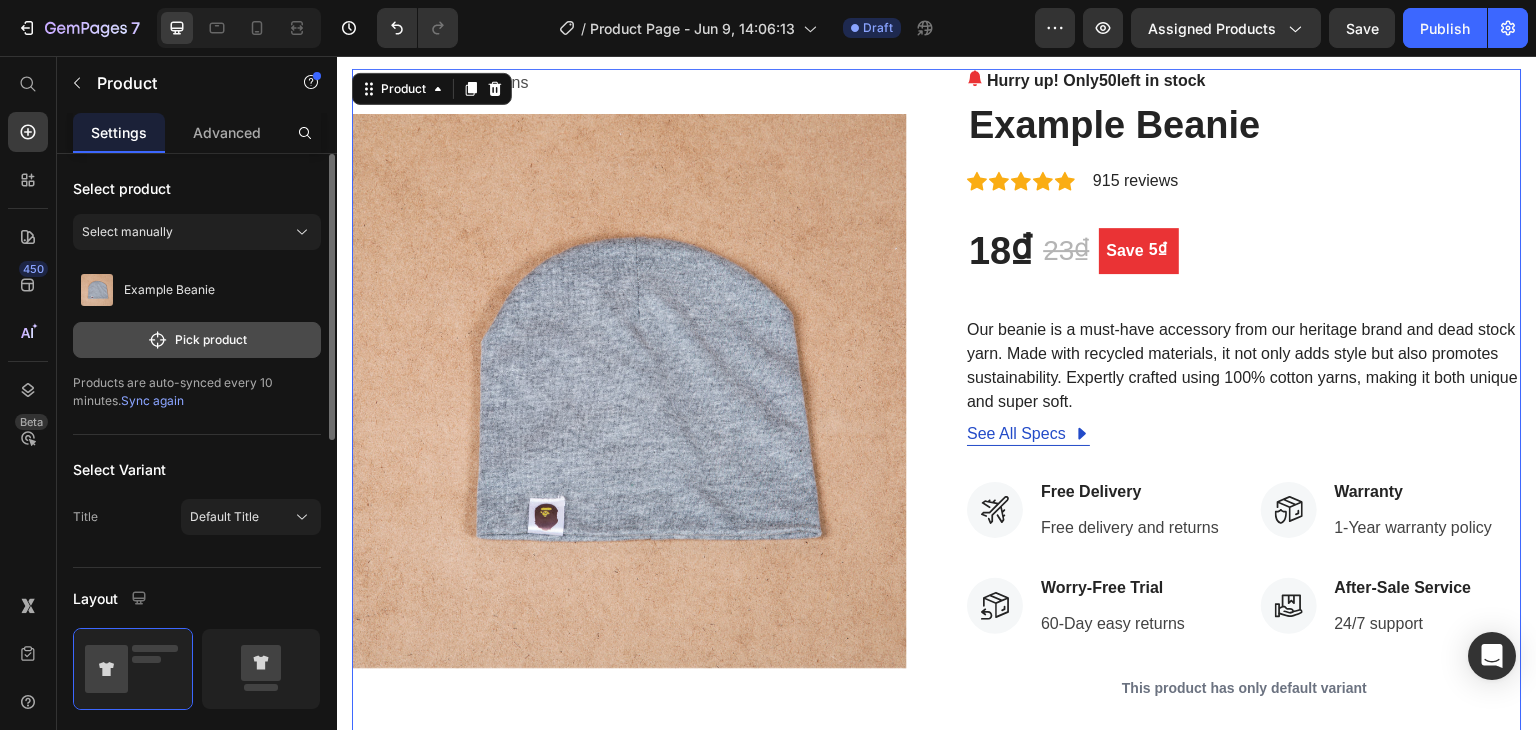 click on "Pick product" at bounding box center (197, 340) 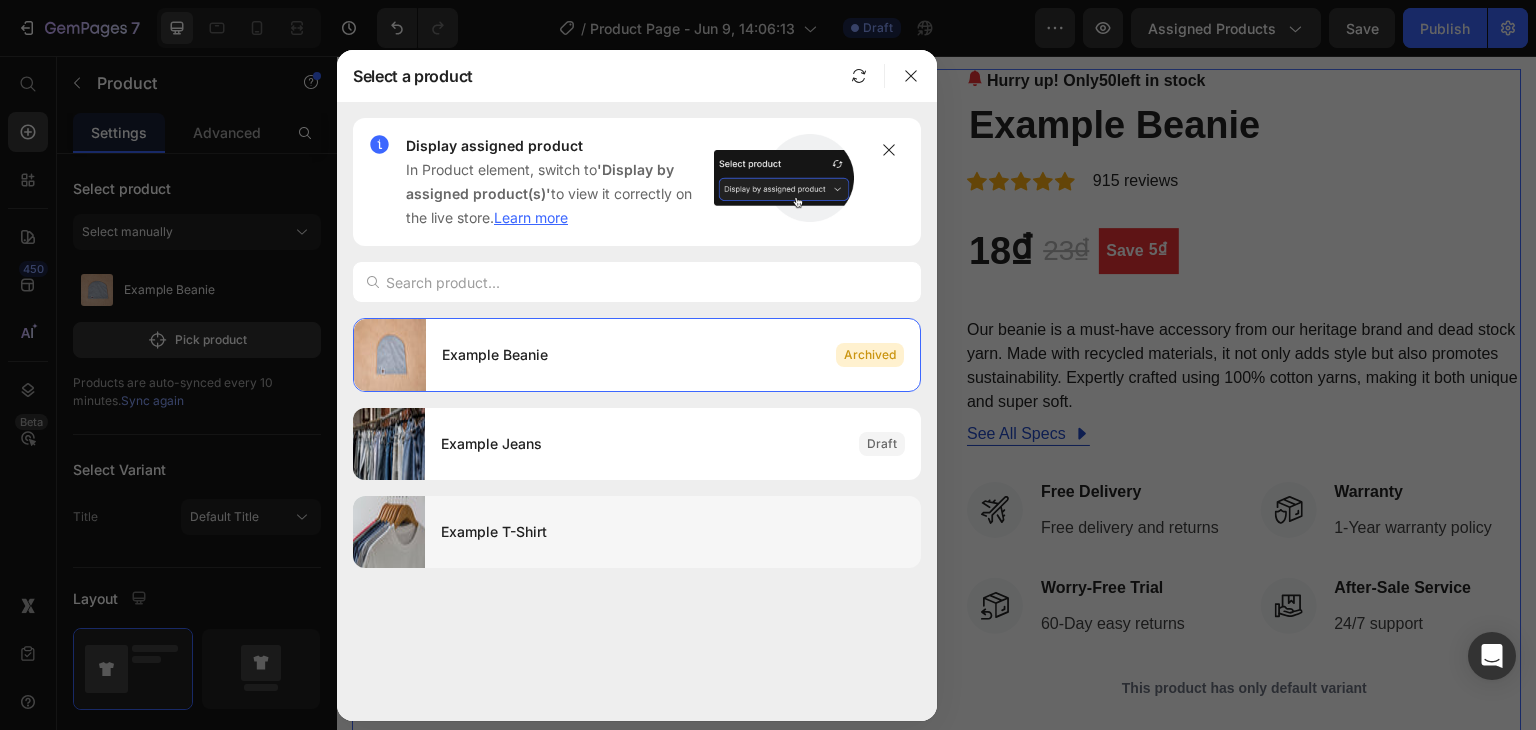 click on "Example T-Shirt" at bounding box center [673, 532] 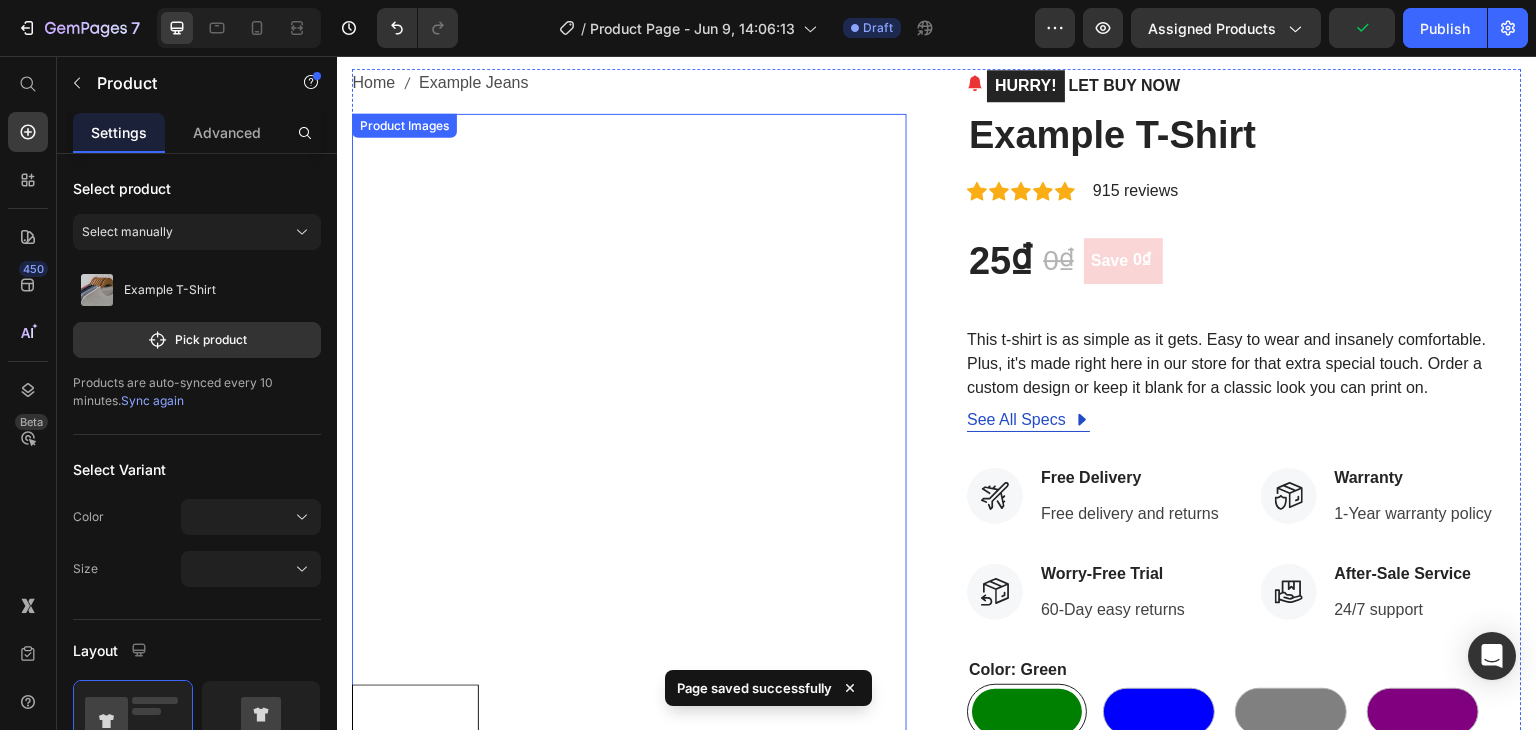 scroll, scrollTop: 0, scrollLeft: 0, axis: both 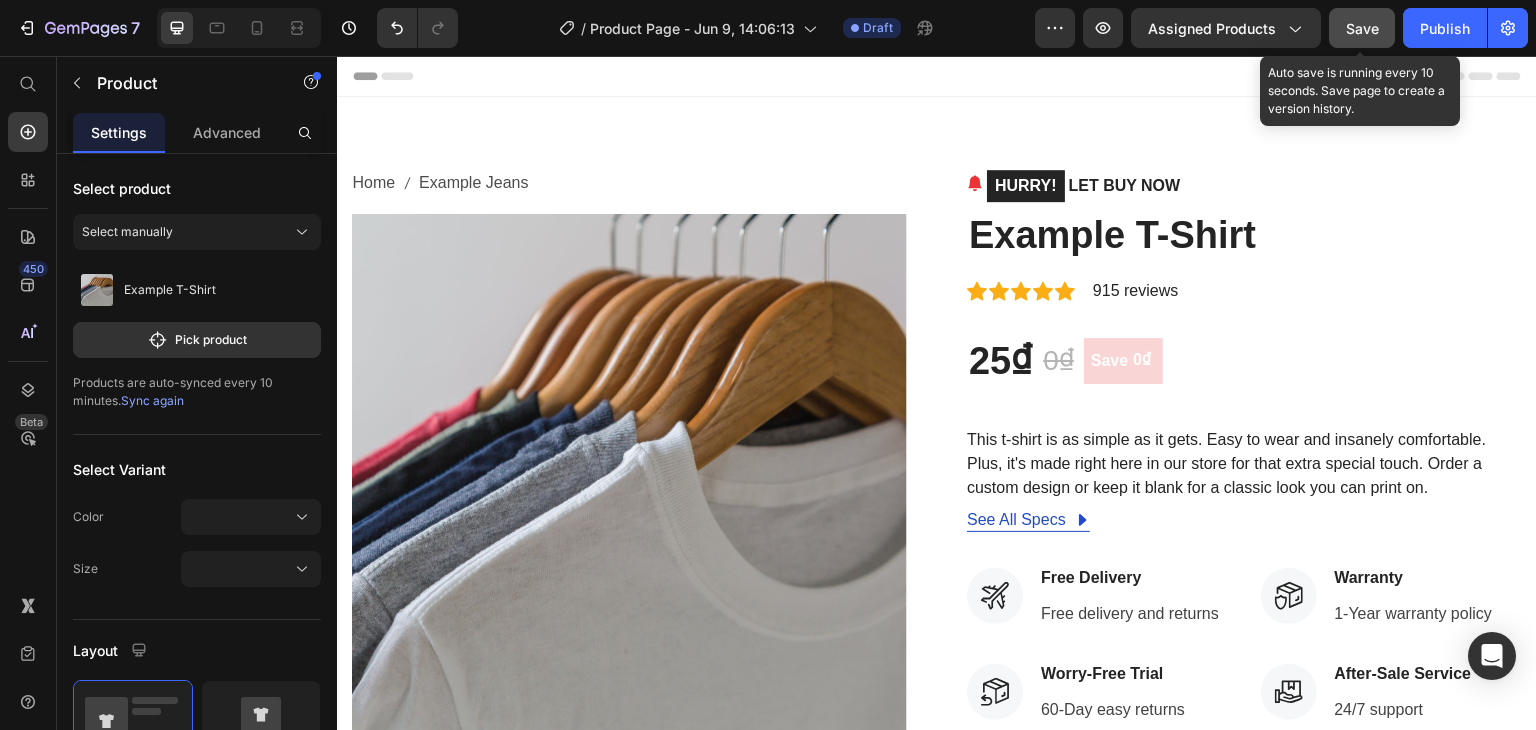 click on "Save" 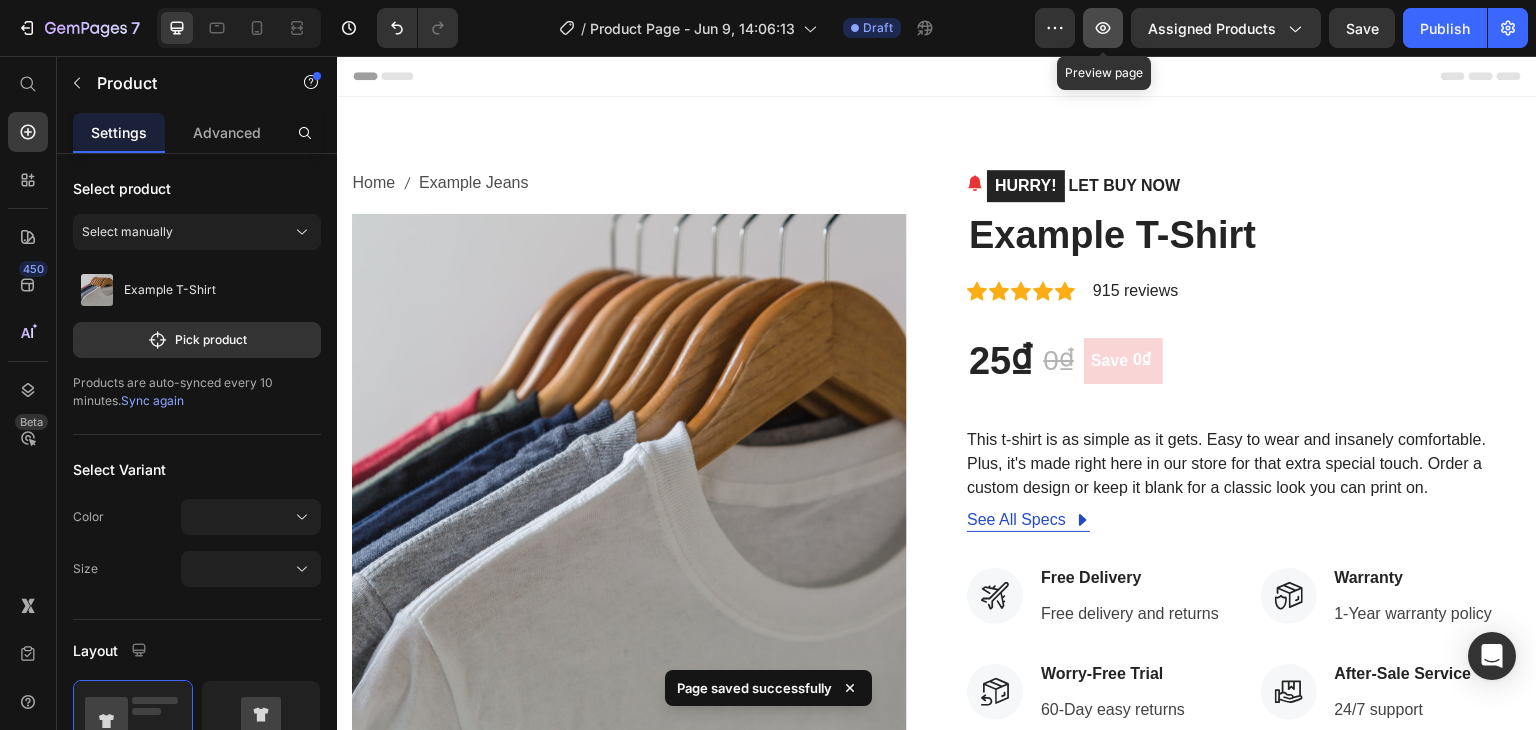 click 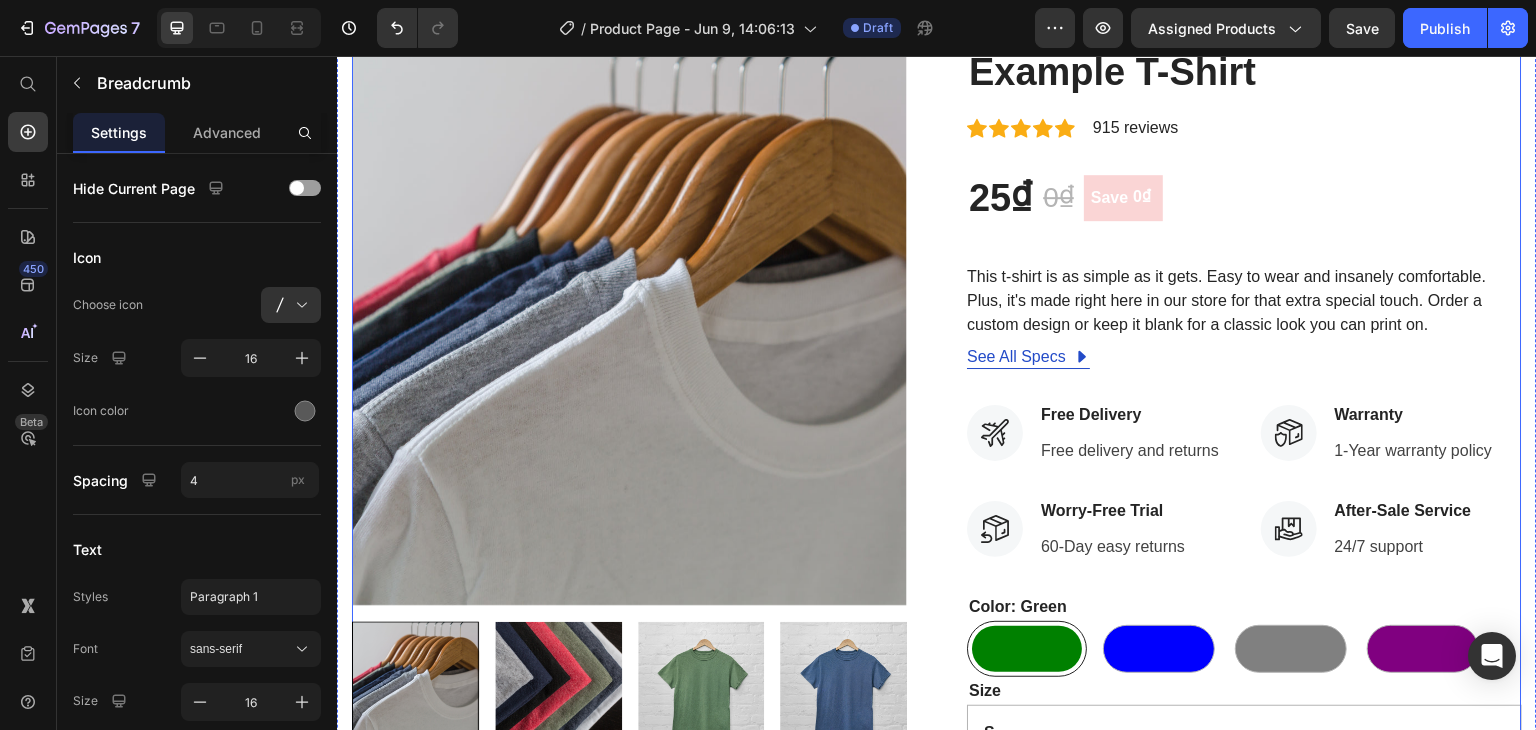 scroll, scrollTop: 0, scrollLeft: 0, axis: both 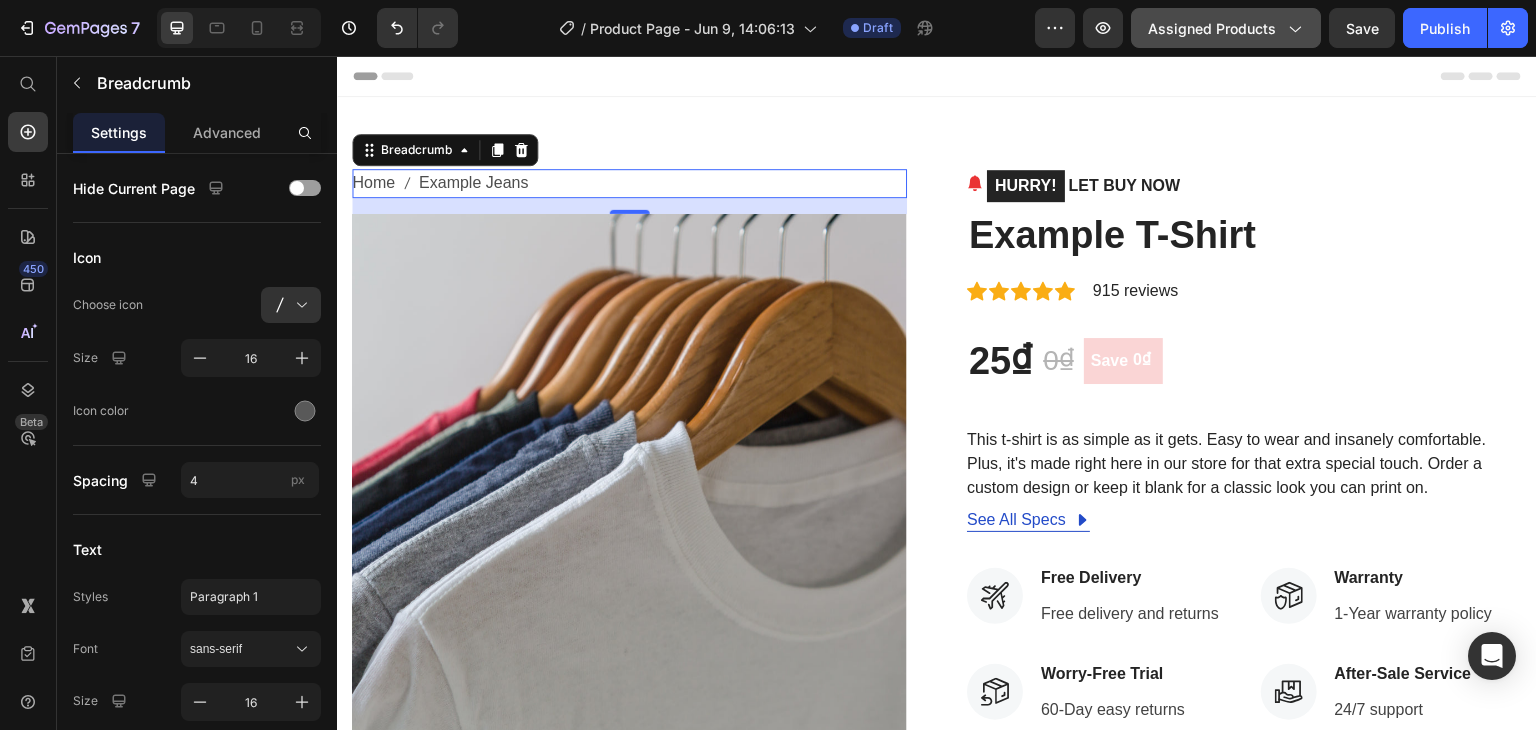 click on "Assigned Products" 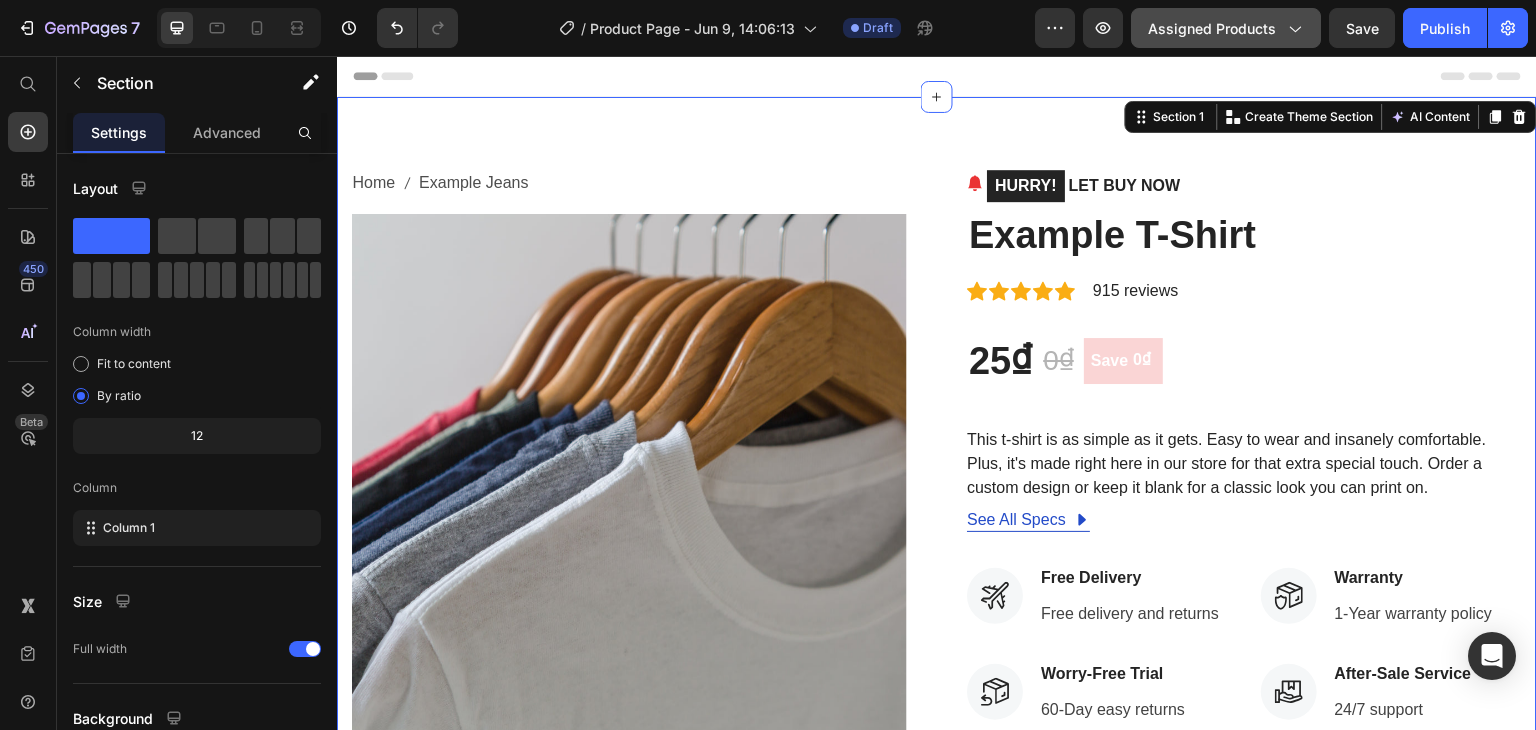 click on "Assigned Products" 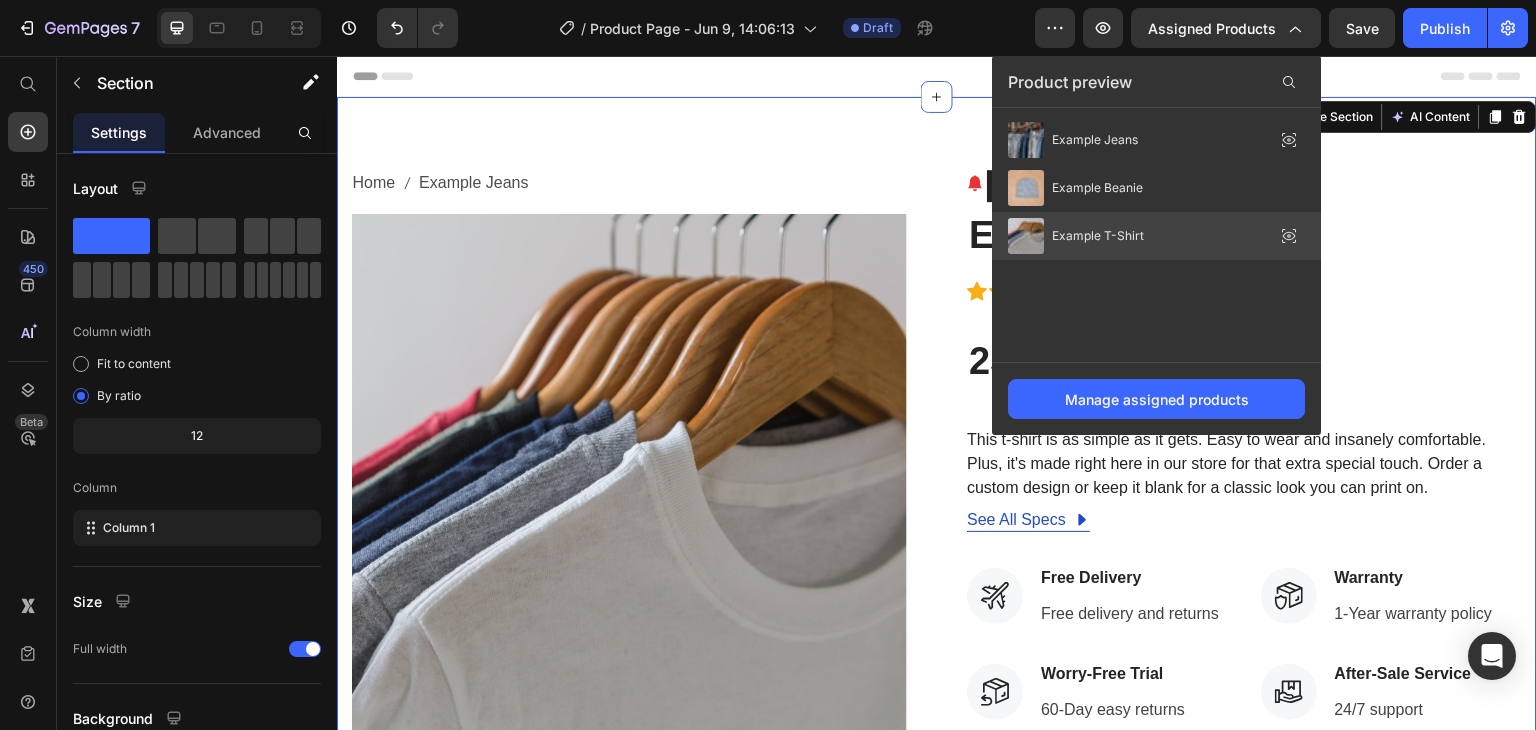 click on "Example T-Shirt" at bounding box center (1098, 236) 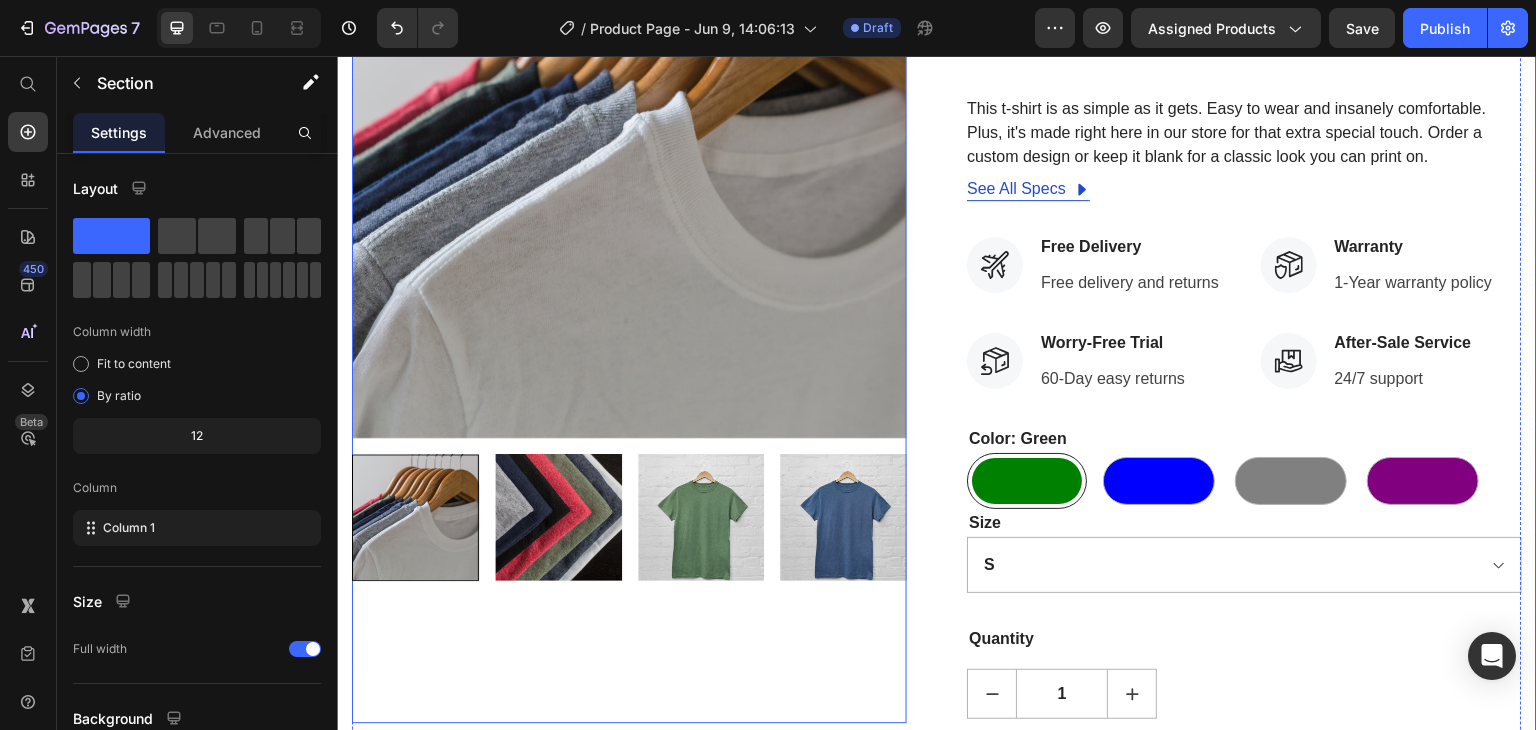 scroll, scrollTop: 400, scrollLeft: 0, axis: vertical 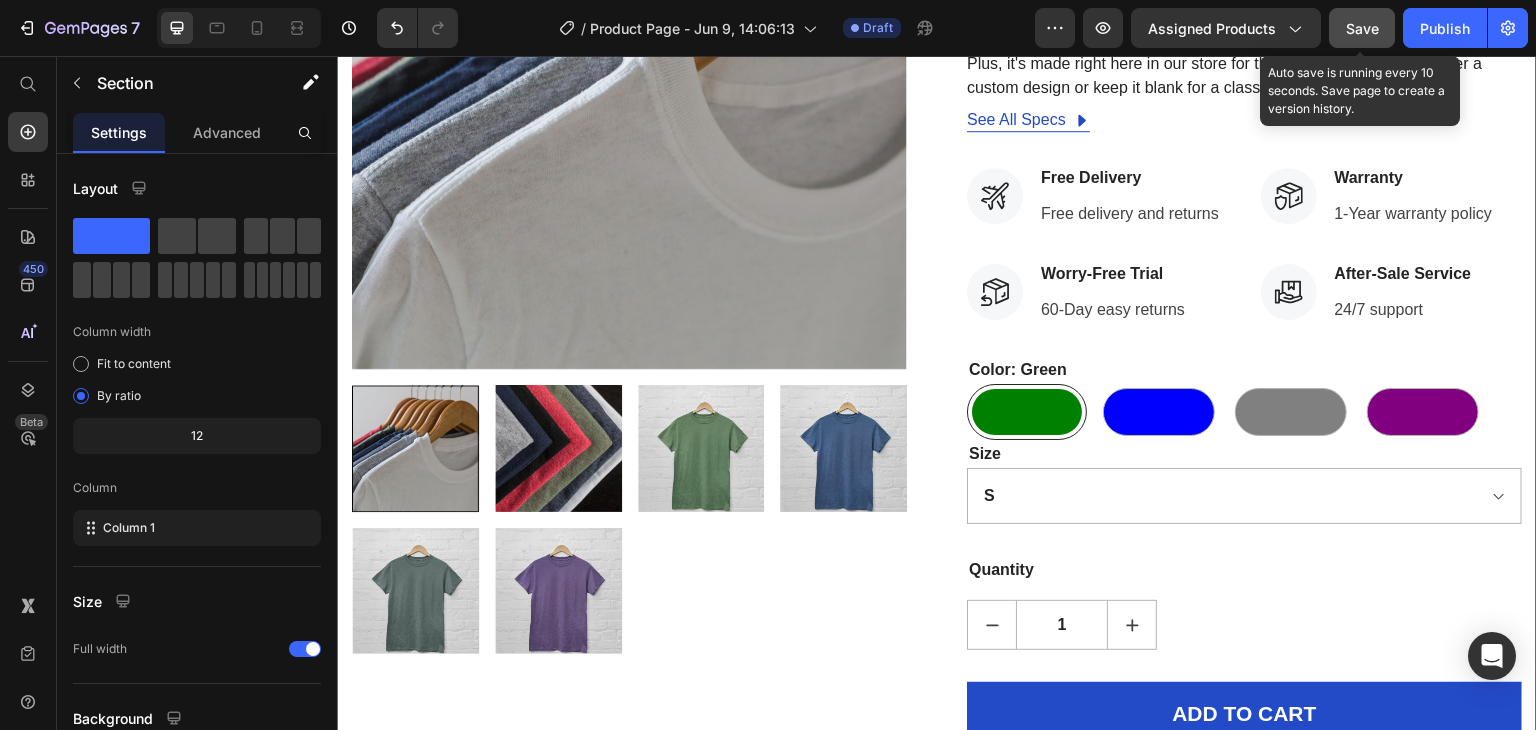 click on "Save" at bounding box center [1362, 28] 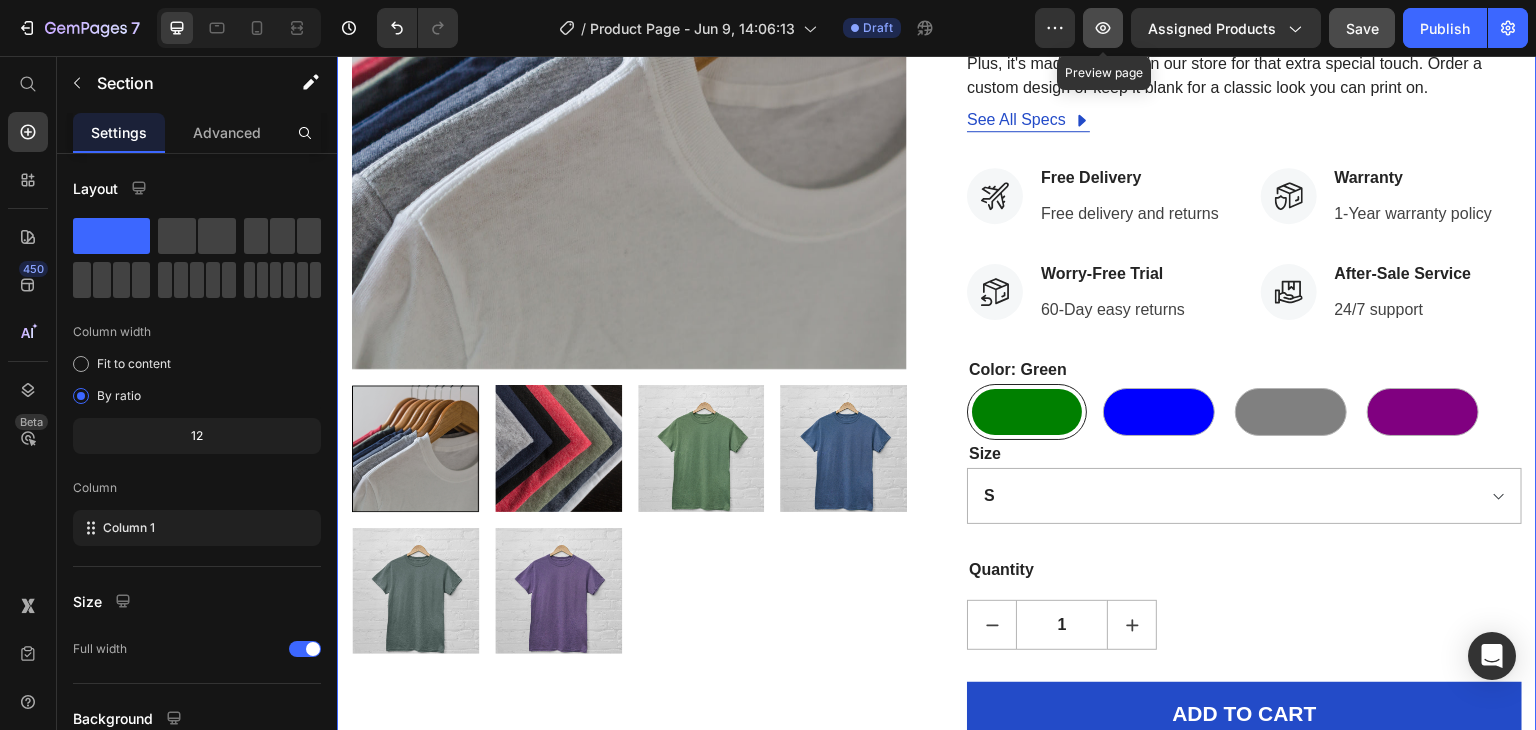 click 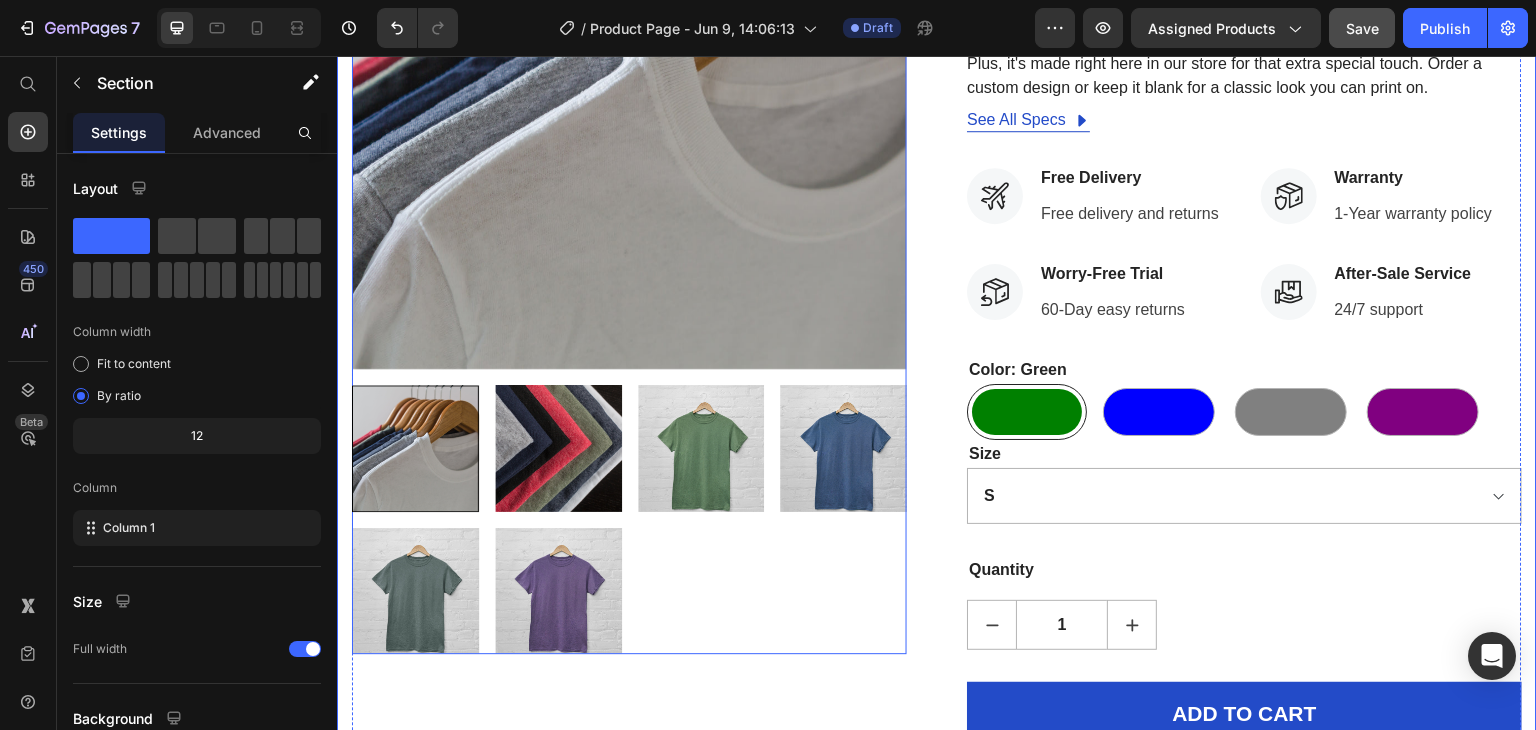 scroll, scrollTop: 0, scrollLeft: 0, axis: both 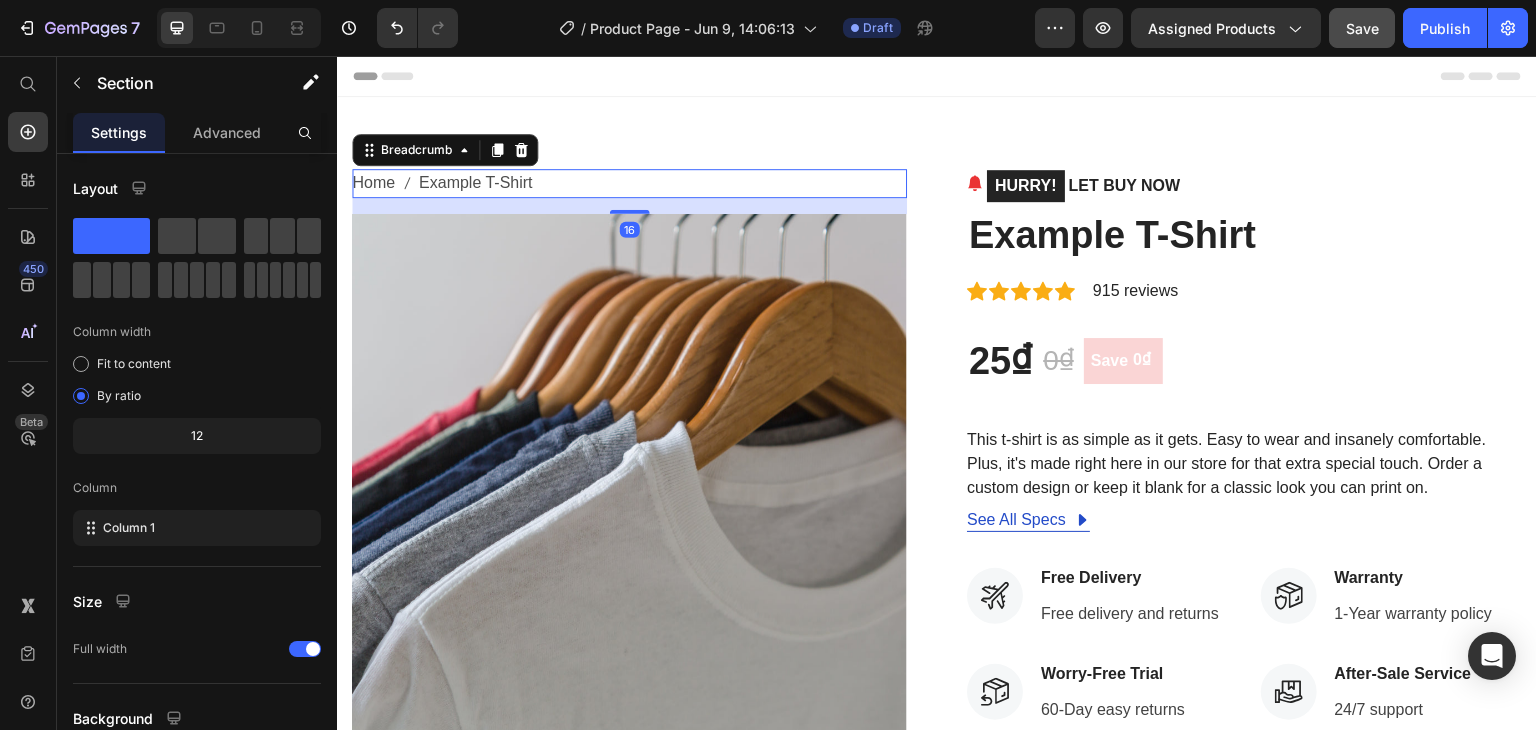 click on "Example T-Shirt" at bounding box center (476, 183) 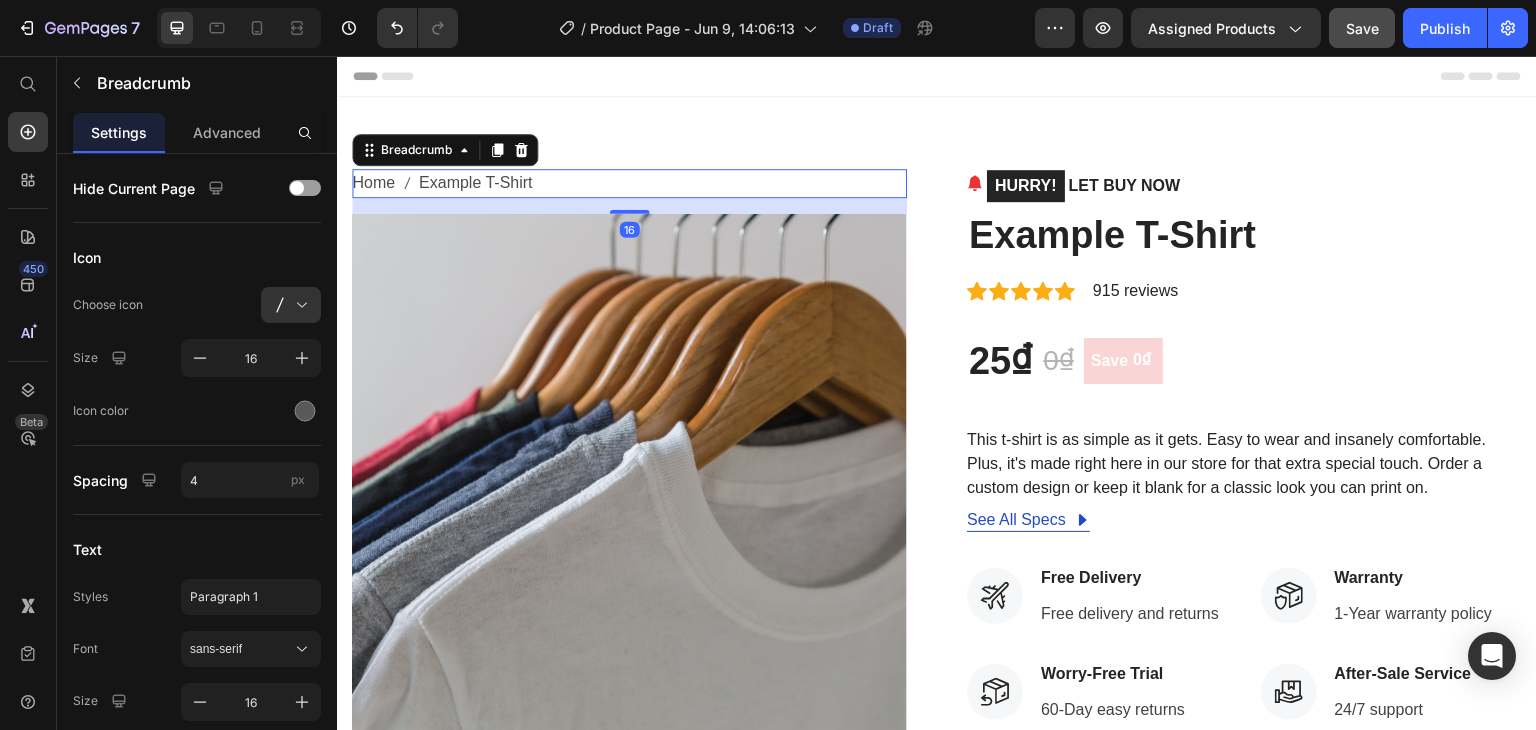 click on "Example T-Shirt" at bounding box center [476, 183] 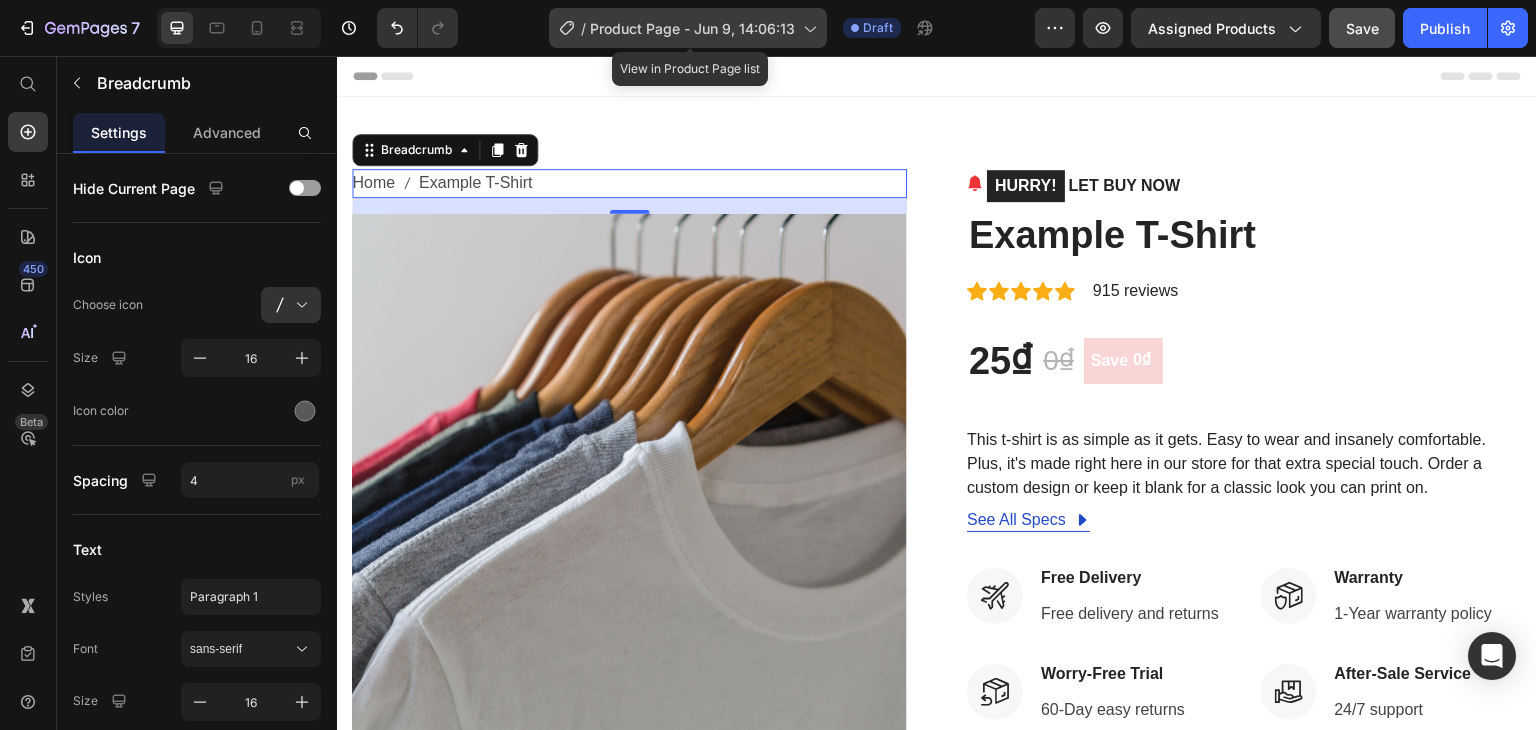 click on "/  Product Page - [DATE] [TIME]" 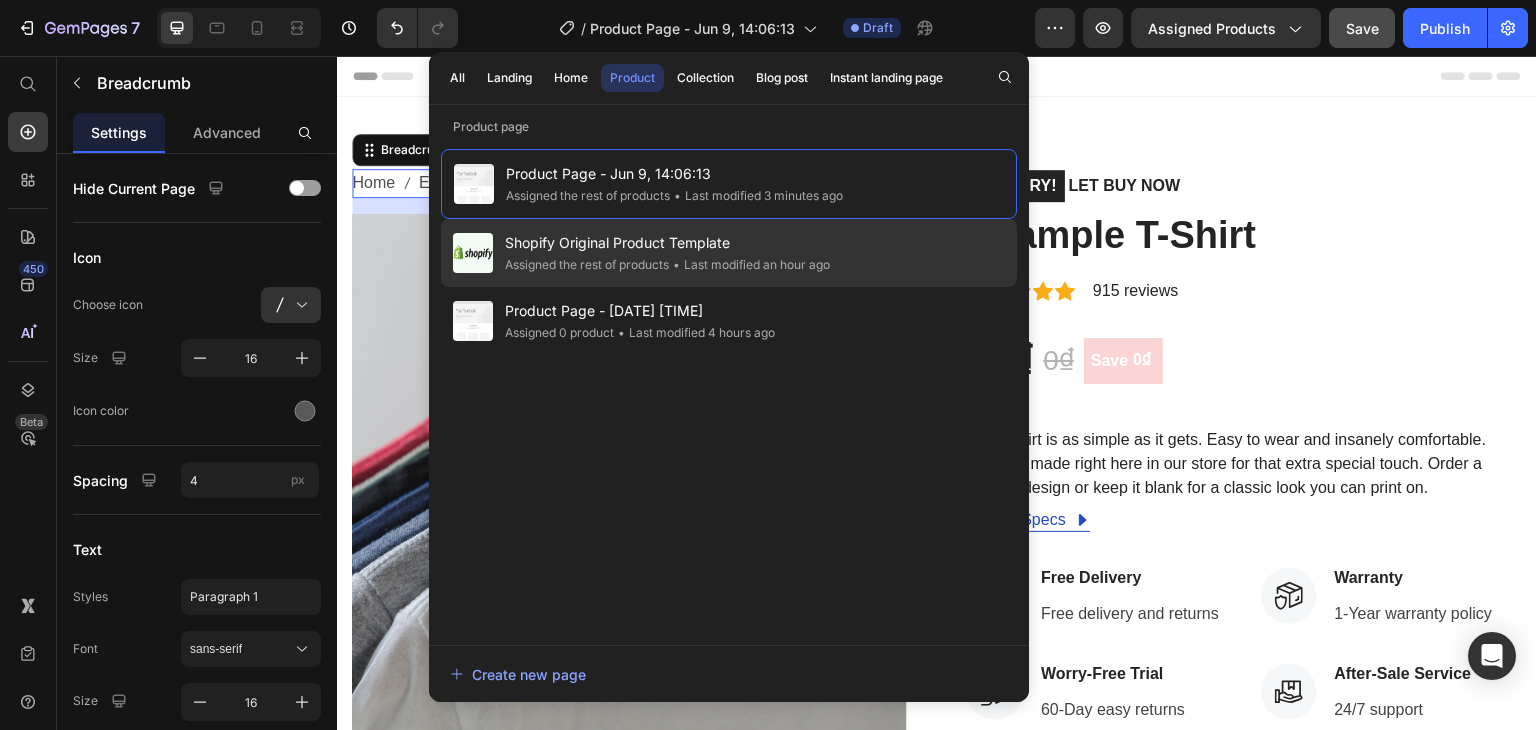 click on "Shopify Original Product Template" at bounding box center (667, 243) 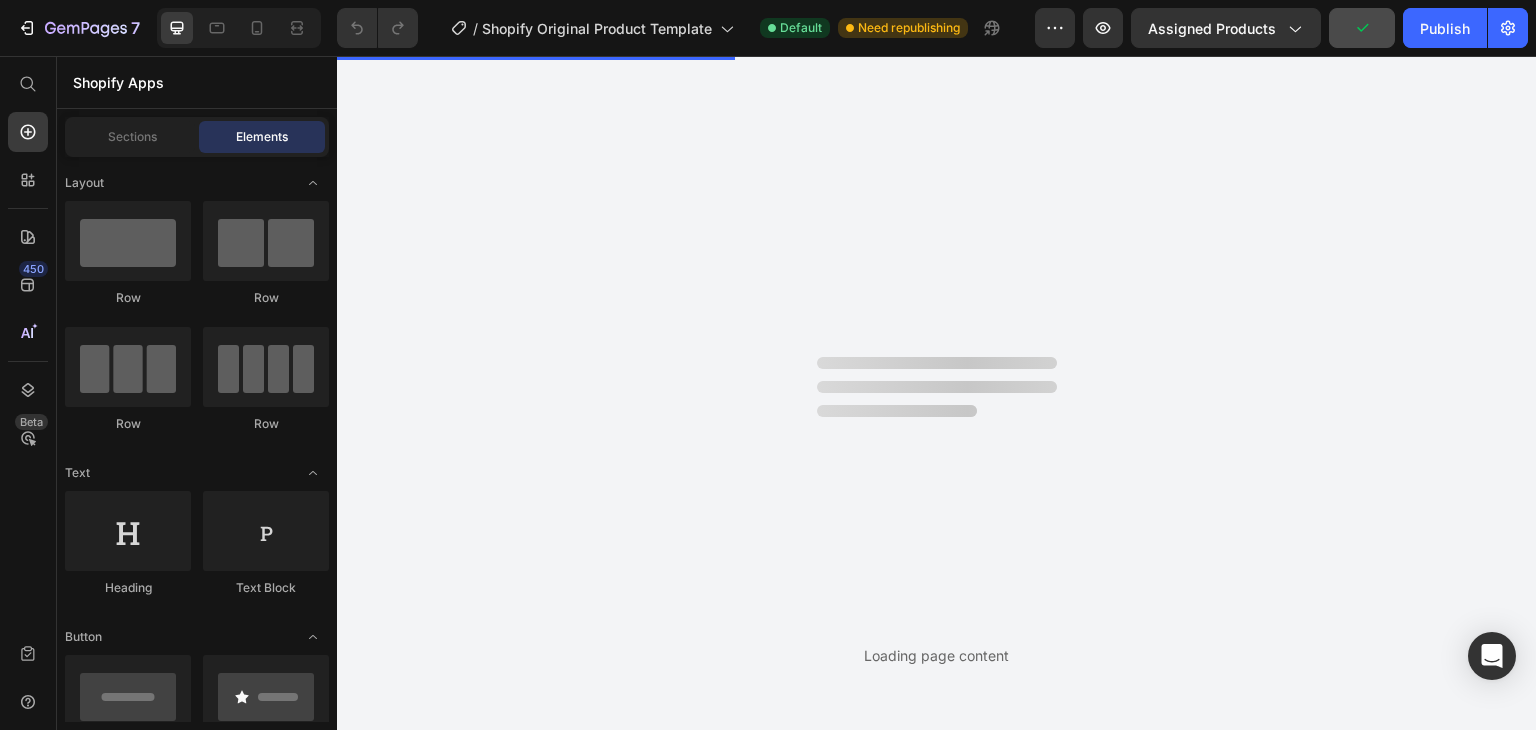 scroll, scrollTop: 0, scrollLeft: 0, axis: both 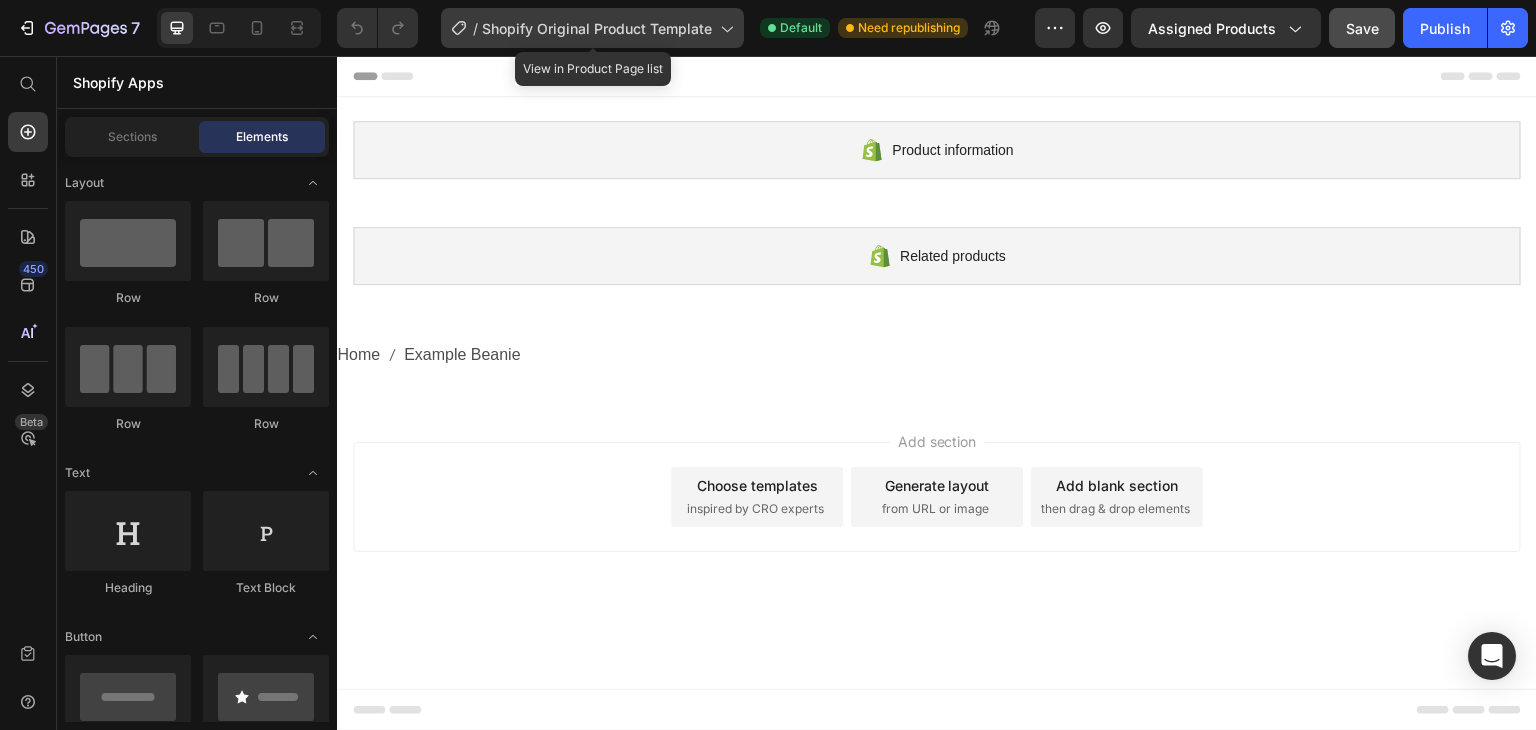 click on "Shopify Original Product Template" at bounding box center [597, 28] 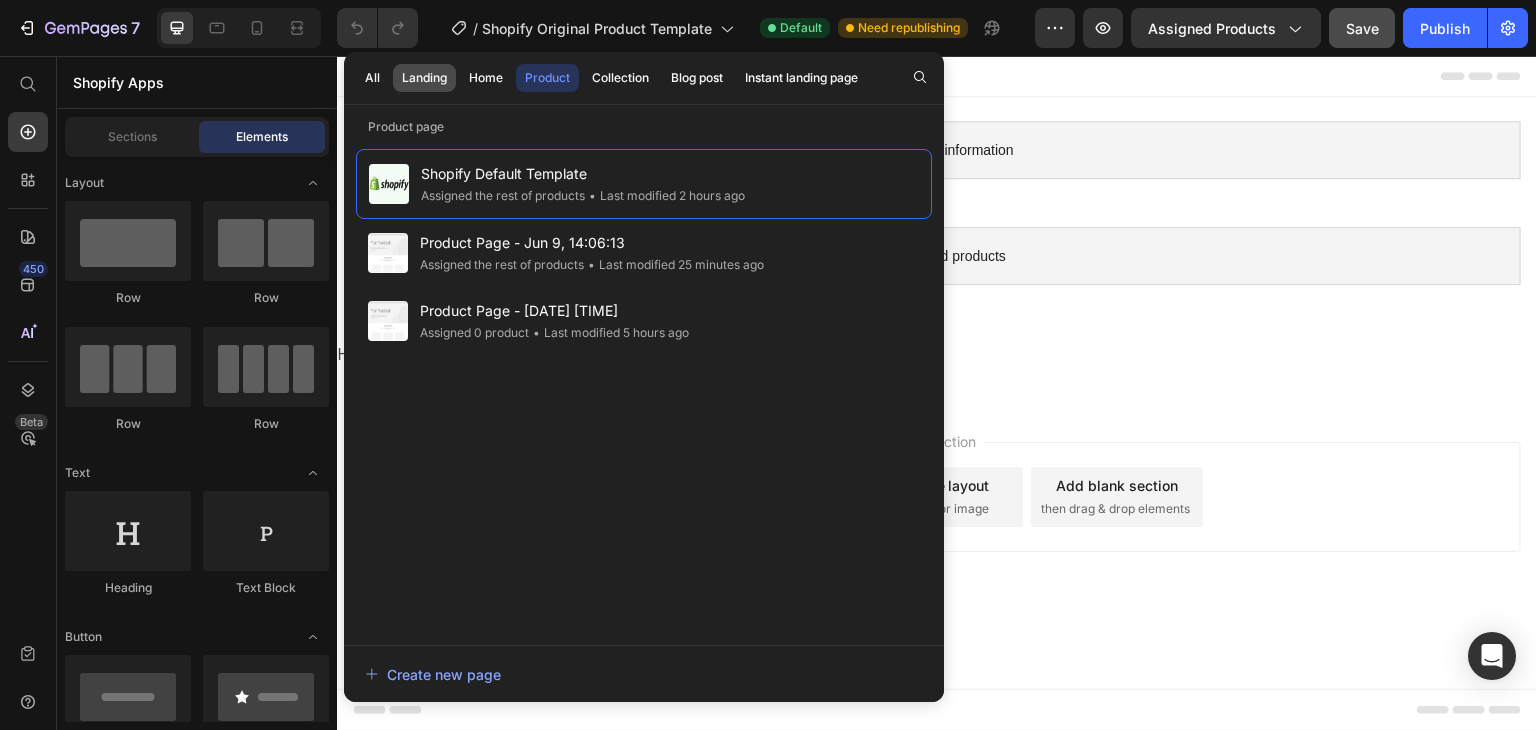 click on "Landing" at bounding box center (424, 78) 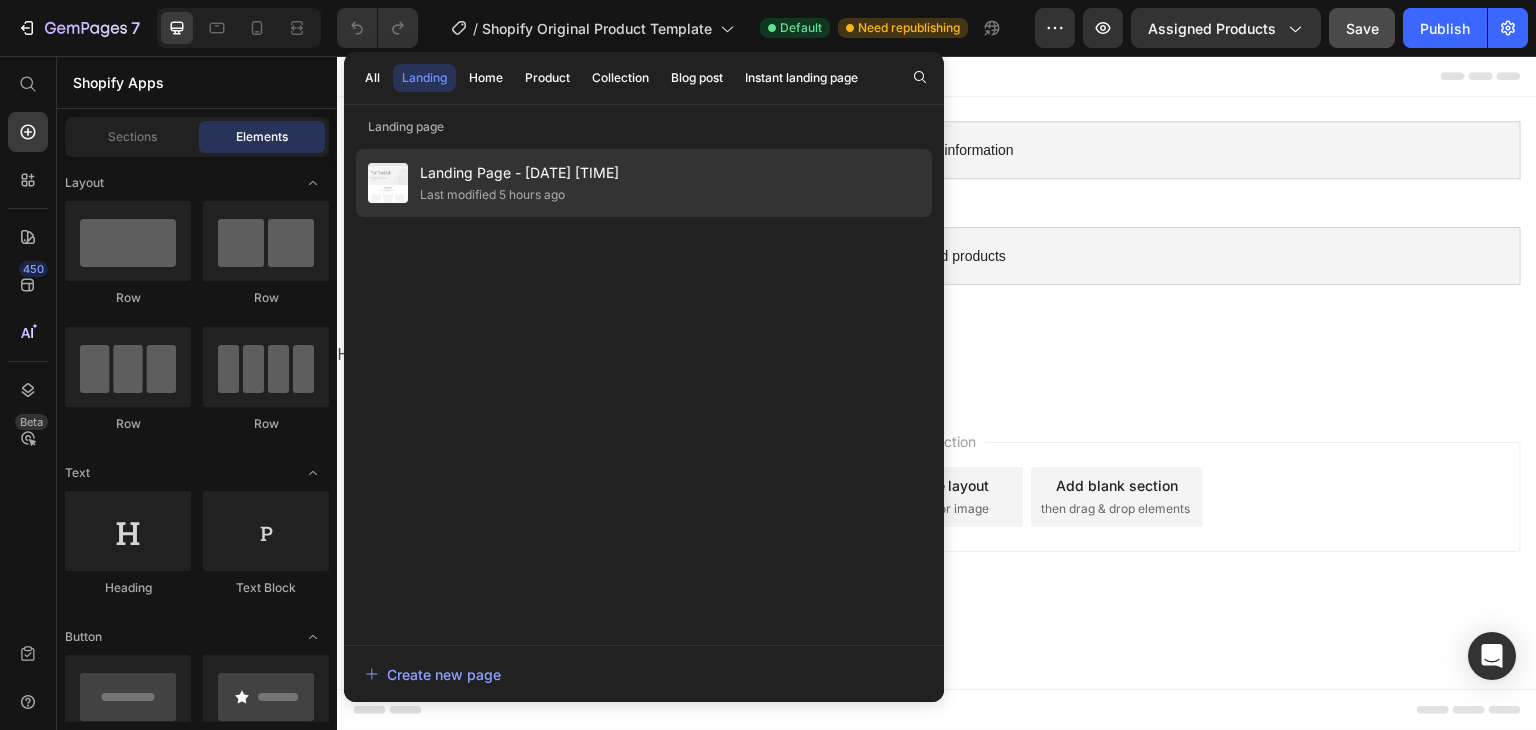 click on "Last modified 5 hours ago" at bounding box center [519, 195] 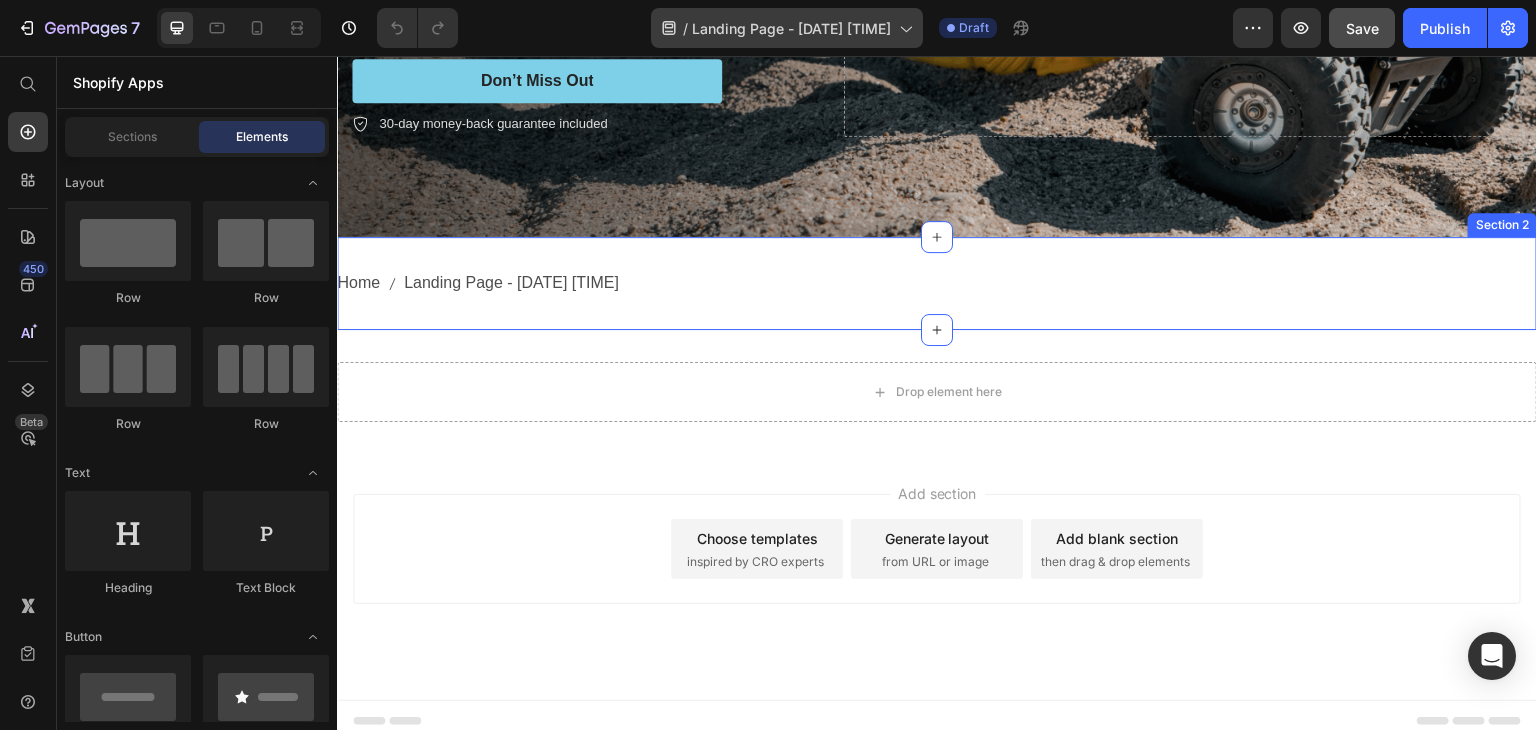 scroll, scrollTop: 446, scrollLeft: 0, axis: vertical 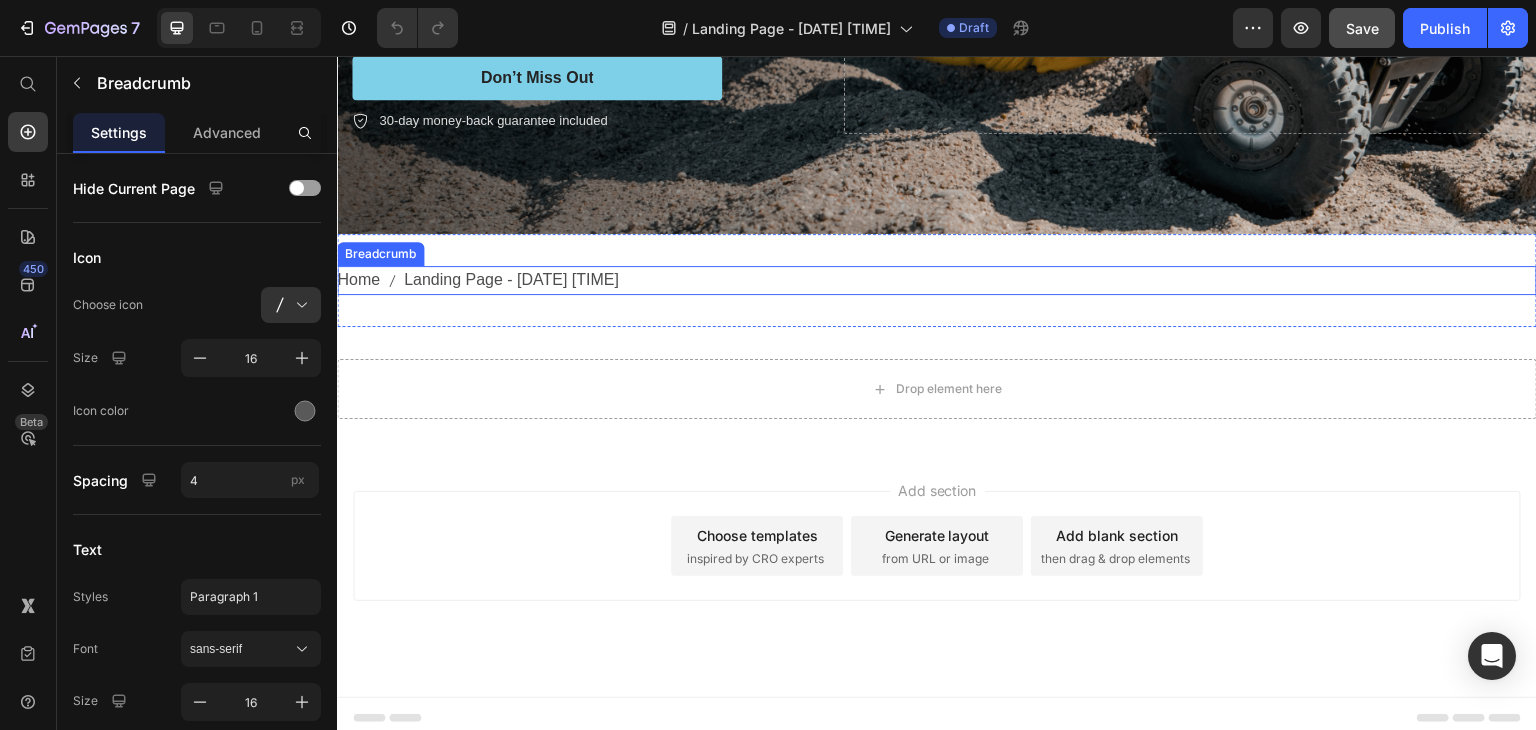 click on "Landing Page - [DATE] [TIME]" at bounding box center [511, 280] 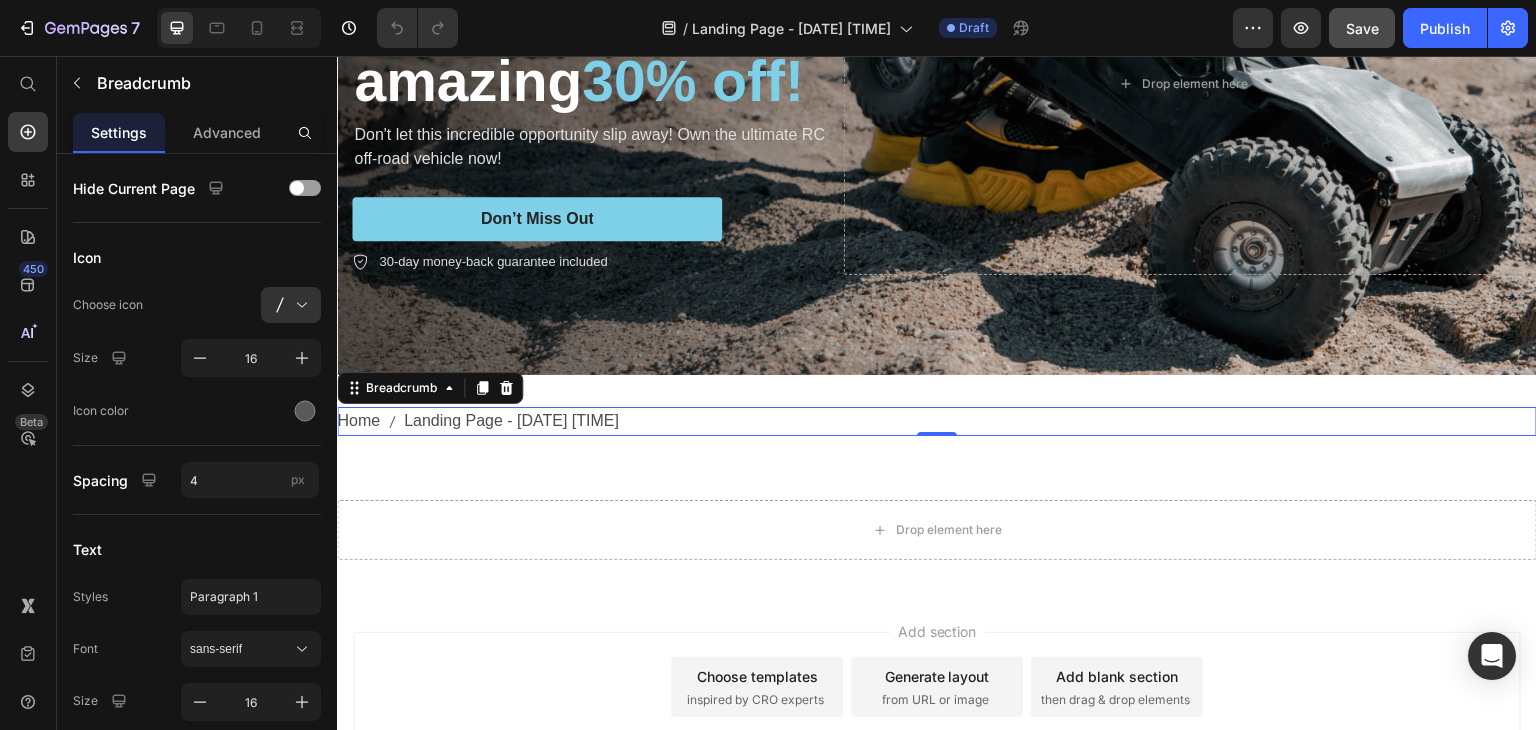 scroll, scrollTop: 0, scrollLeft: 0, axis: both 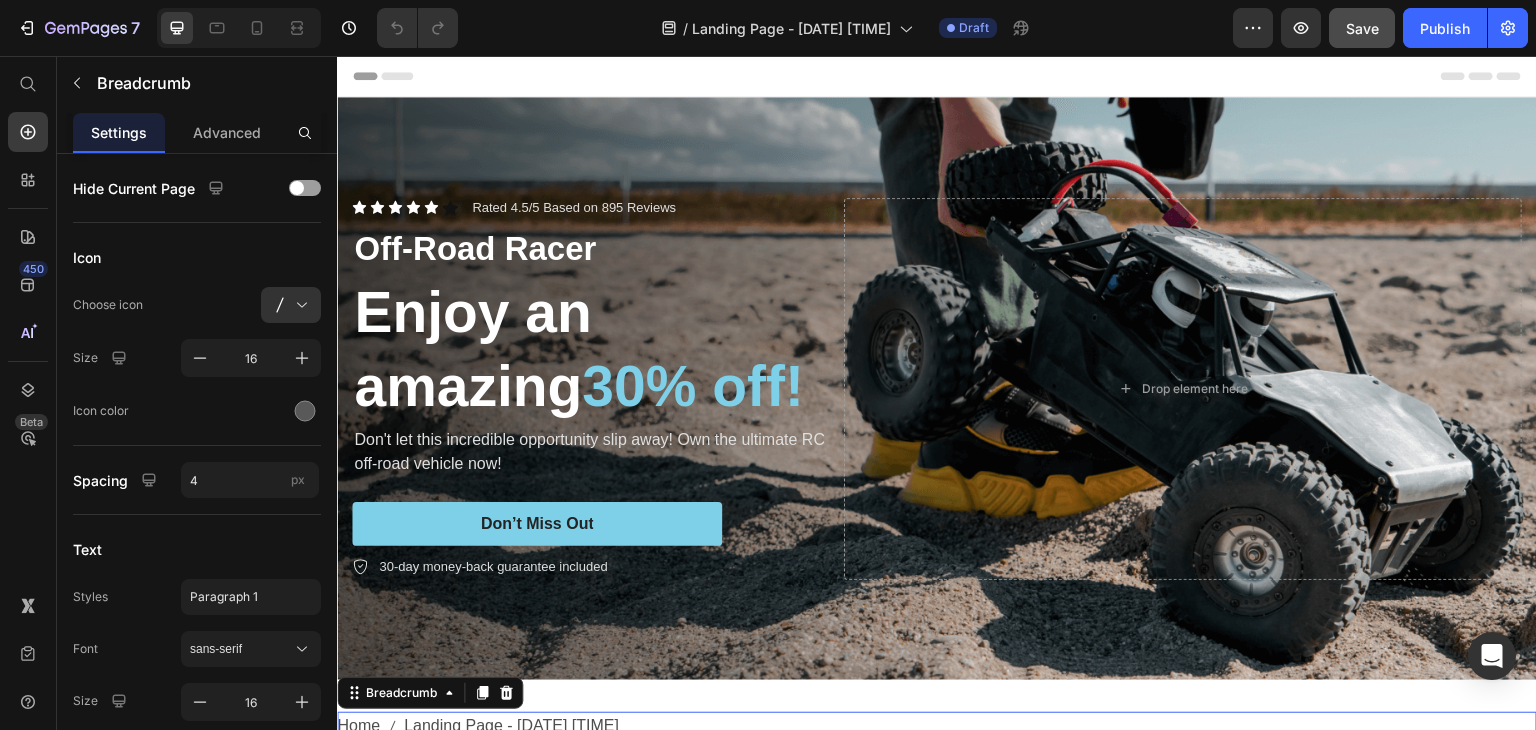 click on "/  Landing Page - [DATE] [TIME] Draft" 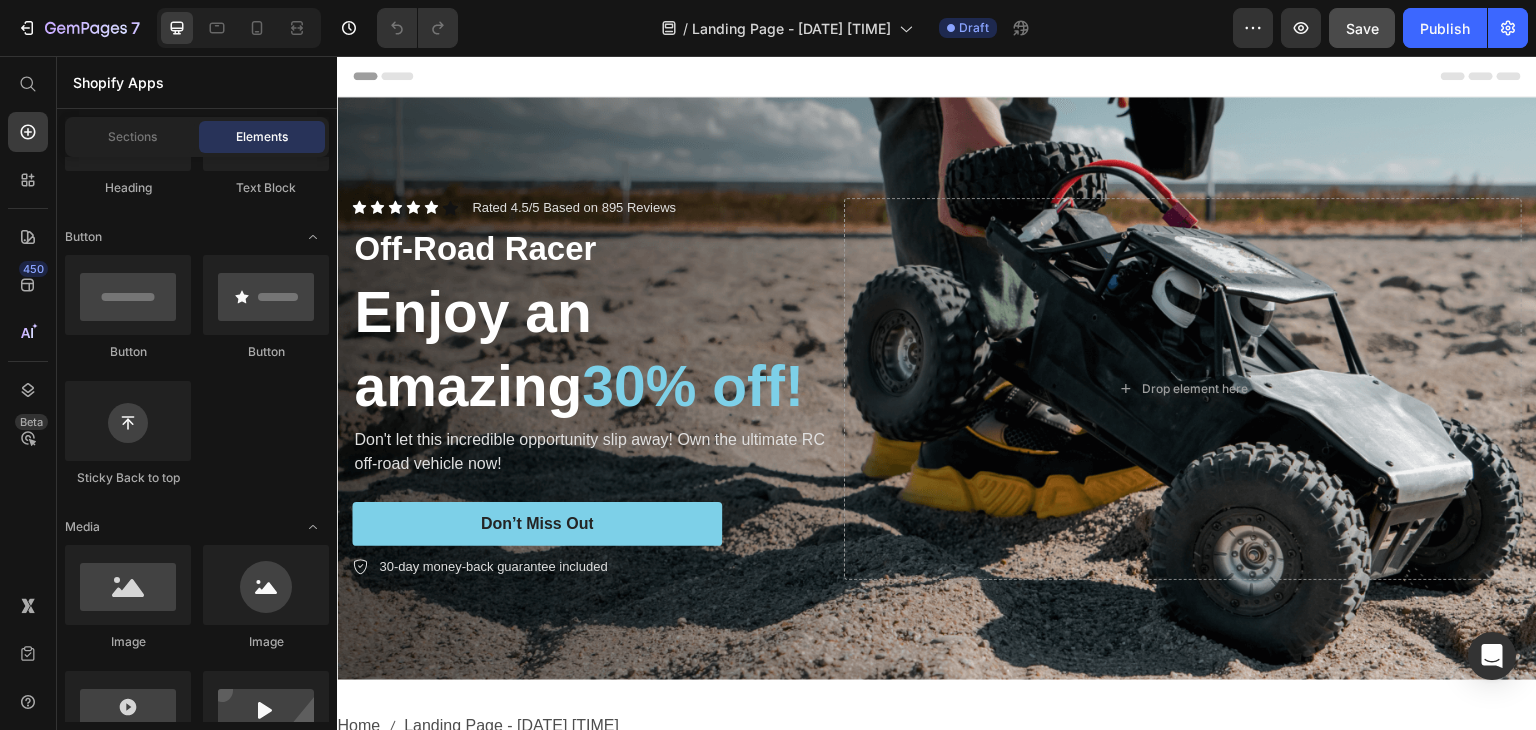 click on "Header" at bounding box center (937, 76) 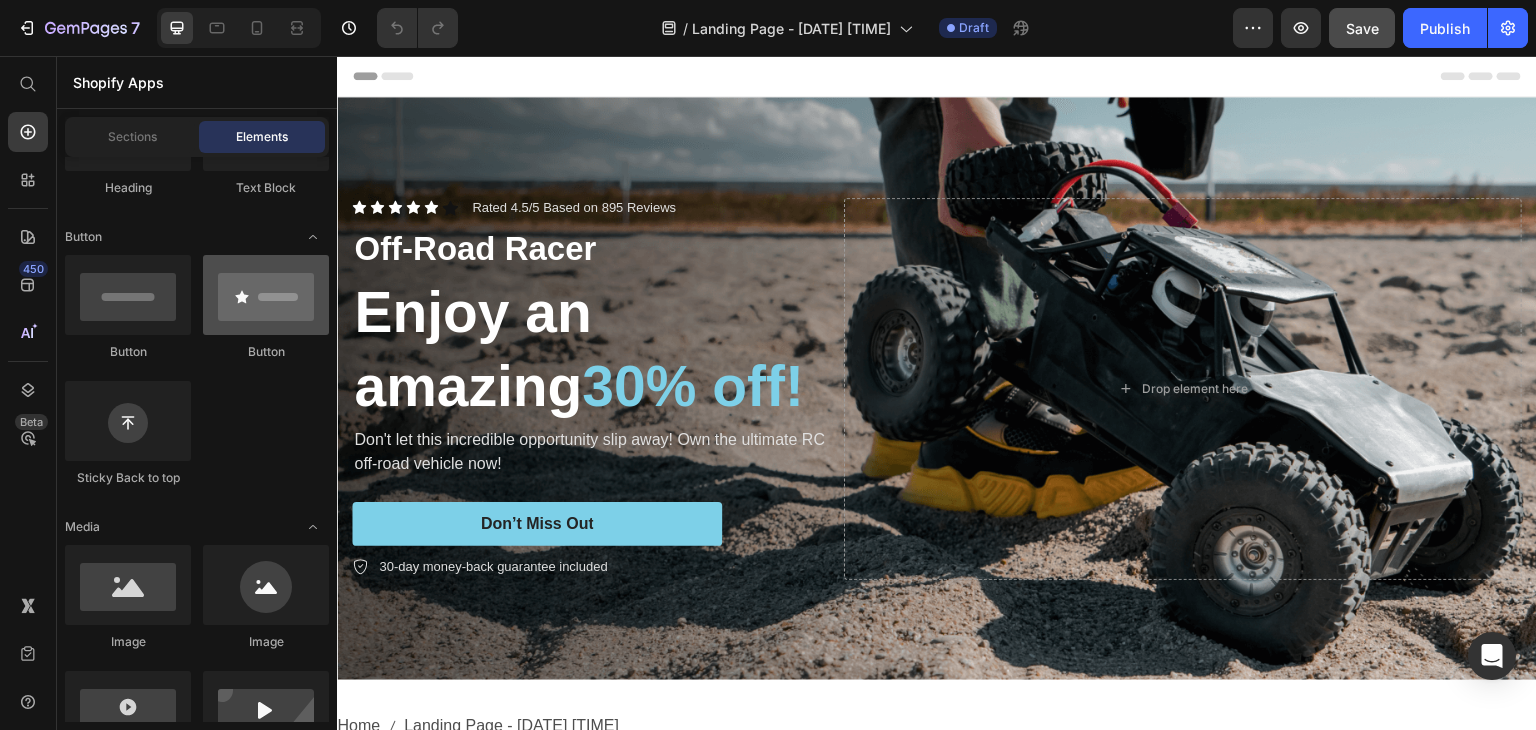 scroll, scrollTop: 0, scrollLeft: 0, axis: both 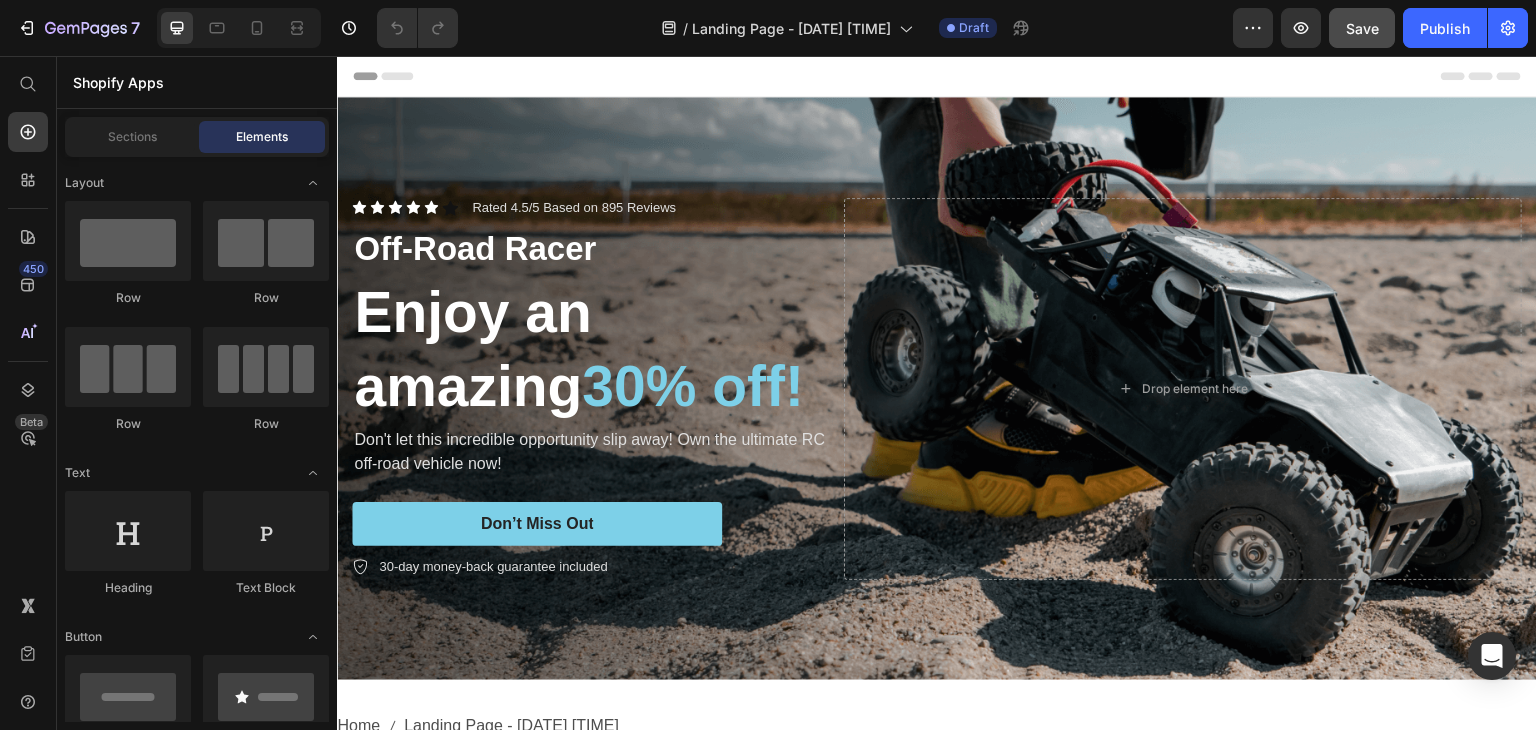 click on "Header" at bounding box center (937, 76) 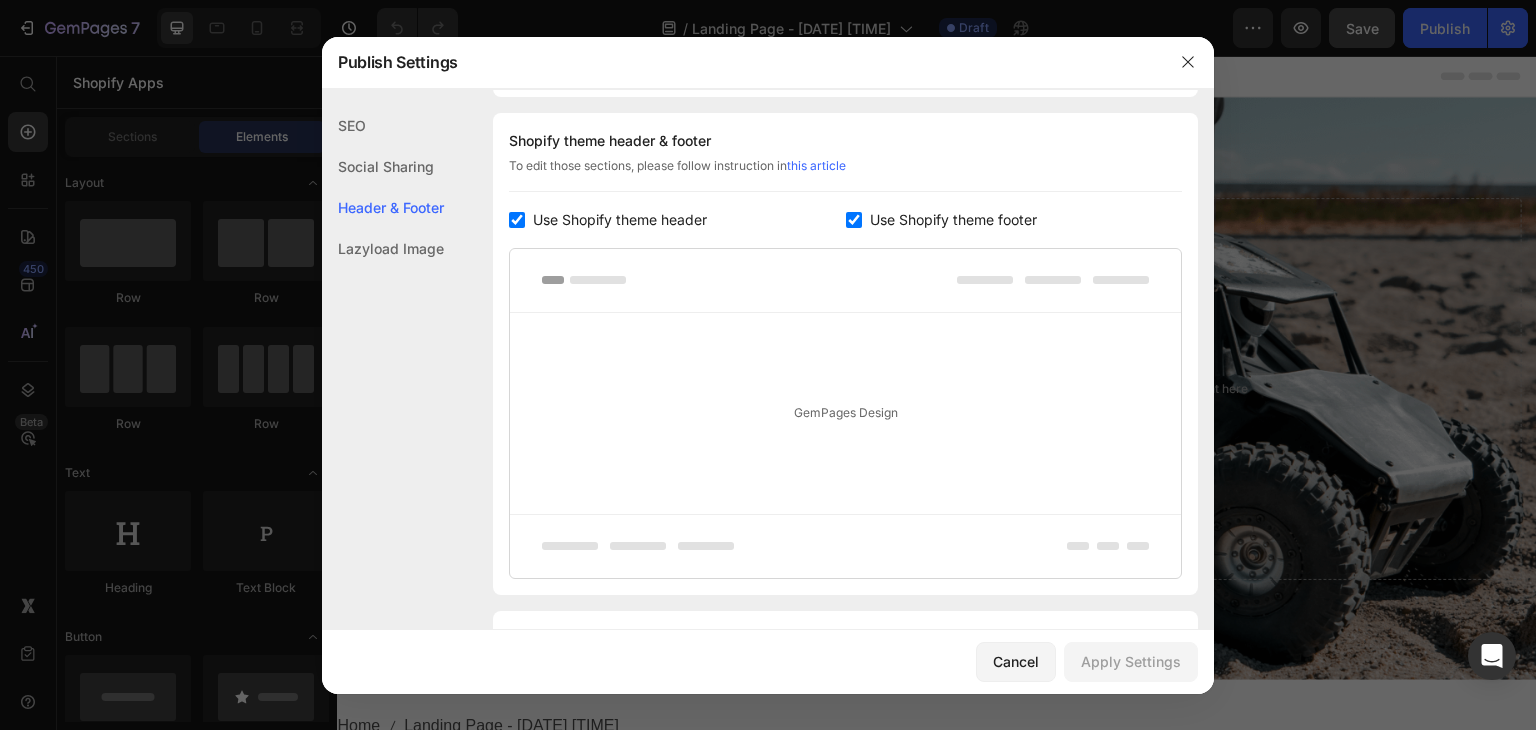 scroll, scrollTop: 936, scrollLeft: 0, axis: vertical 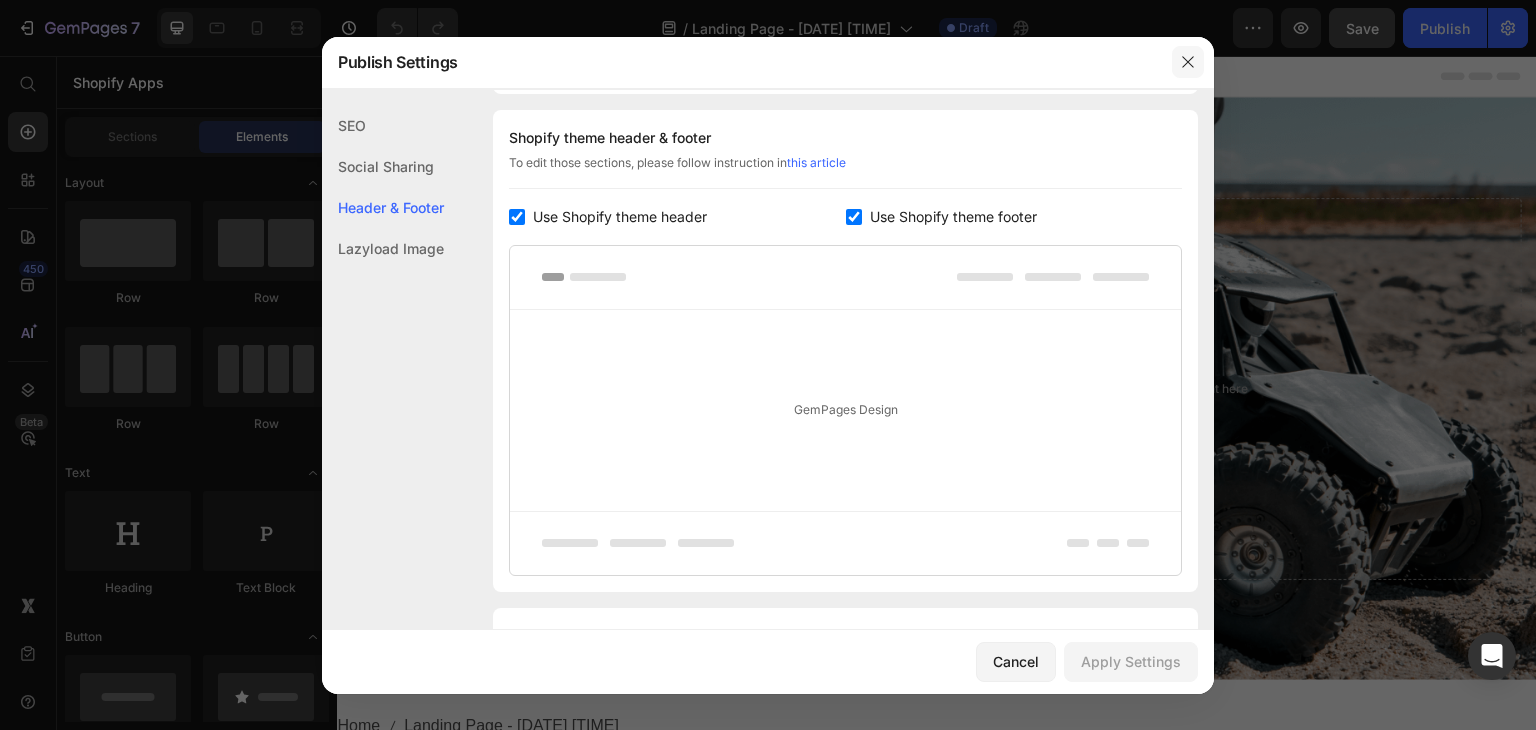 click 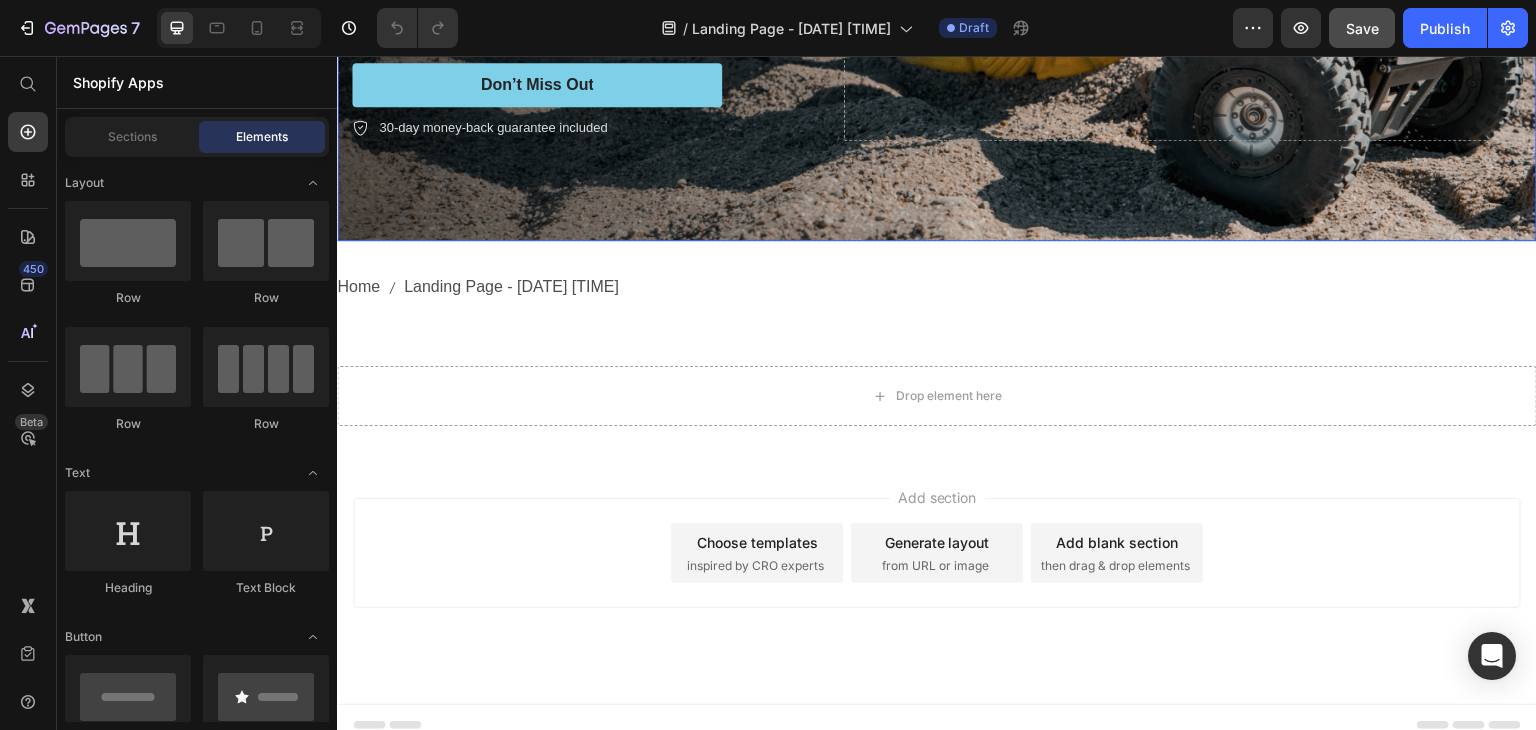 scroll, scrollTop: 446, scrollLeft: 0, axis: vertical 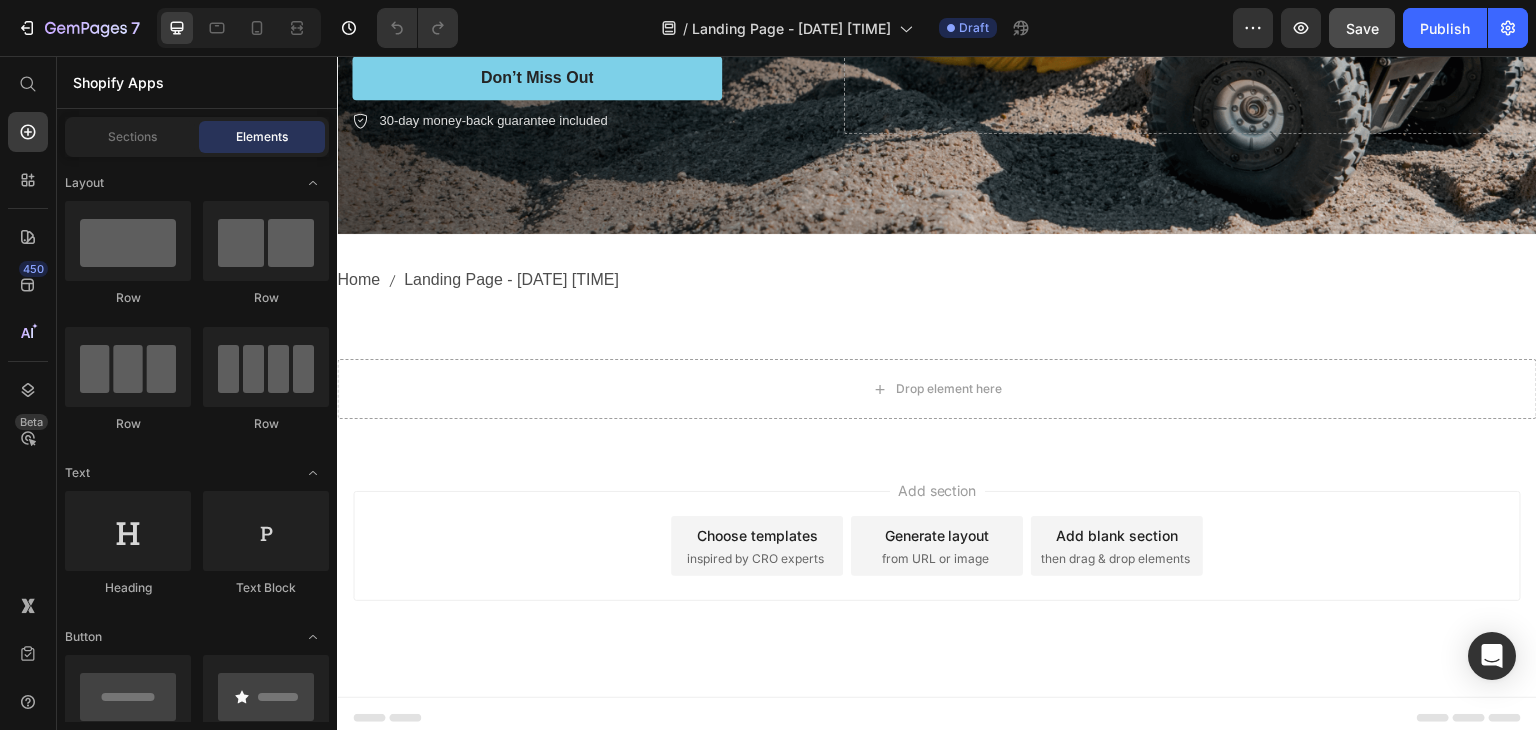 click 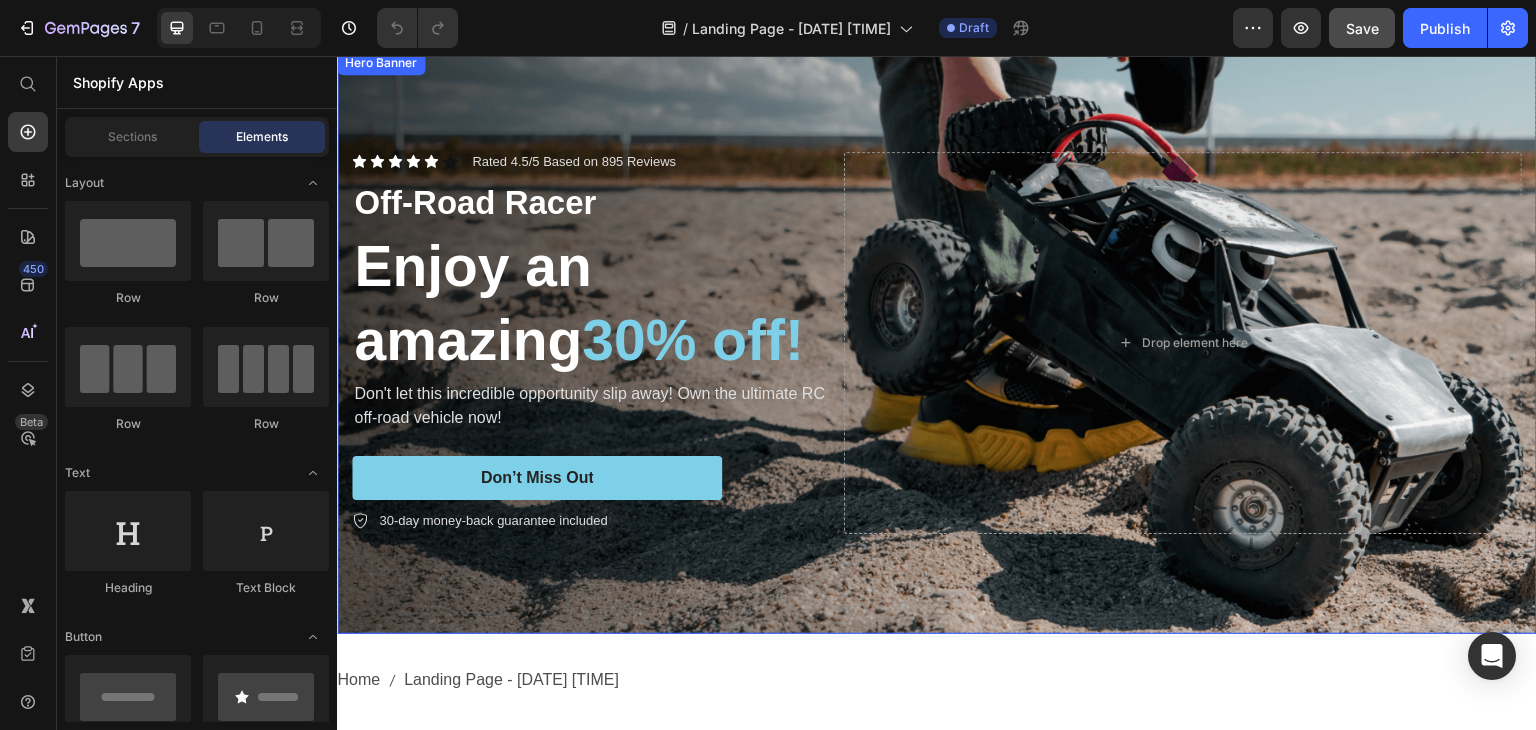 scroll, scrollTop: 0, scrollLeft: 0, axis: both 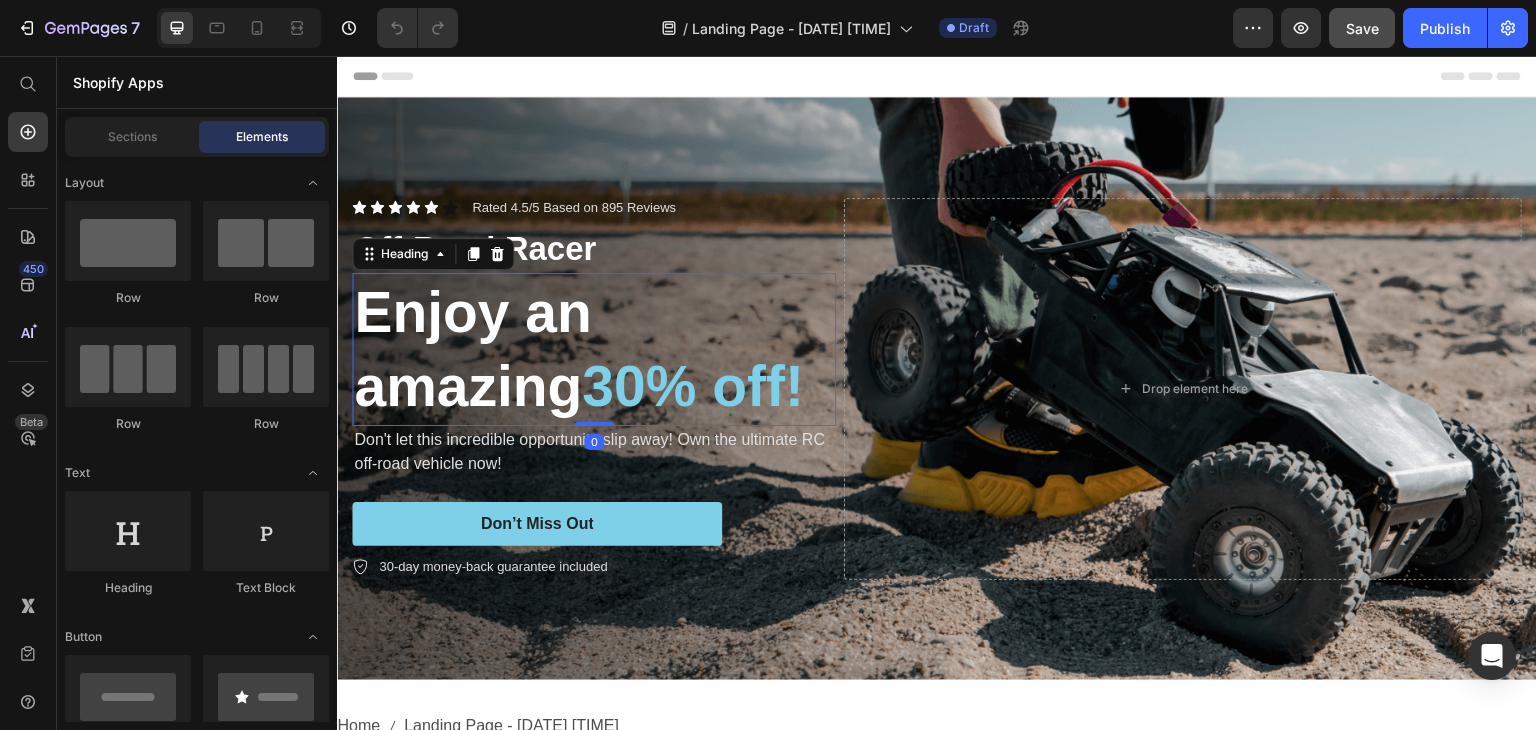click on "30% off!" at bounding box center [693, 386] 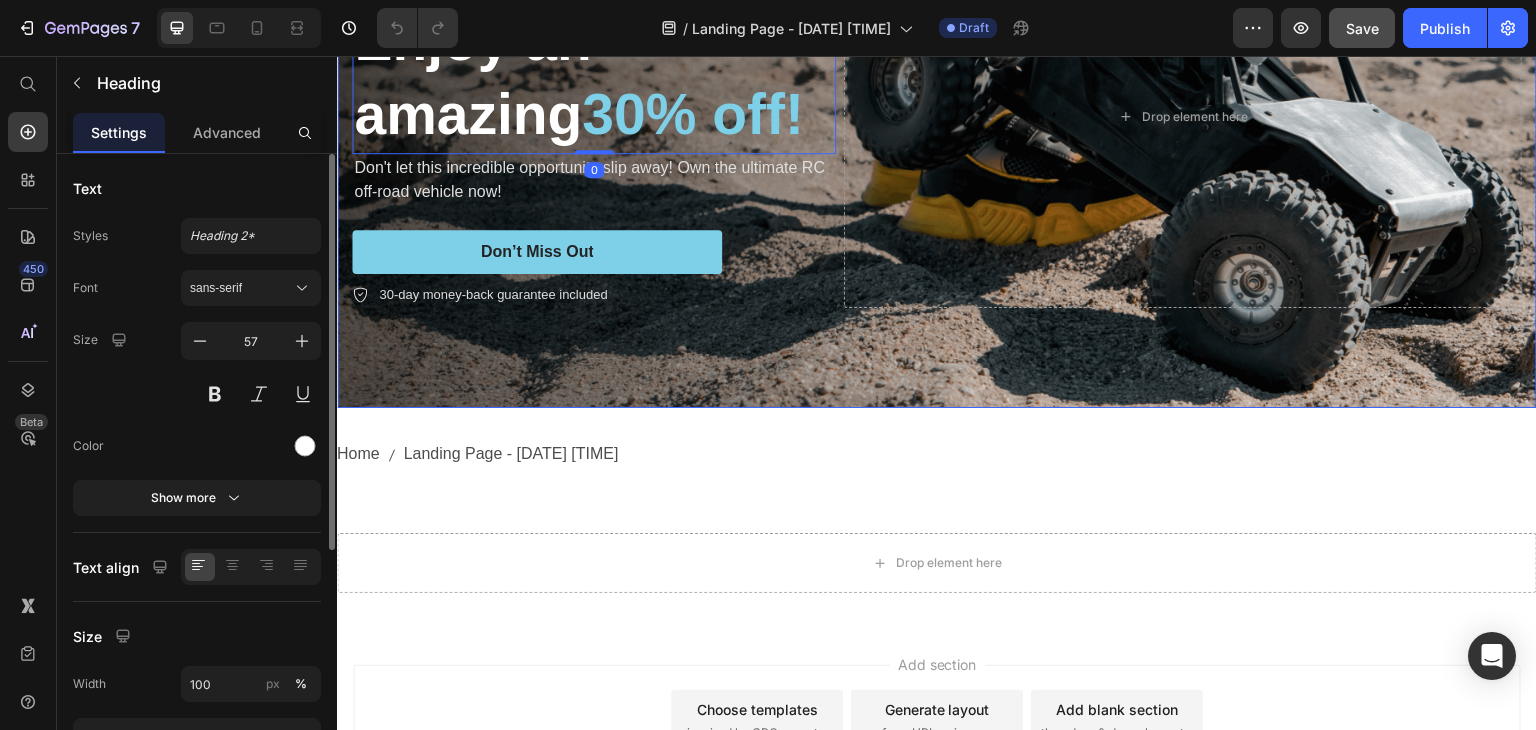 scroll, scrollTop: 300, scrollLeft: 0, axis: vertical 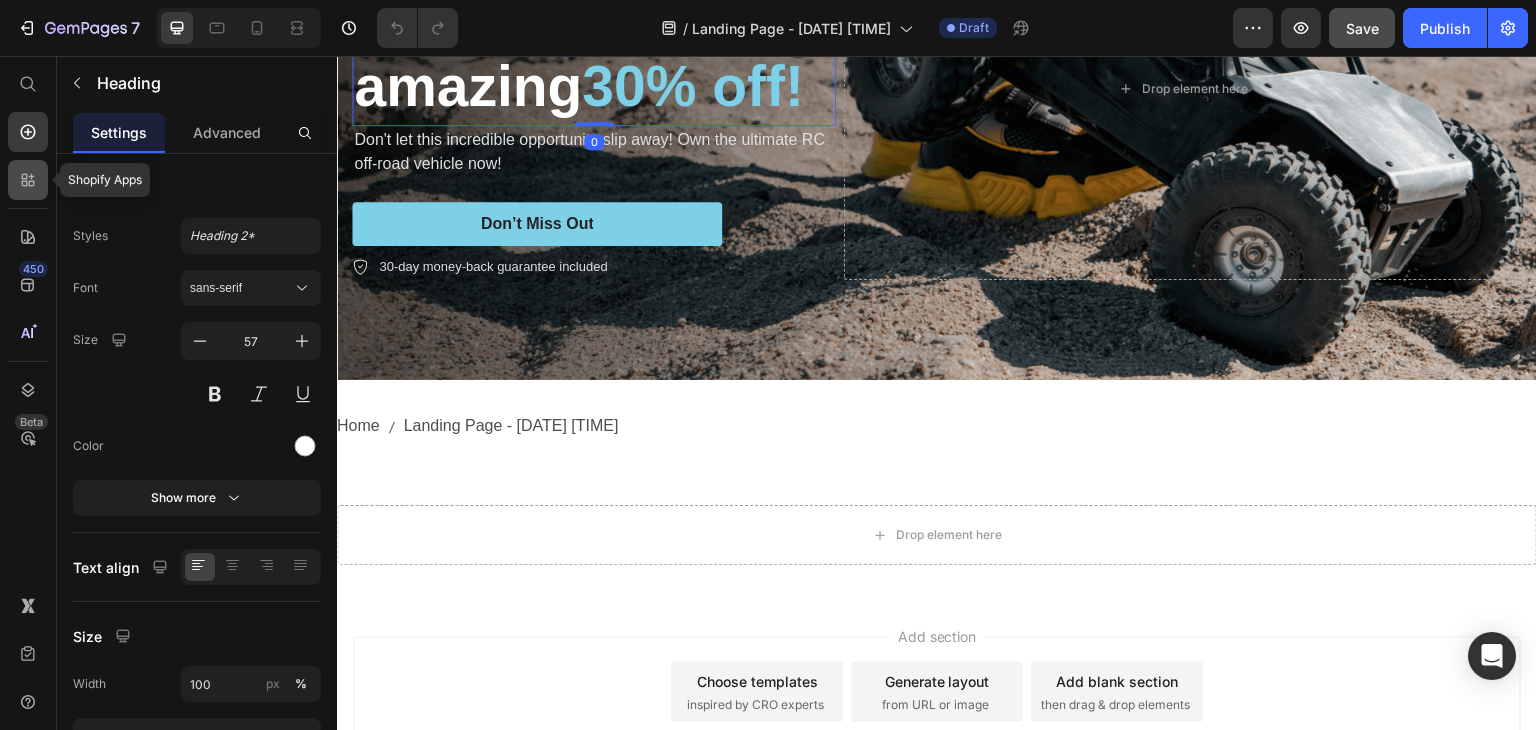 click 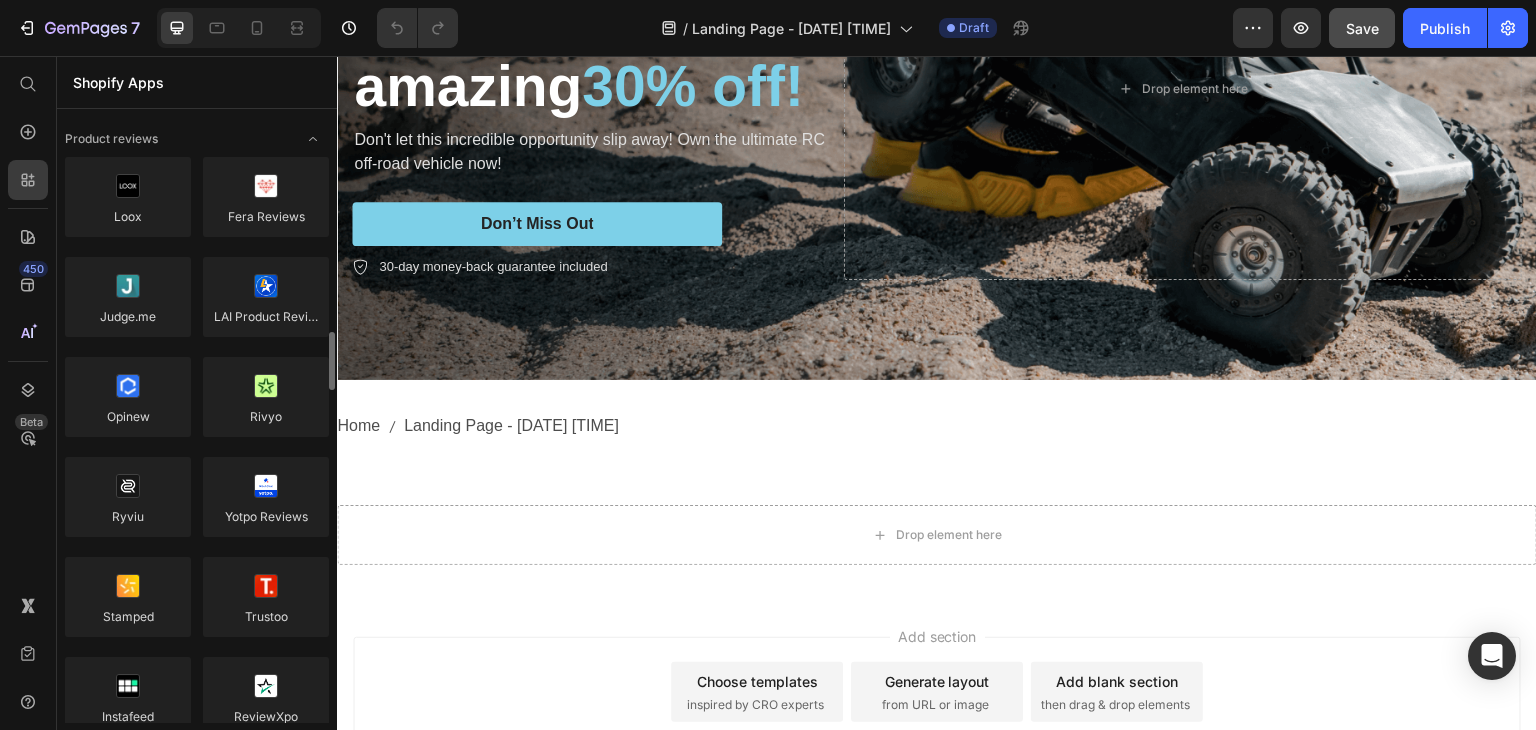 scroll, scrollTop: 400, scrollLeft: 0, axis: vertical 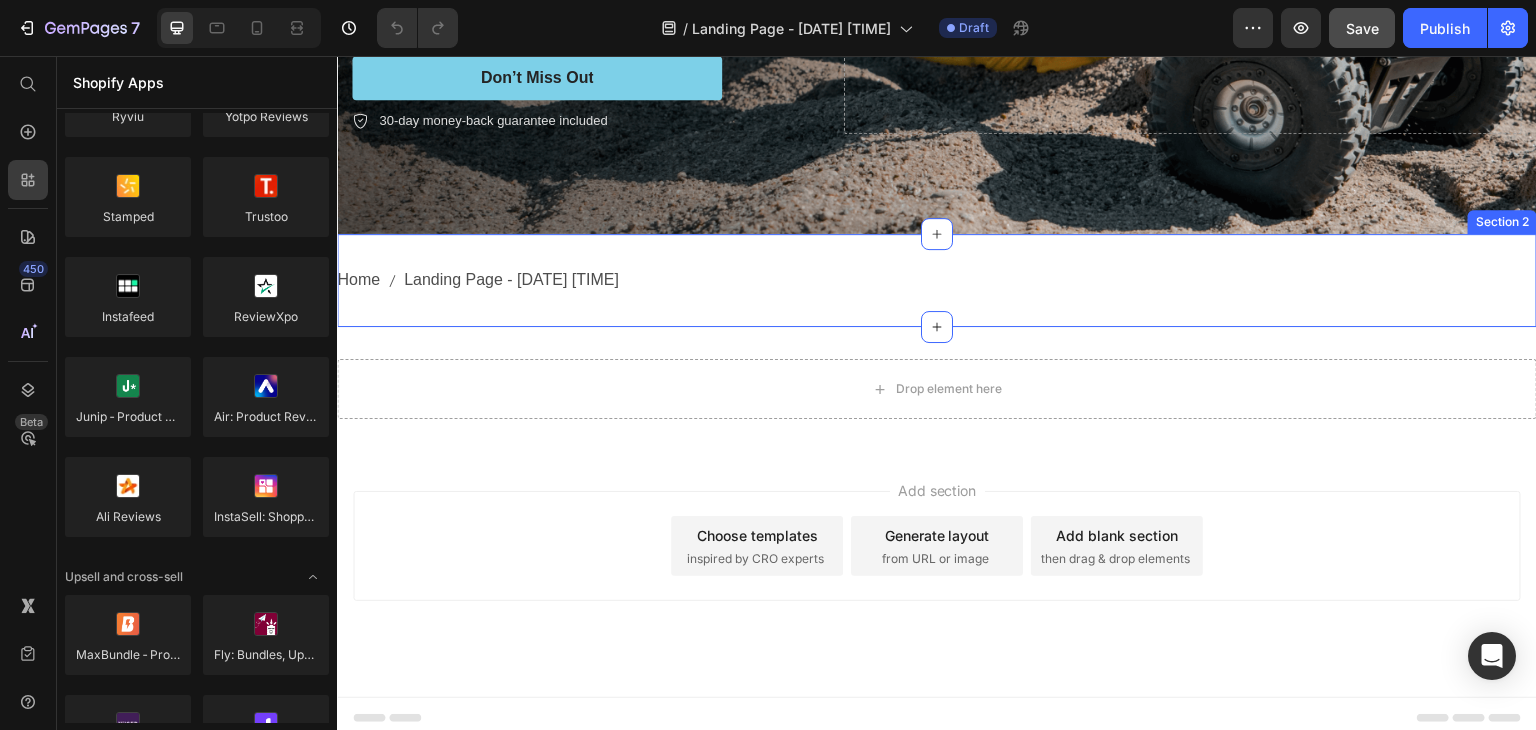 click on "Landing Page - [DATE] [TIME]" at bounding box center [511, 280] 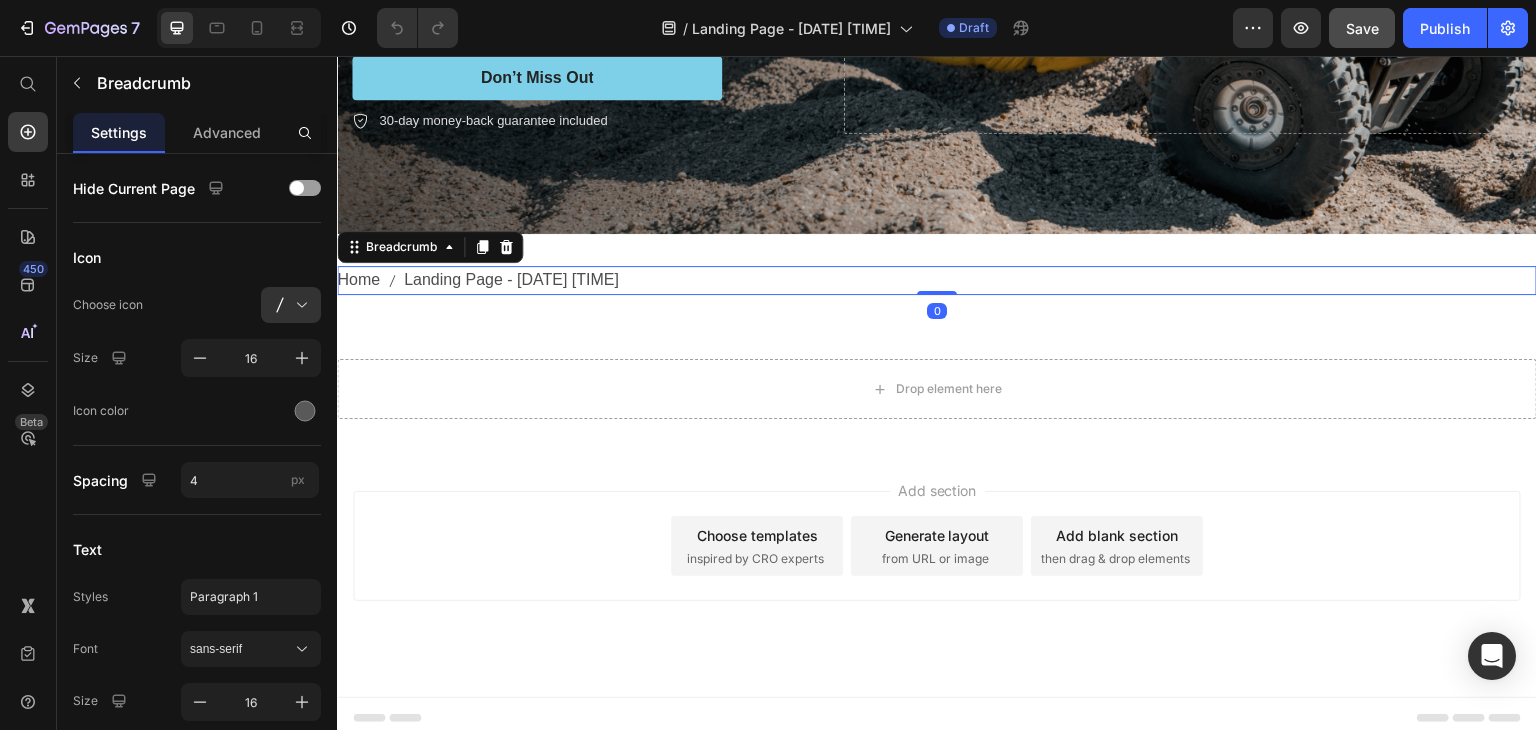 click on "Landing Page - [DATE] [TIME]" at bounding box center [511, 280] 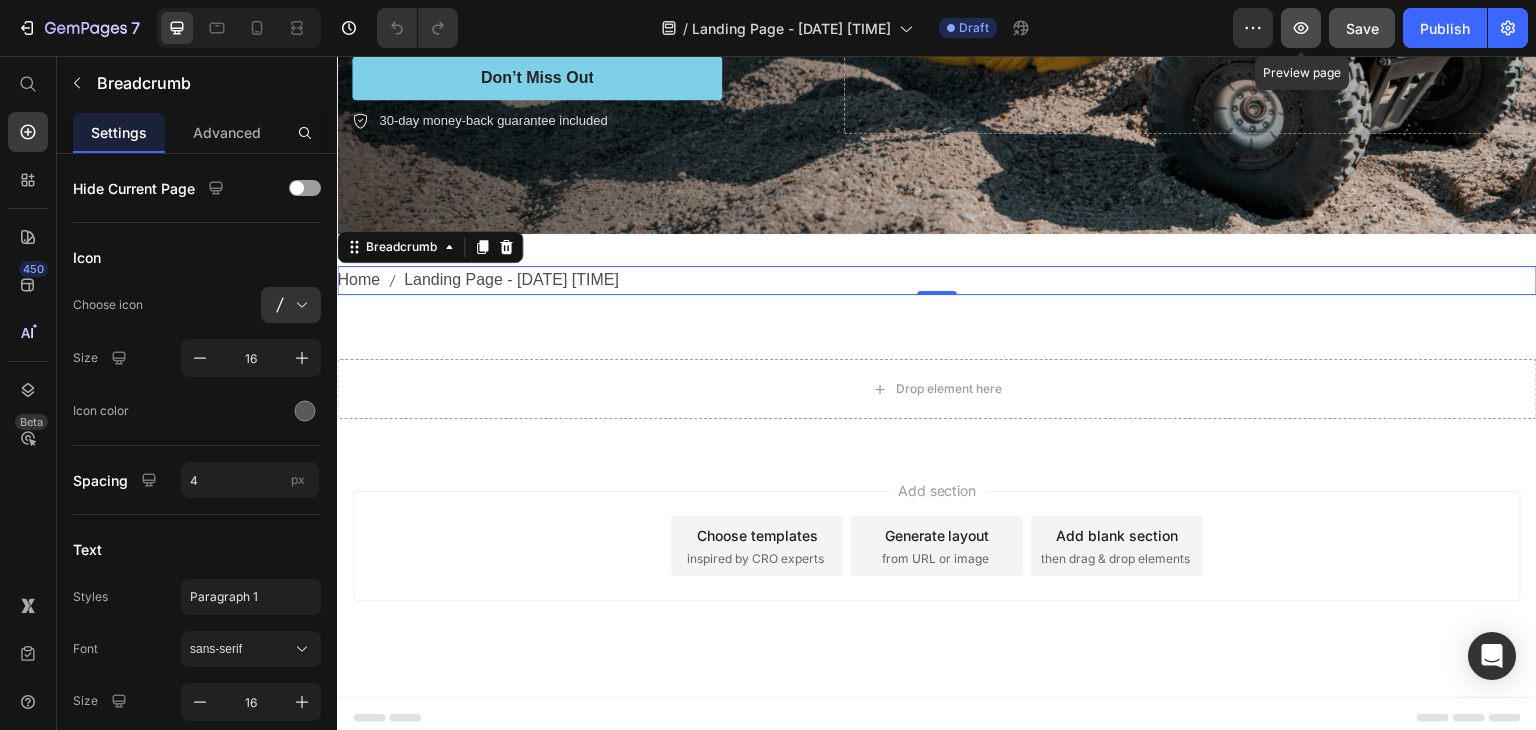 click 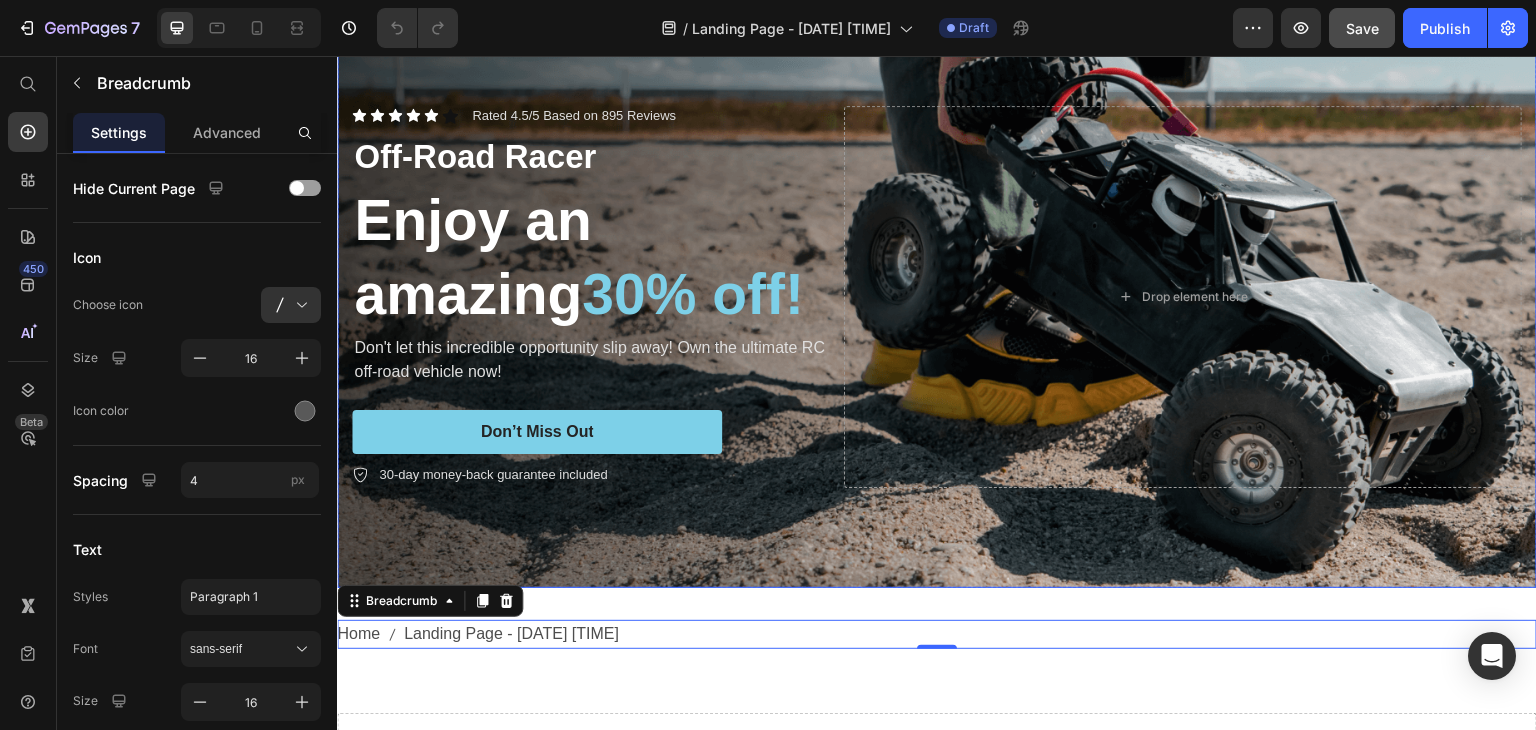 scroll, scrollTop: 0, scrollLeft: 0, axis: both 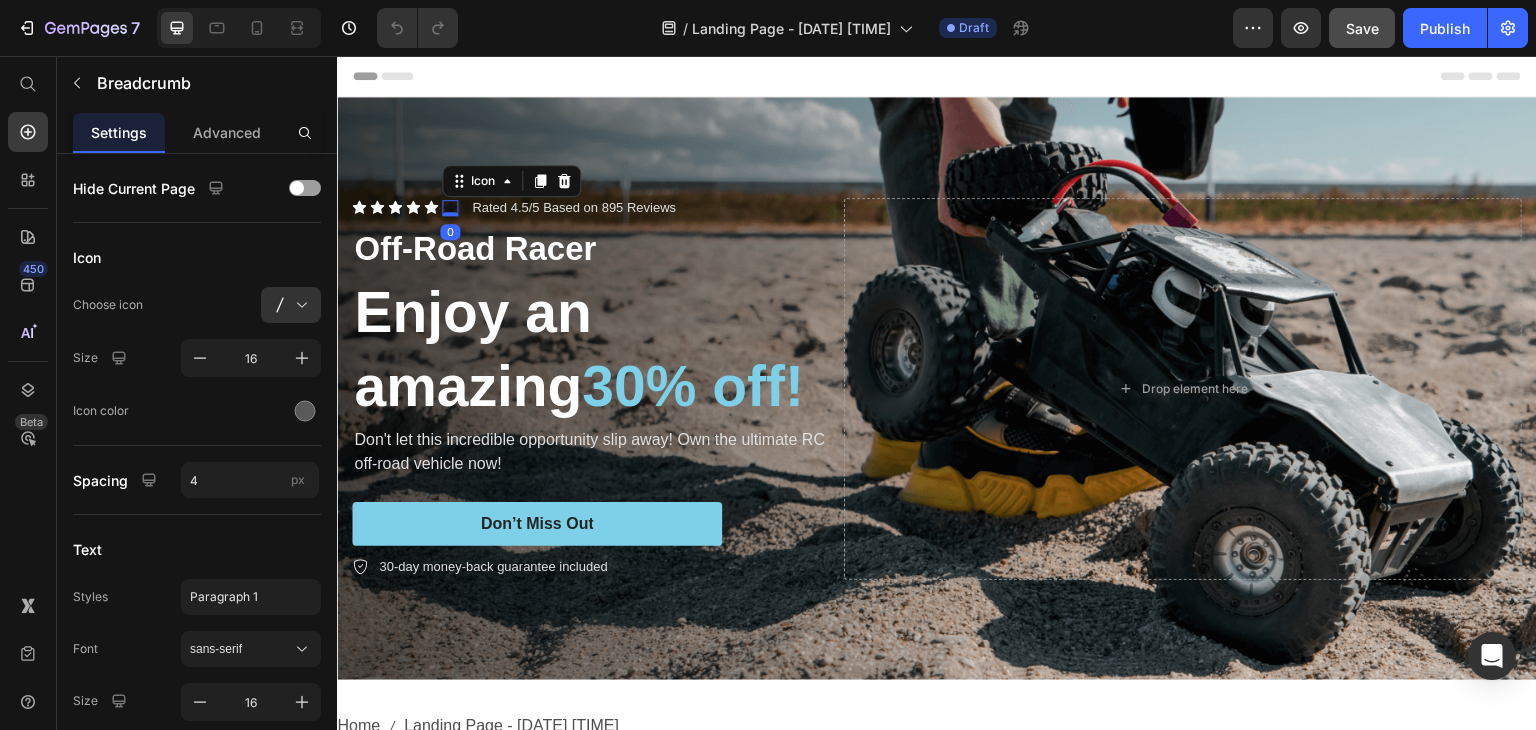 click 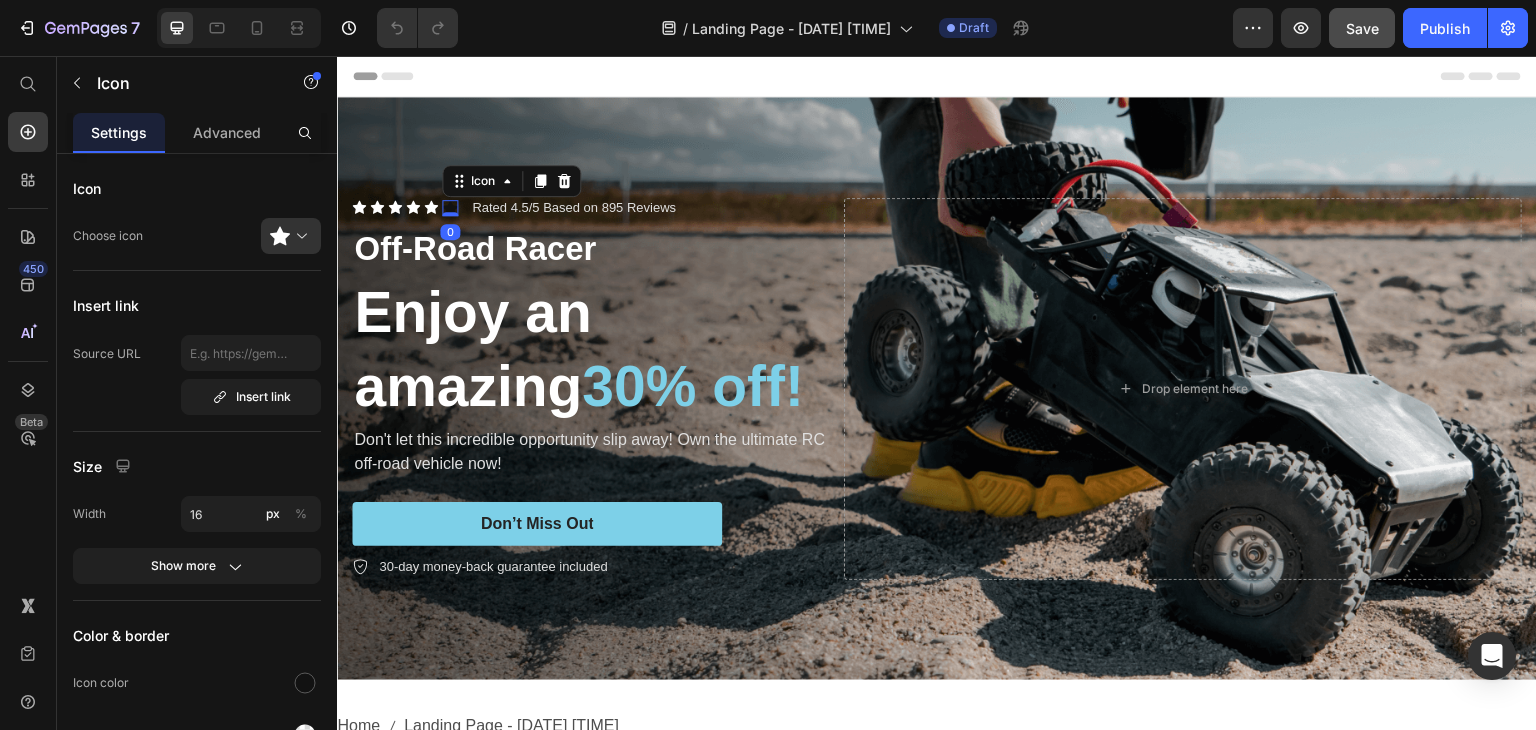 click 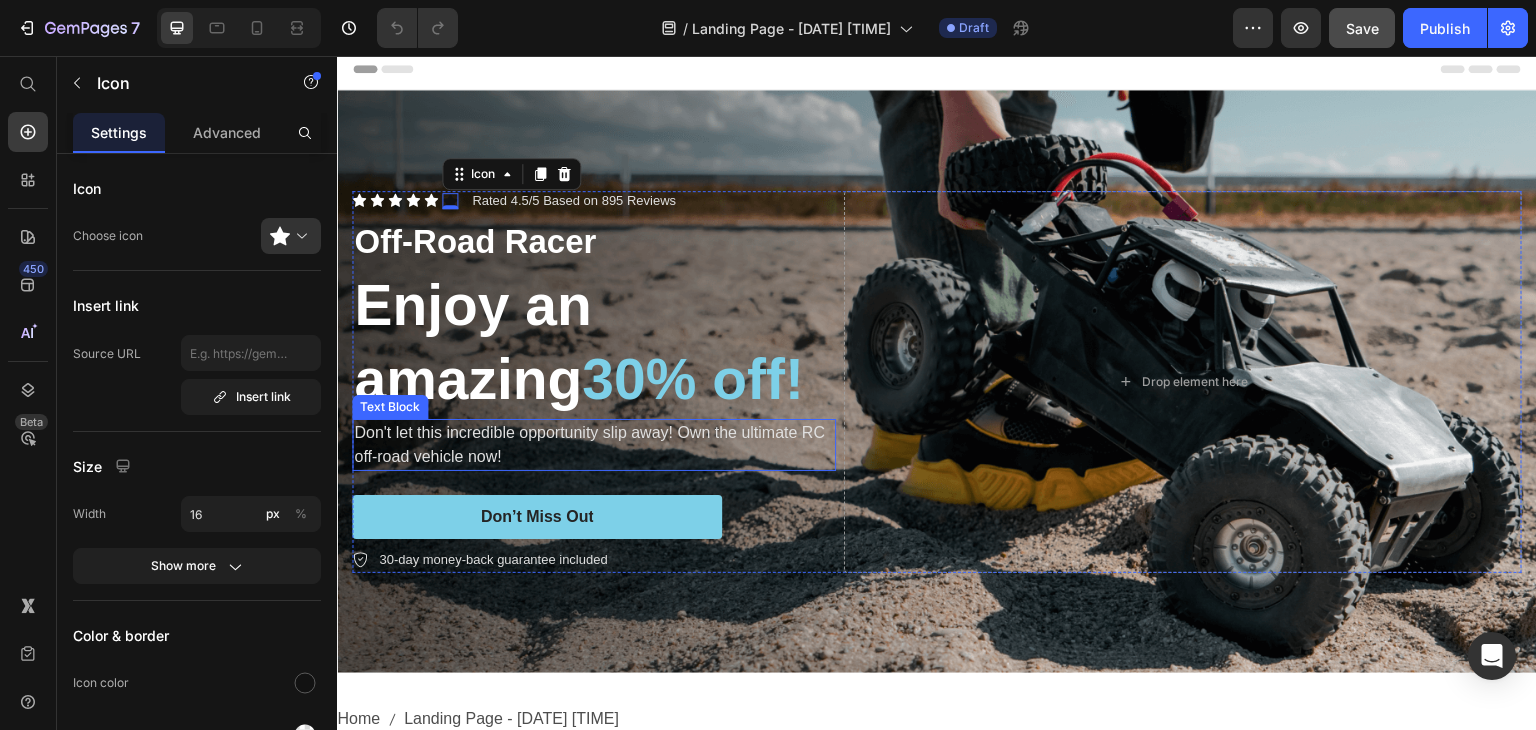 scroll, scrollTop: 0, scrollLeft: 0, axis: both 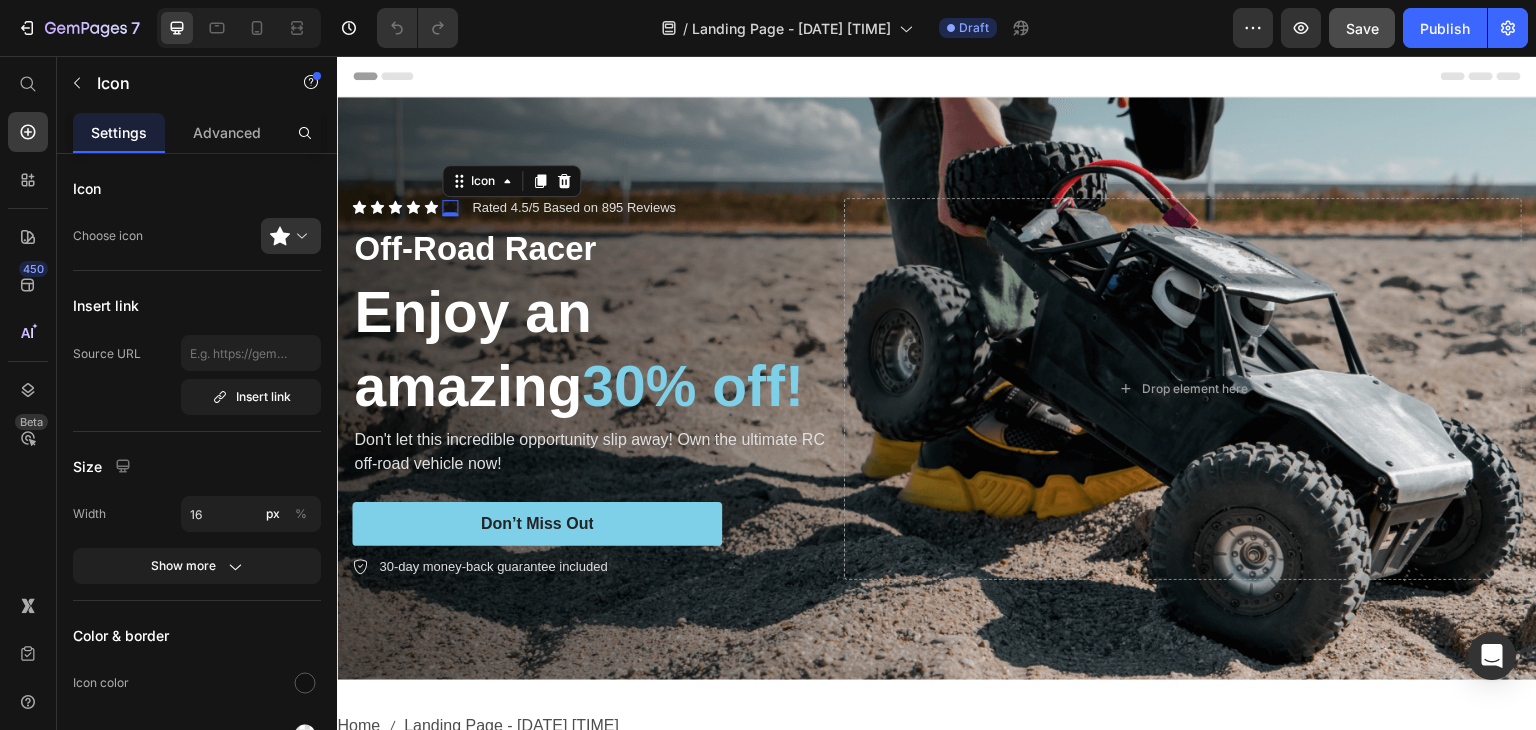click on "Icon" at bounding box center (511, 181) 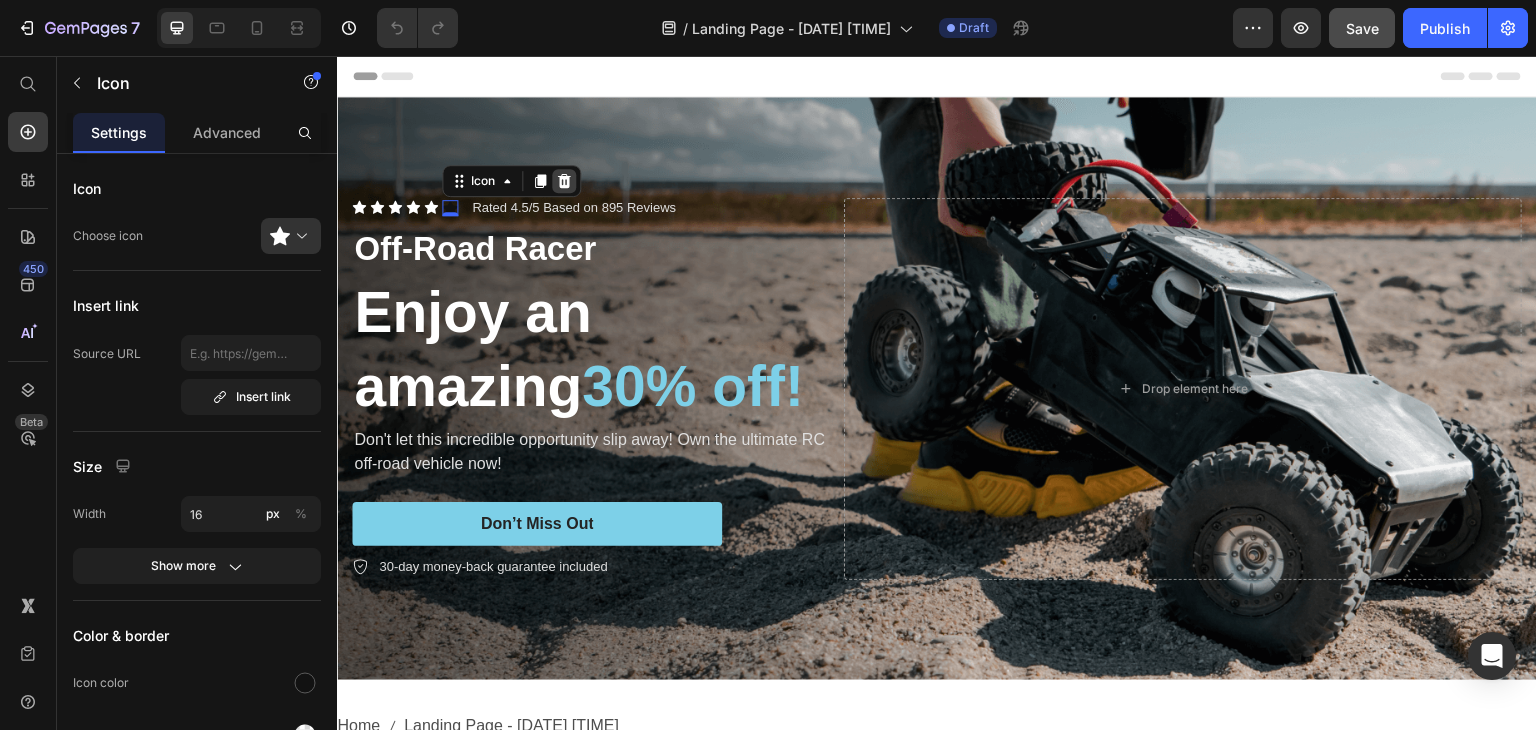 click at bounding box center (564, 181) 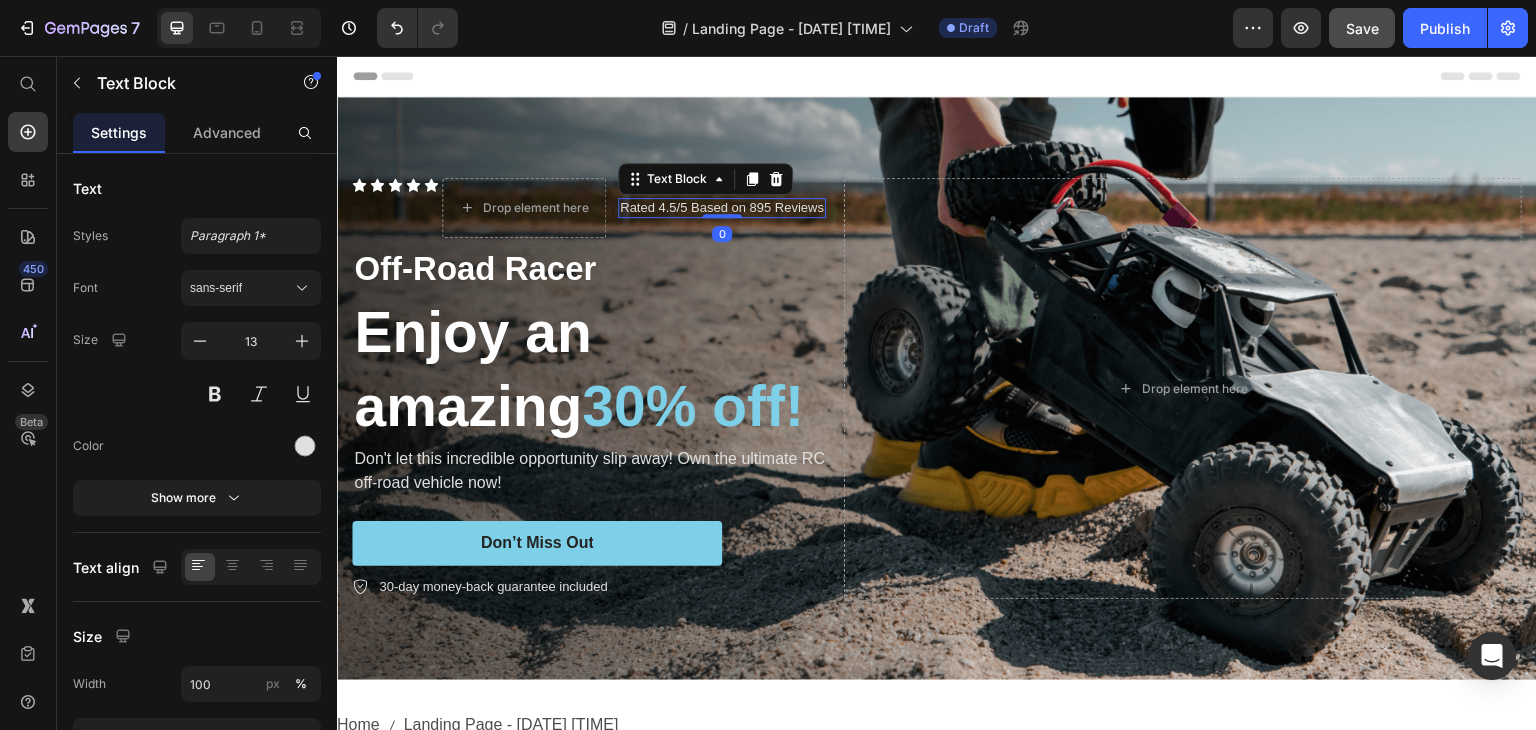 click on "Rated 4.5/5 Based on 895 Reviews" at bounding box center (722, 208) 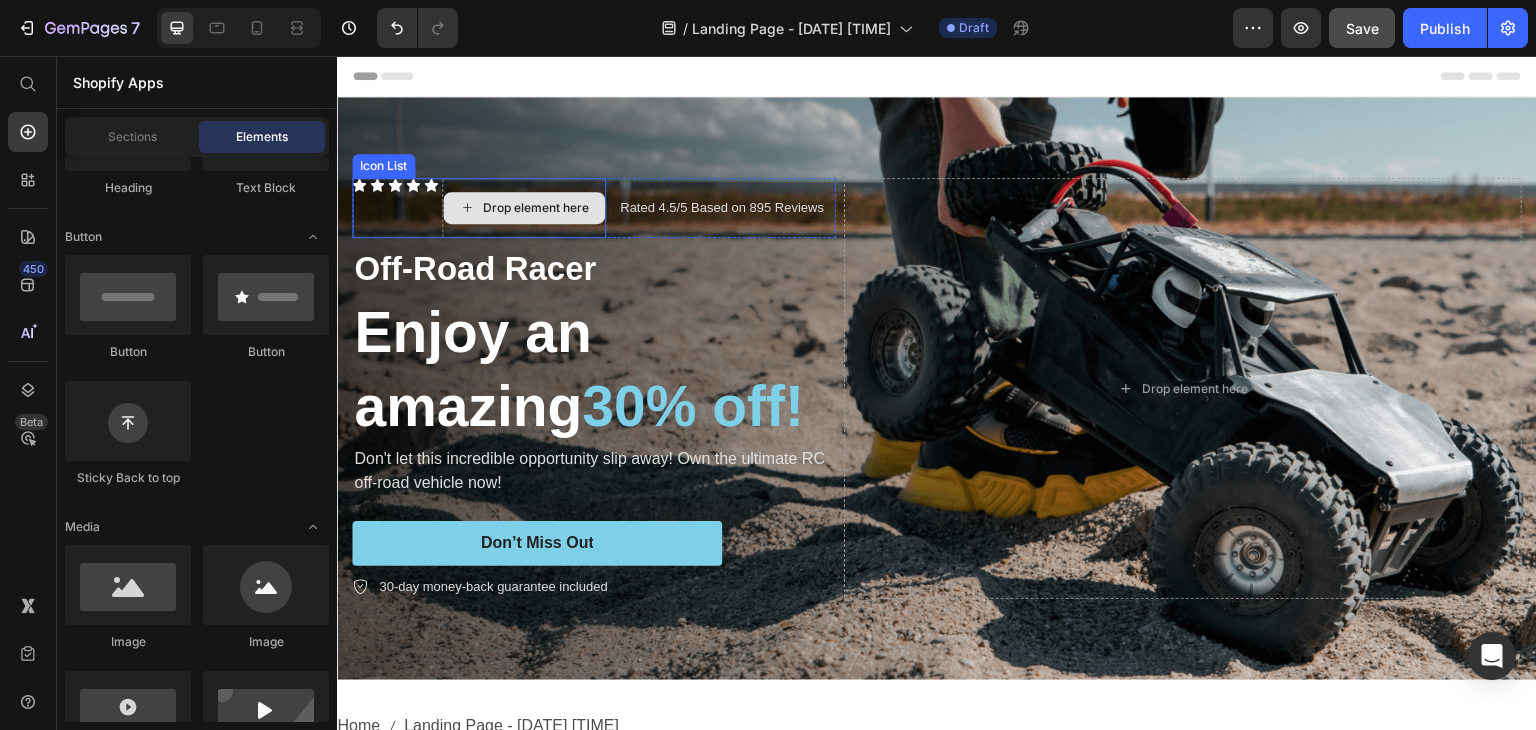click on "Drop element here" at bounding box center [536, 208] 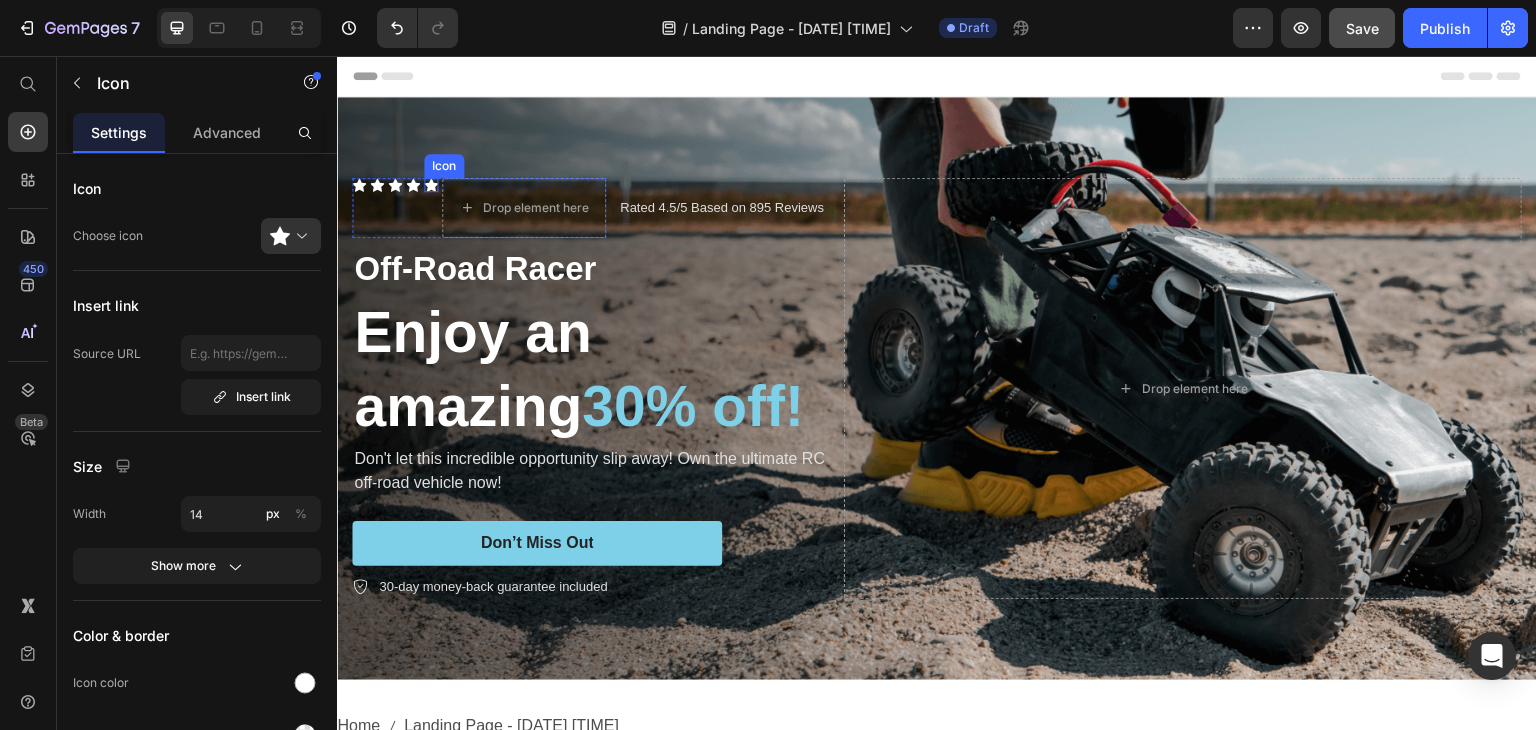 click on "Icon" at bounding box center (431, 185) 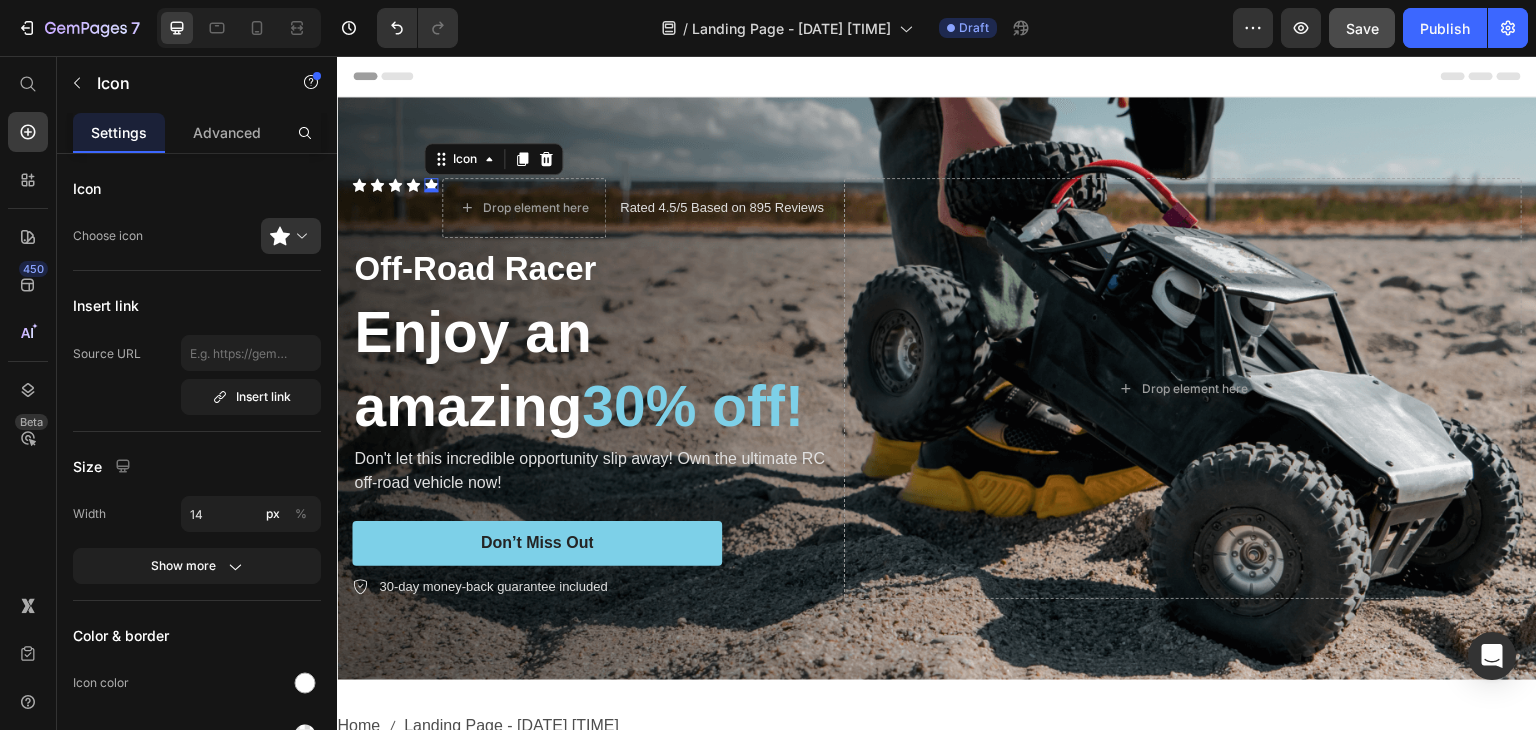click on "0" at bounding box center [431, 192] 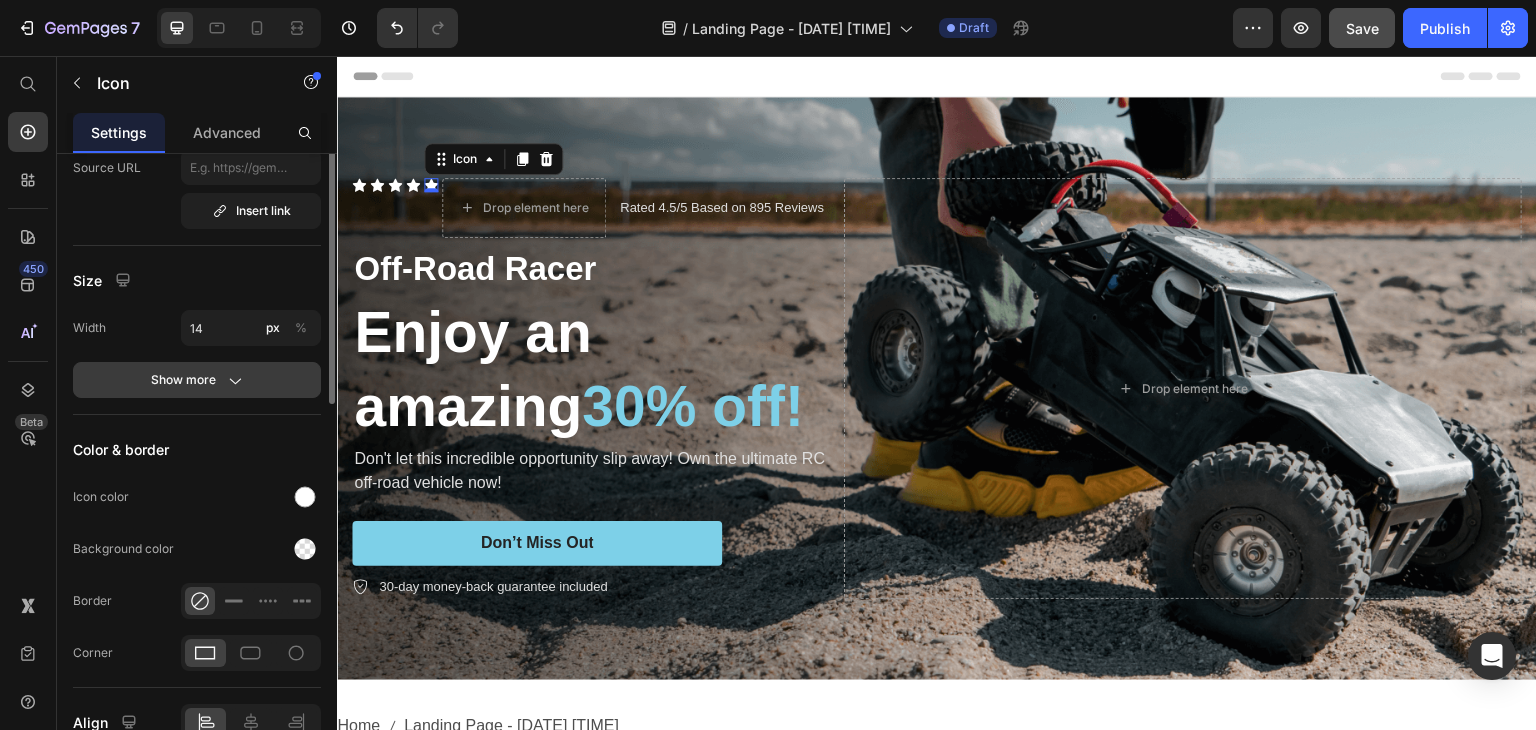 scroll, scrollTop: 0, scrollLeft: 0, axis: both 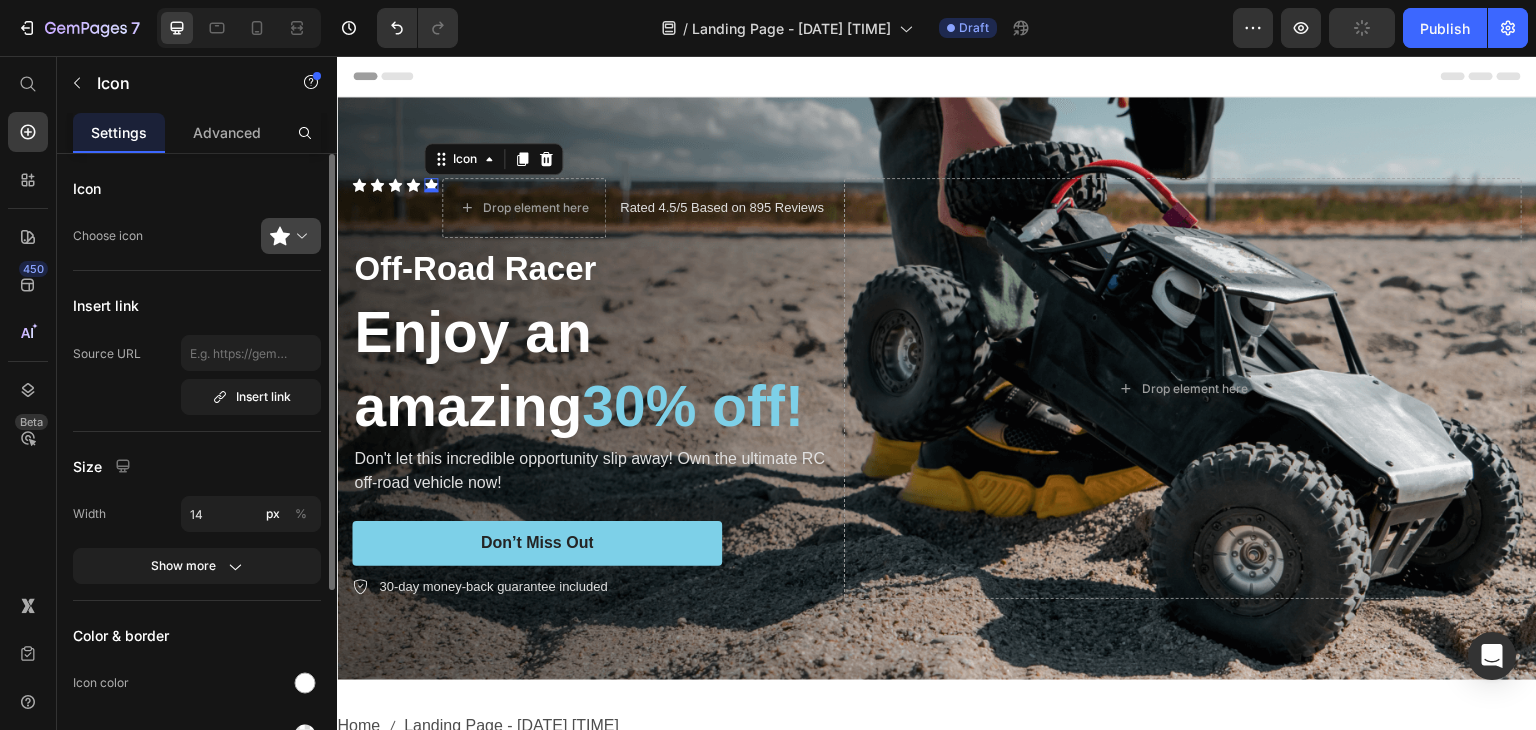 click at bounding box center [299, 236] 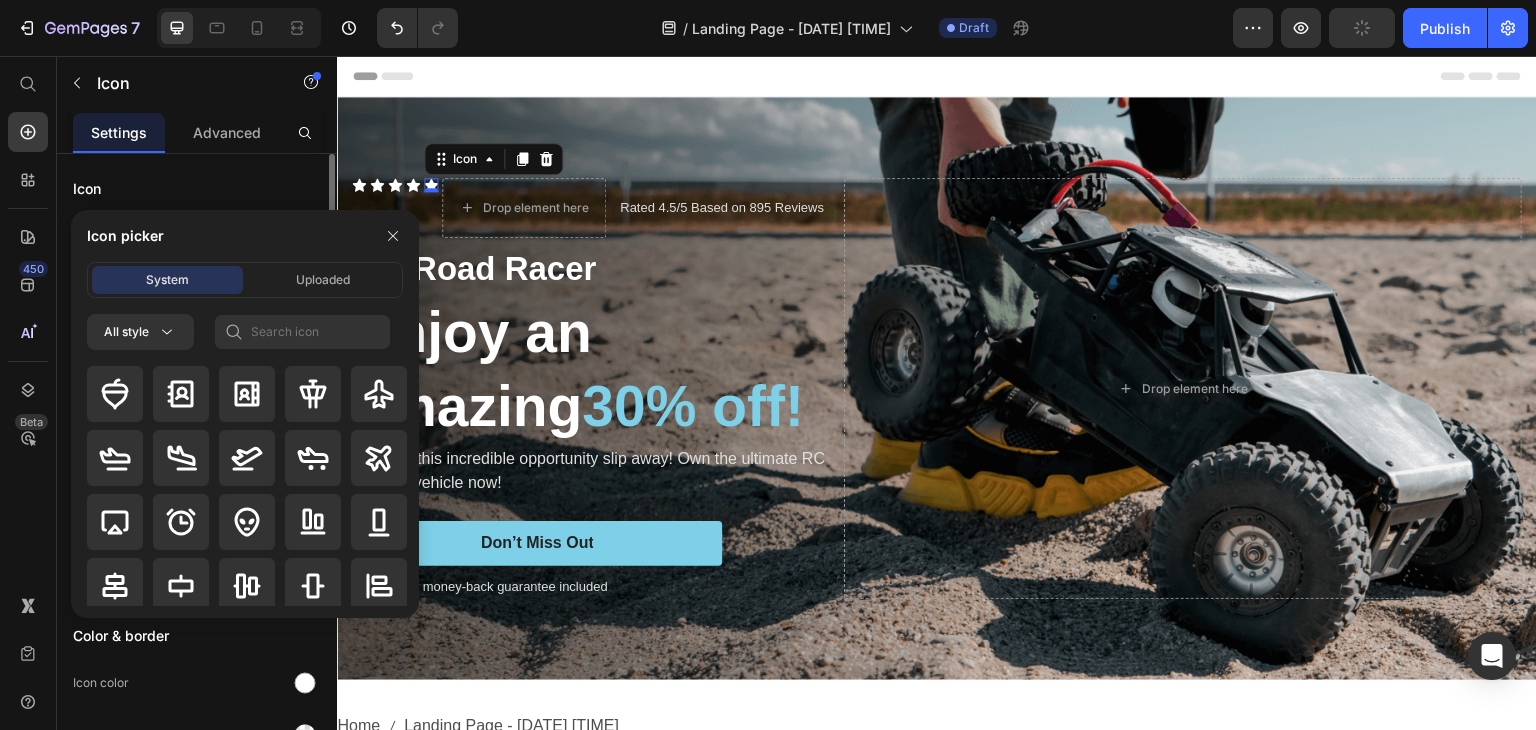 click on "Icon" at bounding box center [197, 188] 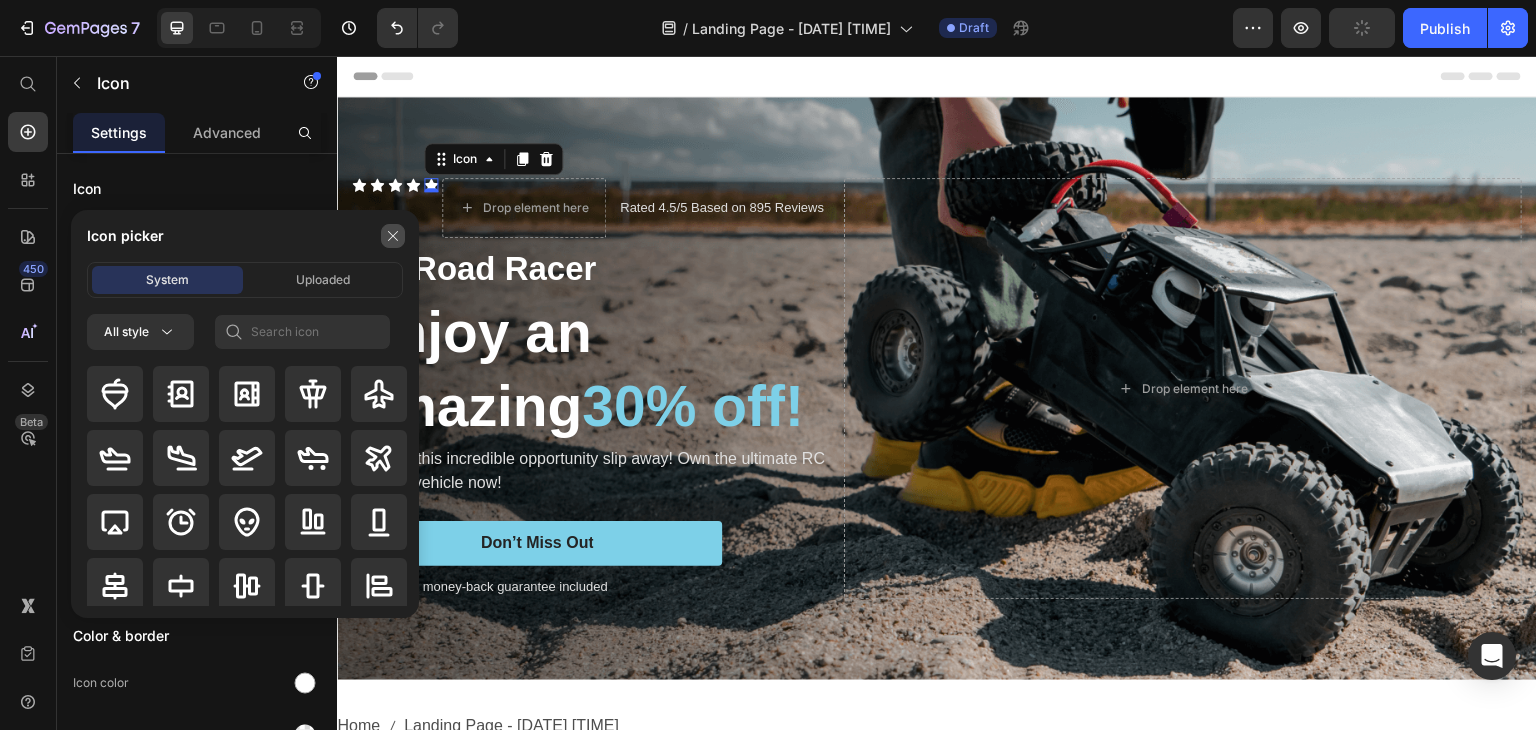 click 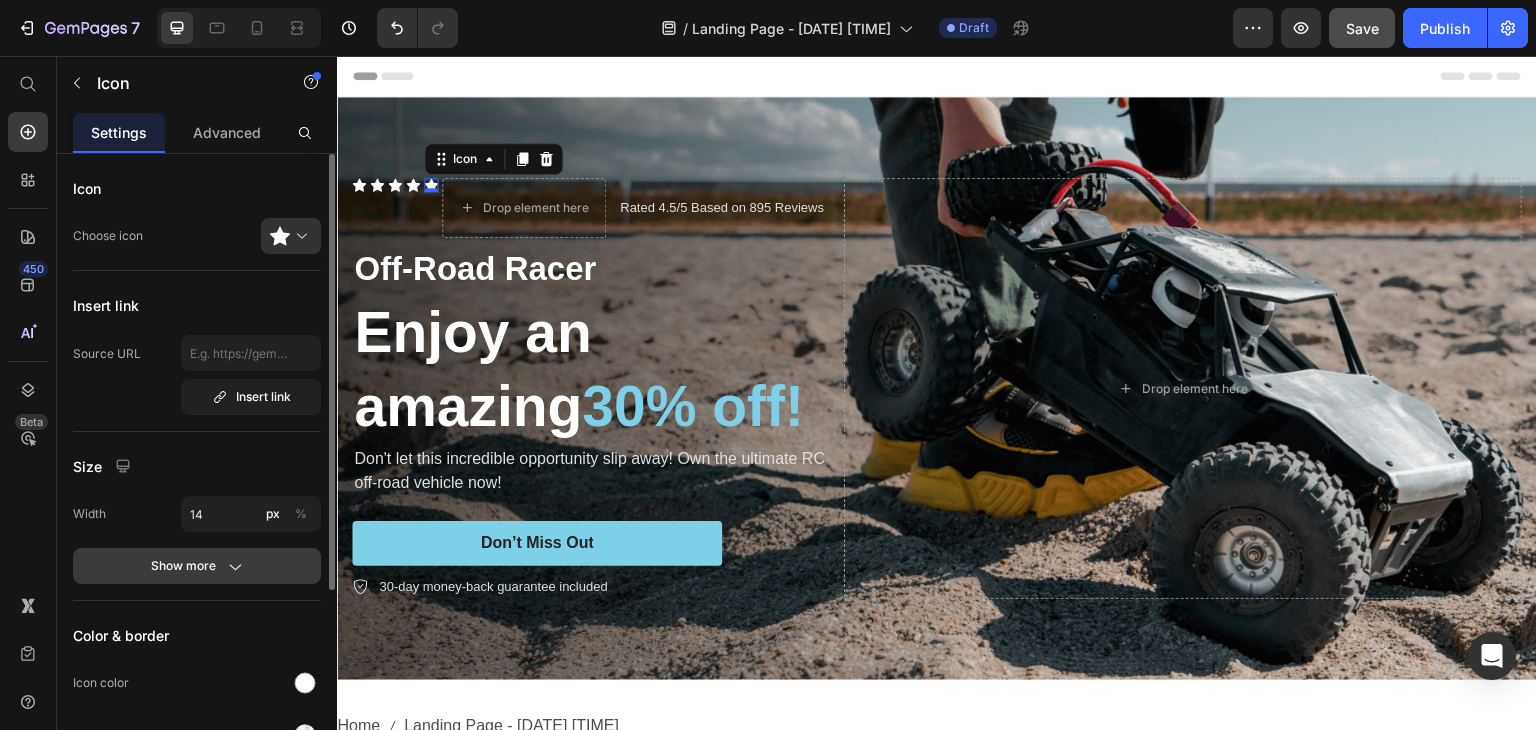 click on "Show more" at bounding box center [197, 566] 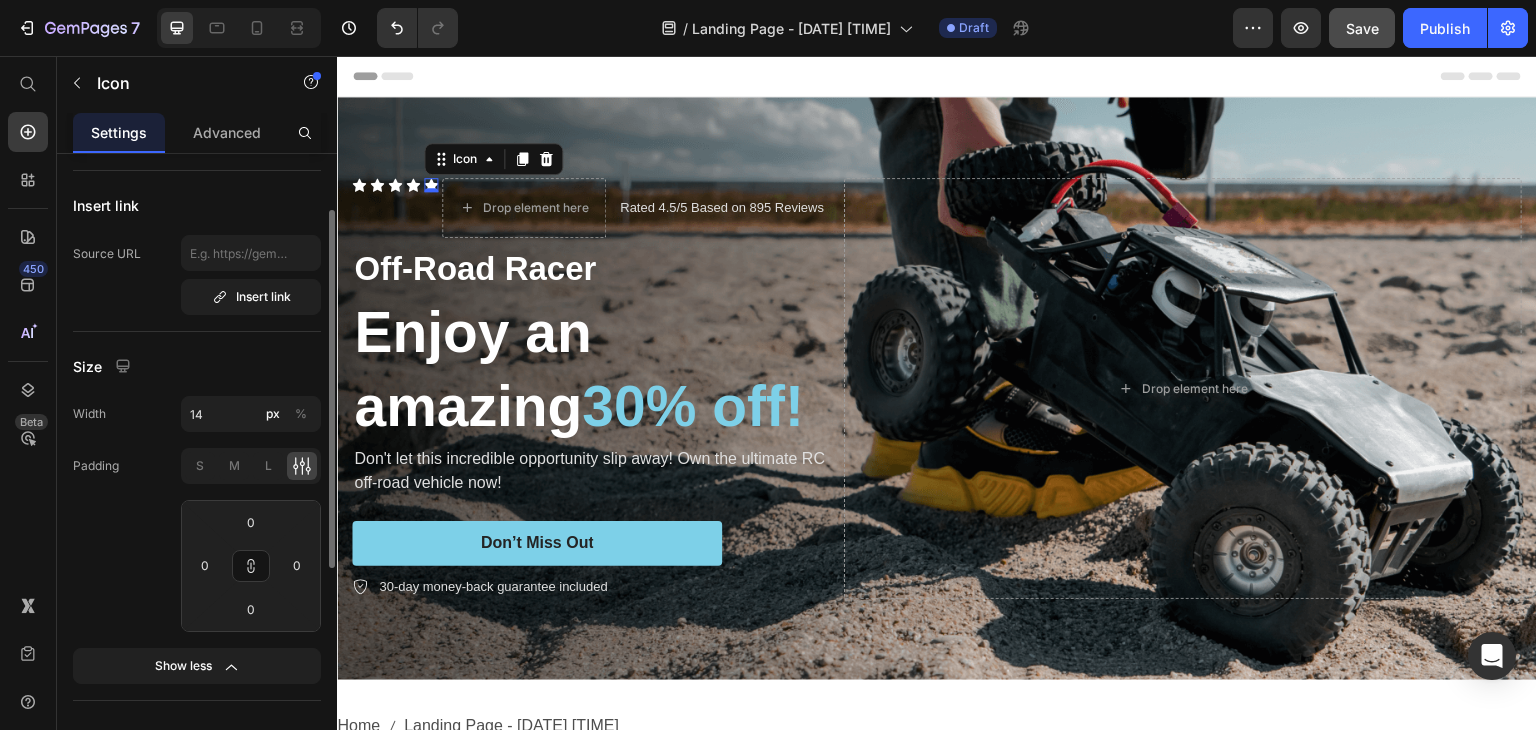 scroll, scrollTop: 0, scrollLeft: 0, axis: both 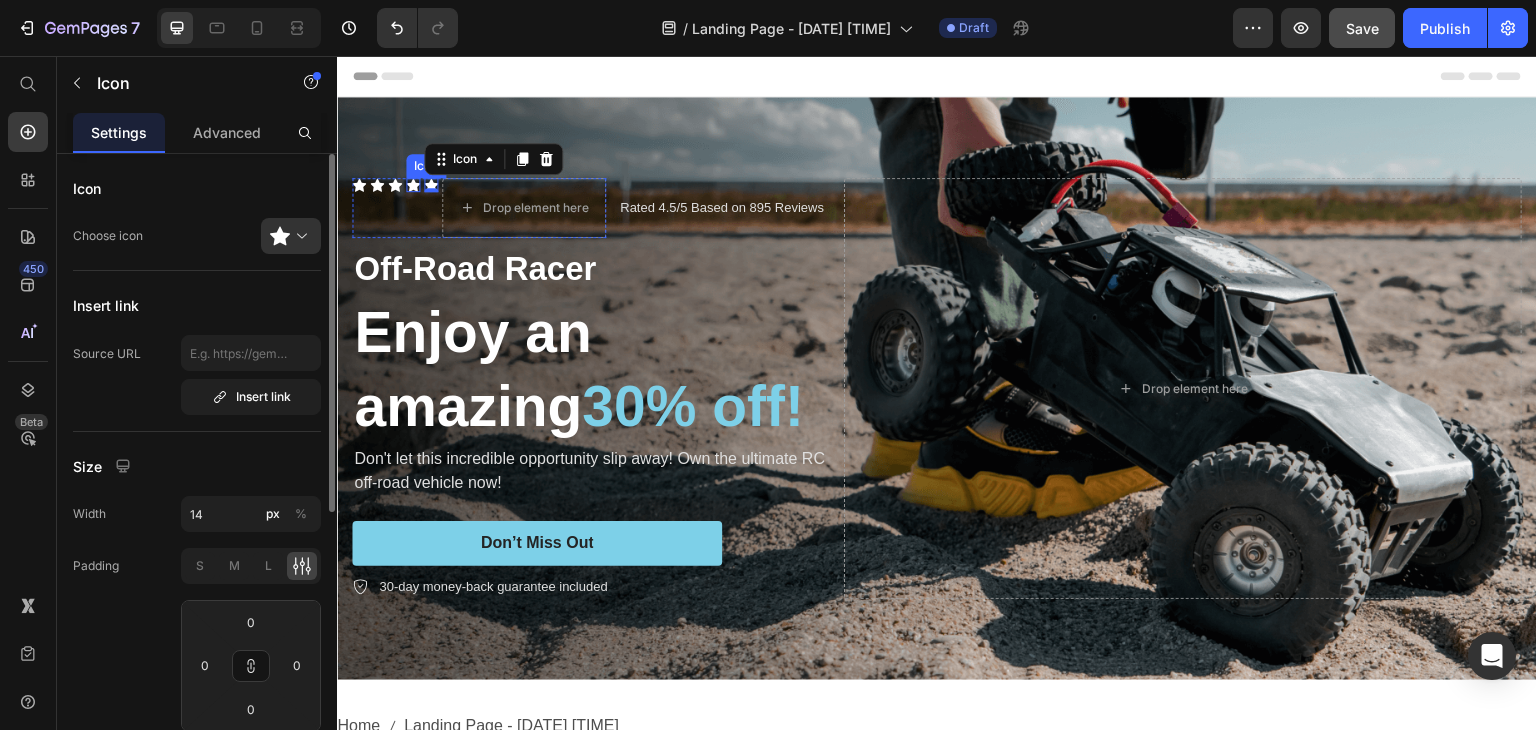 click on "Icon" at bounding box center (413, 185) 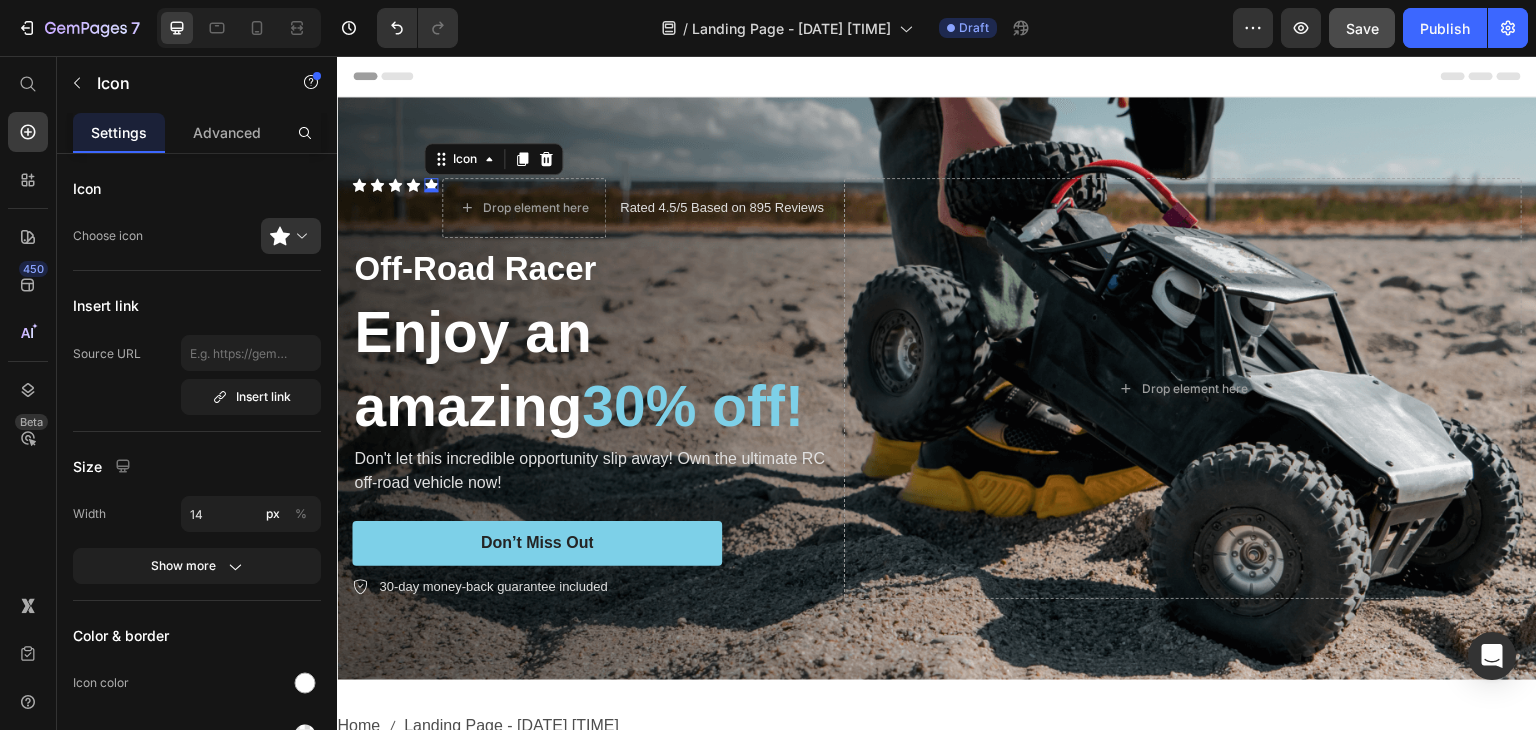 click on "Icon   0" at bounding box center (431, 185) 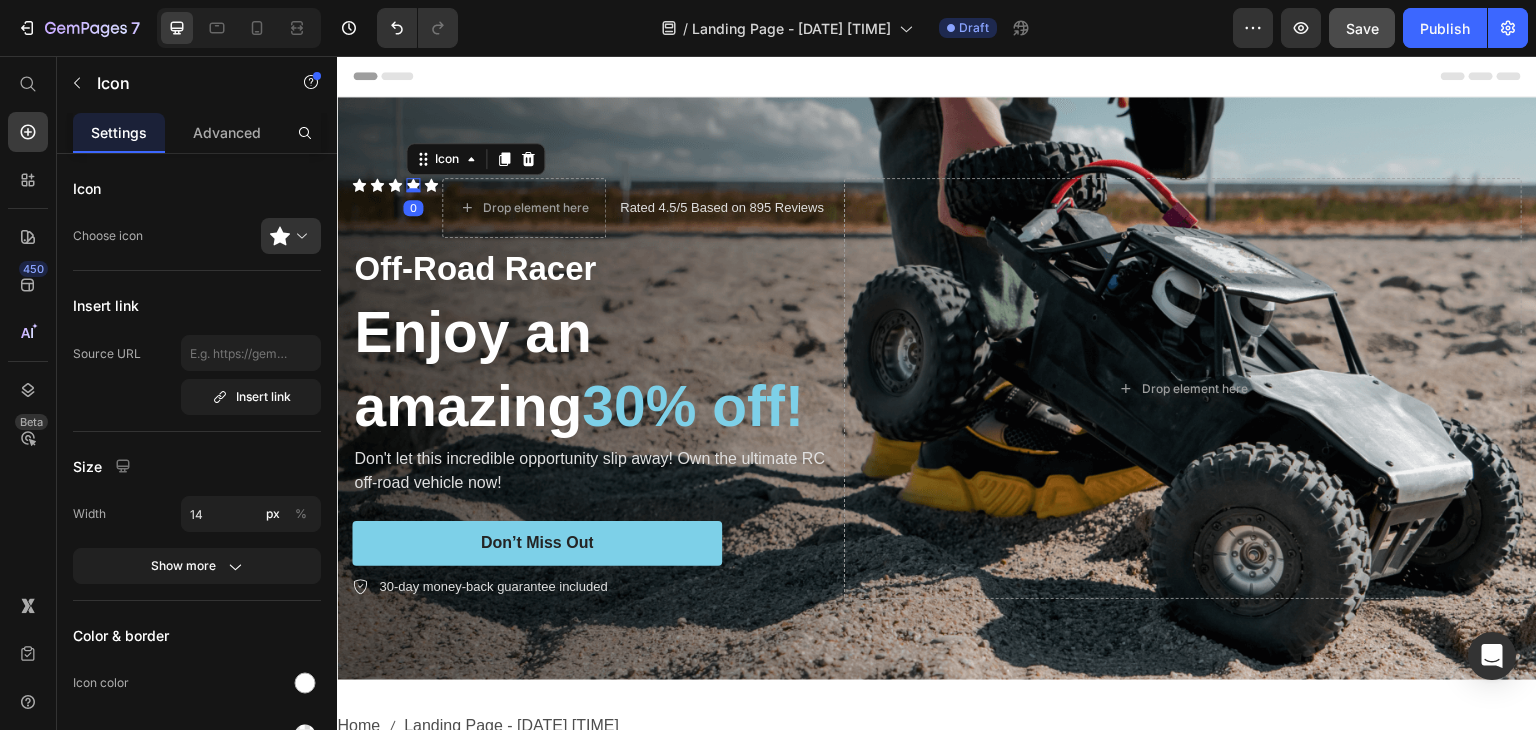 click on "Icon   0" at bounding box center (413, 185) 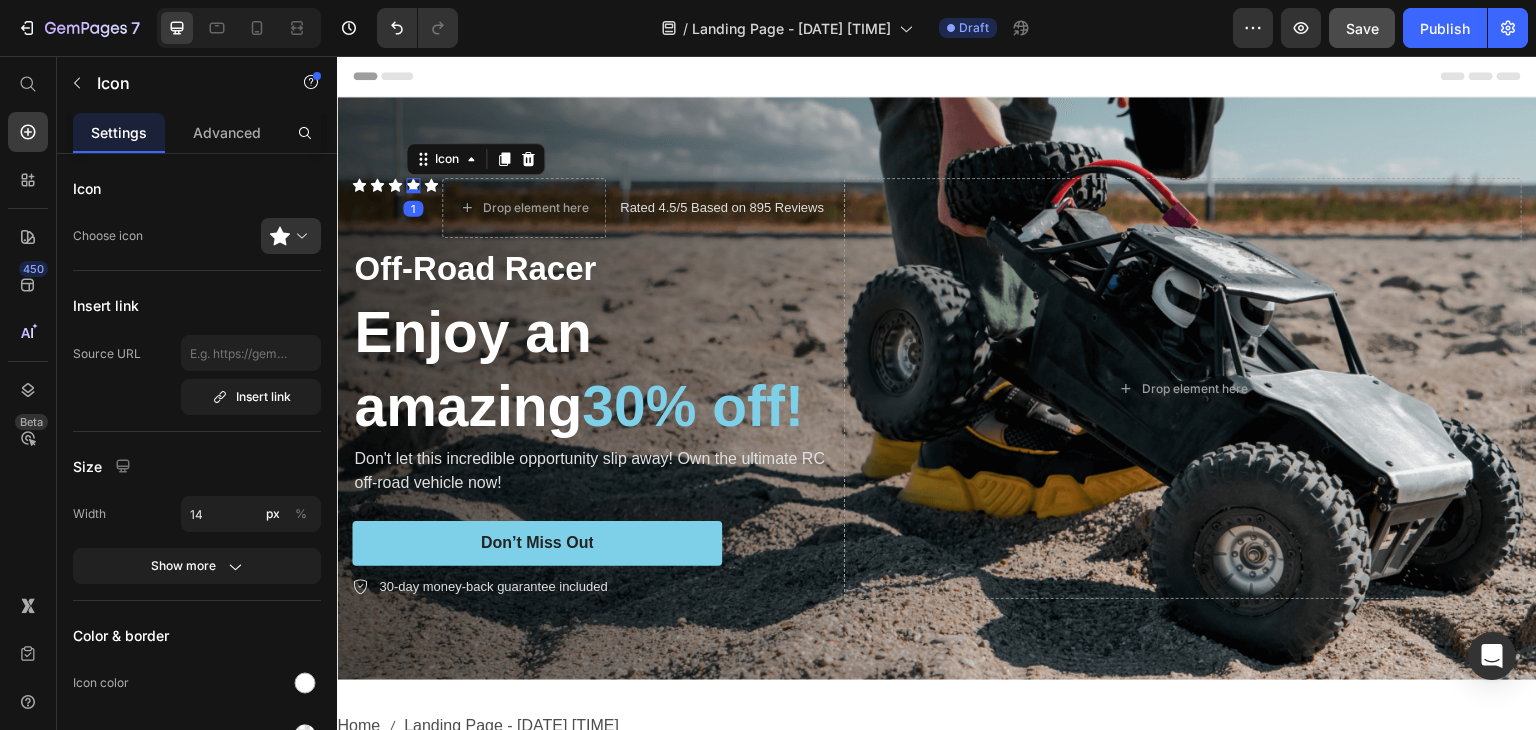 click on "1" at bounding box center [413, 209] 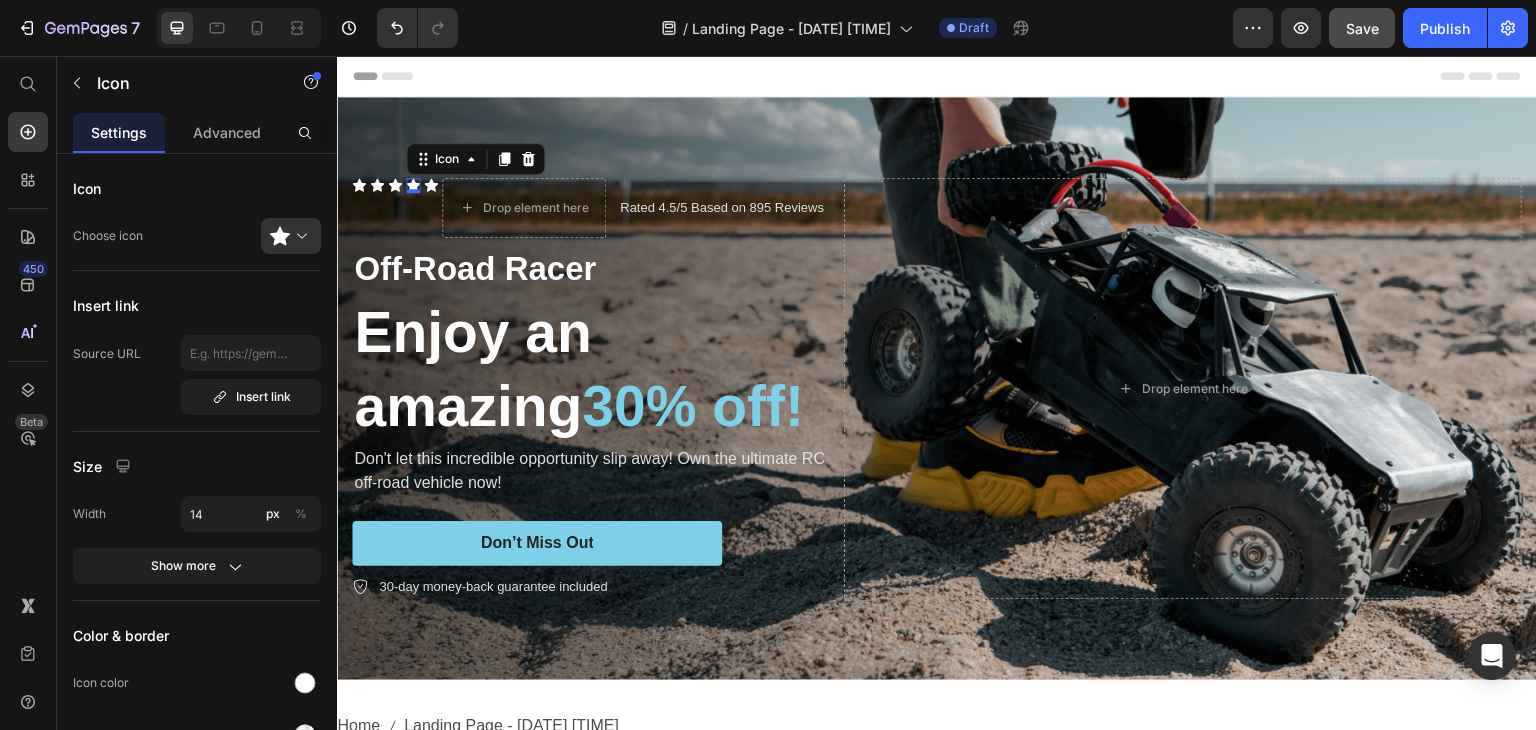 click 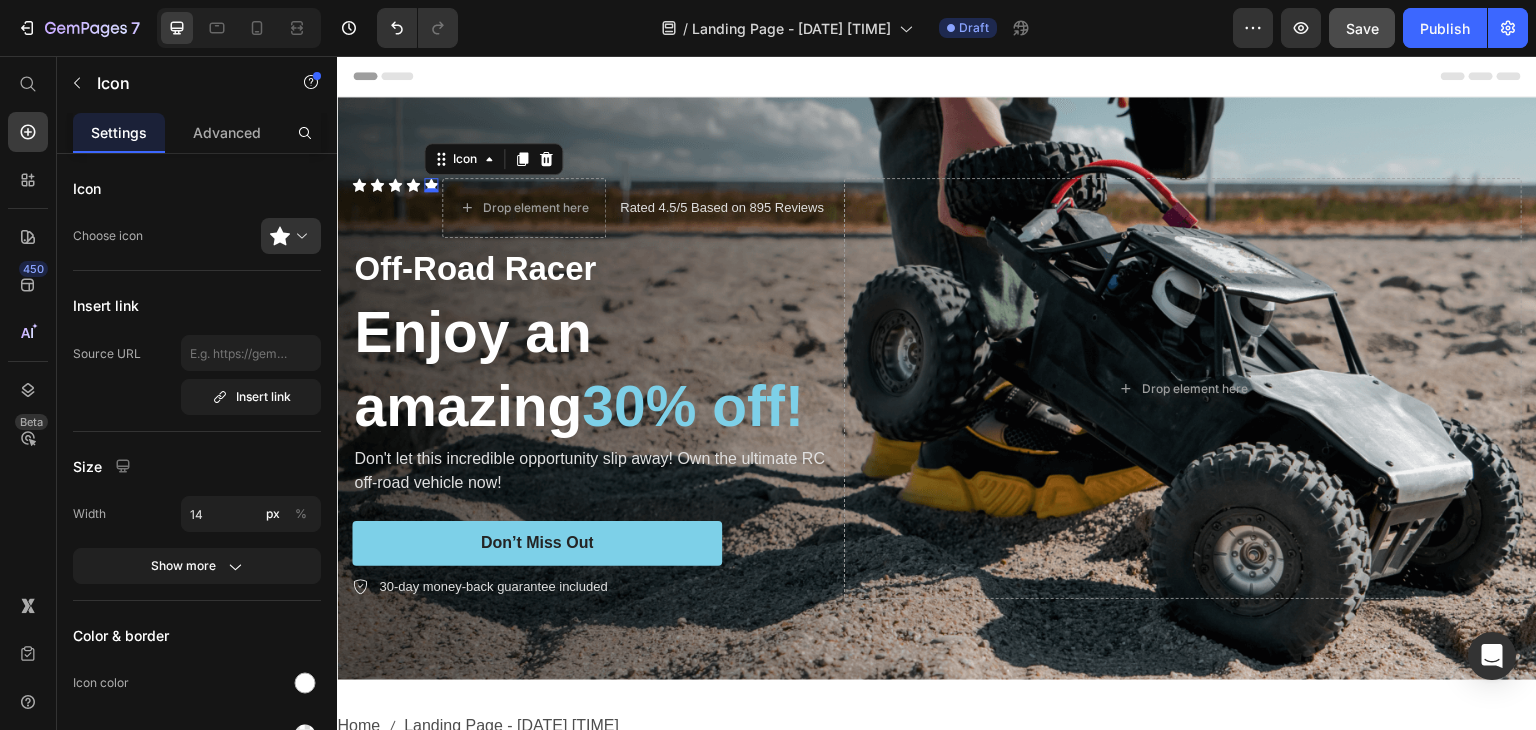 click on "Icon   0" at bounding box center [431, 185] 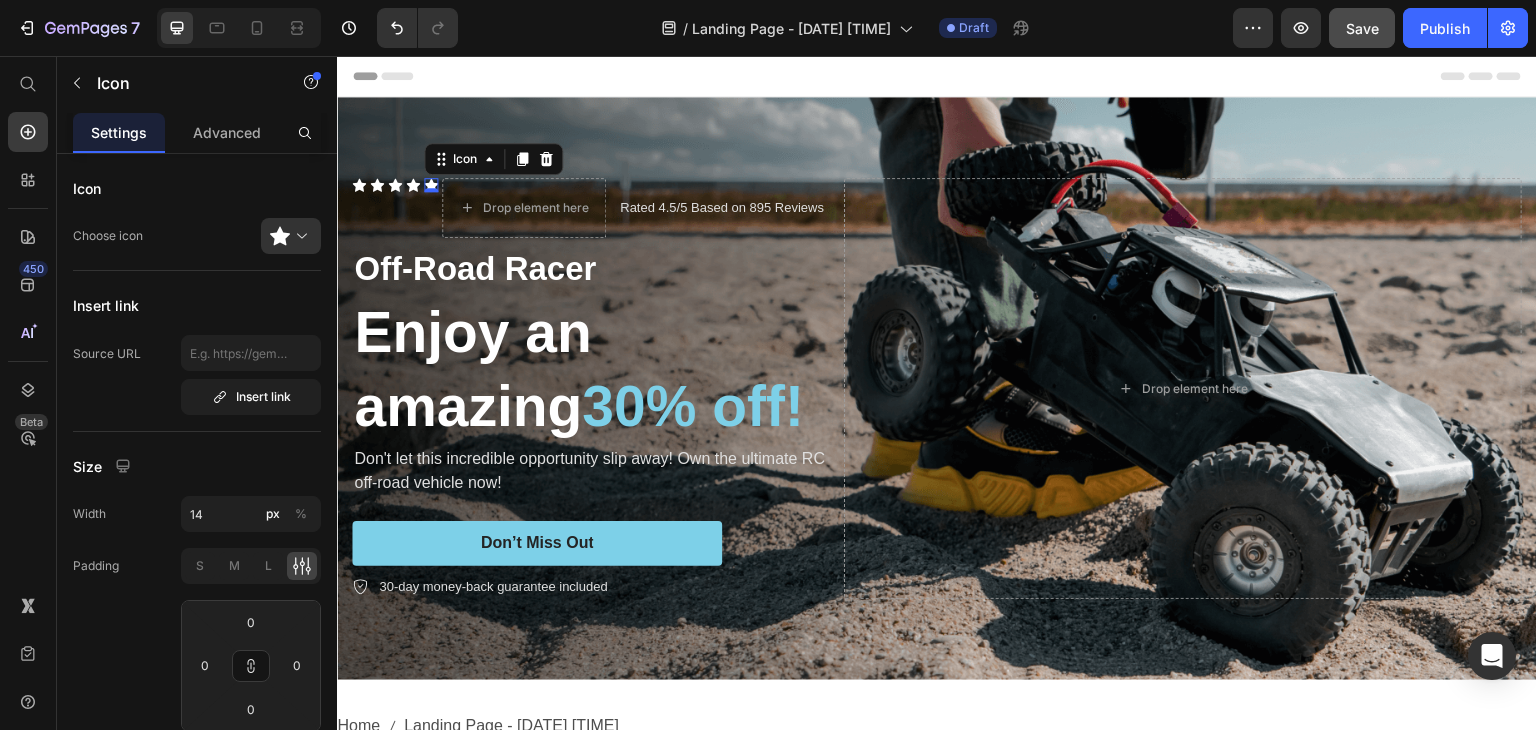 click on "0" at bounding box center [431, 192] 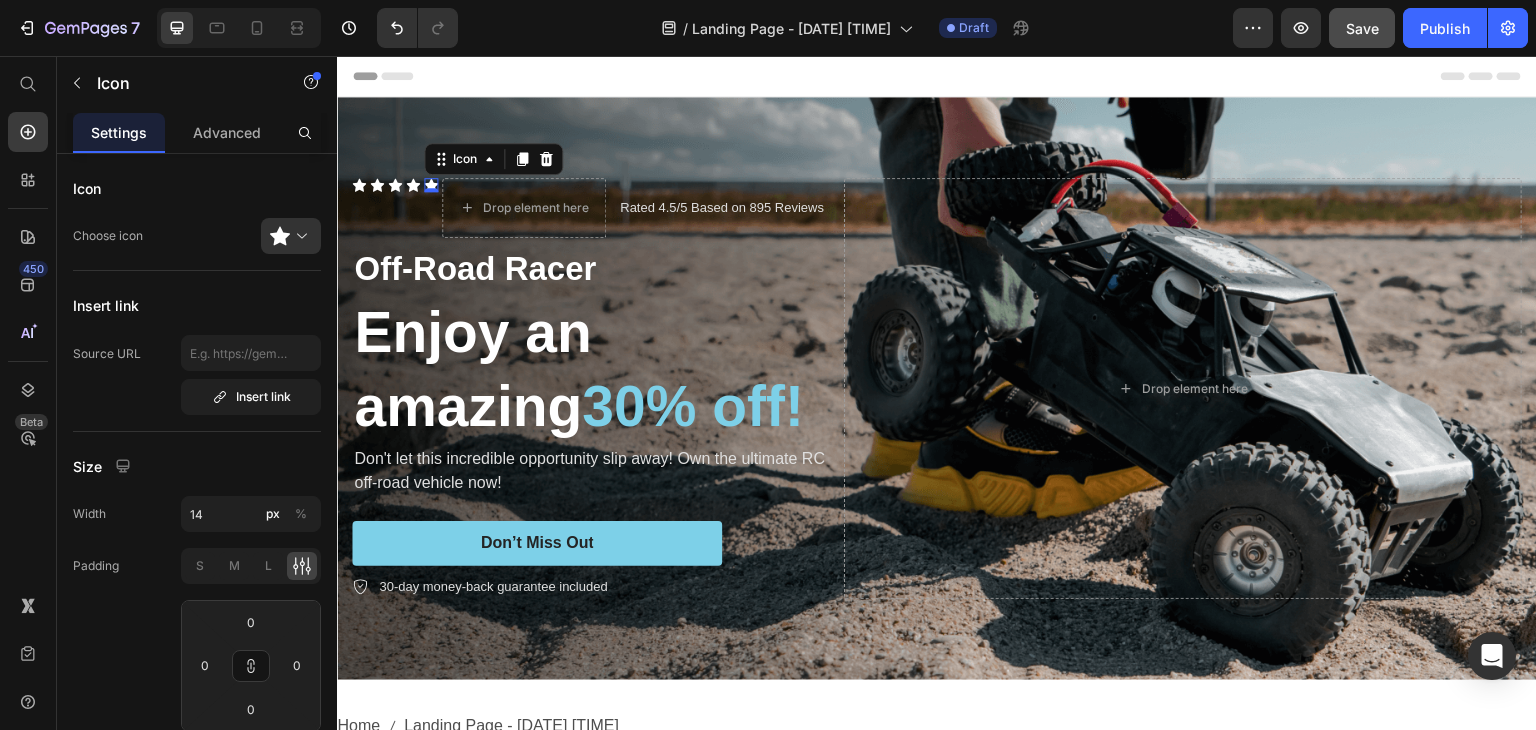 click on "0" at bounding box center [431, 192] 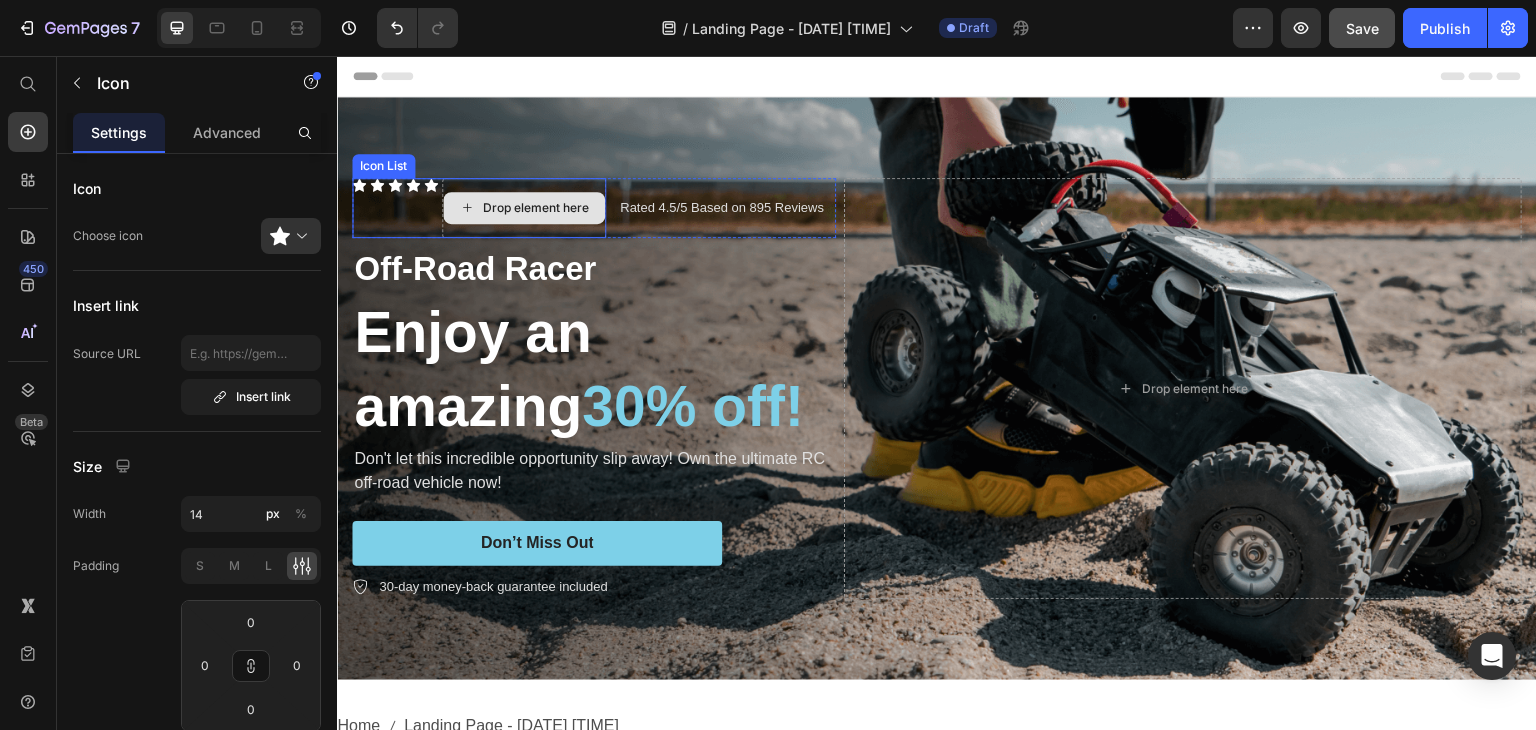 click on "Drop element here" at bounding box center (524, 208) 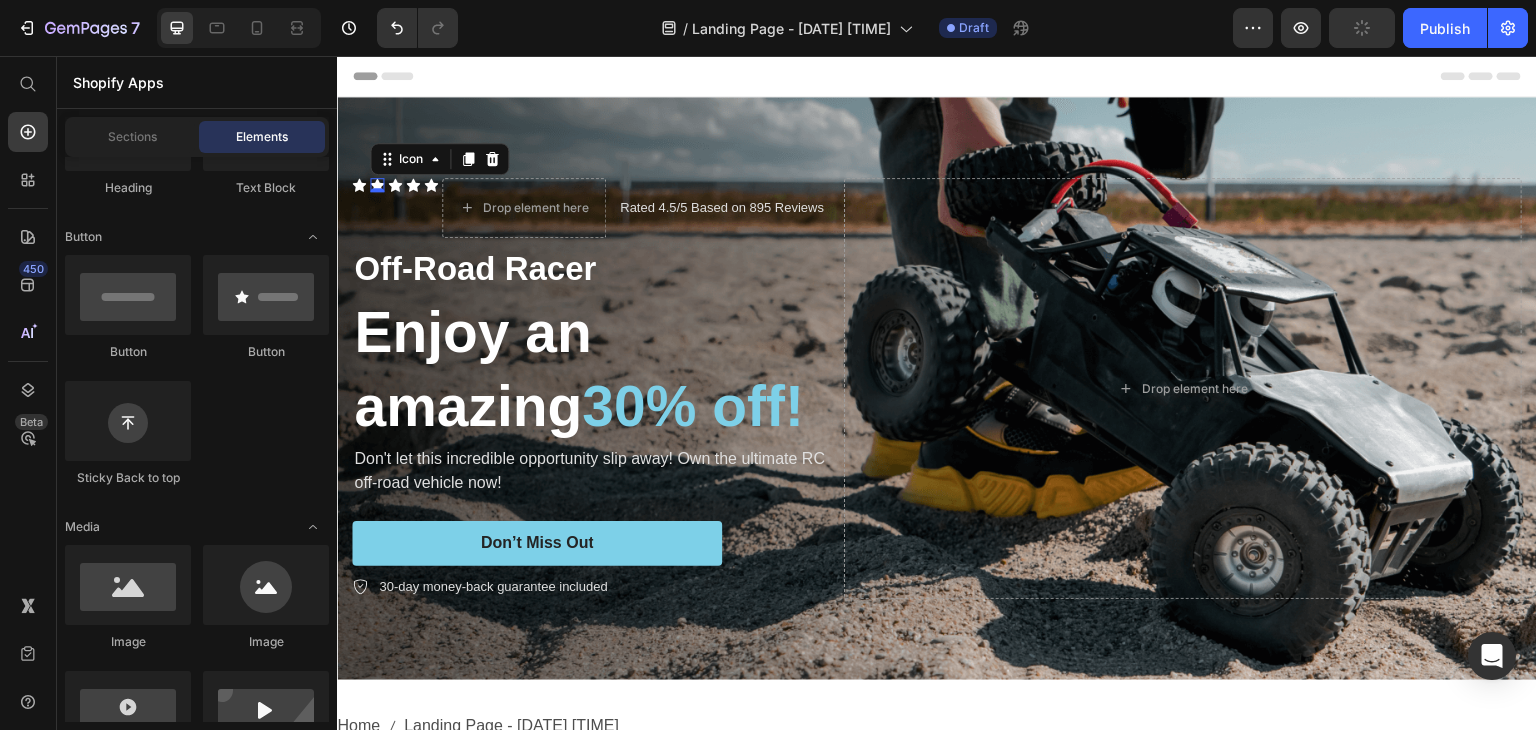 click 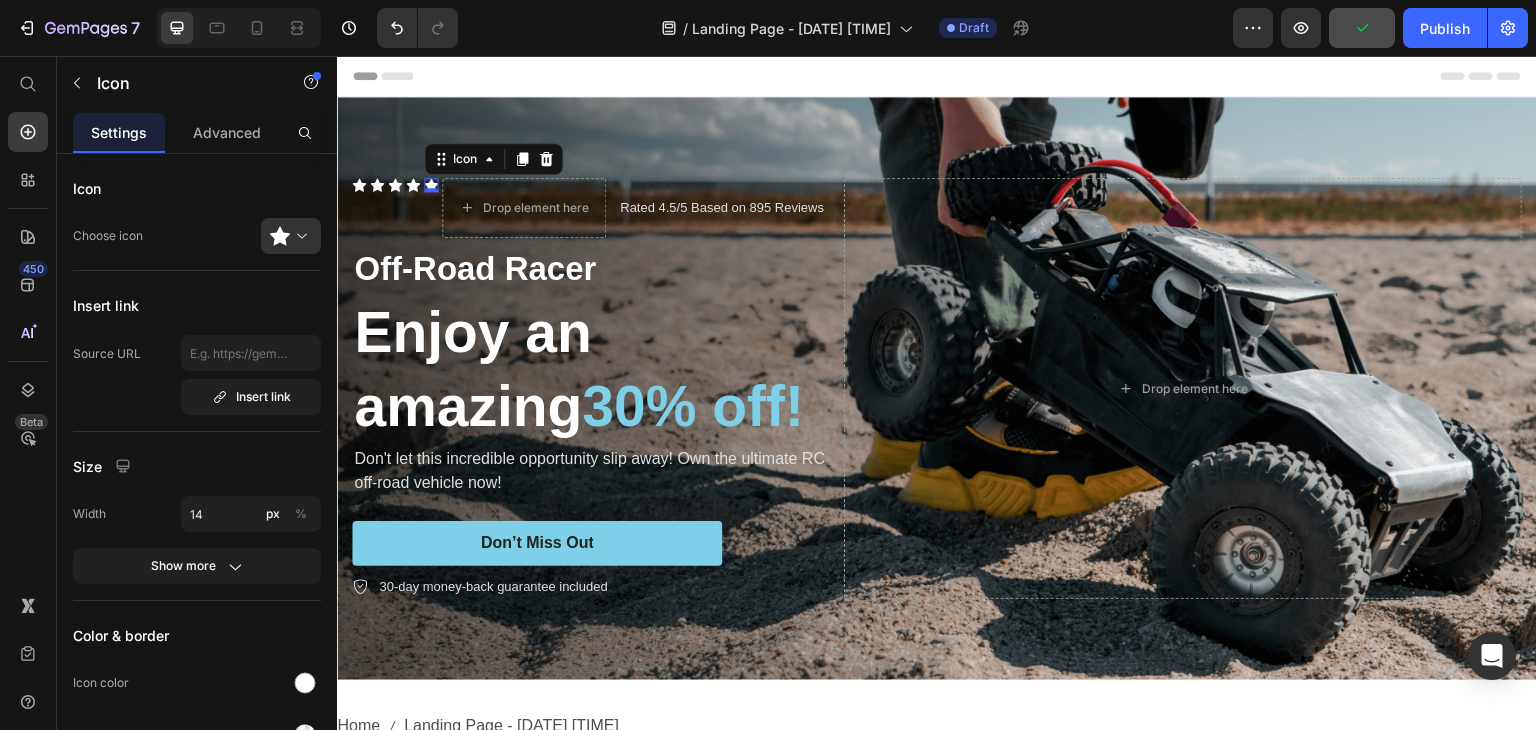 click on "Icon   0" at bounding box center (431, 185) 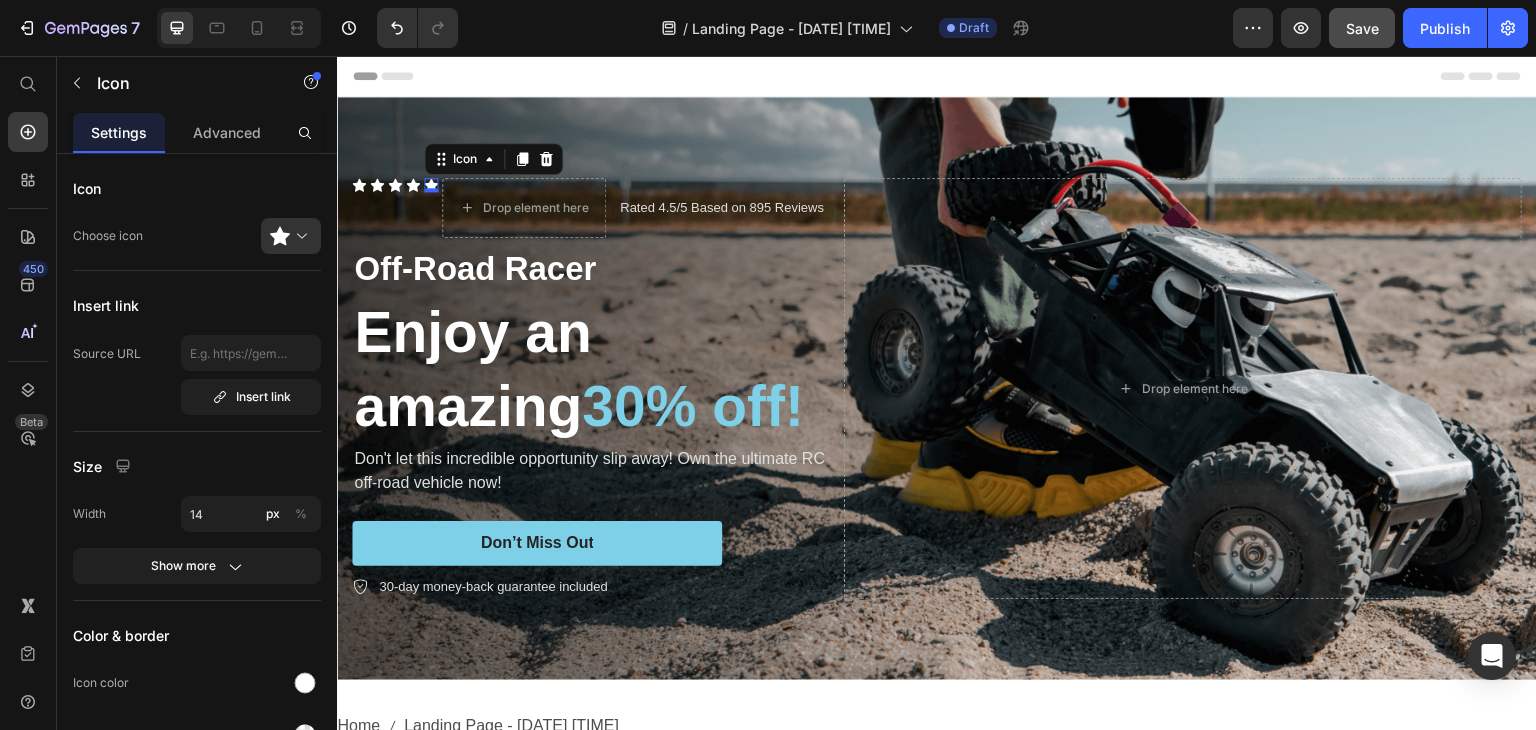 click on "0" at bounding box center (431, 192) 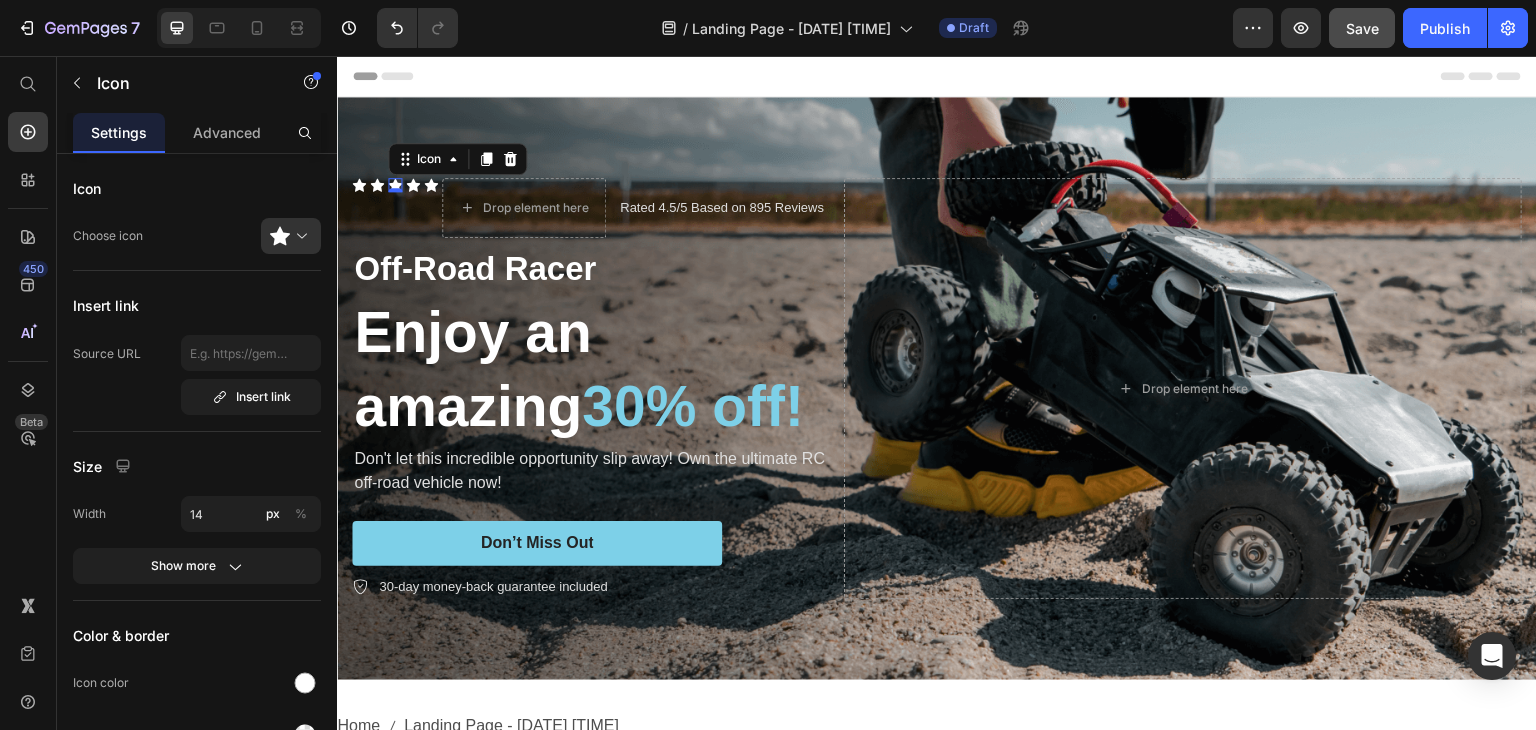 click on "Icon   0" at bounding box center (395, 185) 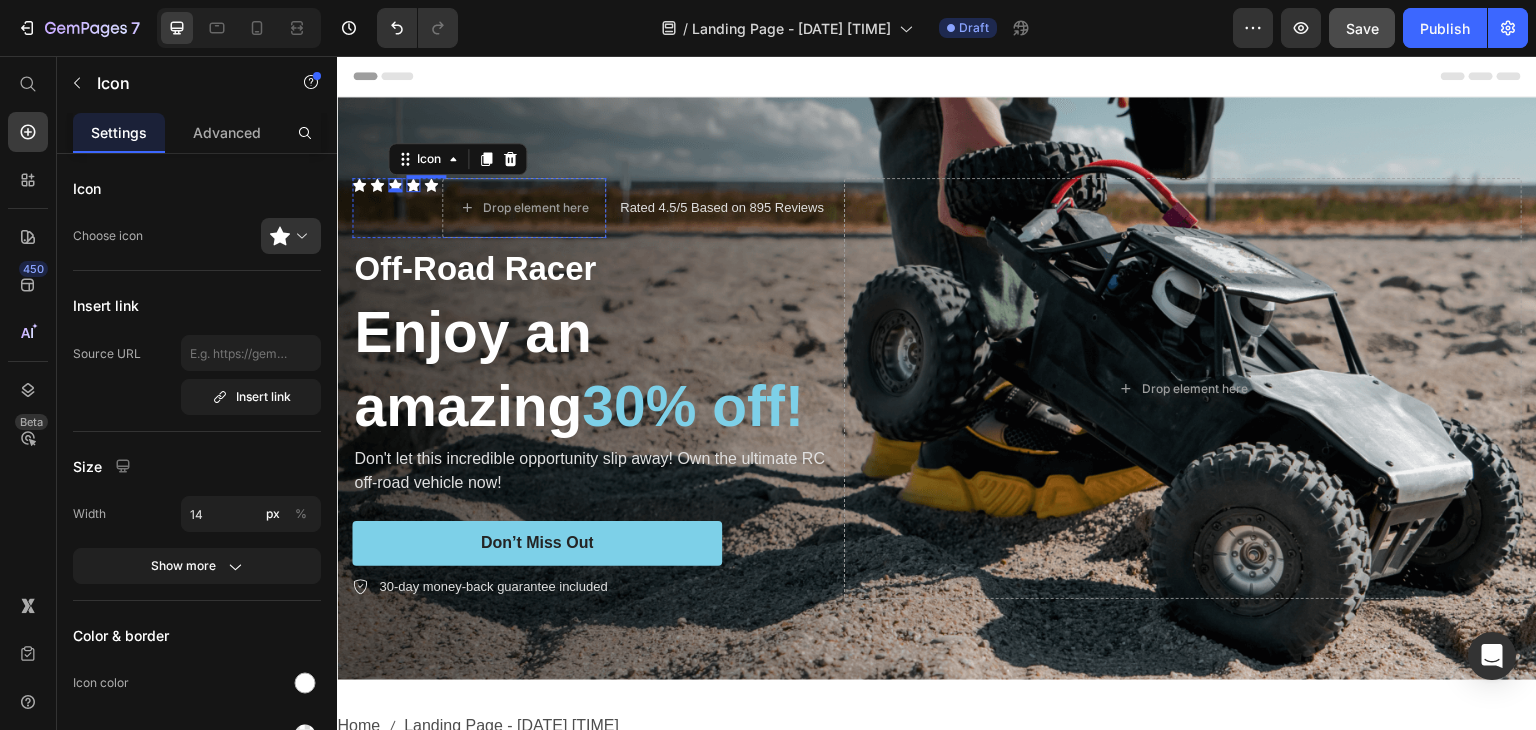 click 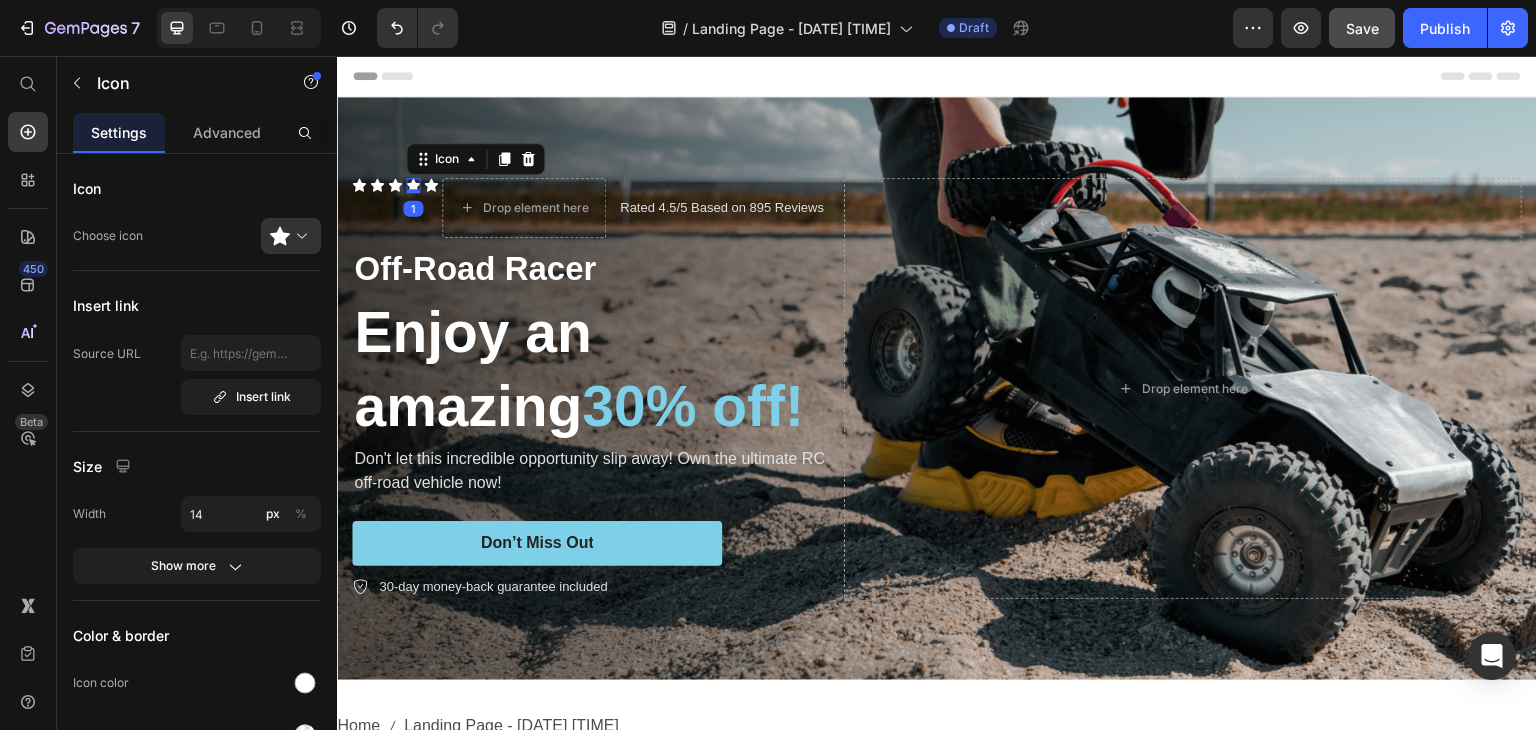 click 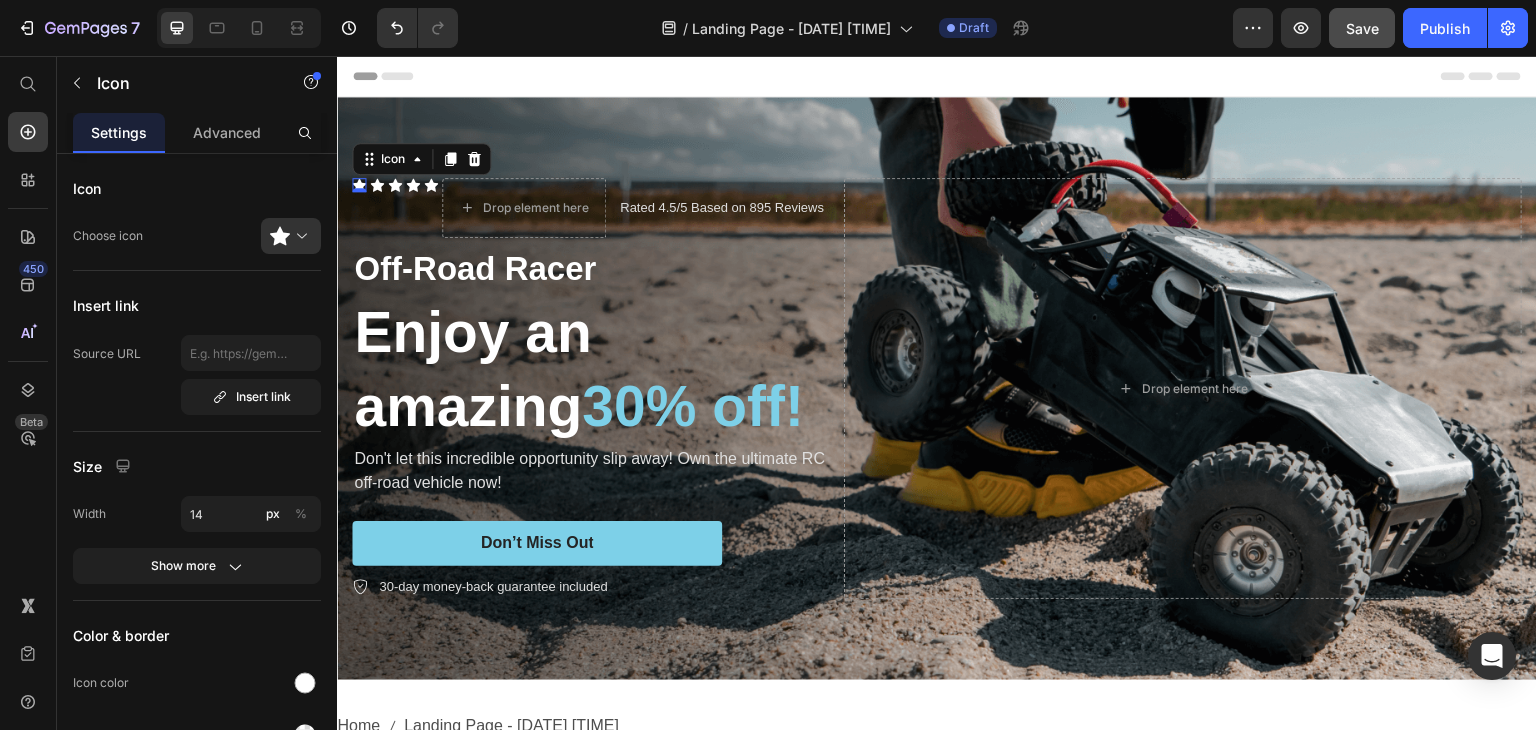 click on "Icon   0" at bounding box center (359, 185) 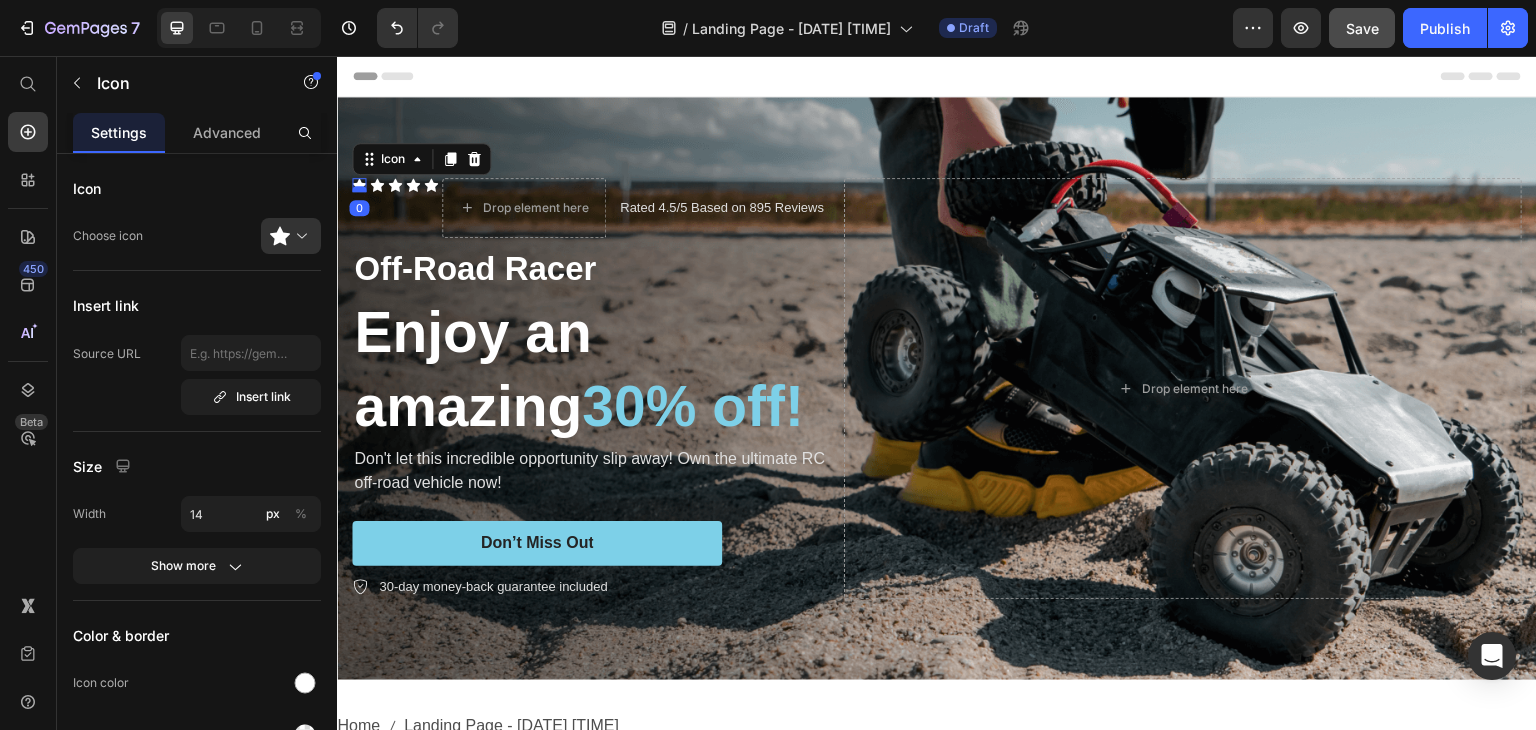 click 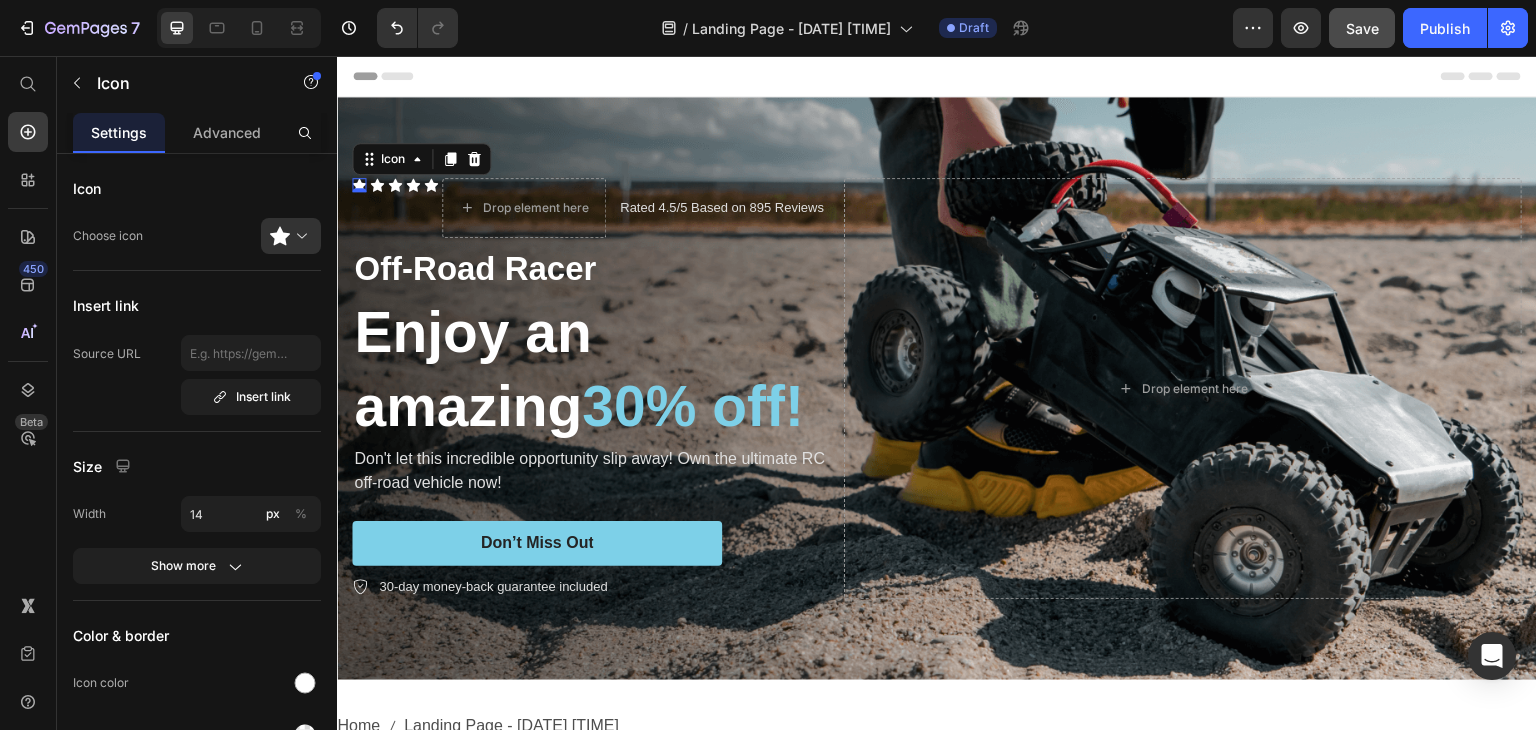 click on "0" at bounding box center (359, 208) 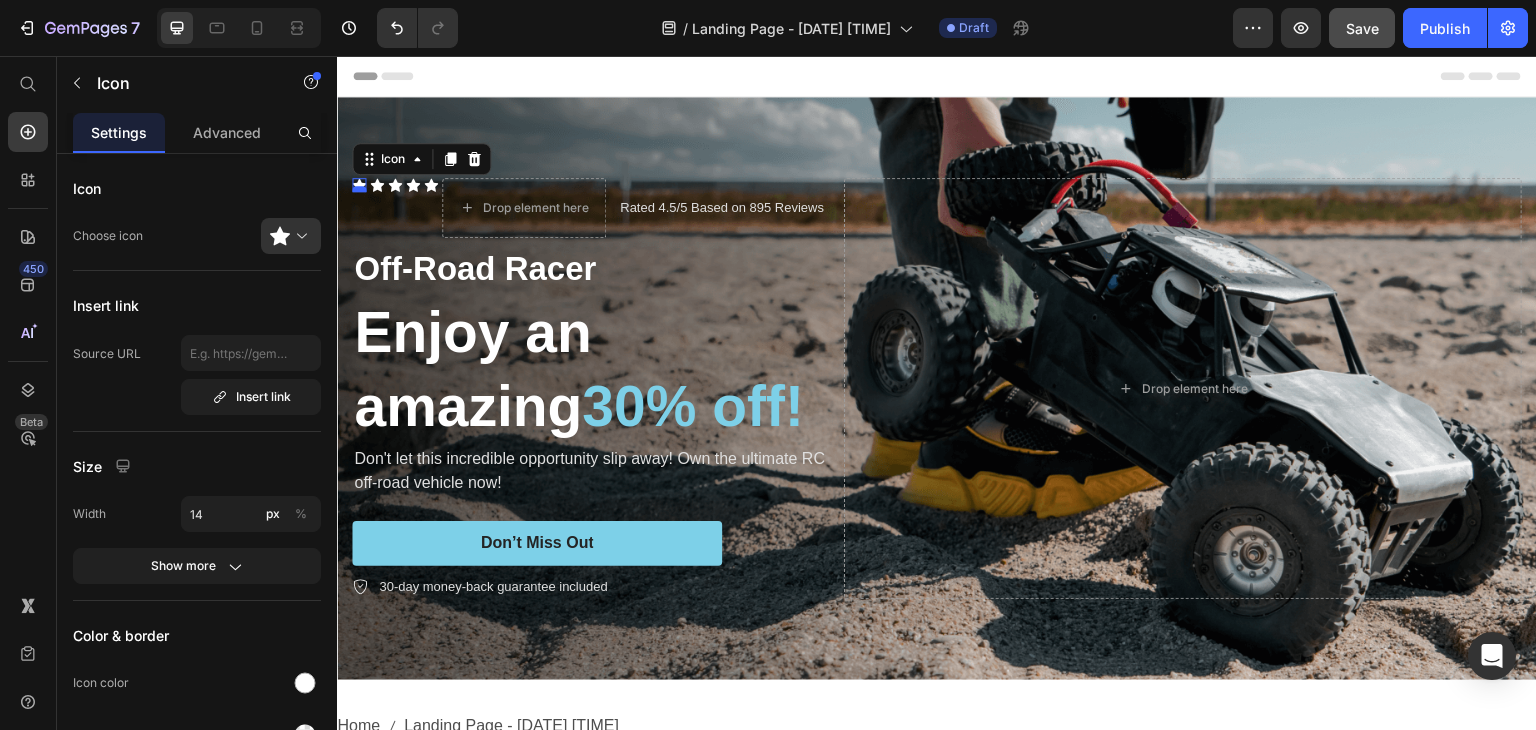 click at bounding box center (359, 189) 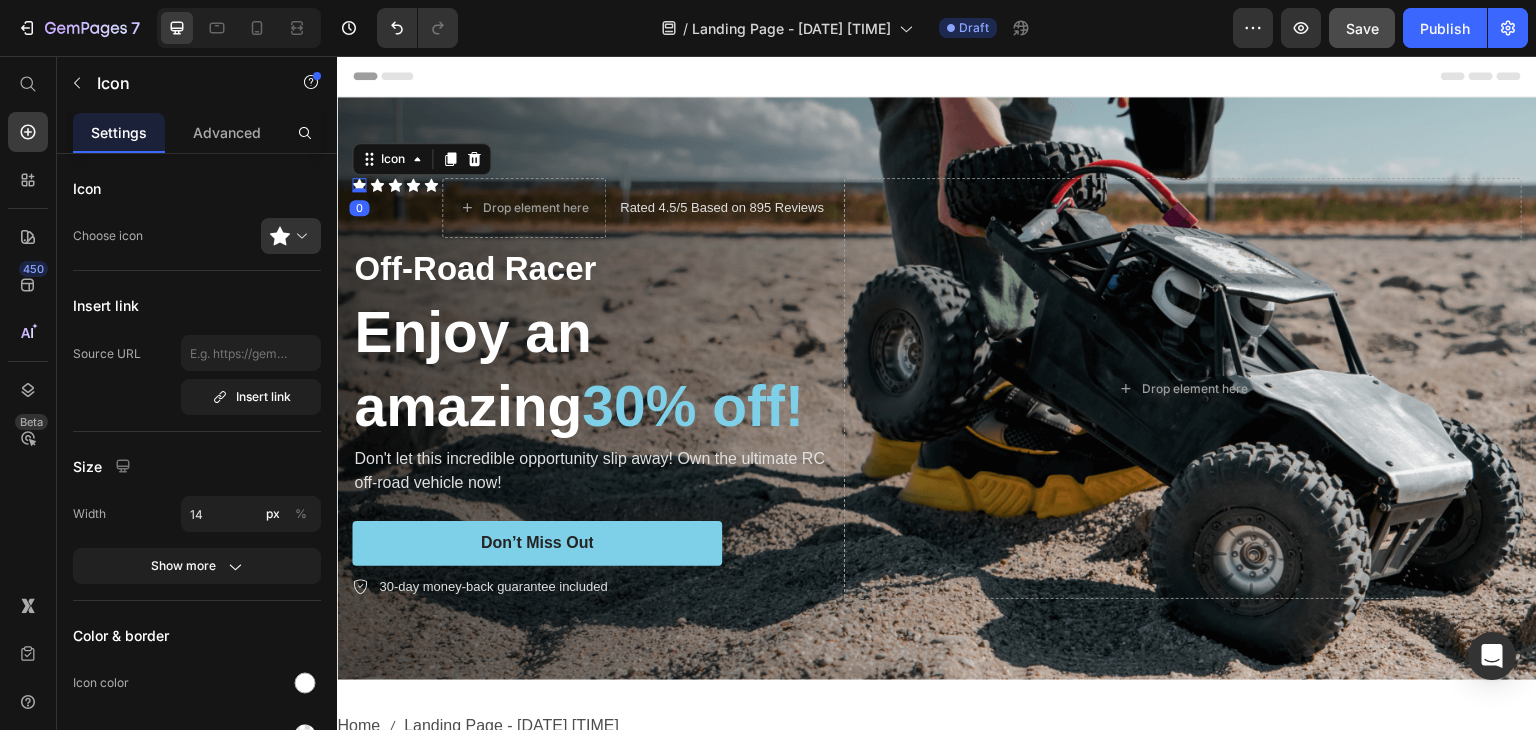 drag, startPoint x: 358, startPoint y: 185, endPoint x: 359, endPoint y: 173, distance: 12.0415945 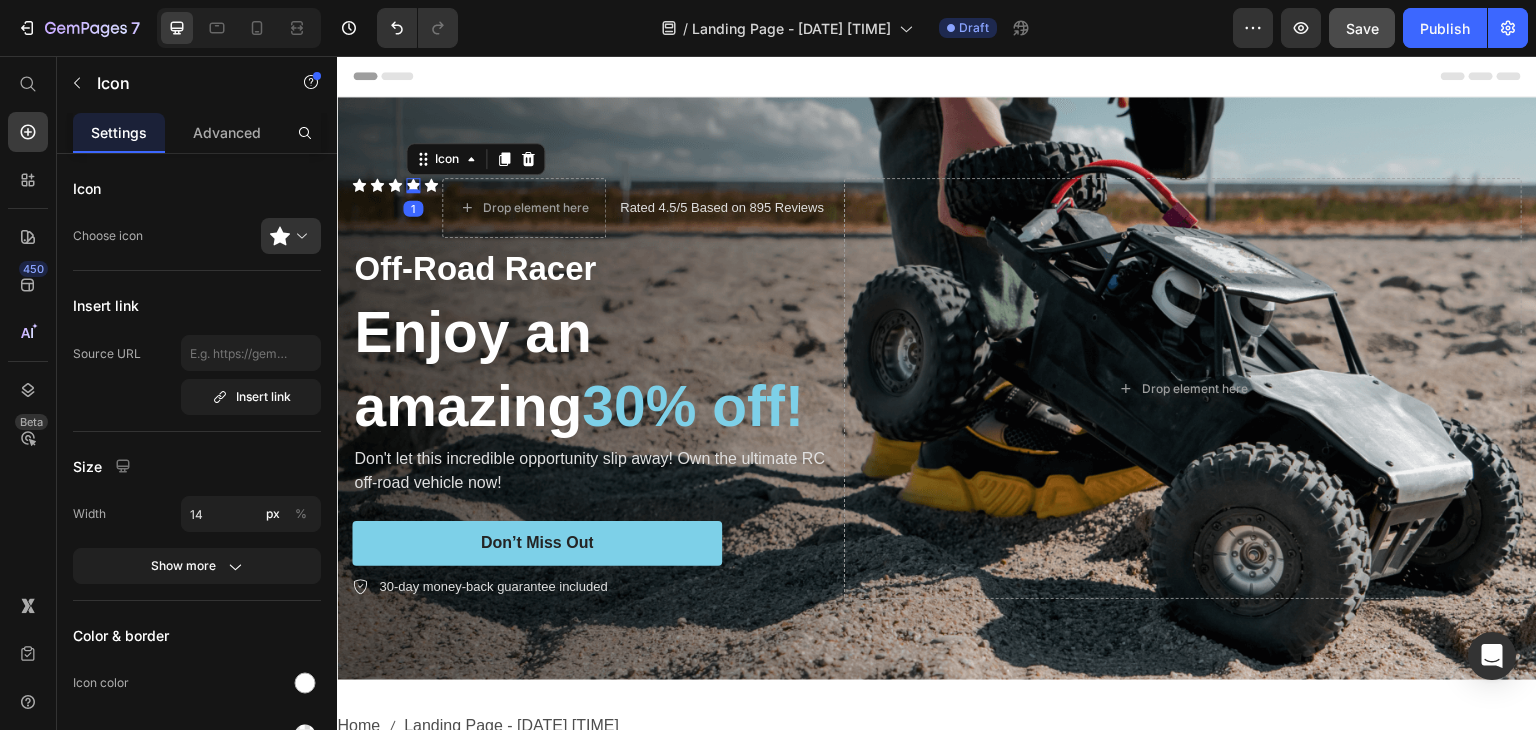 click on "Icon   1" at bounding box center (413, 185) 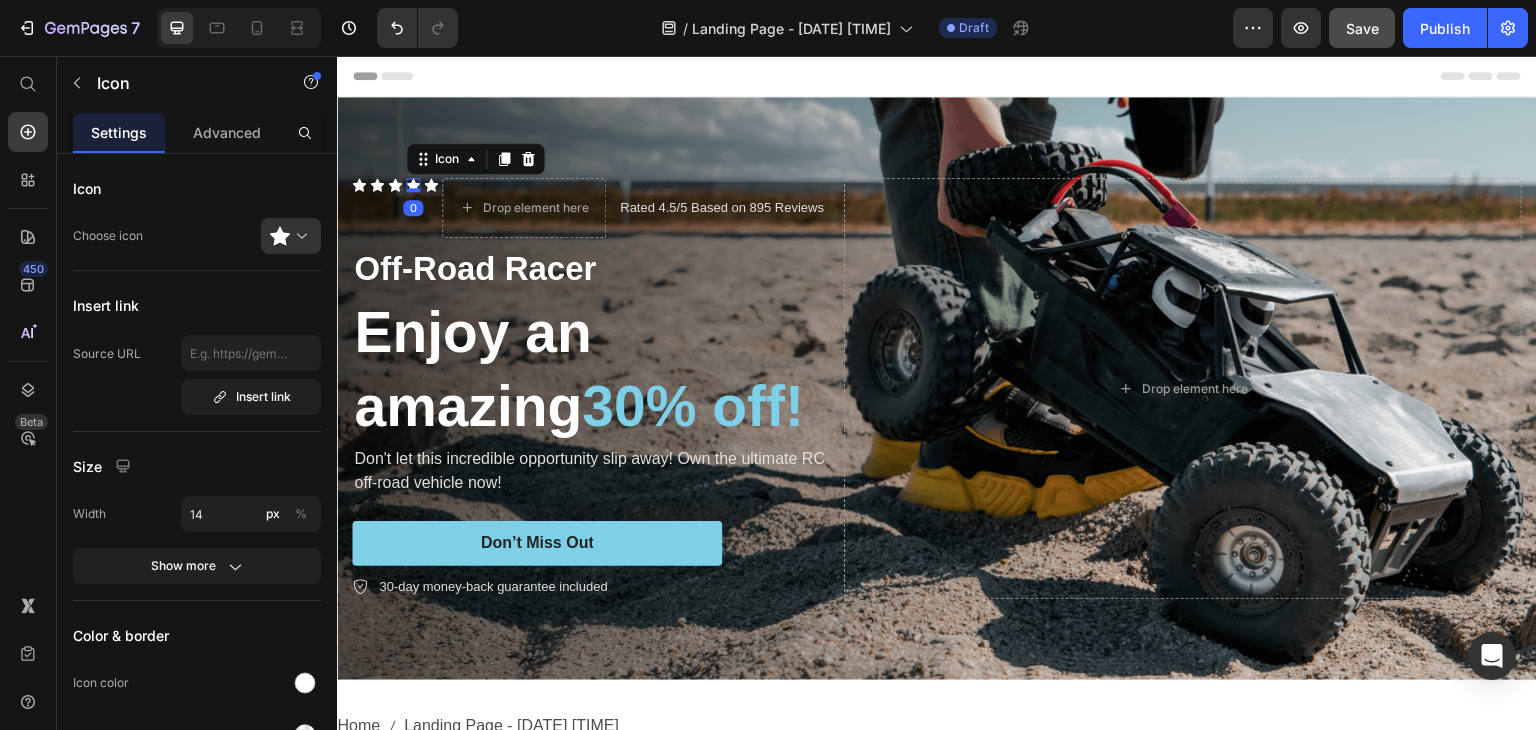 drag, startPoint x: 416, startPoint y: 187, endPoint x: 396, endPoint y: 177, distance: 22.36068 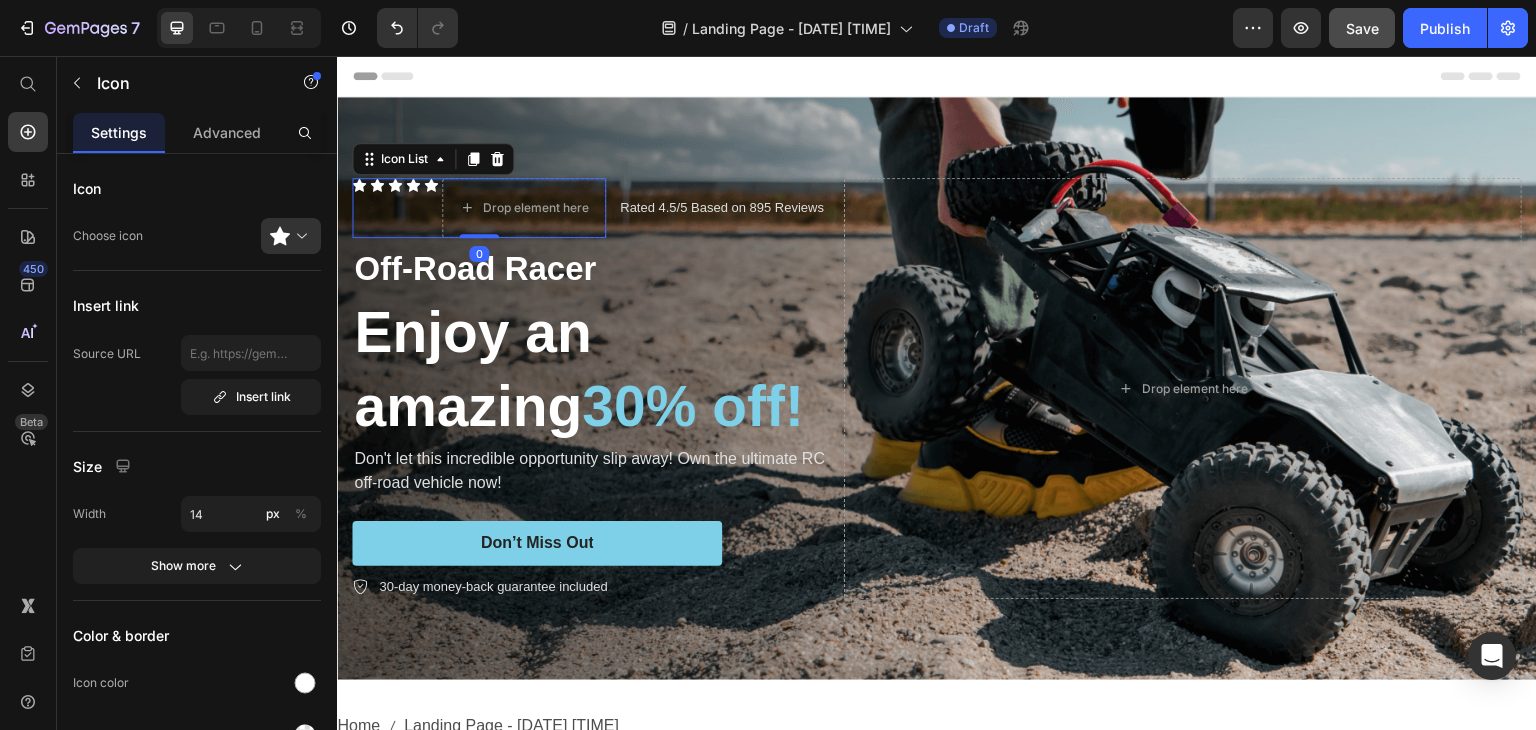 click on "Icon" at bounding box center (395, 208) 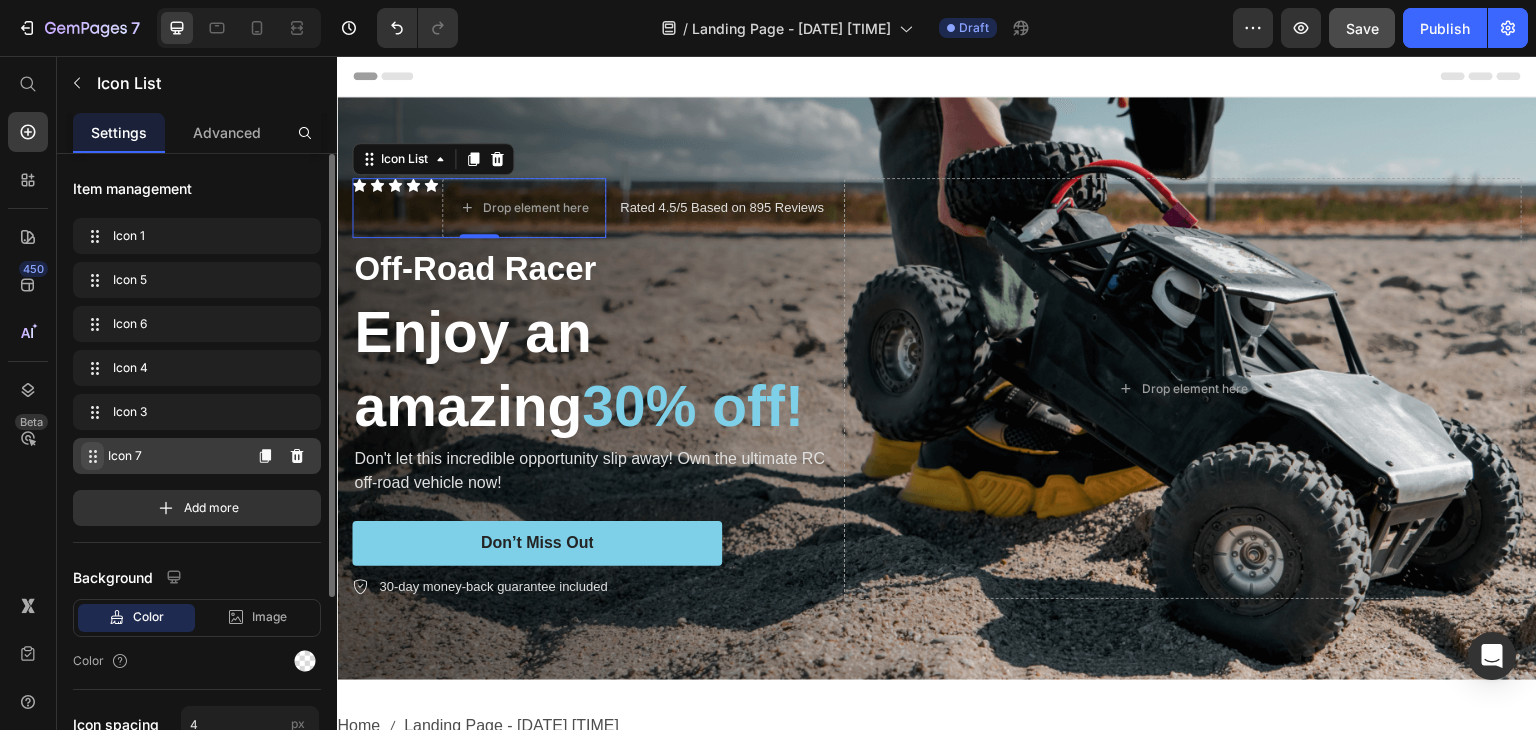 click 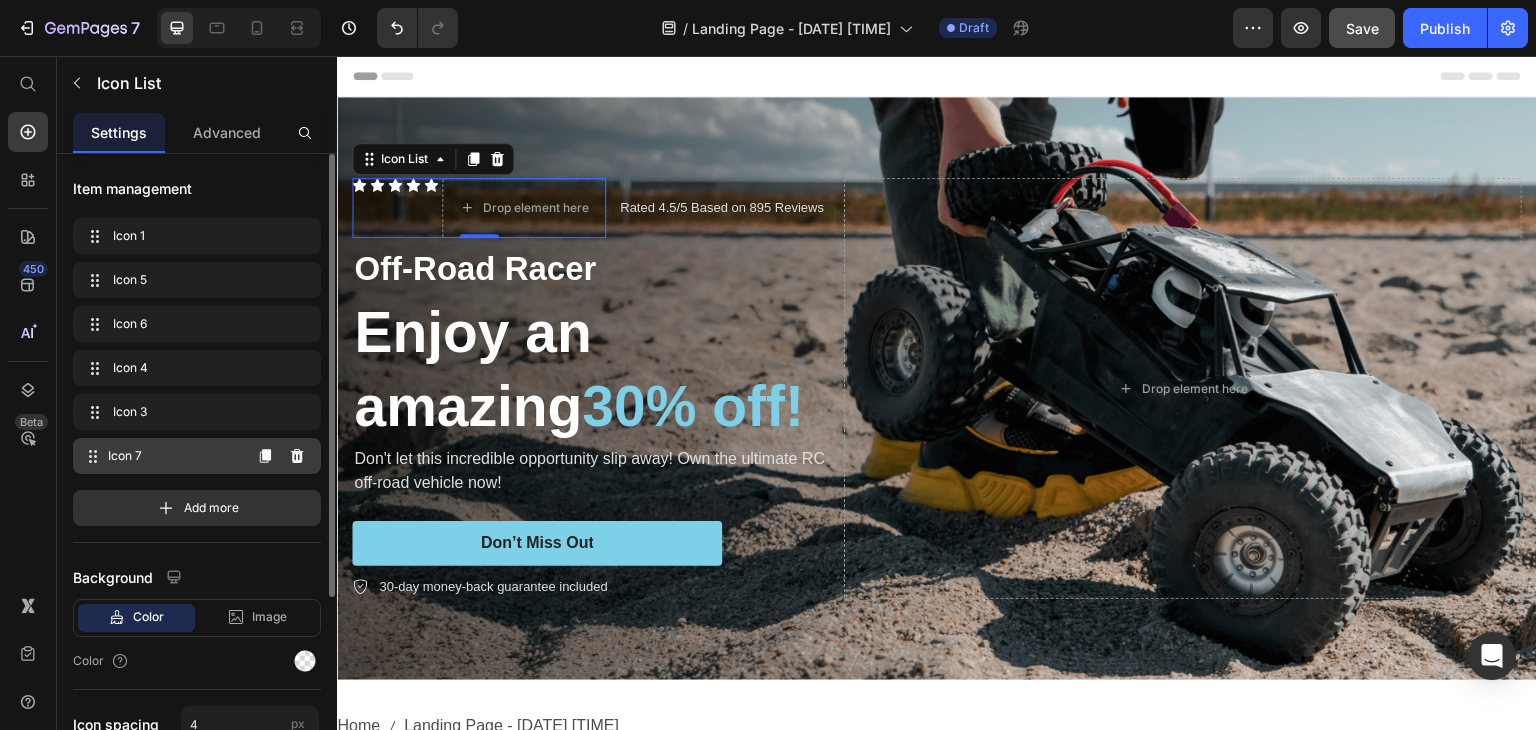 click on "Icon 7" at bounding box center (174, 456) 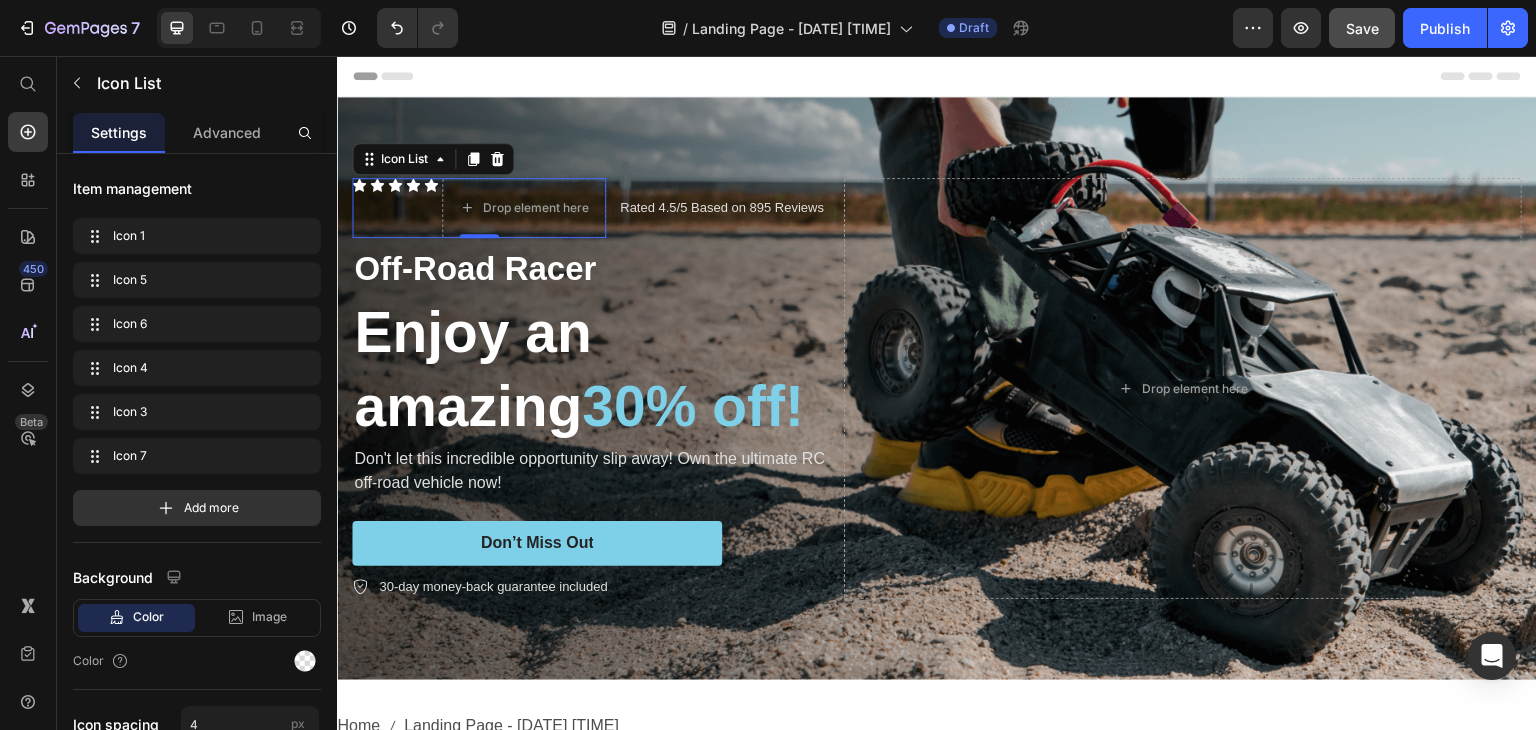 click on "Icon" at bounding box center [413, 208] 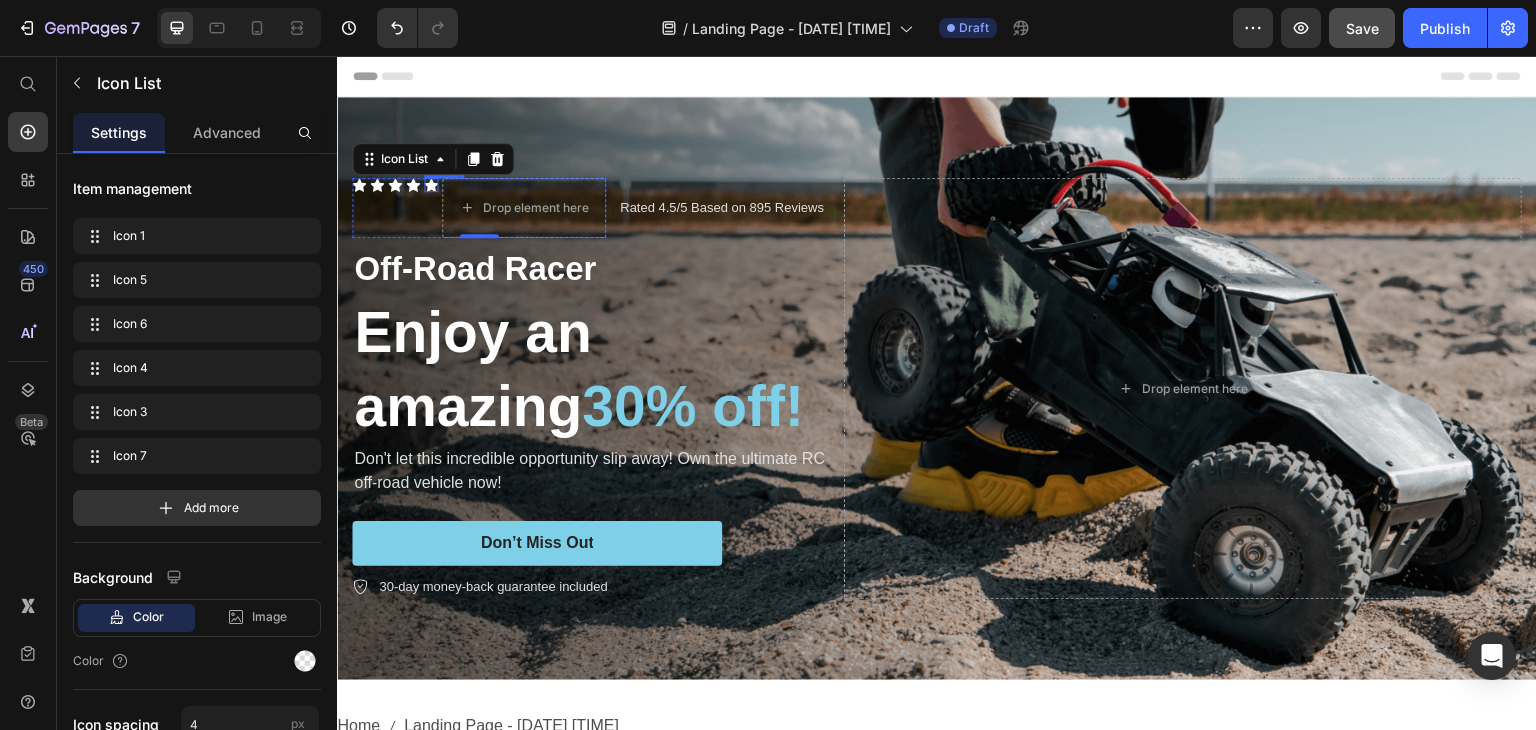 click on "Icon" at bounding box center [431, 185] 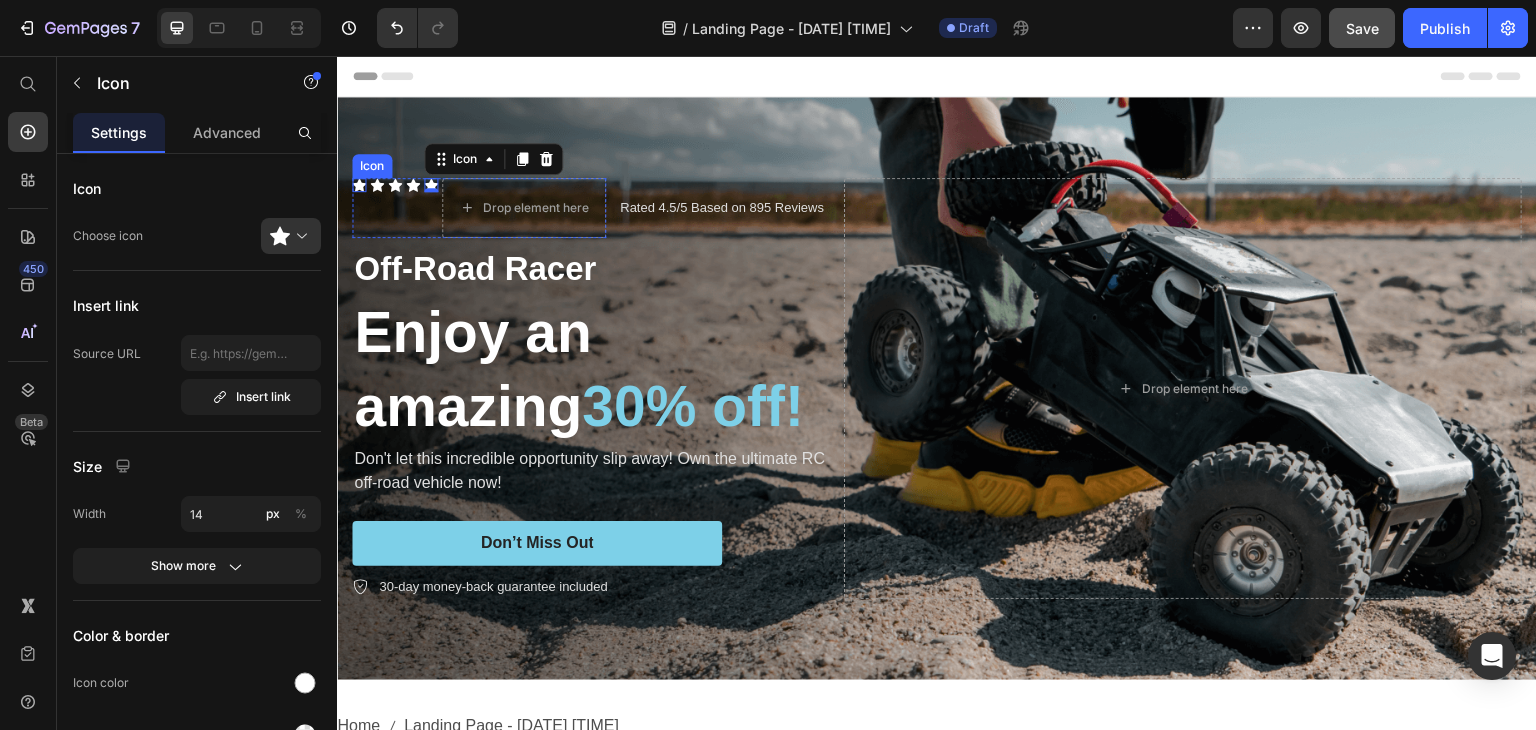 click on "Icon" at bounding box center [359, 185] 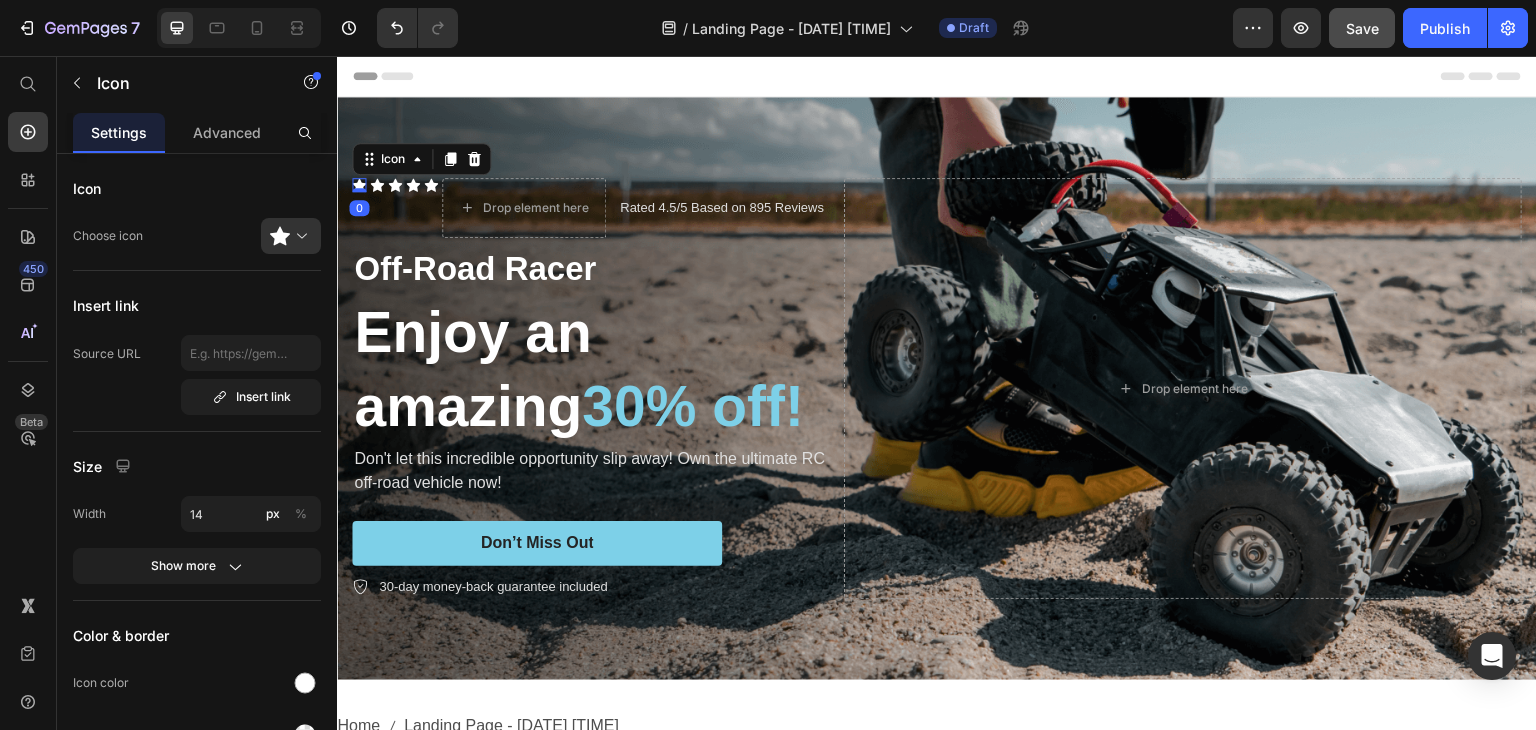 drag, startPoint x: 358, startPoint y: 183, endPoint x: 360, endPoint y: 169, distance: 14.142136 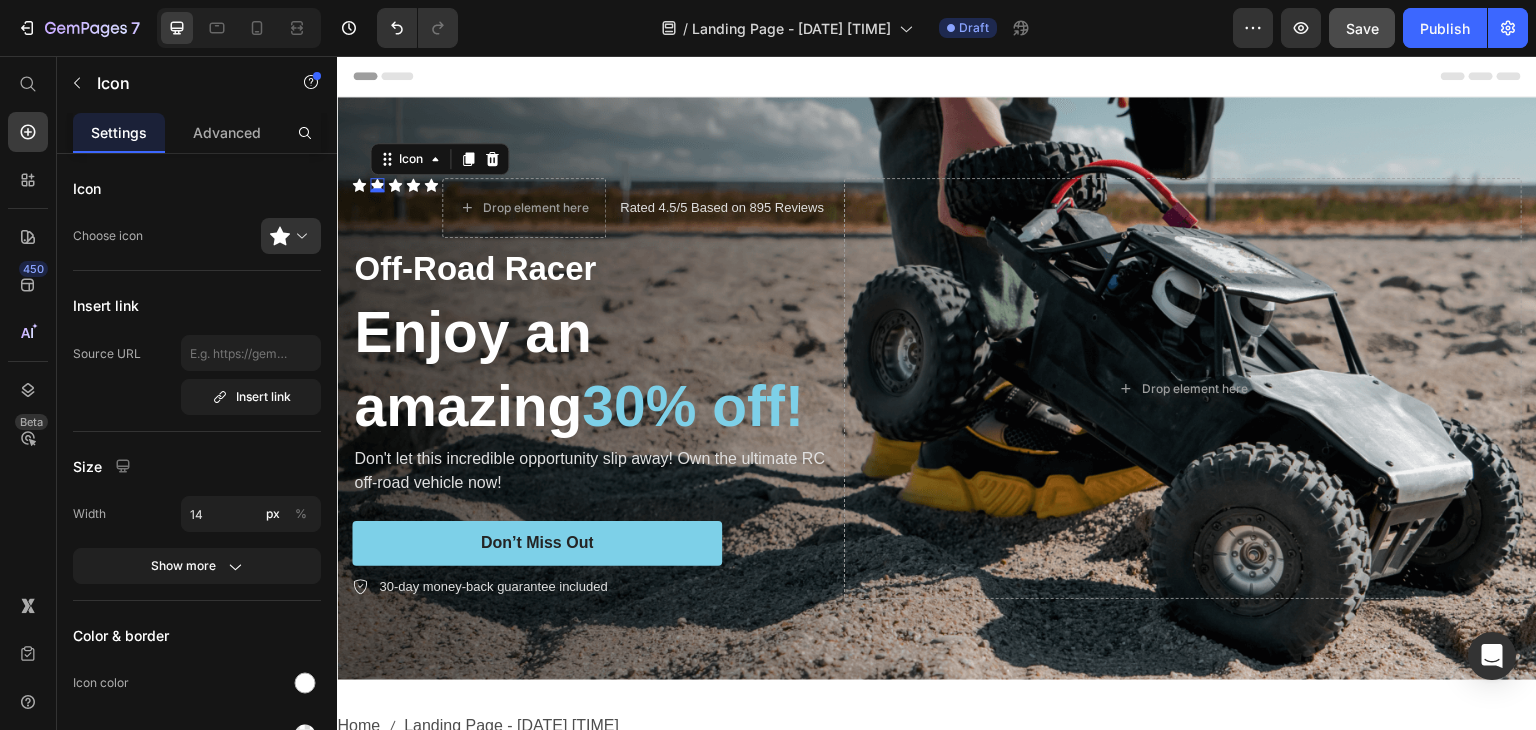 click 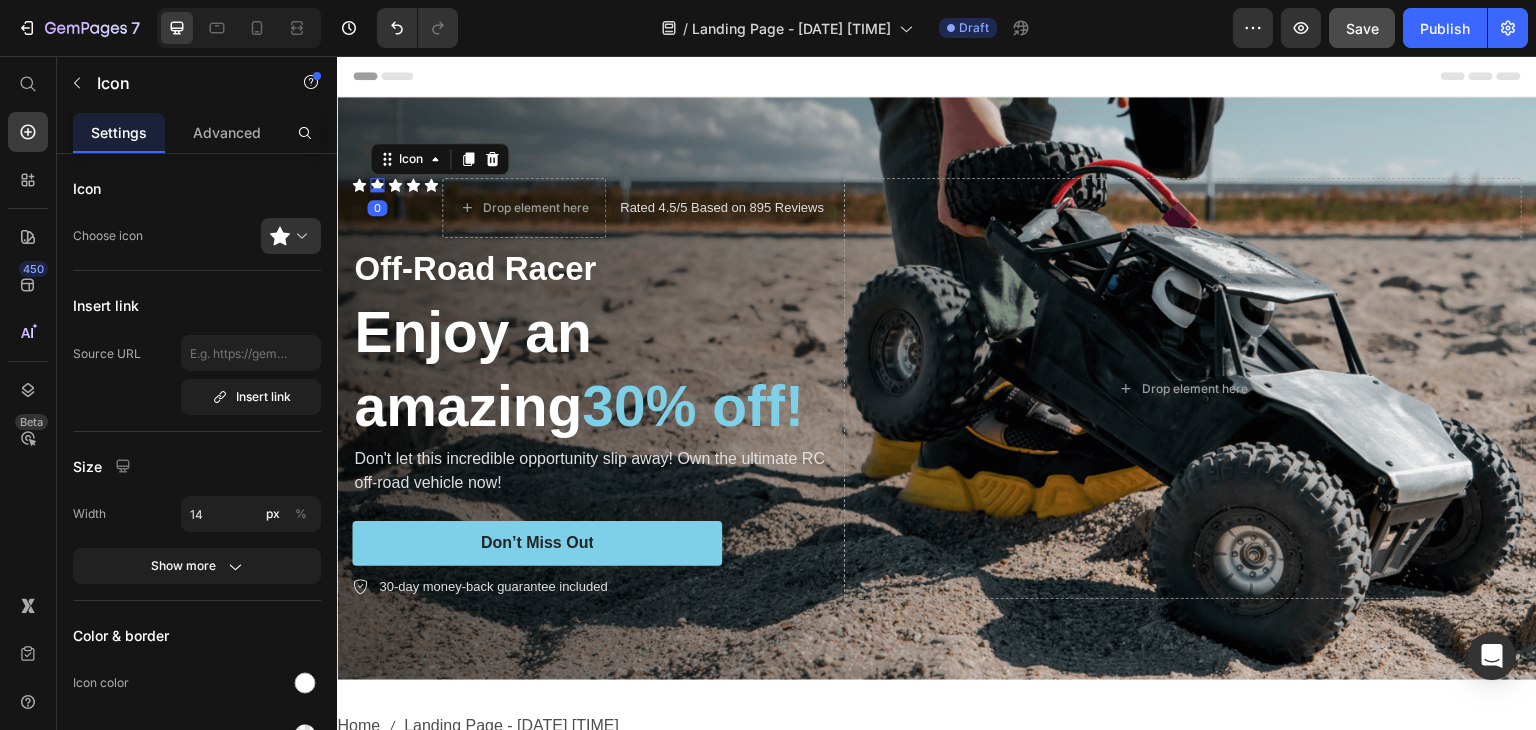 drag, startPoint x: 376, startPoint y: 185, endPoint x: 378, endPoint y: 169, distance: 16.124516 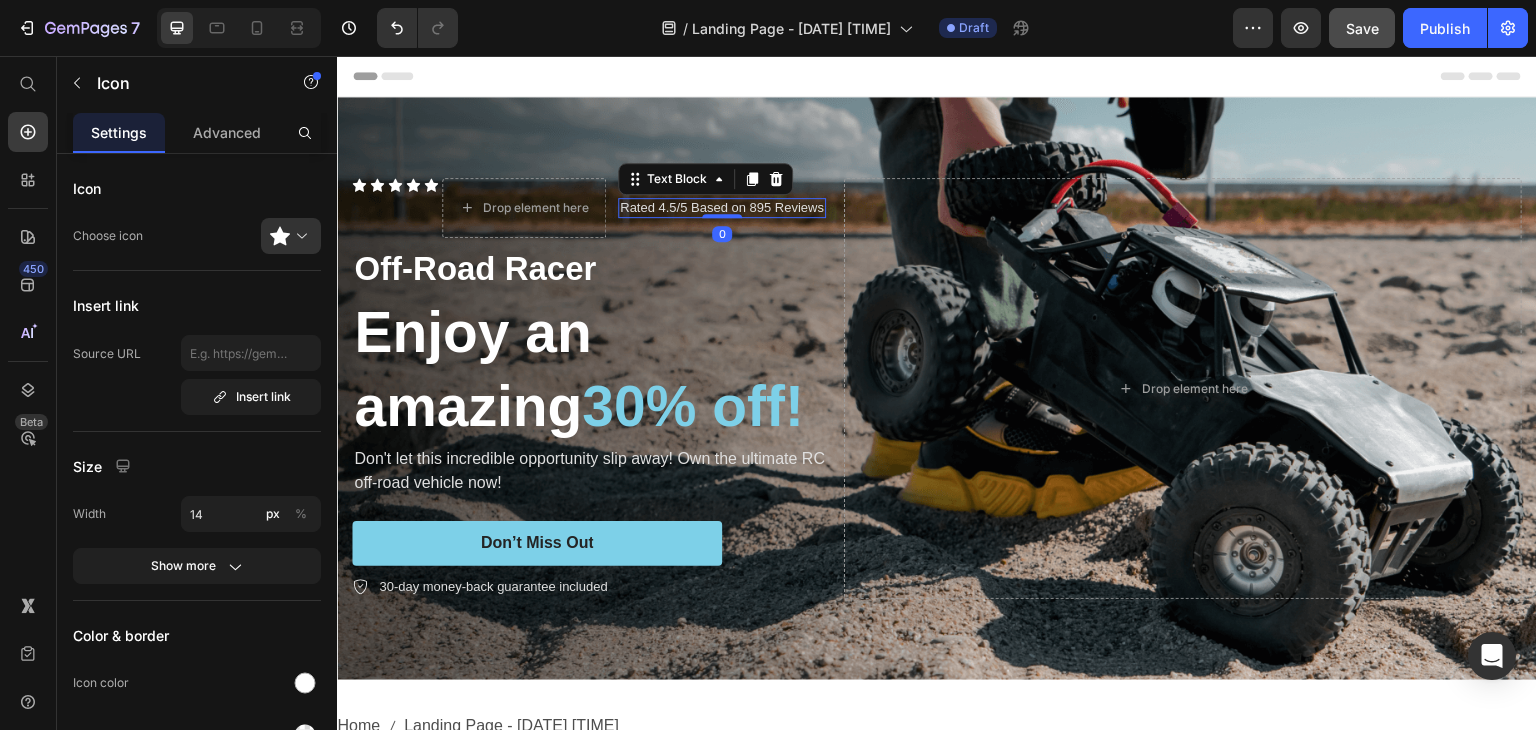 click on "Rated 4.5/5 Based on 895 Reviews Text Block   0" at bounding box center (722, 208) 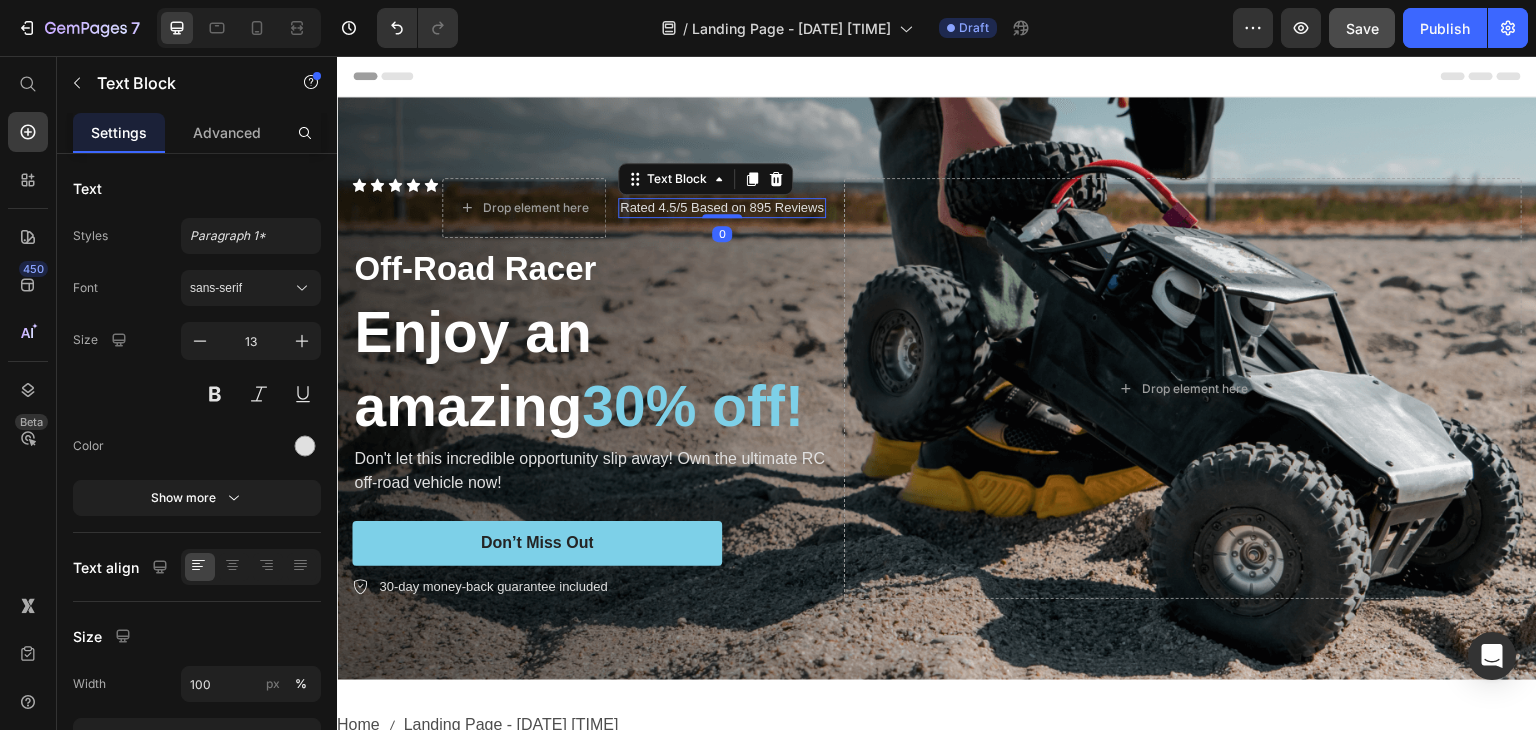drag, startPoint x: 720, startPoint y: 210, endPoint x: 710, endPoint y: 198, distance: 15.6205 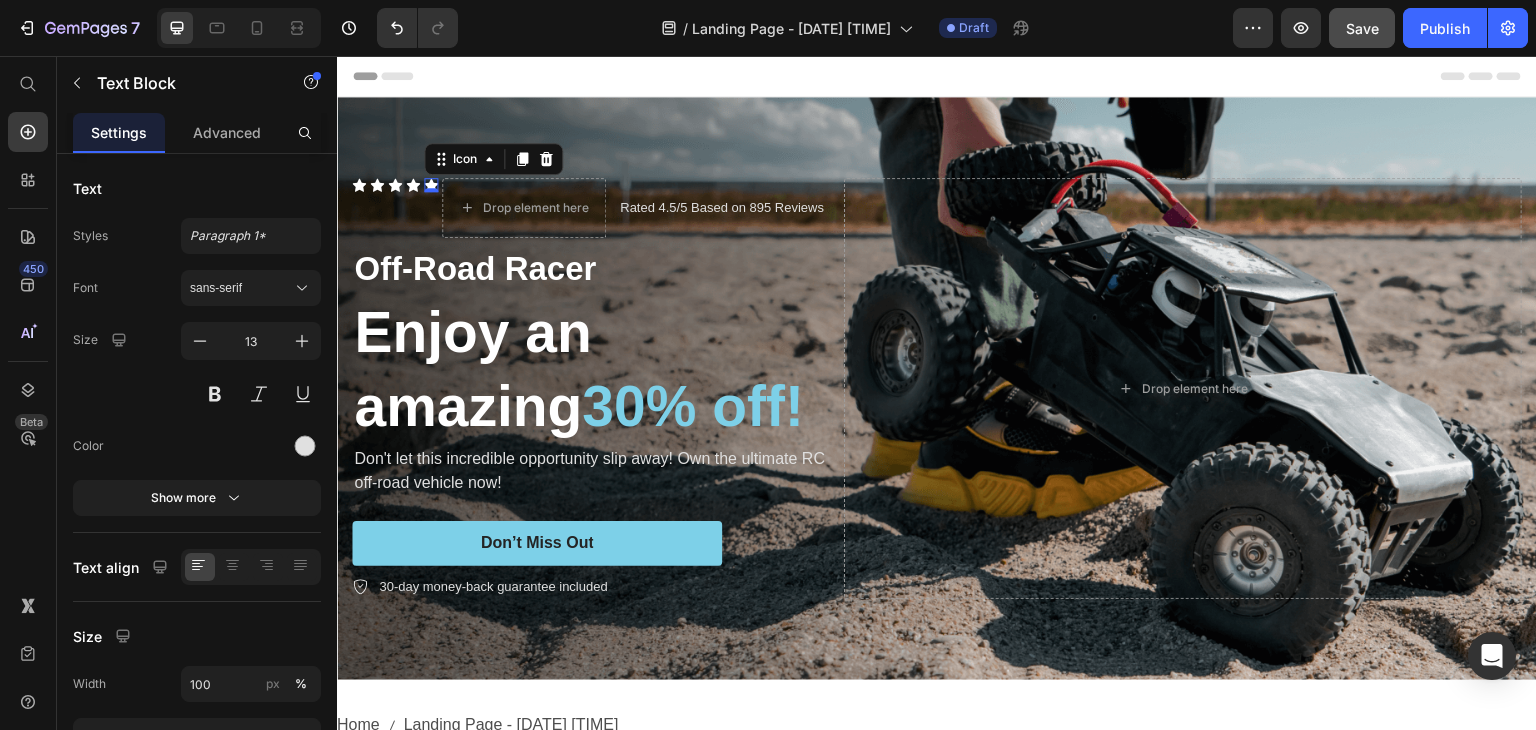 click 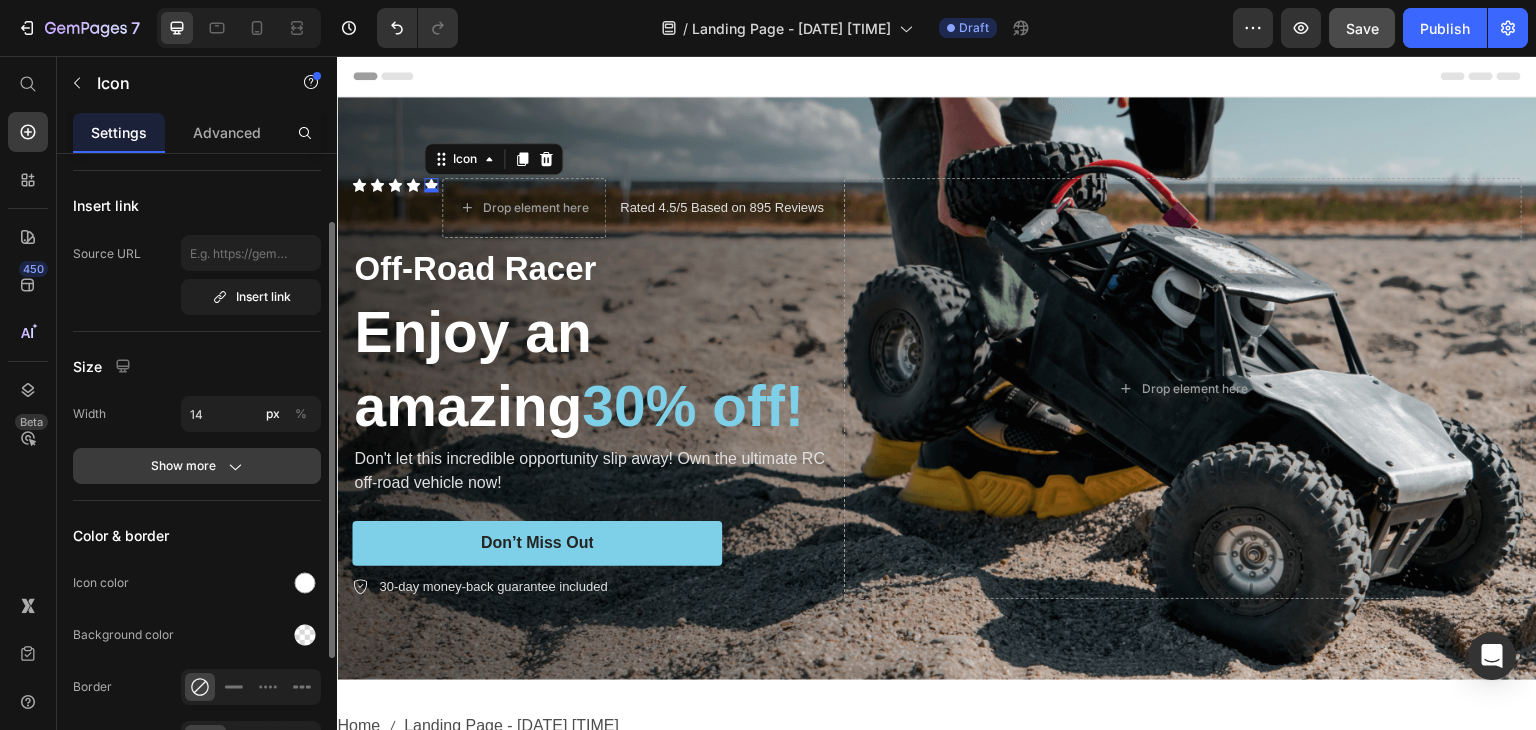 scroll, scrollTop: 0, scrollLeft: 0, axis: both 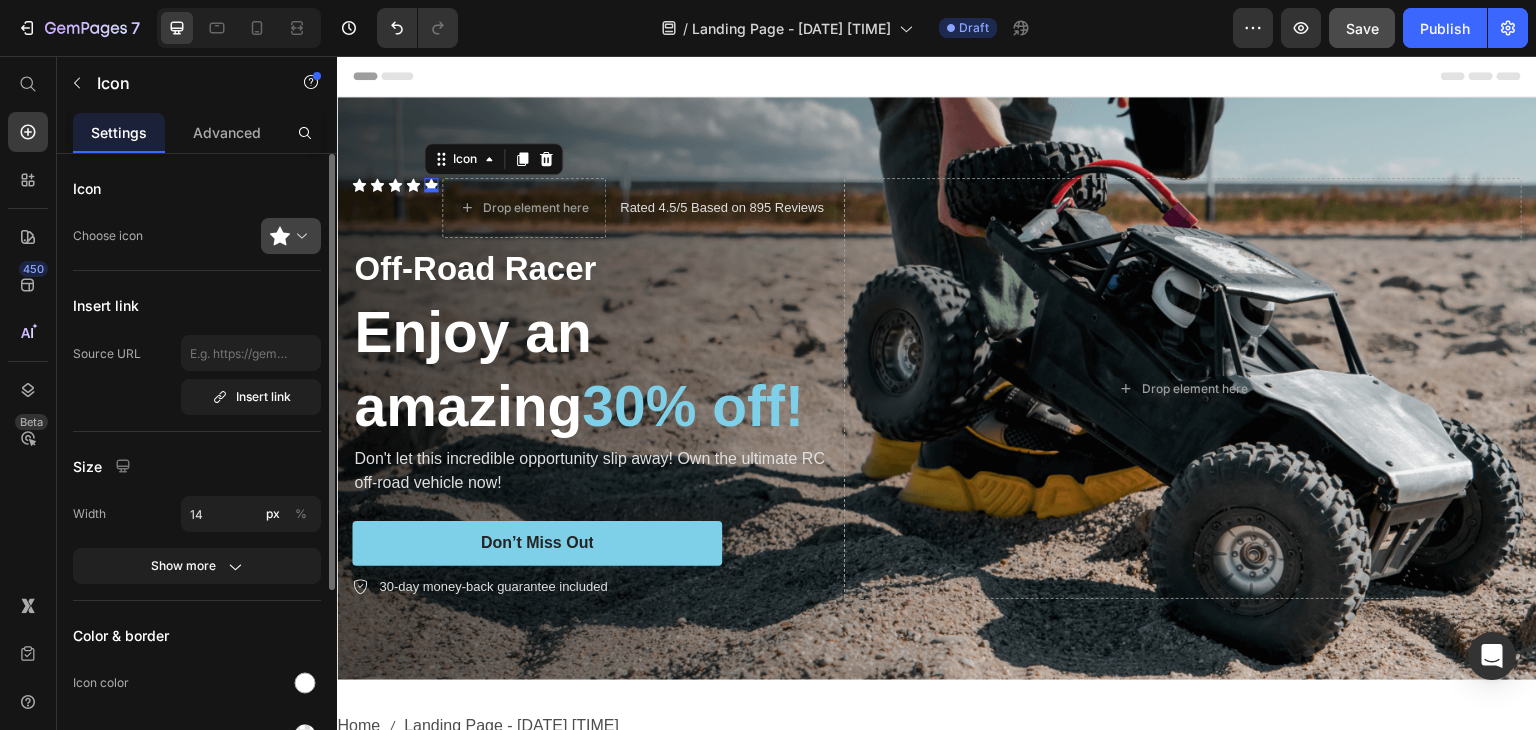 click at bounding box center [299, 236] 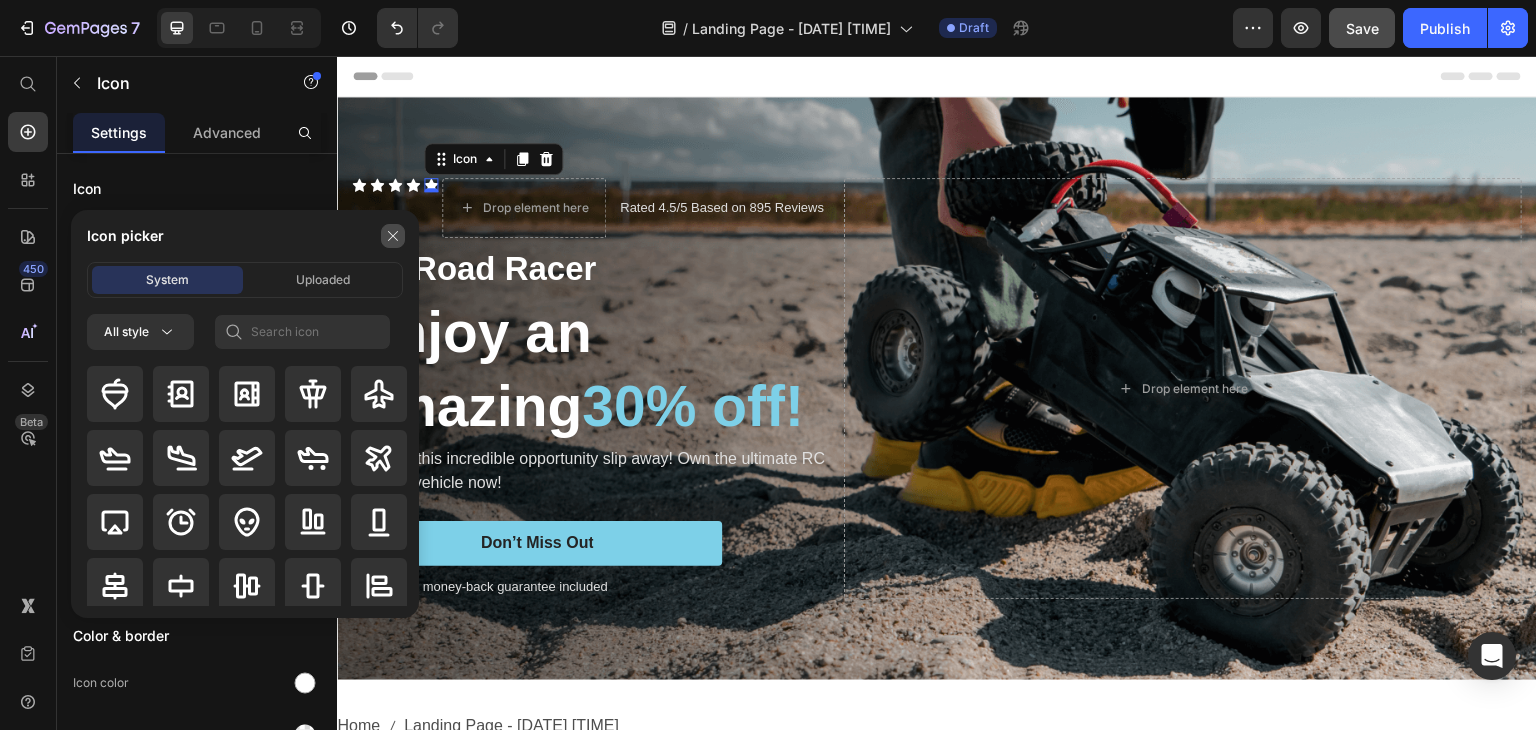 click at bounding box center [393, 236] 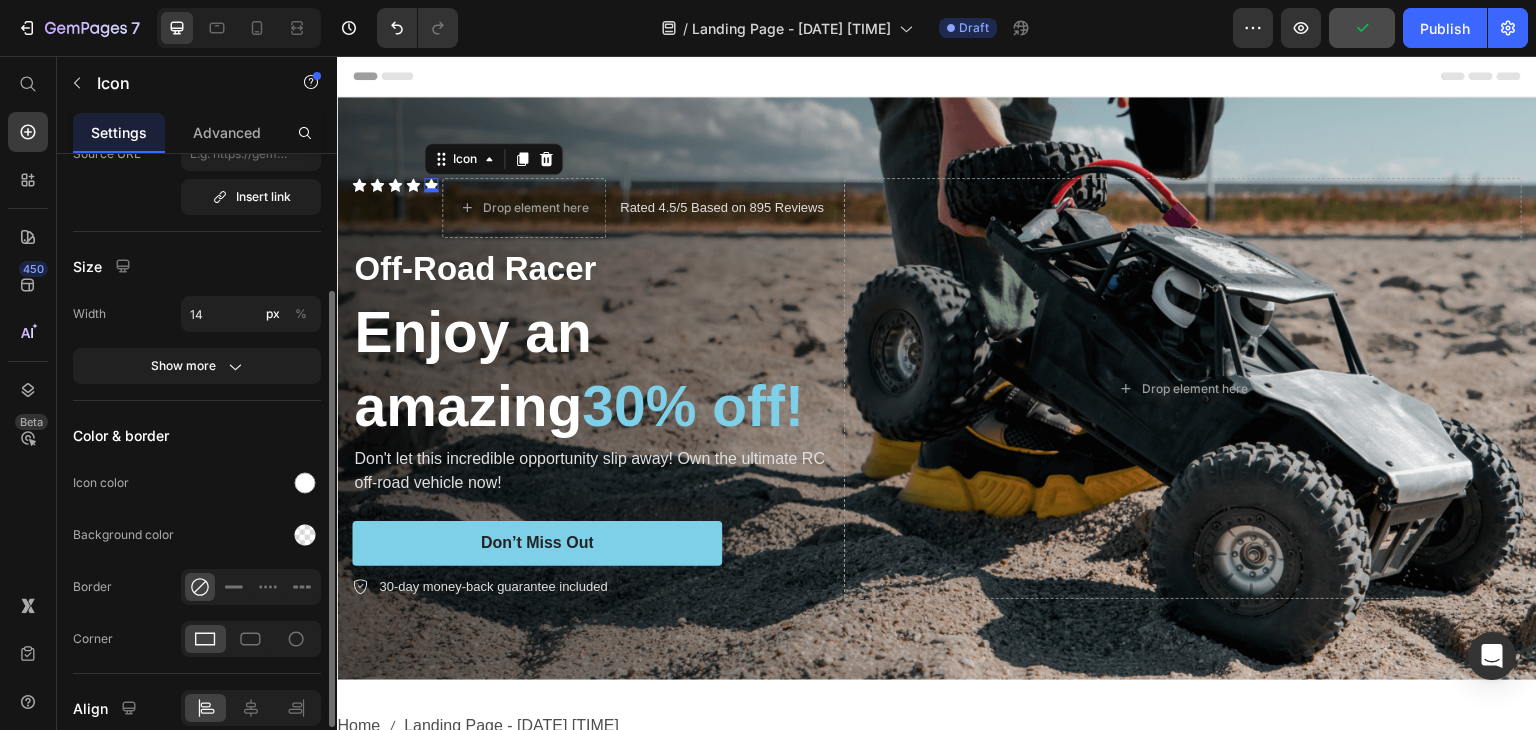 scroll, scrollTop: 286, scrollLeft: 0, axis: vertical 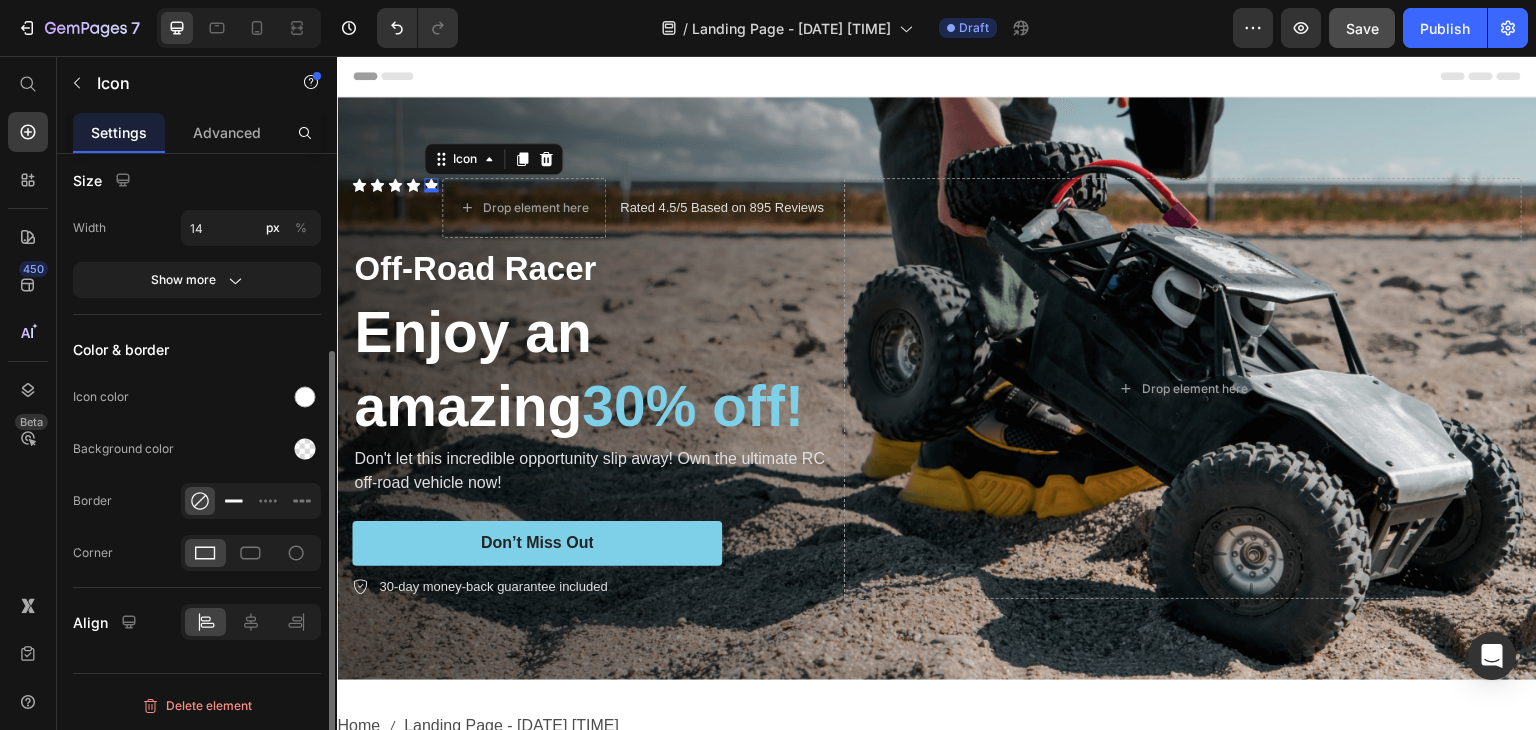 click 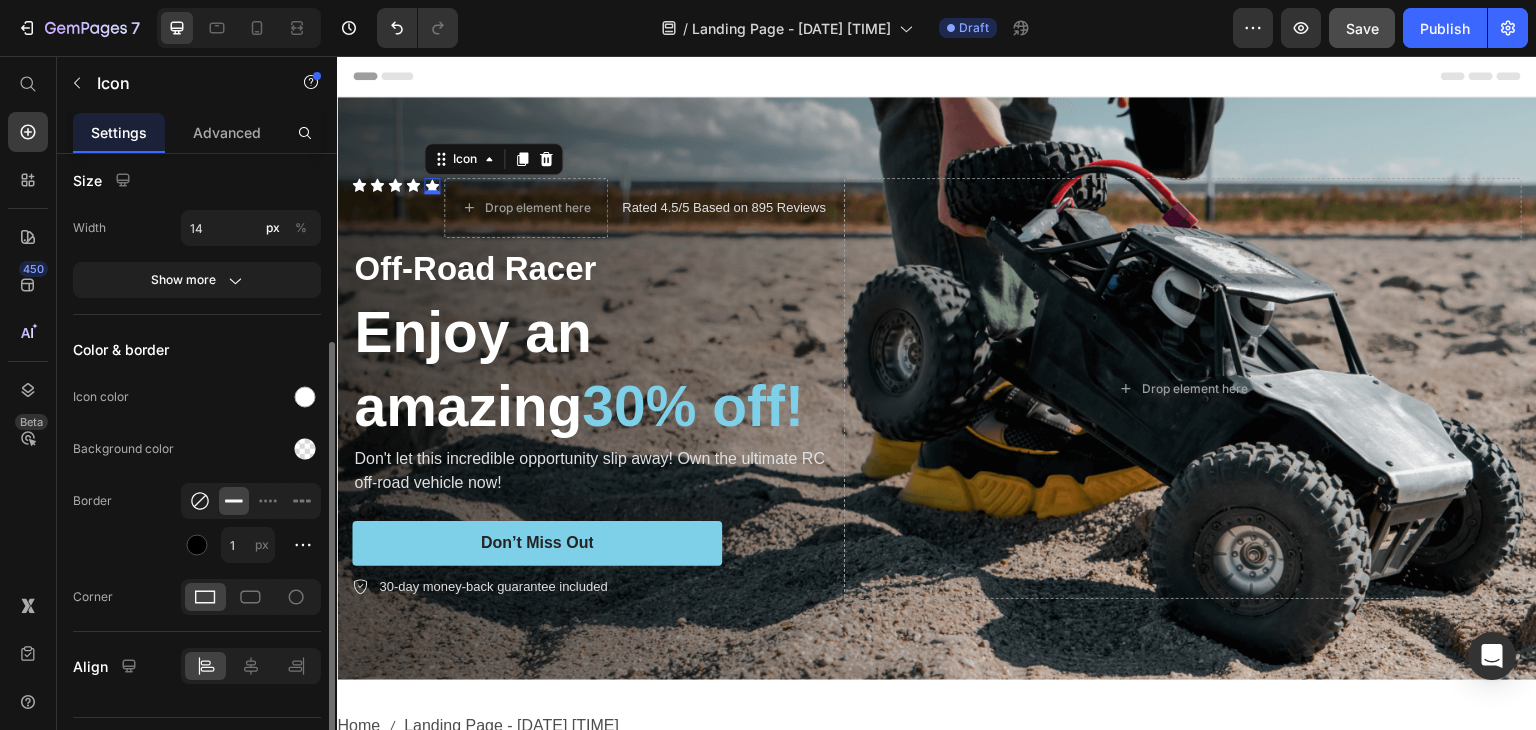 click 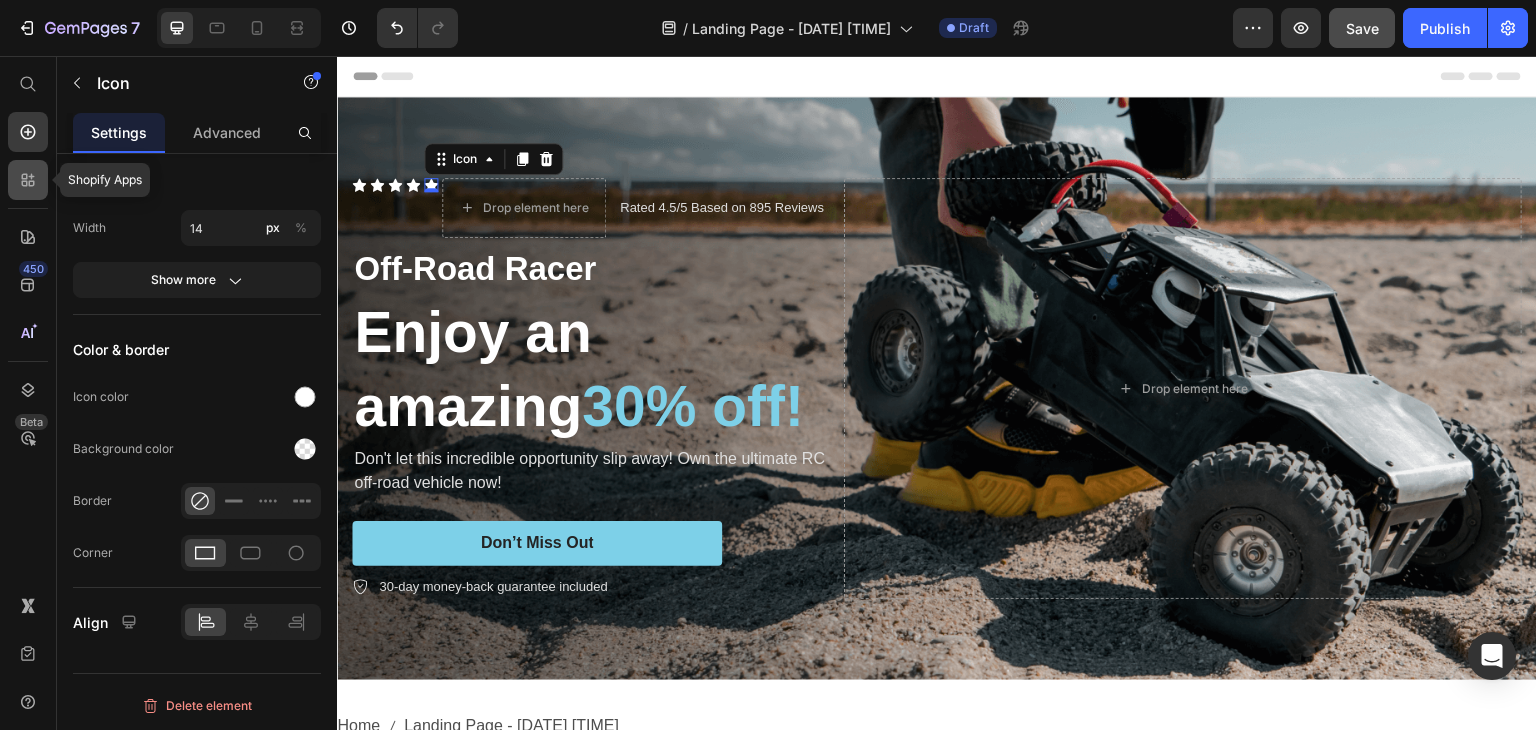 click 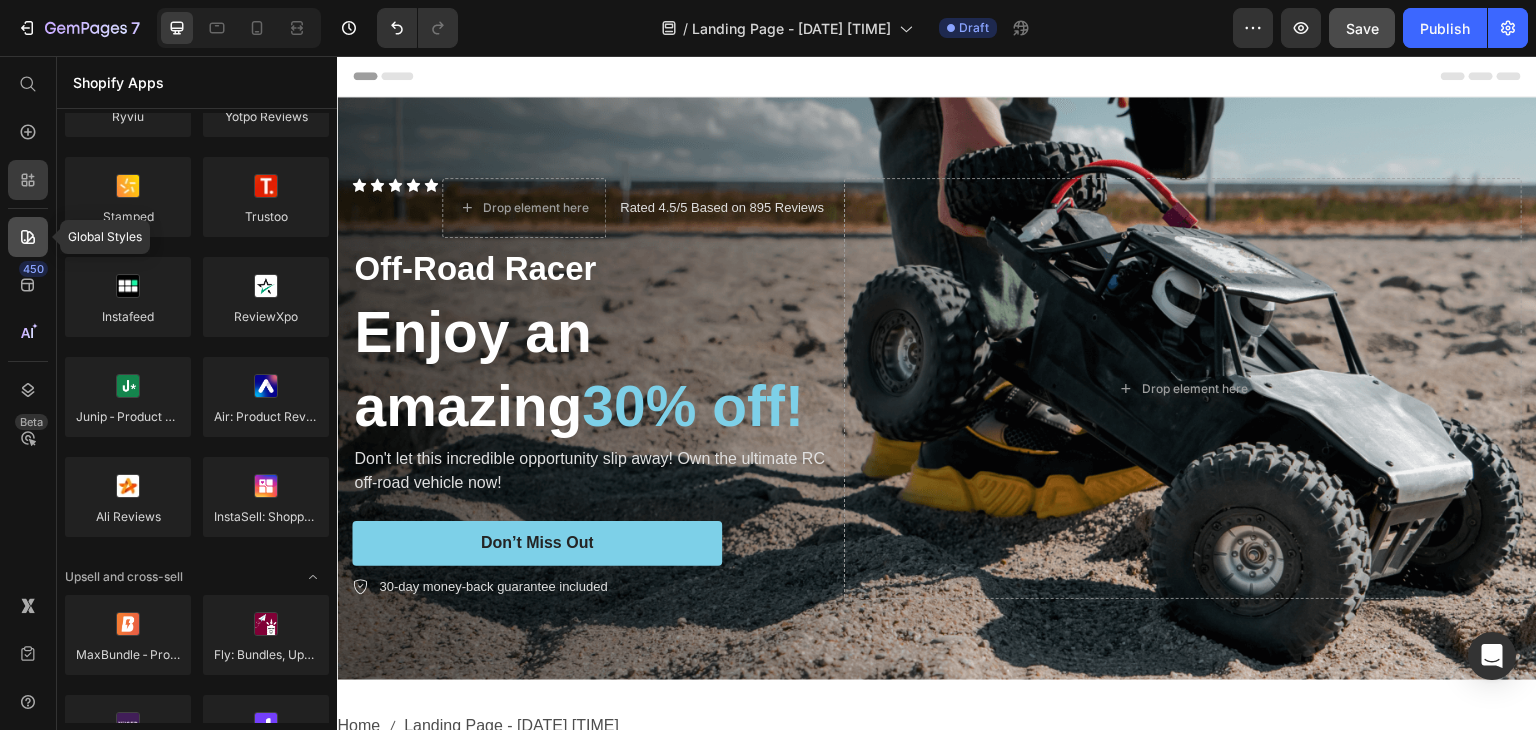click 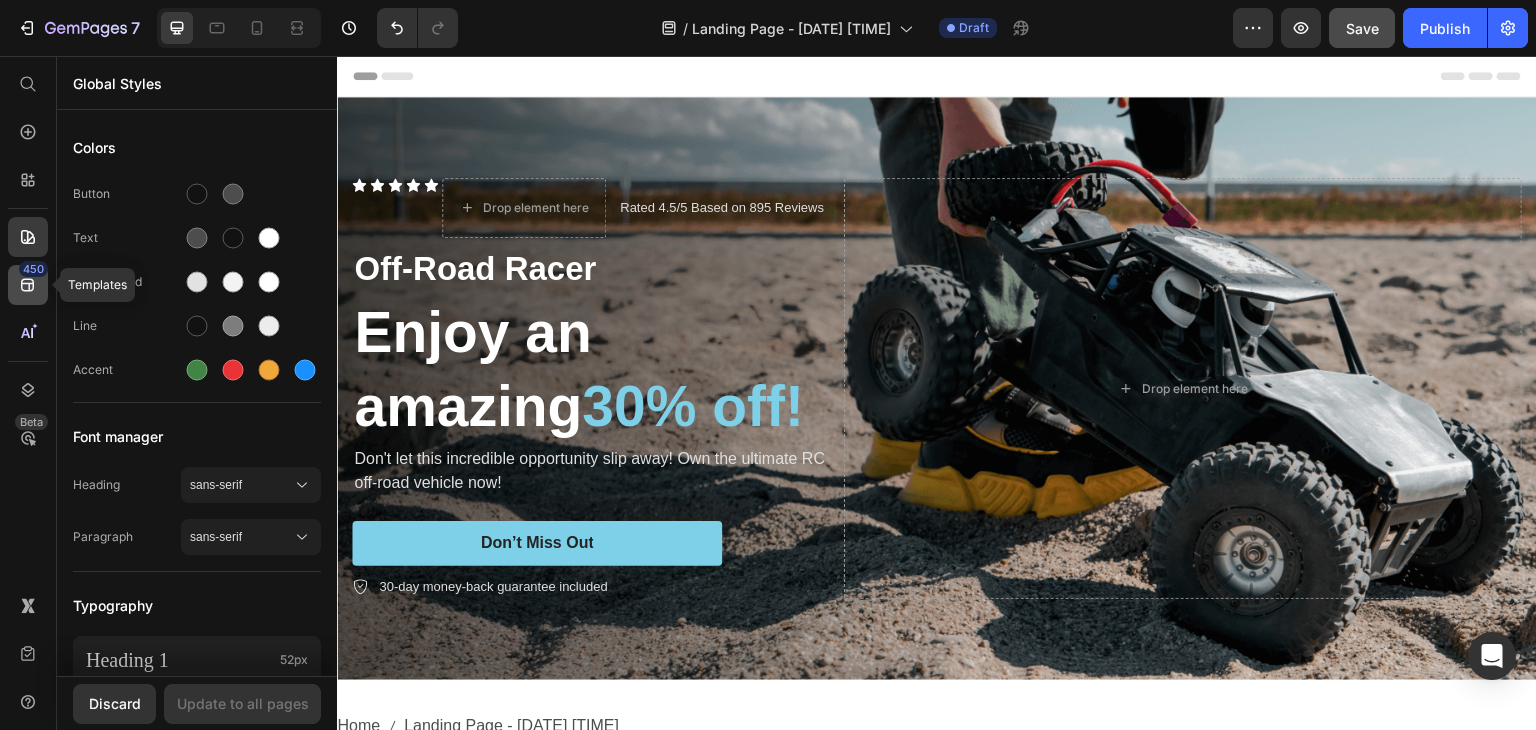 click on "450" 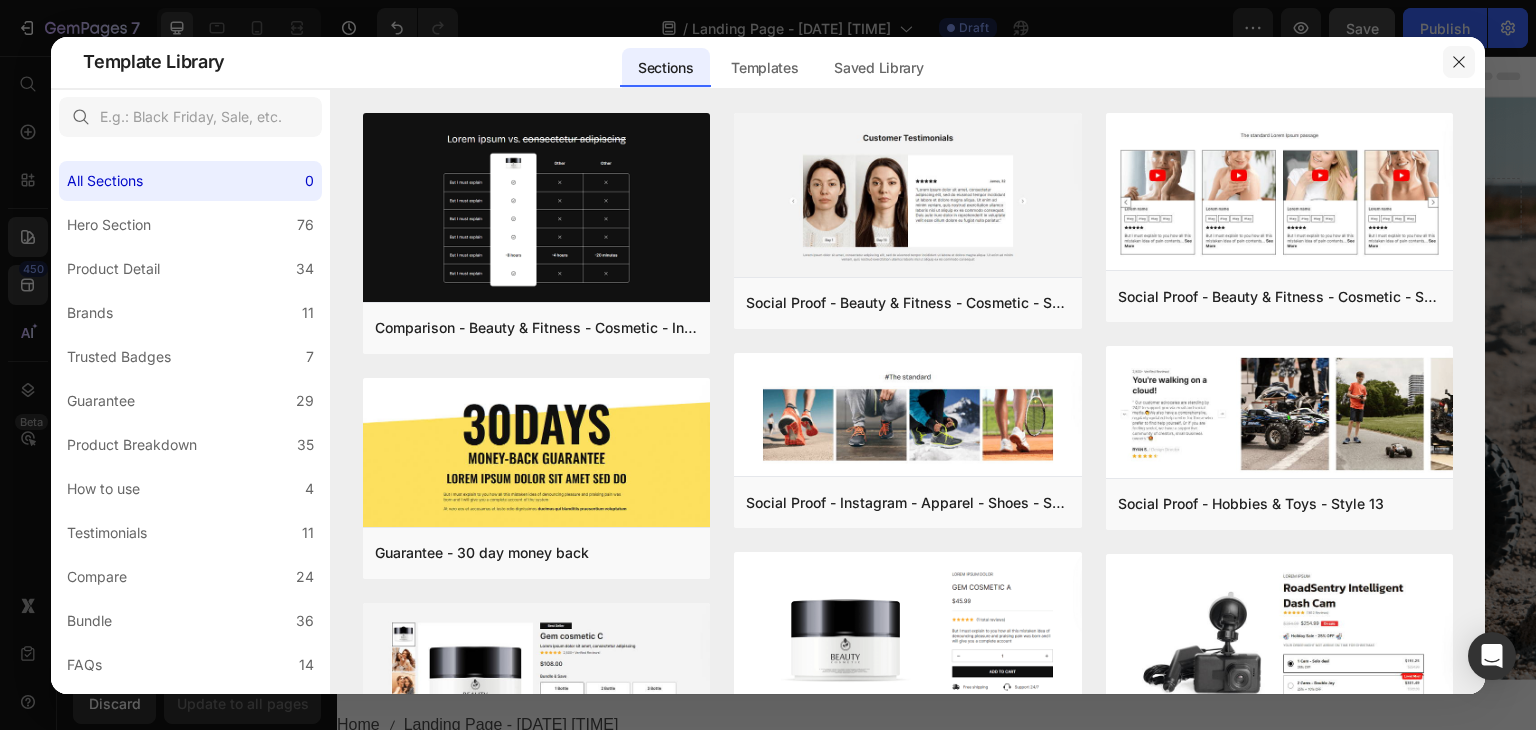 click at bounding box center [1459, 62] 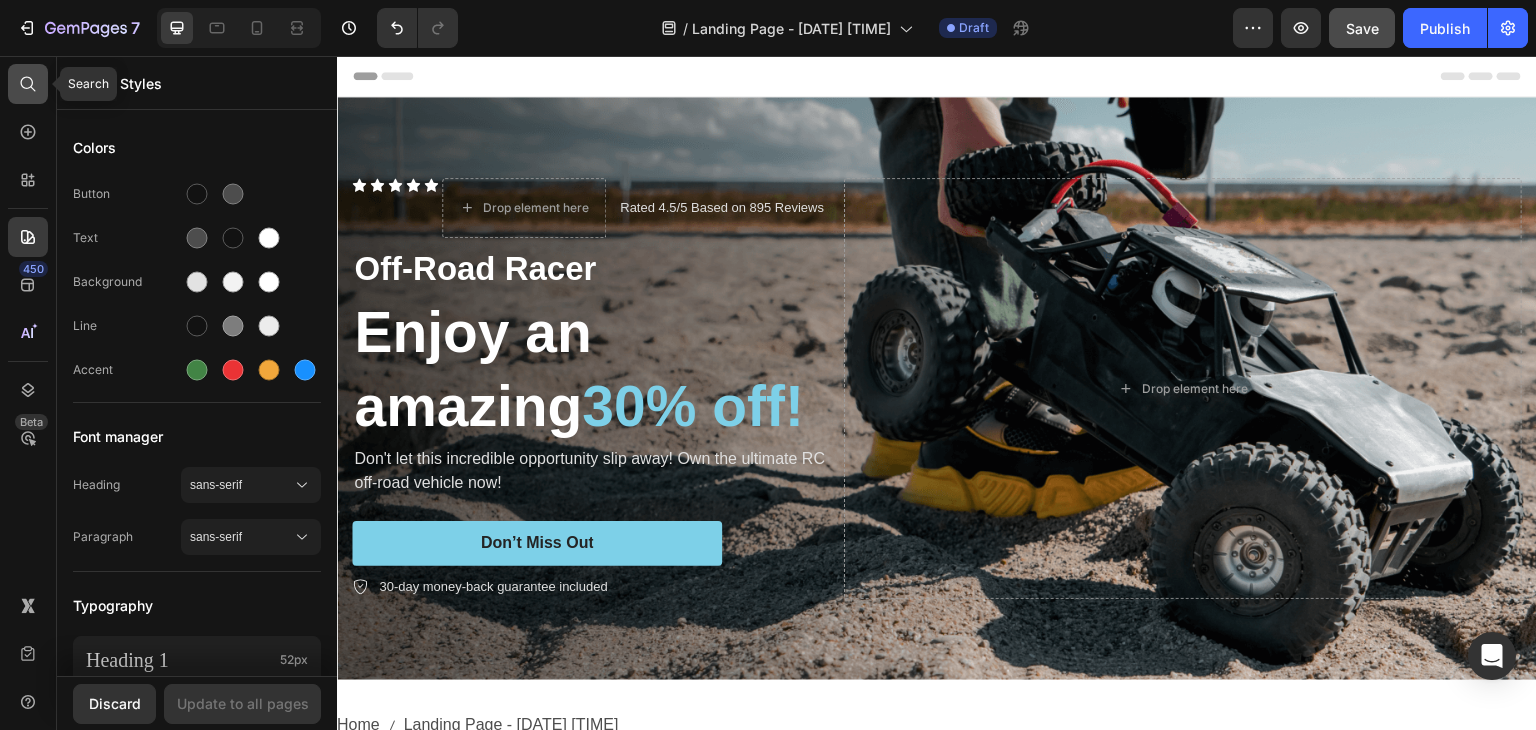 click 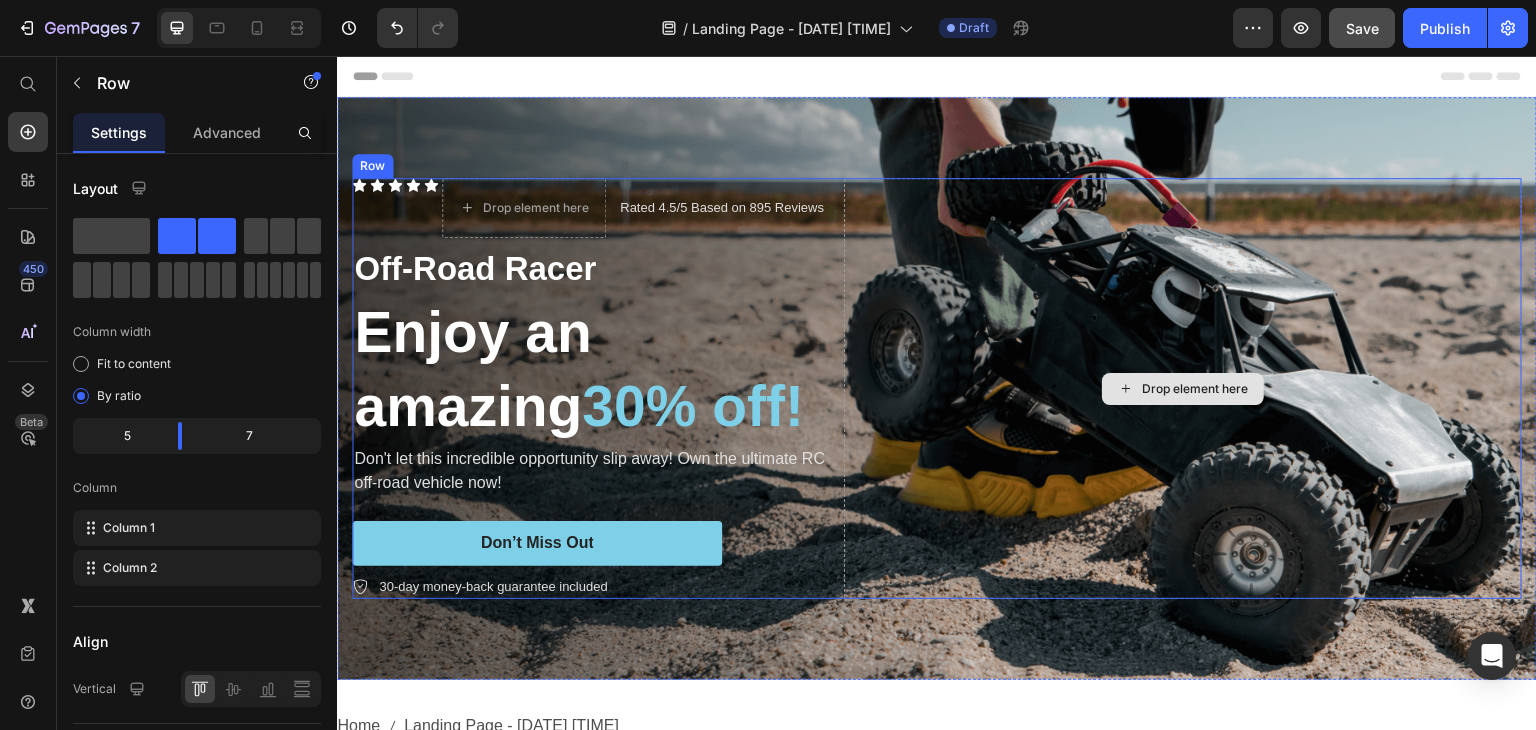 click on "Drop element here" at bounding box center (1183, 388) 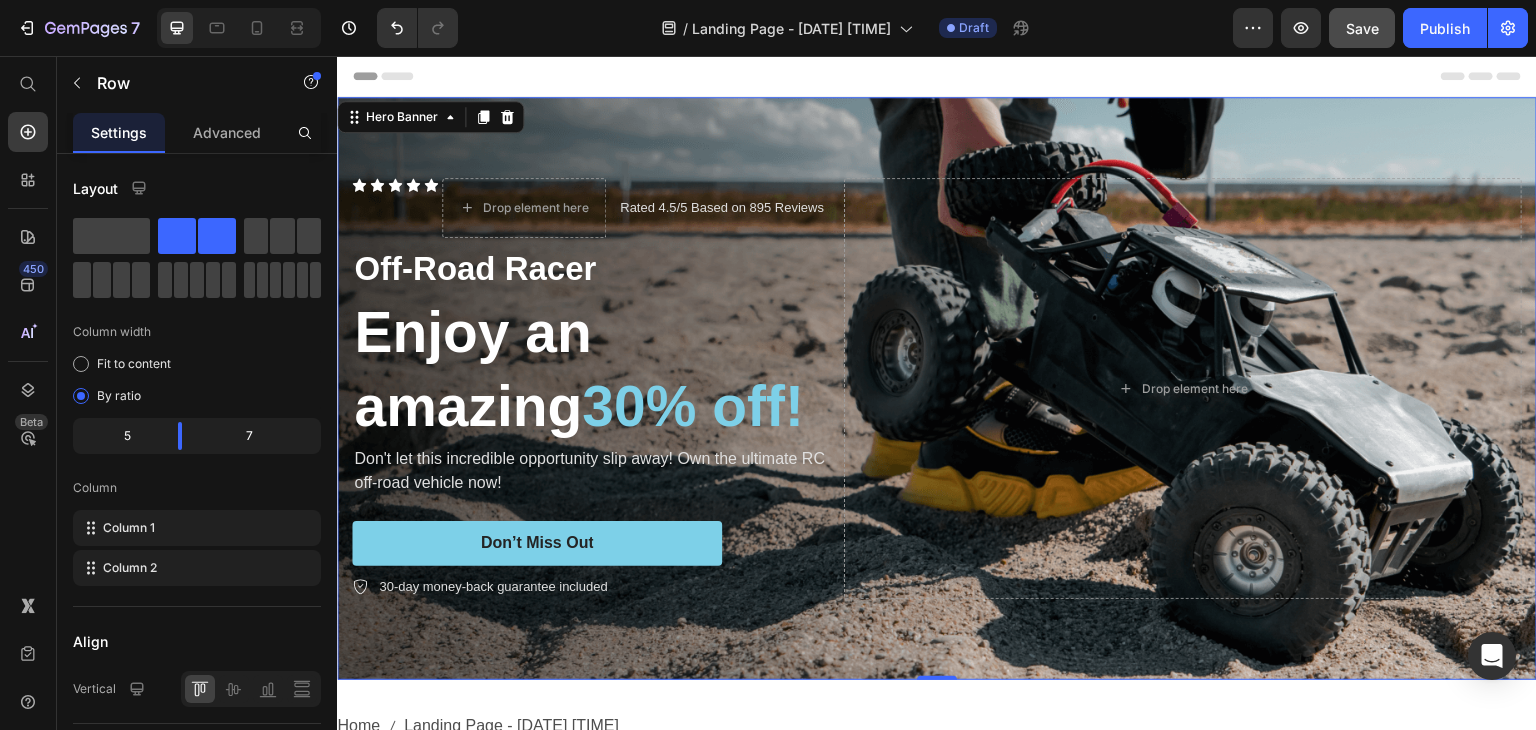 click on "Icon Icon Icon Icon Icon
Drop element here Icon List Rated 4.5/5 Based on 895 Reviews Text Block Row Off-Road Racer Text Block Enjoy an amazing  30% off! Heading Don't let this incredible opportunity slip away! Own the ultimate RC off-road vehicle now! Text Block Don’t Miss Out Button
30-day money-back guarantee included  Item List
Drop element here Row" at bounding box center [937, 388] 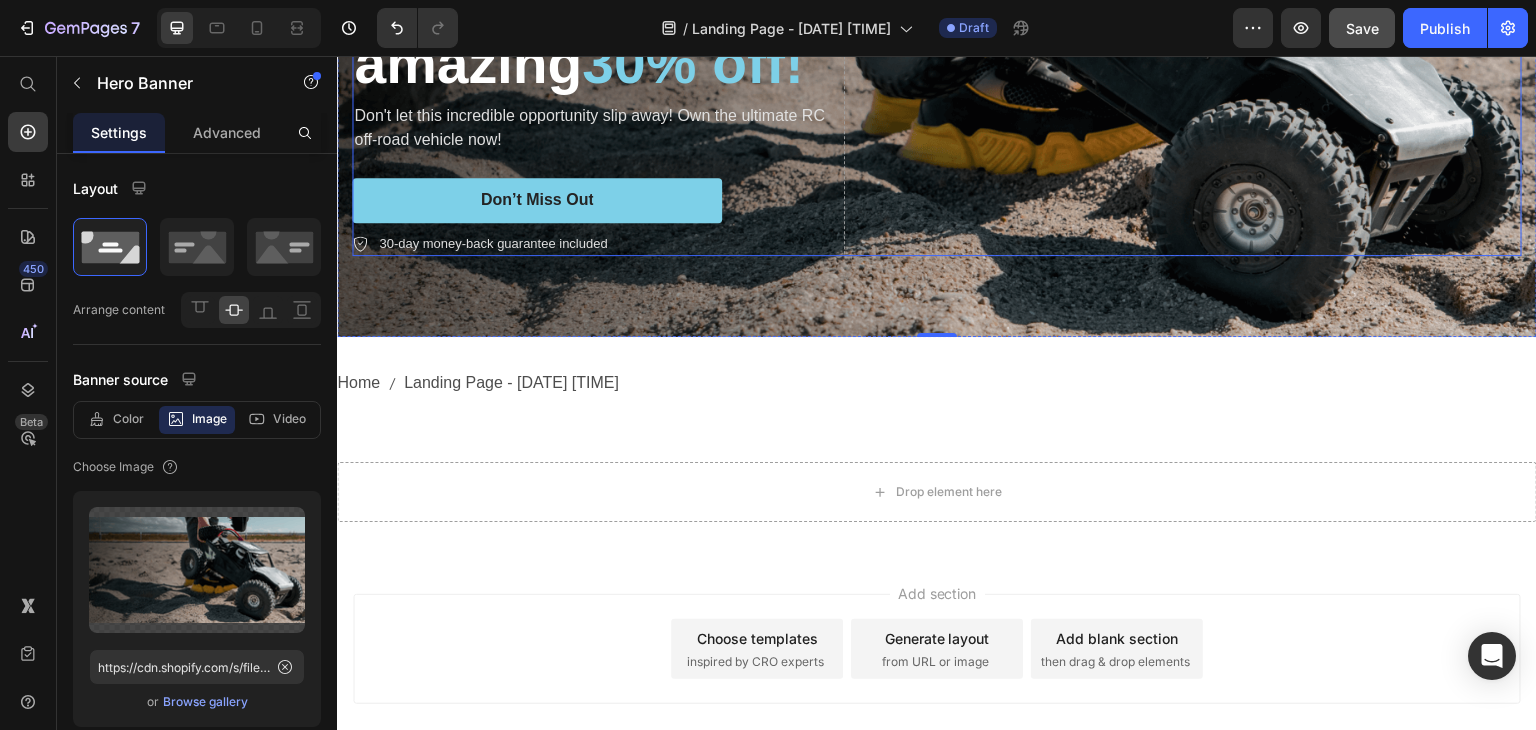scroll, scrollTop: 400, scrollLeft: 0, axis: vertical 